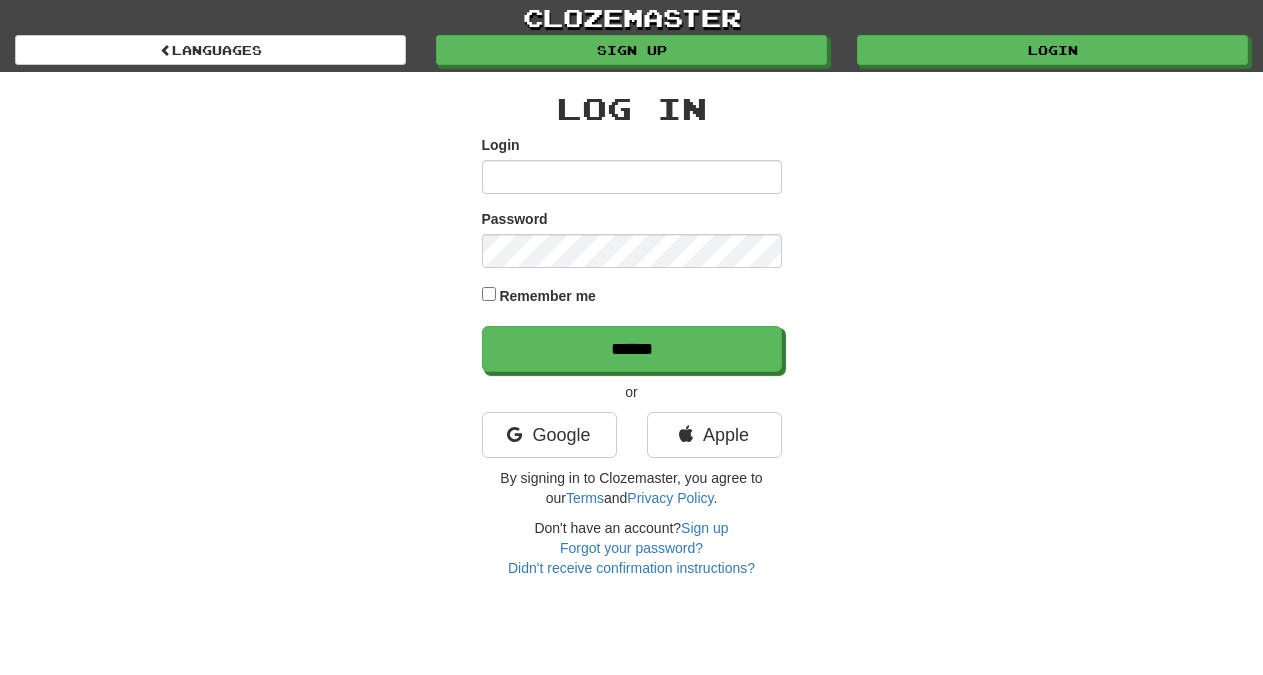 scroll, scrollTop: 0, scrollLeft: 0, axis: both 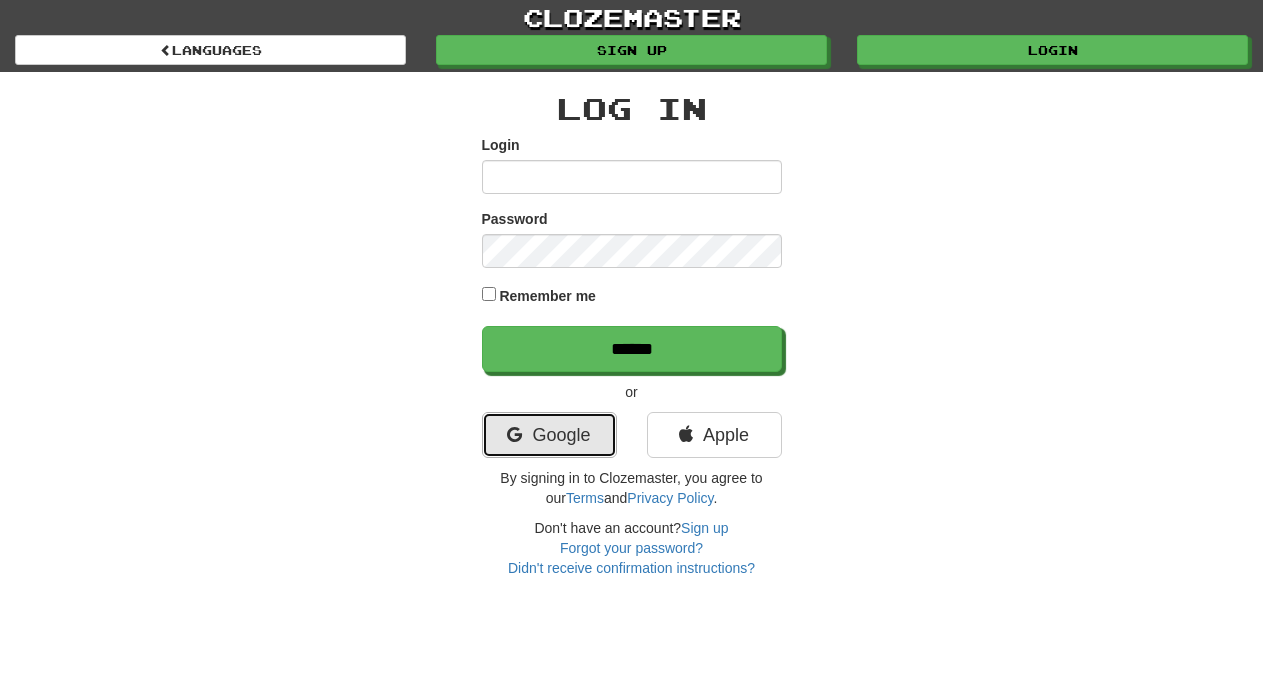 click on "Google" at bounding box center (549, 435) 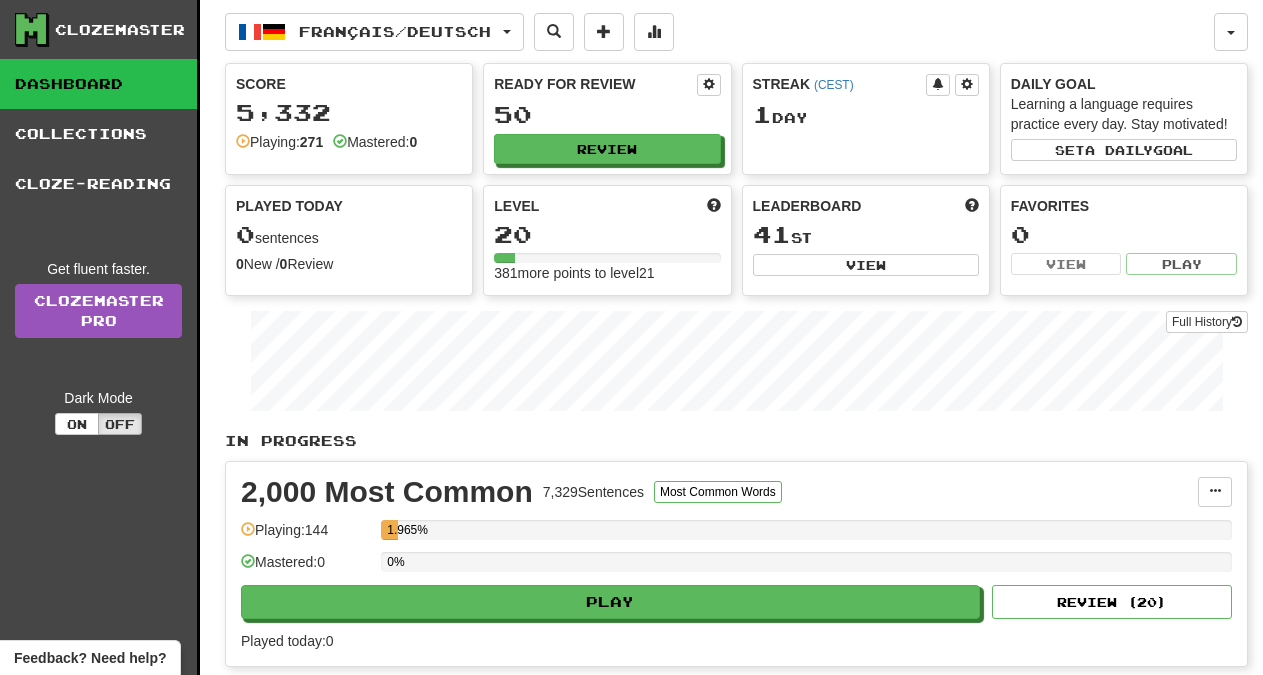 scroll, scrollTop: 0, scrollLeft: 0, axis: both 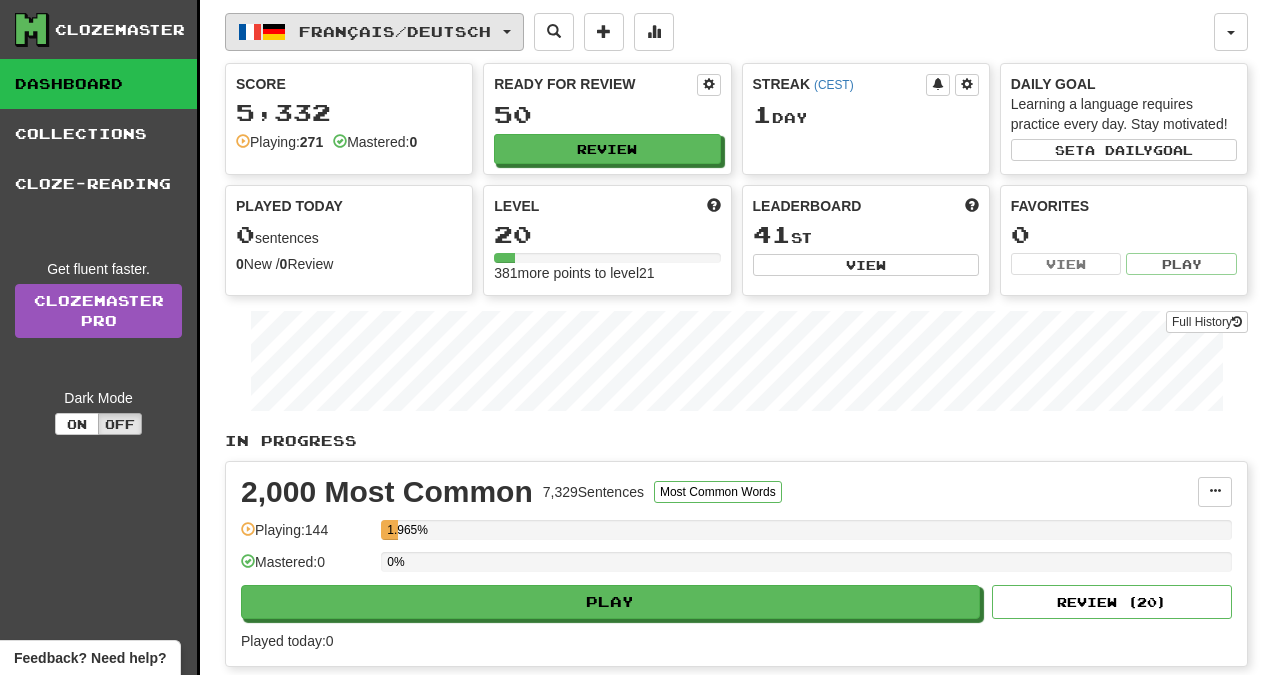 click on "Français  /  Deutsch" 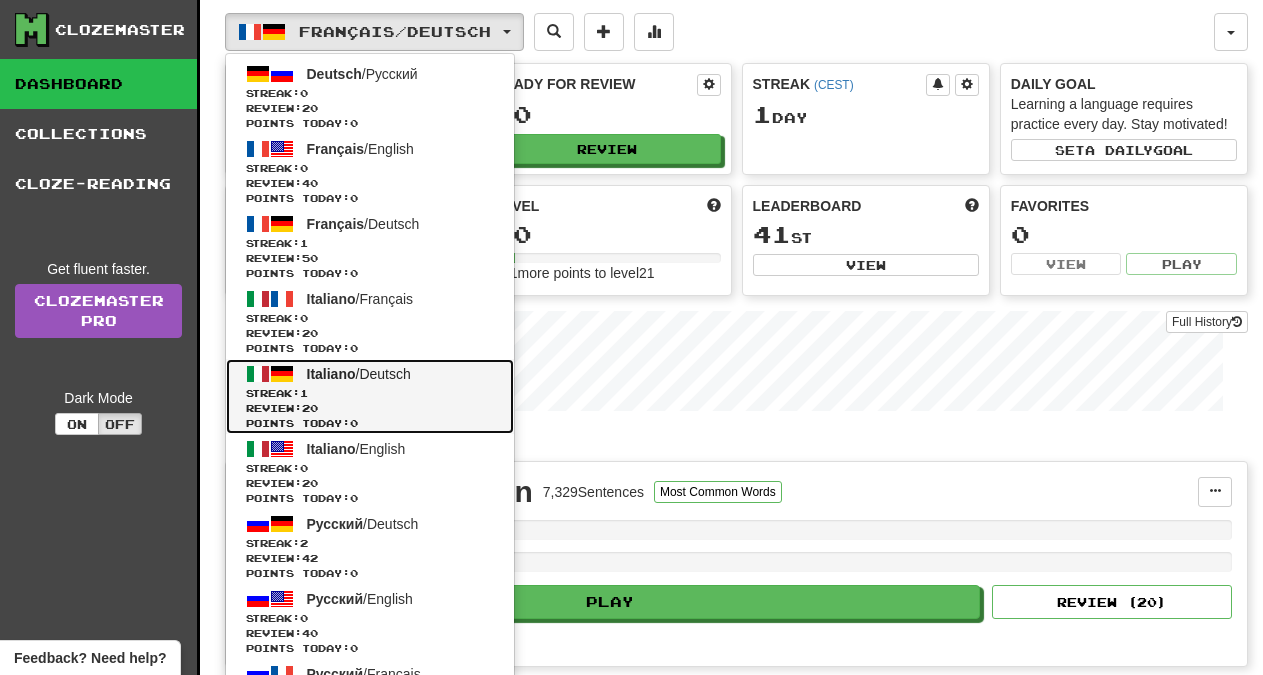 click on "Streak:  1" 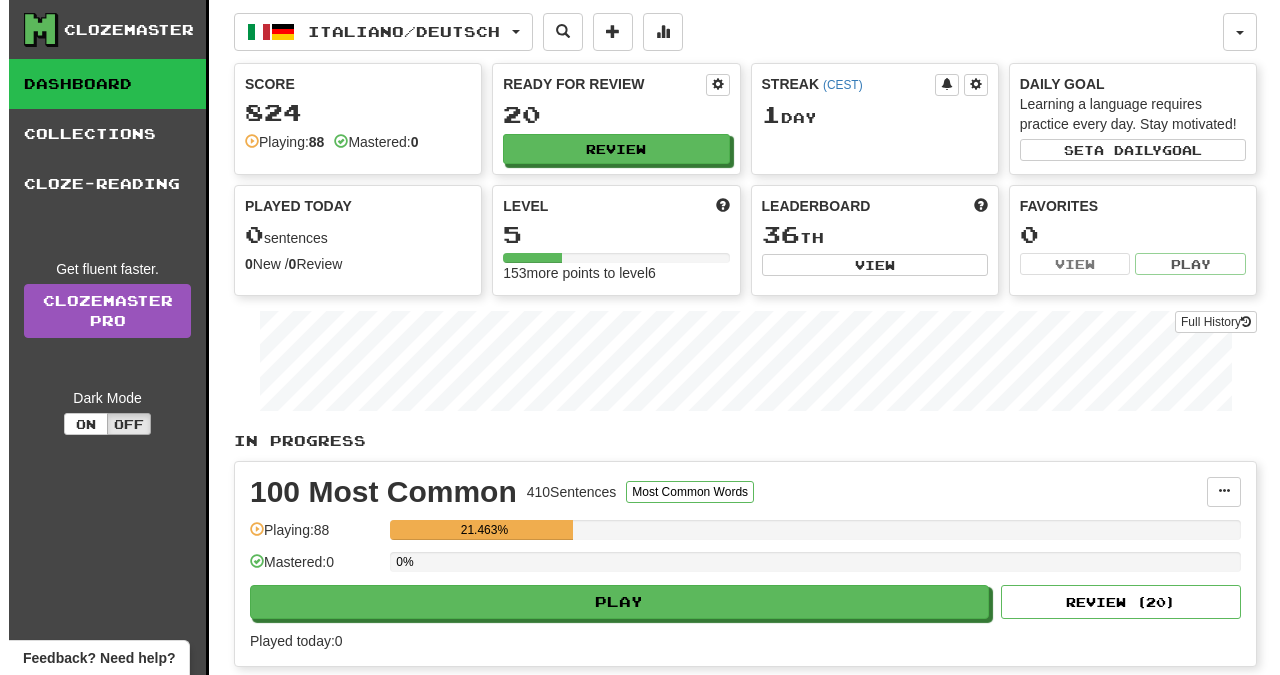 scroll, scrollTop: 0, scrollLeft: 0, axis: both 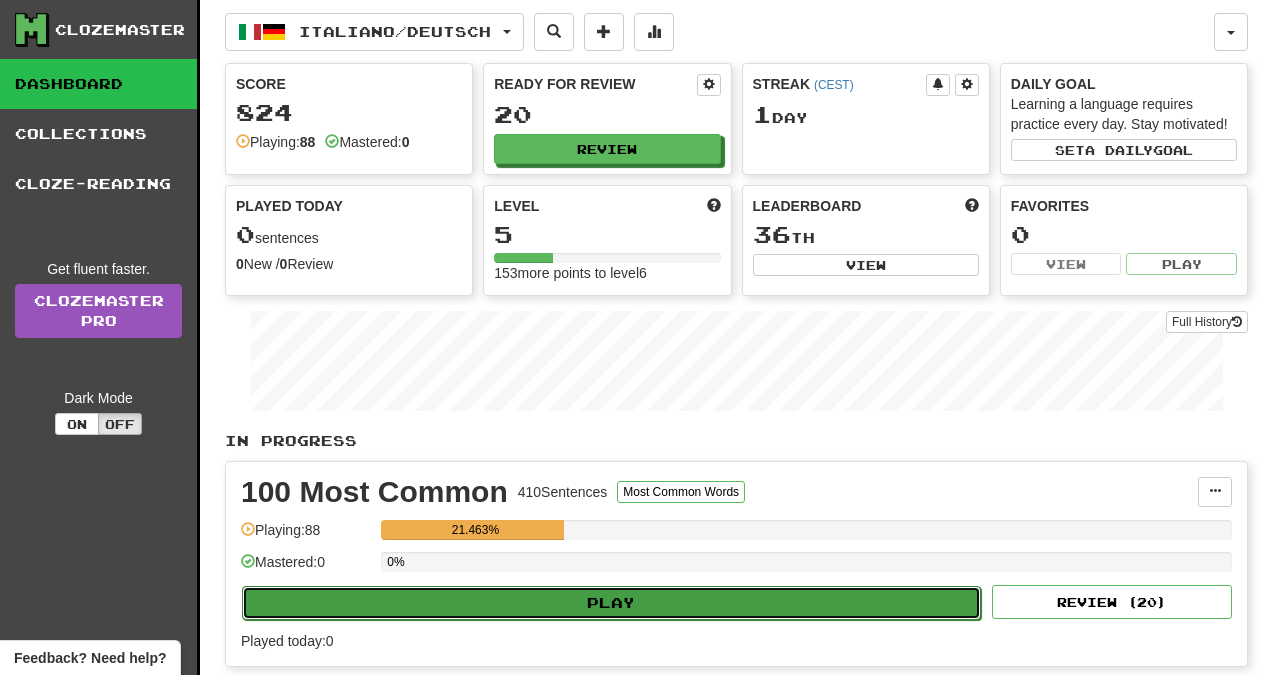 click on "Play" 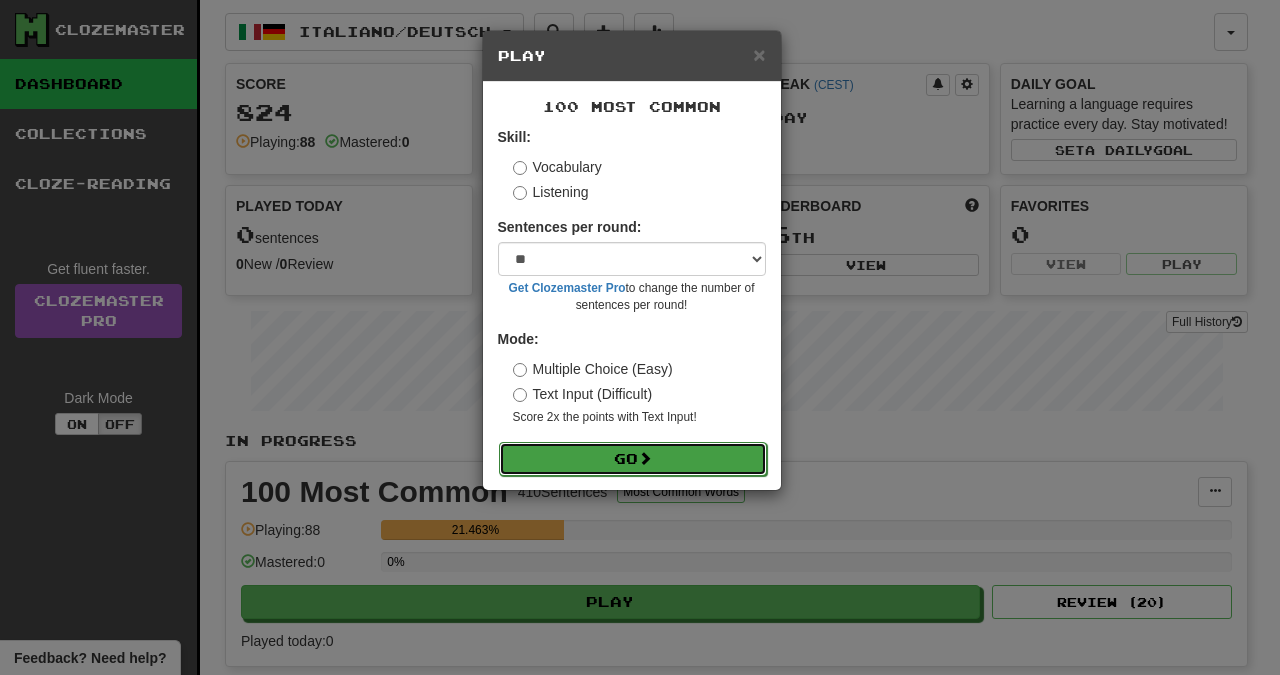 click on "Go" at bounding box center [633, 459] 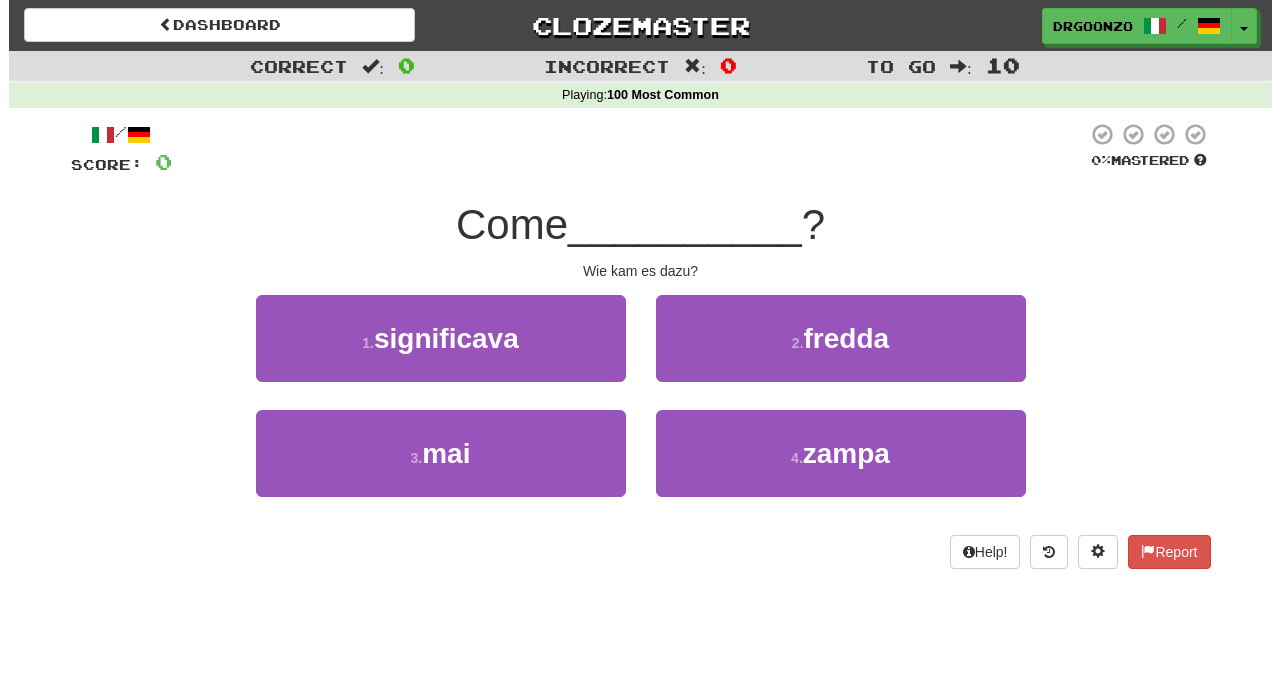scroll, scrollTop: 0, scrollLeft: 0, axis: both 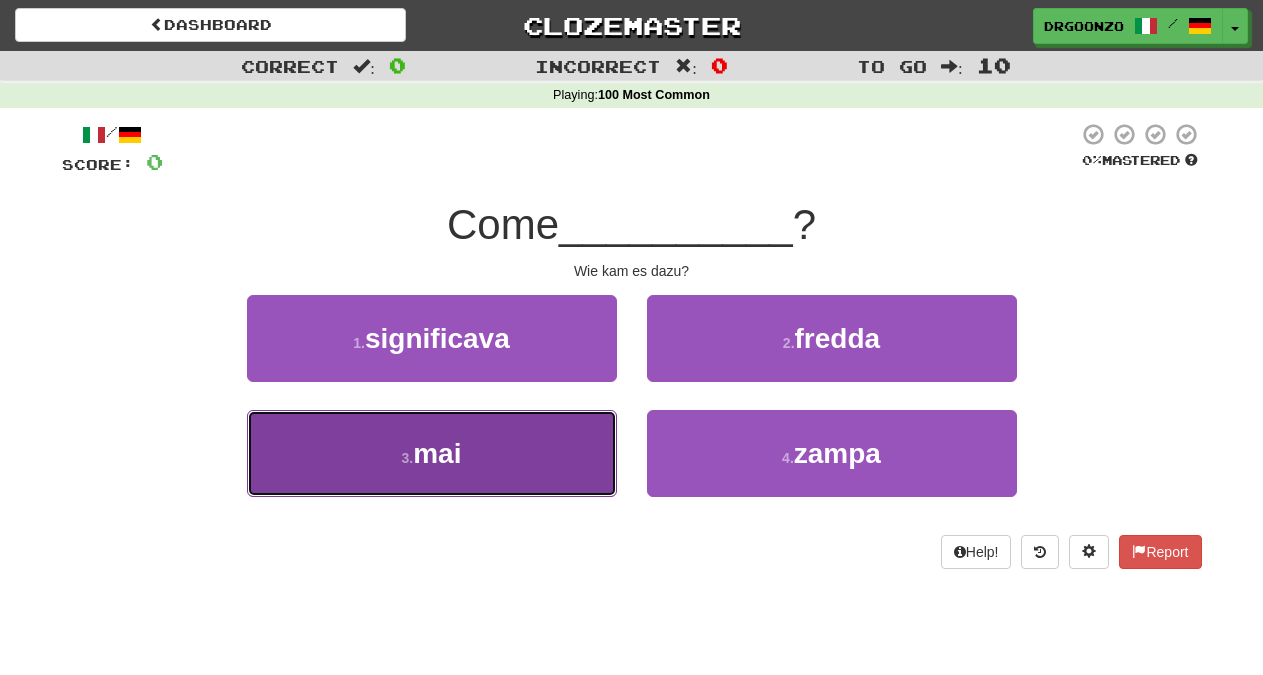 click on "3 .  mai" at bounding box center [432, 453] 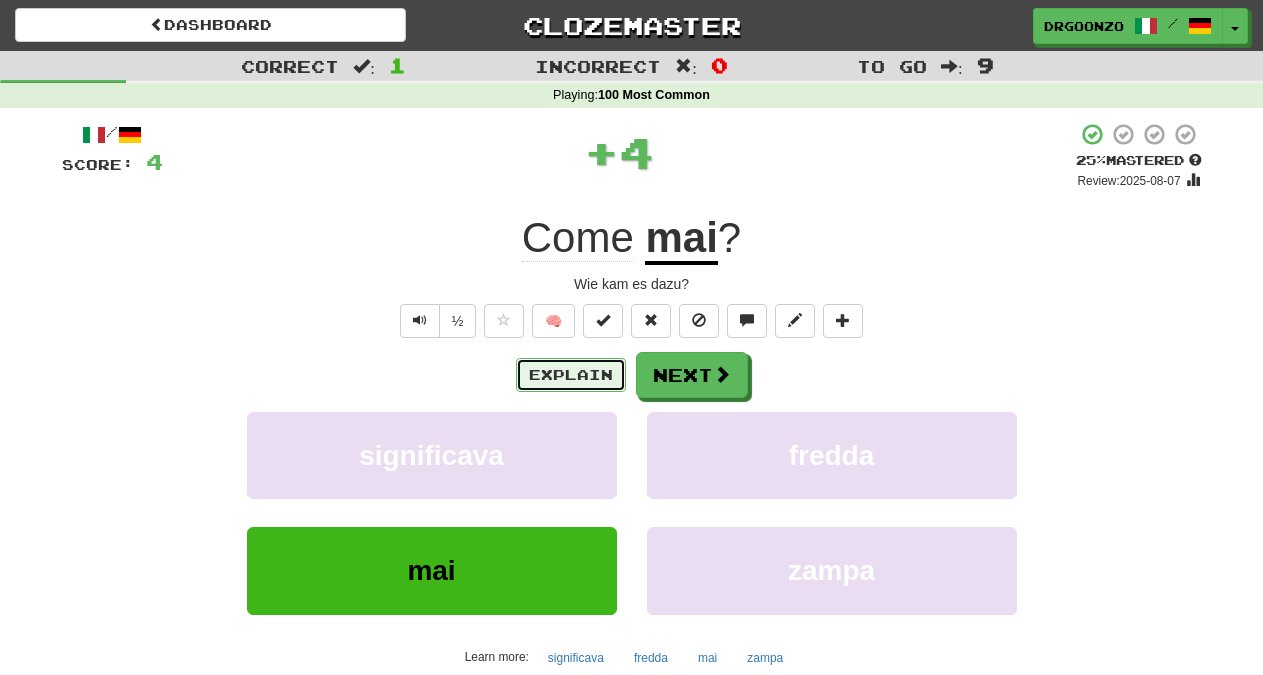 click on "Explain" at bounding box center [571, 375] 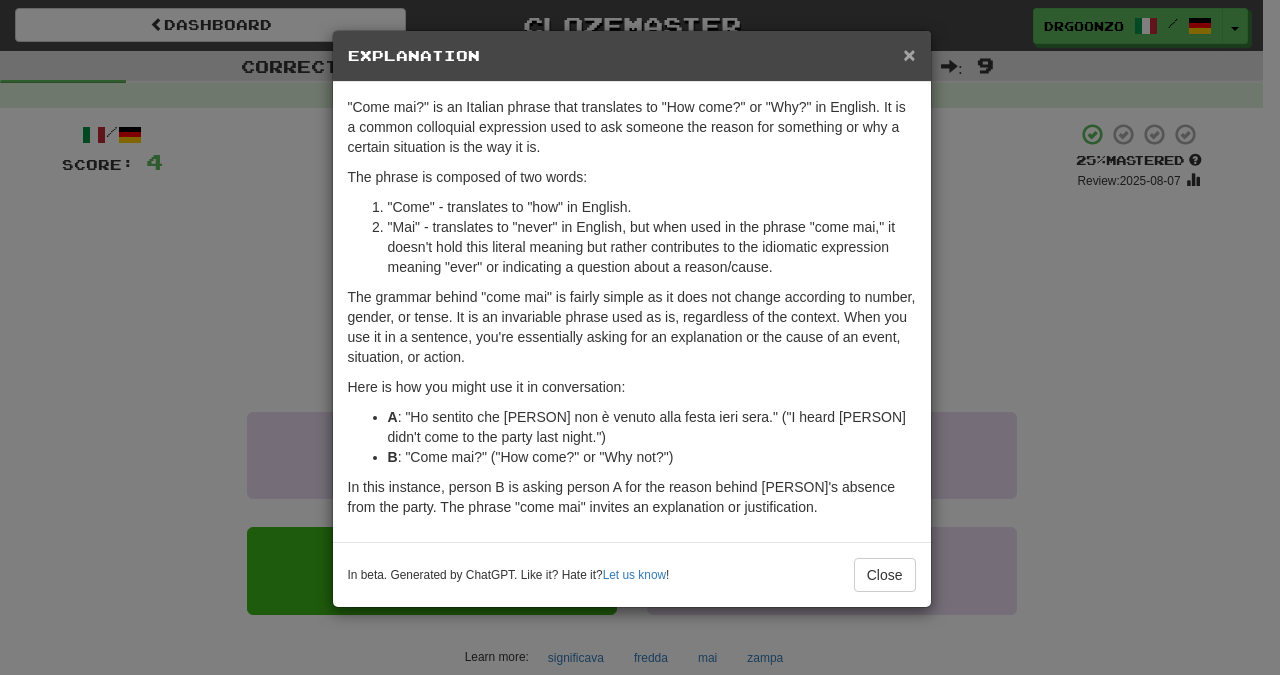 click on "×" at bounding box center [909, 54] 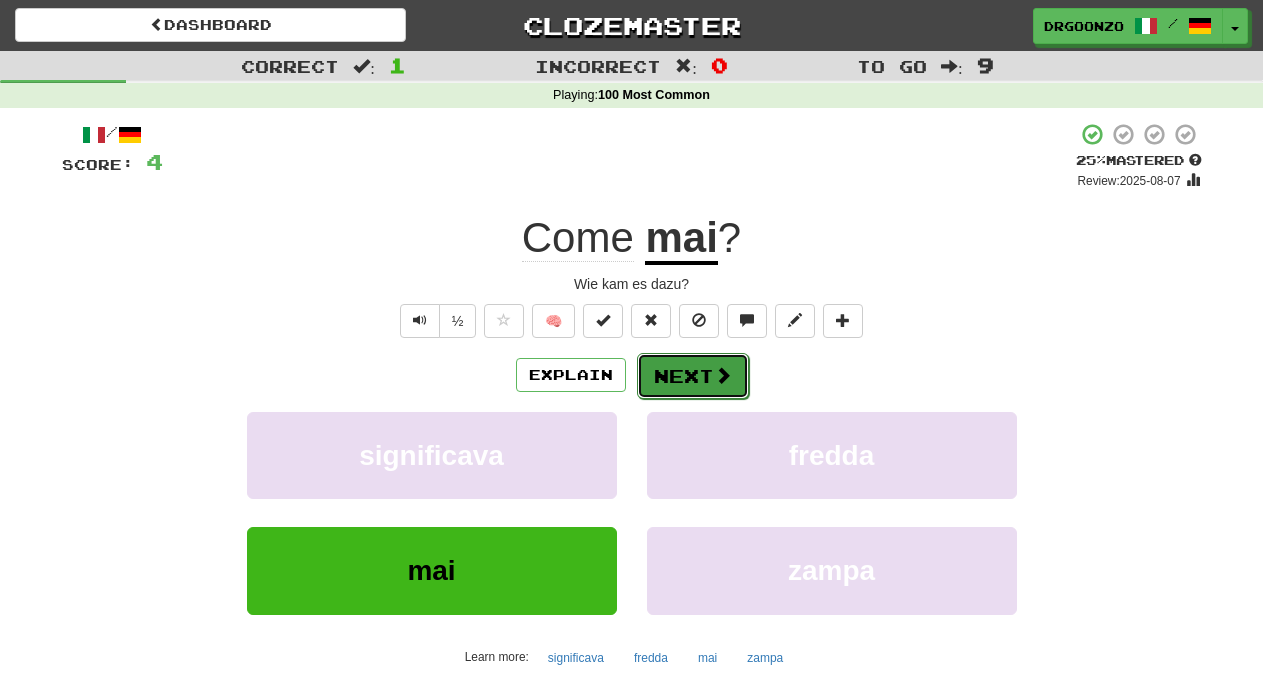 click on "Next" at bounding box center (693, 376) 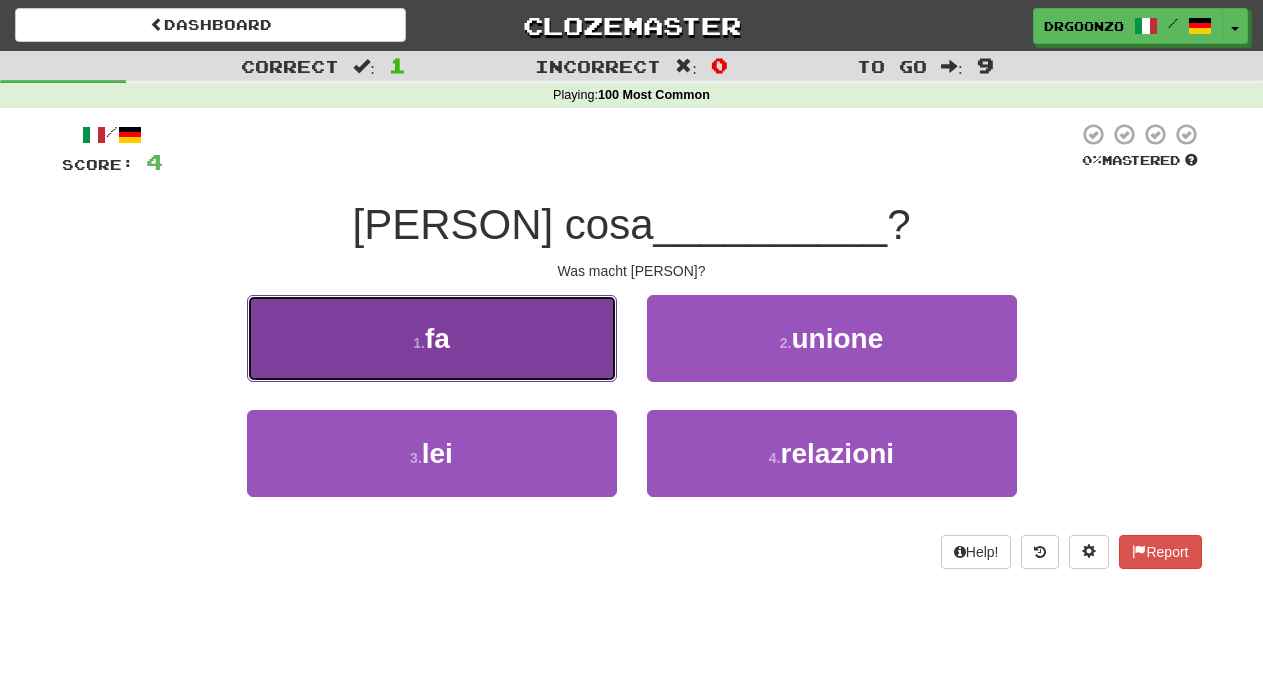 click on "1 .  fa" at bounding box center [432, 338] 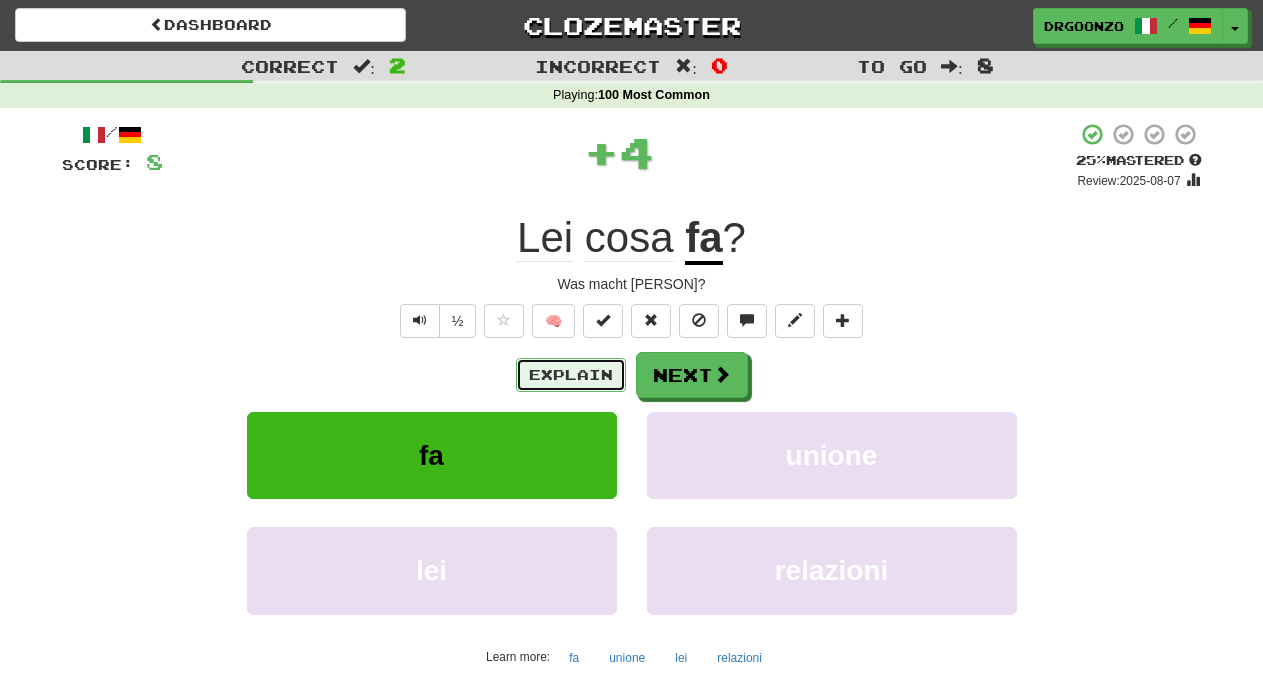 click on "Explain" at bounding box center [571, 375] 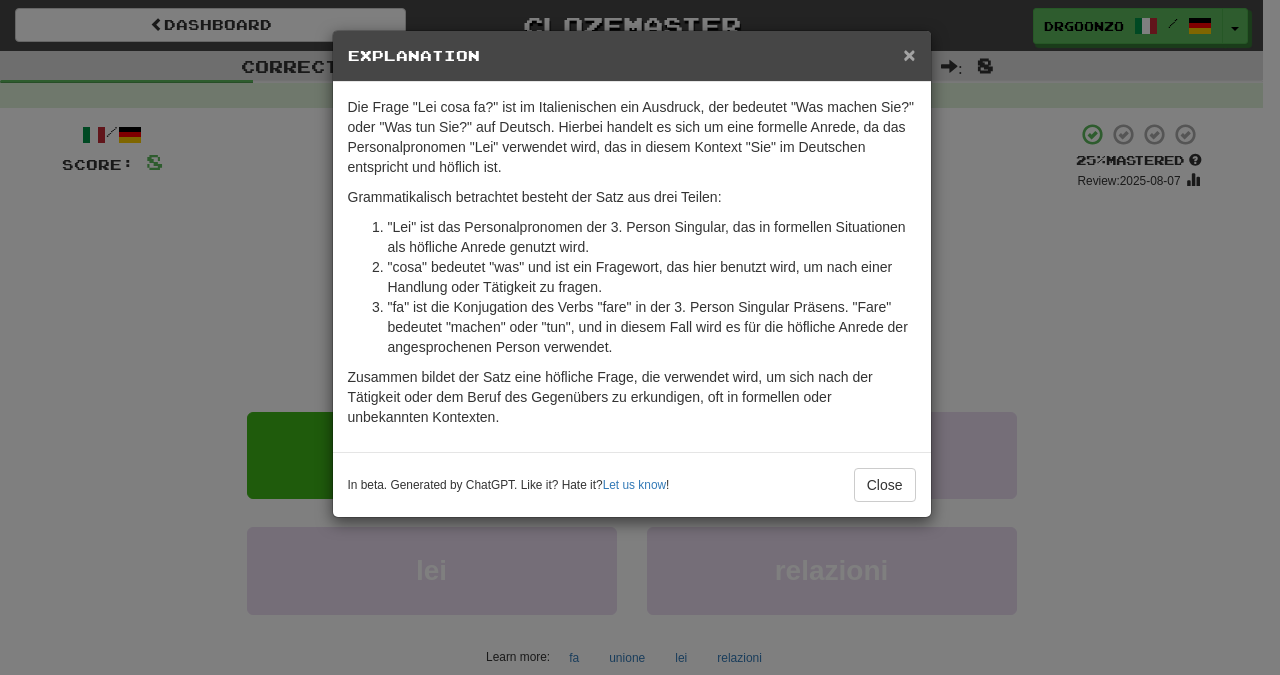 click on "×" at bounding box center [909, 54] 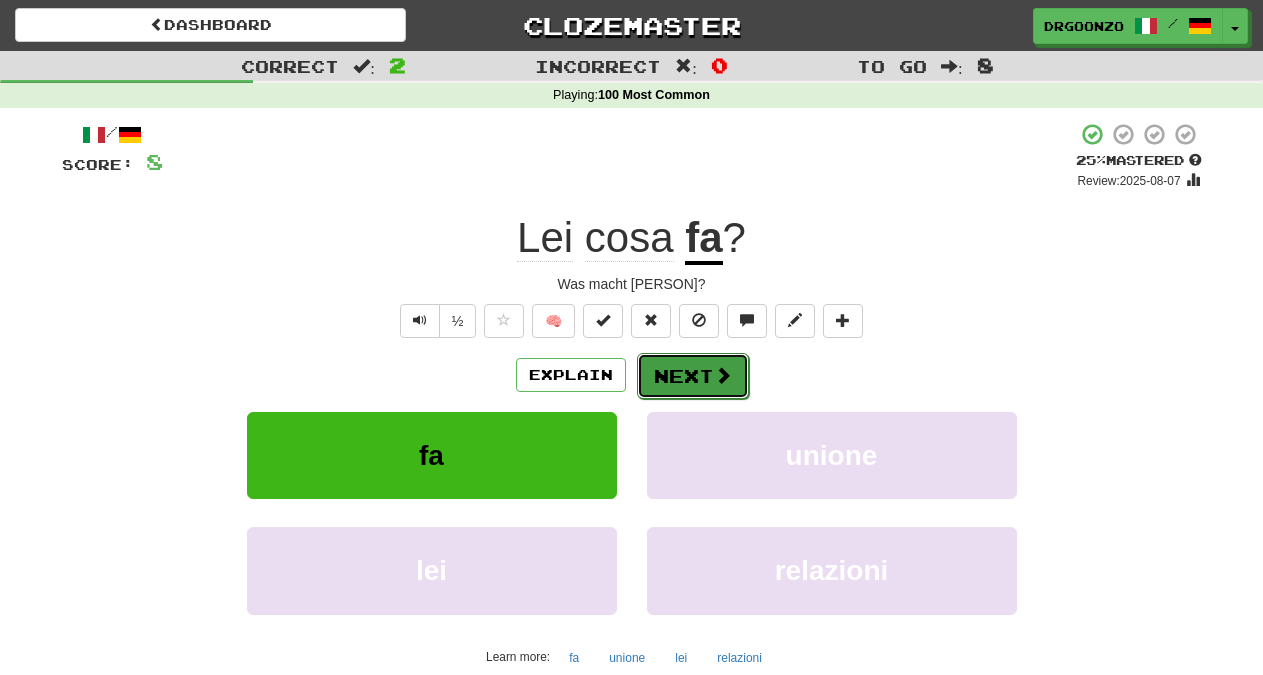 click on "Next" at bounding box center [693, 376] 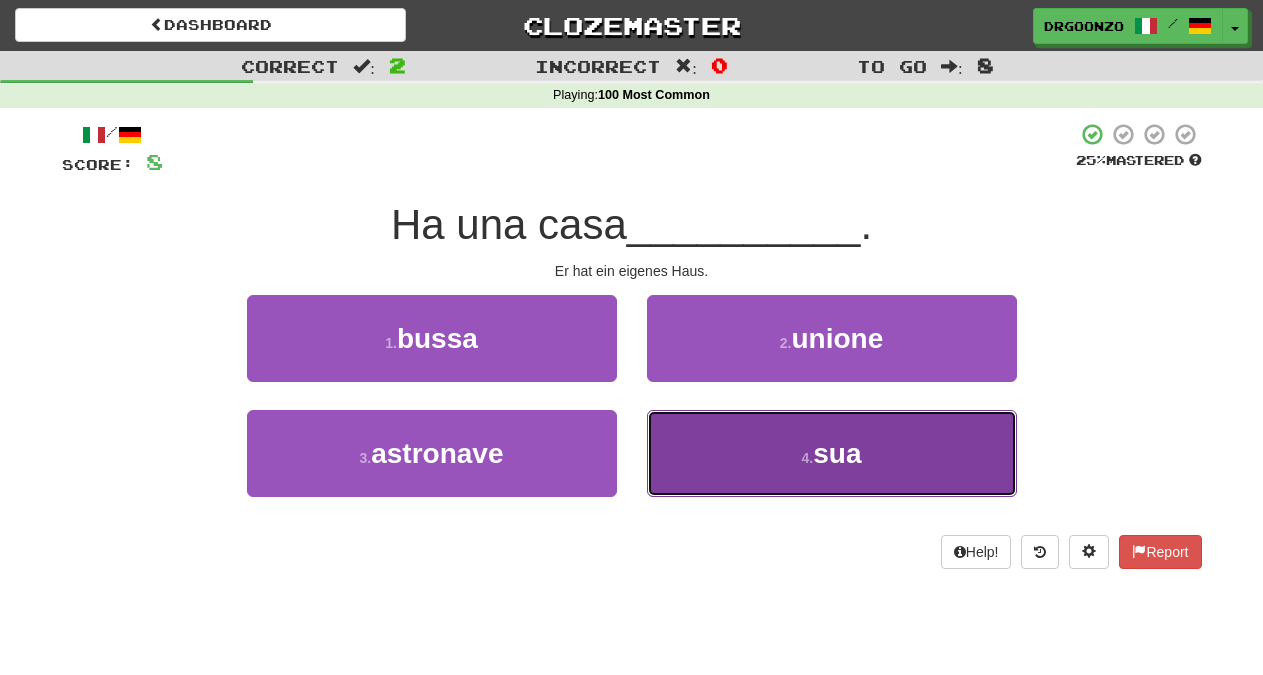 click on "sua" at bounding box center [837, 453] 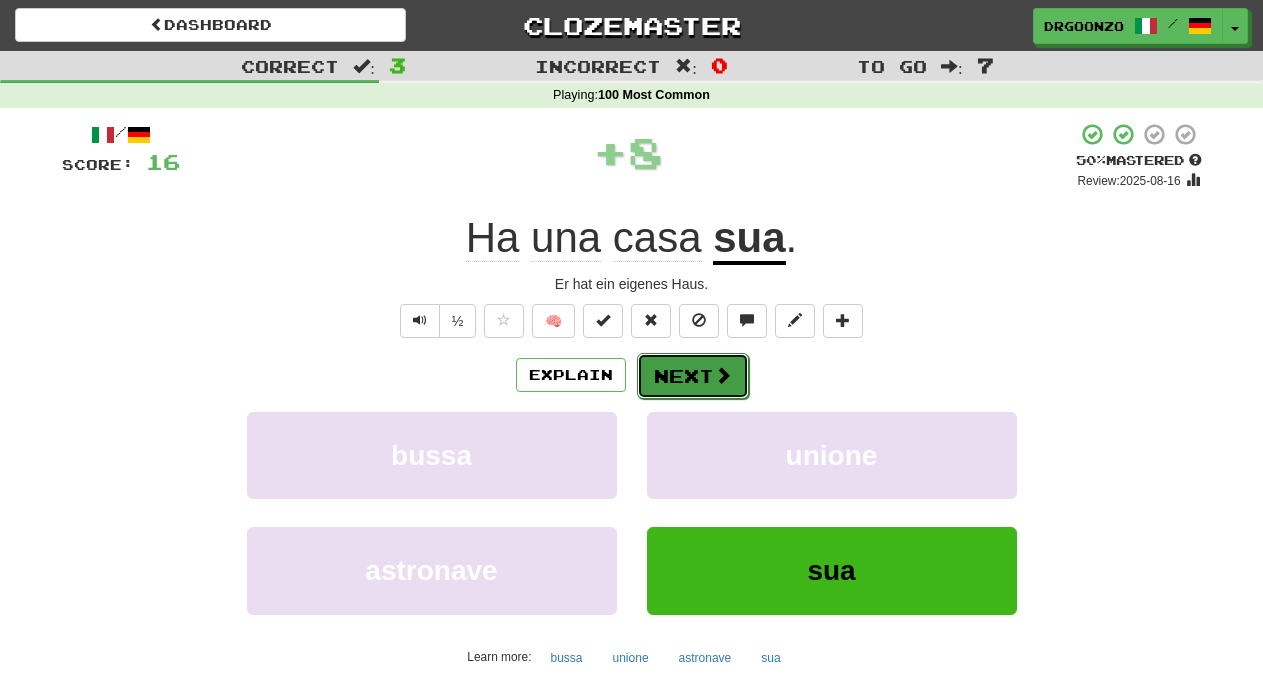 click on "Next" at bounding box center [693, 376] 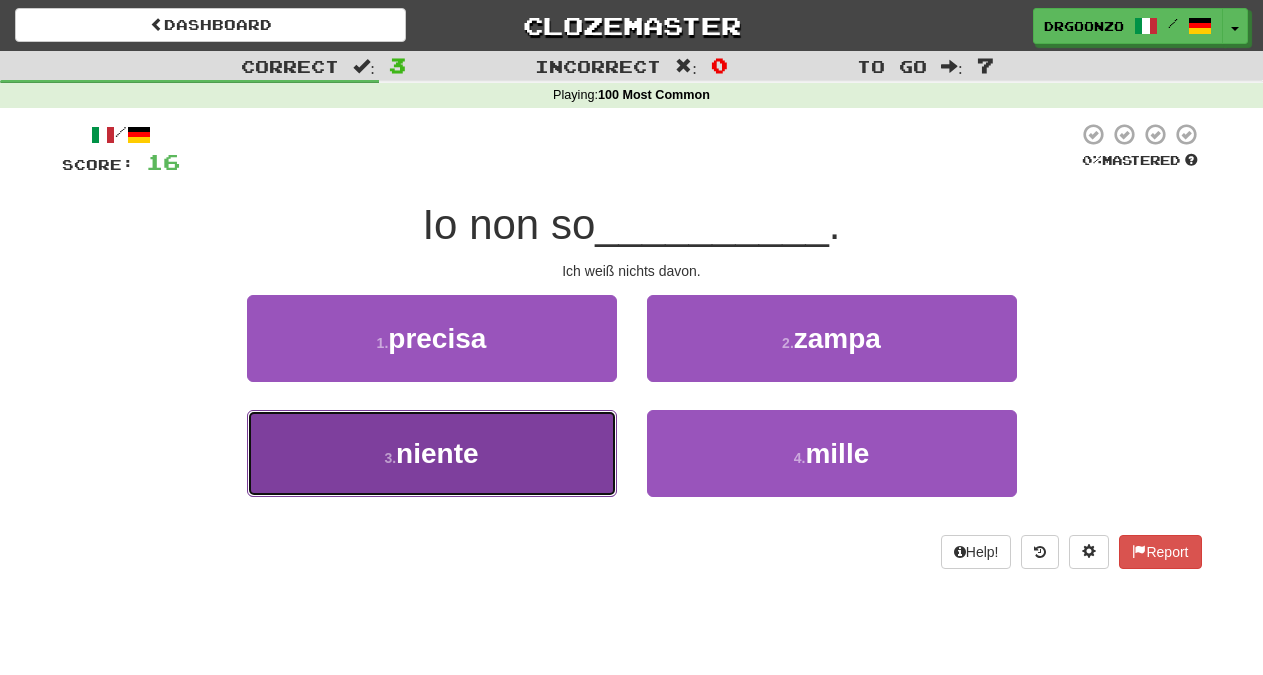click on "3 .  niente" at bounding box center [432, 453] 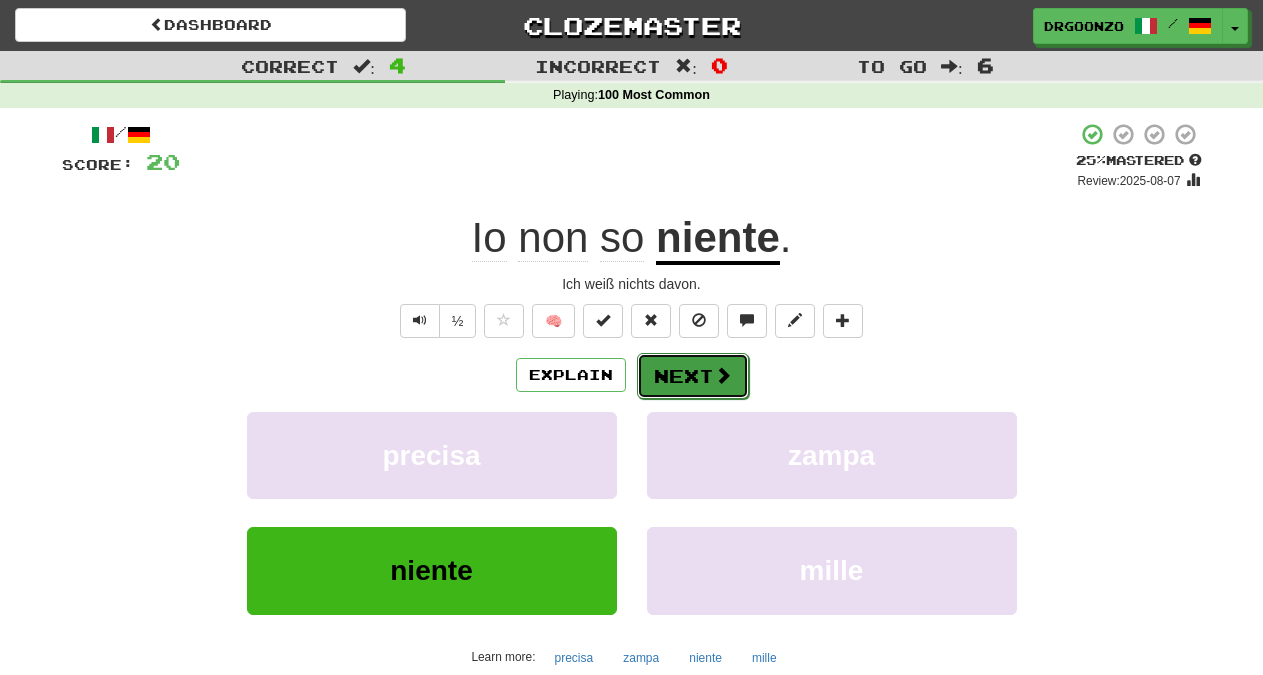 click at bounding box center [723, 375] 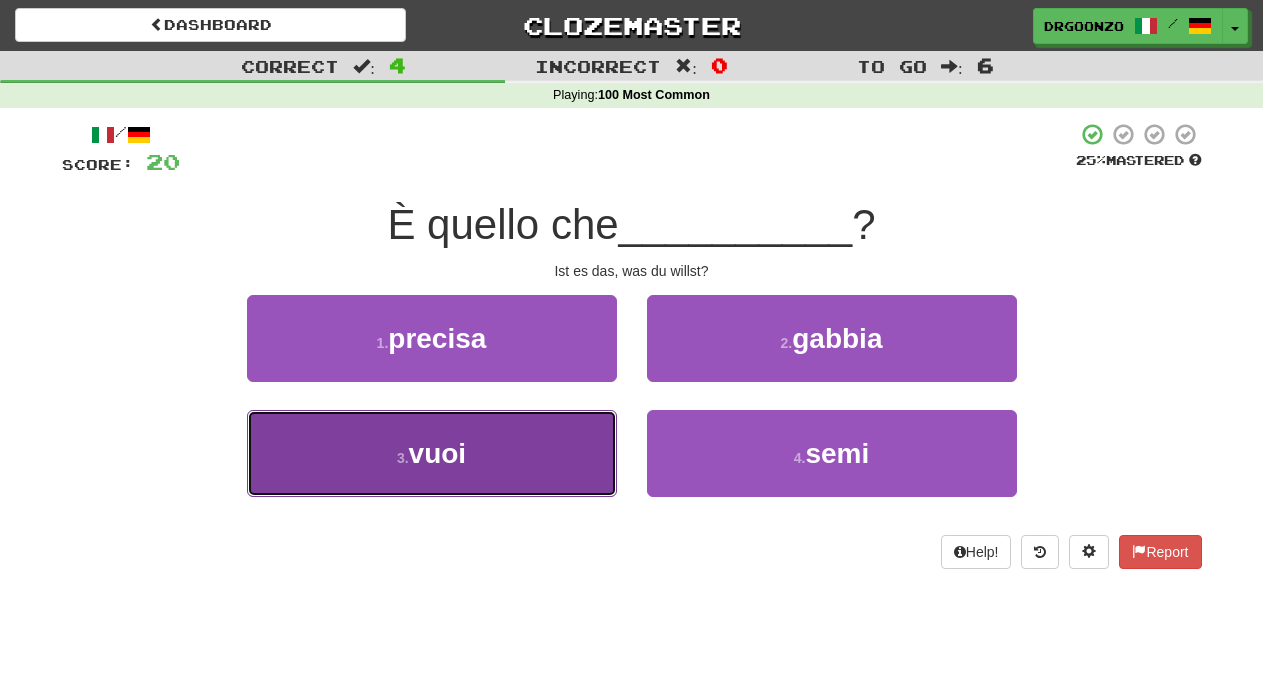 click on "3 .  vuoi" at bounding box center (432, 453) 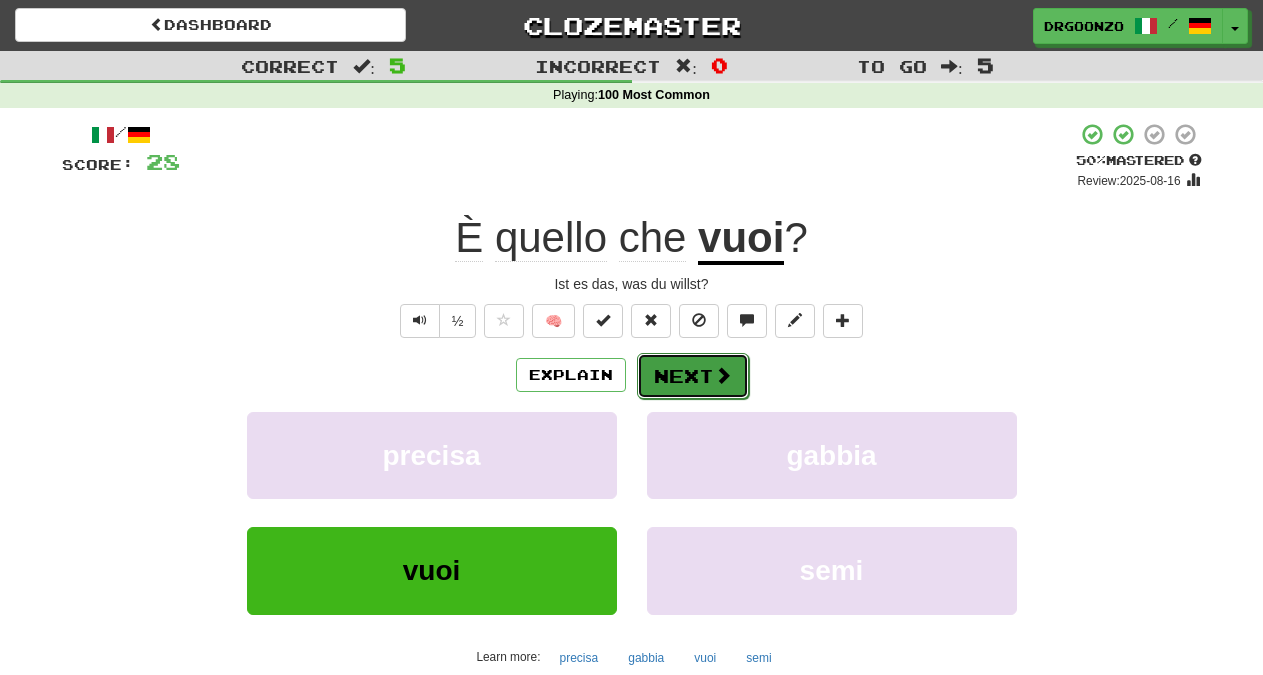 click on "Next" at bounding box center [693, 376] 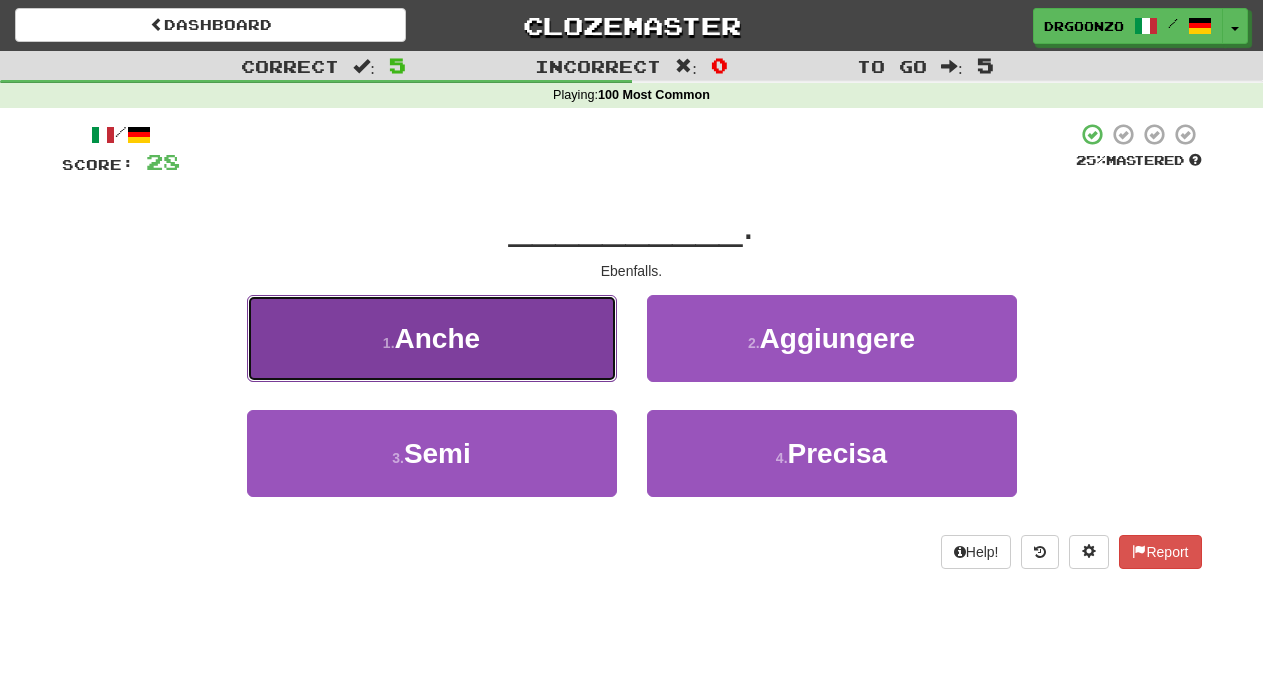 click on "1 .  Anche" at bounding box center [432, 338] 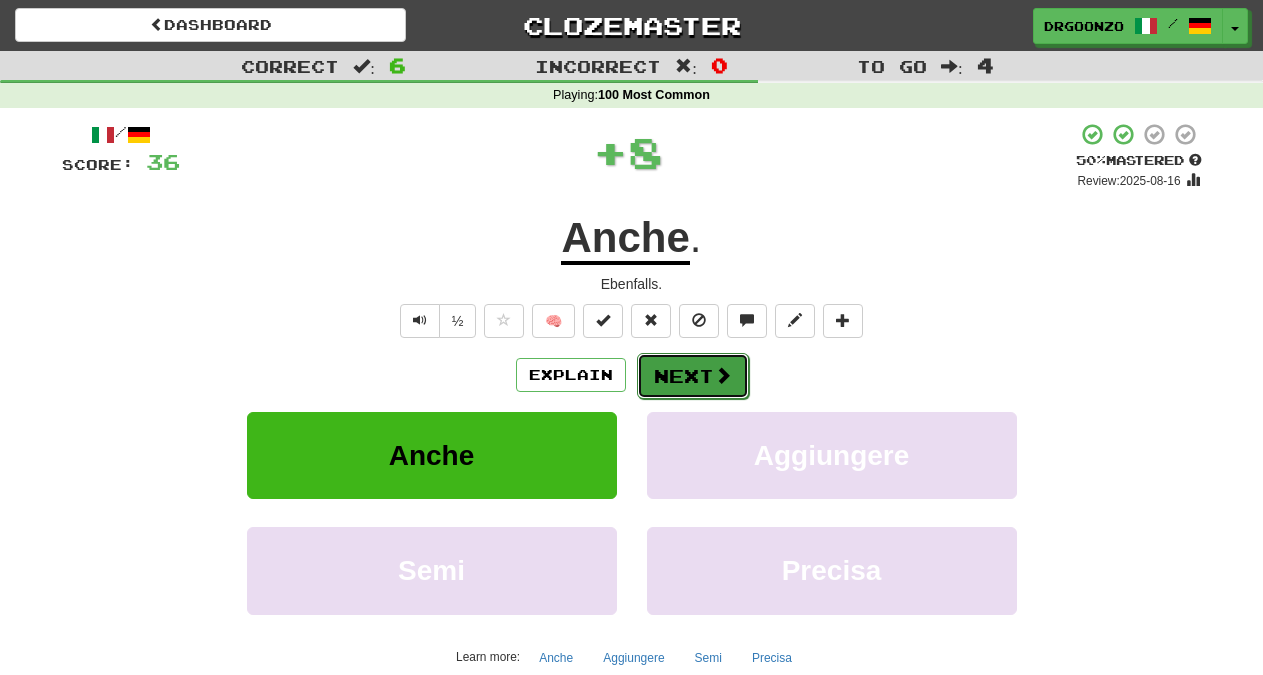 click at bounding box center (723, 375) 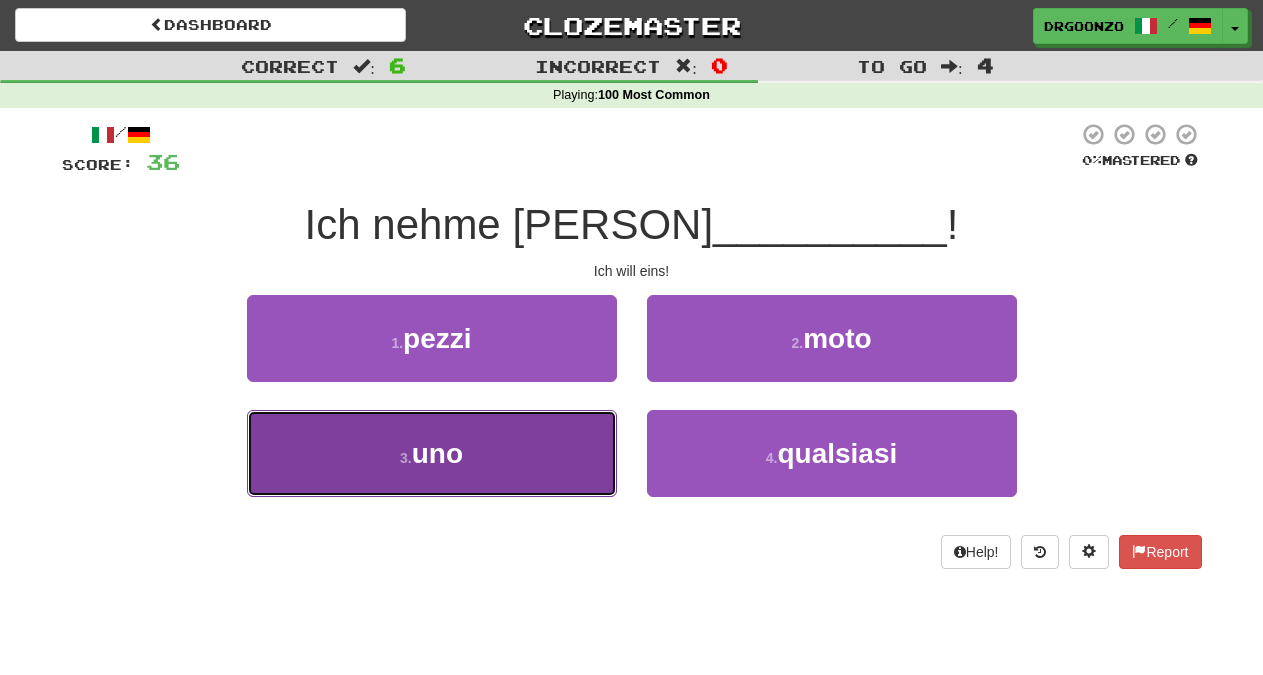 click on "3 .  uno" at bounding box center [432, 453] 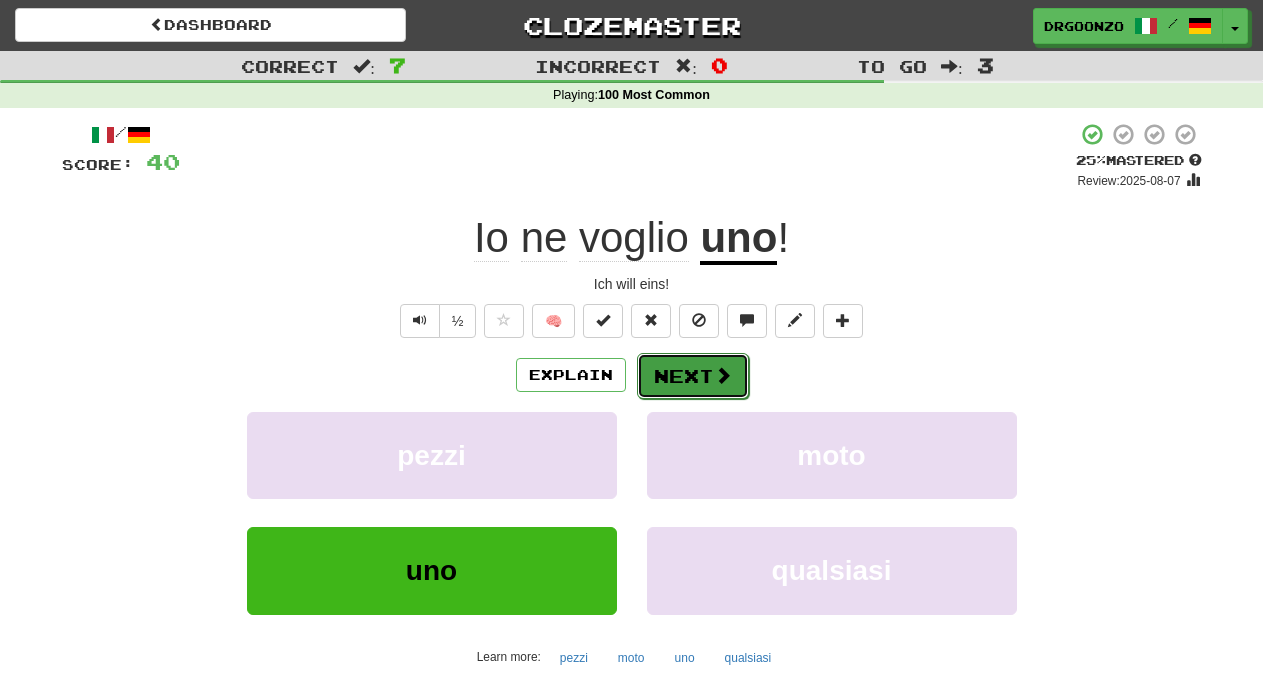 click on "Next" at bounding box center (693, 376) 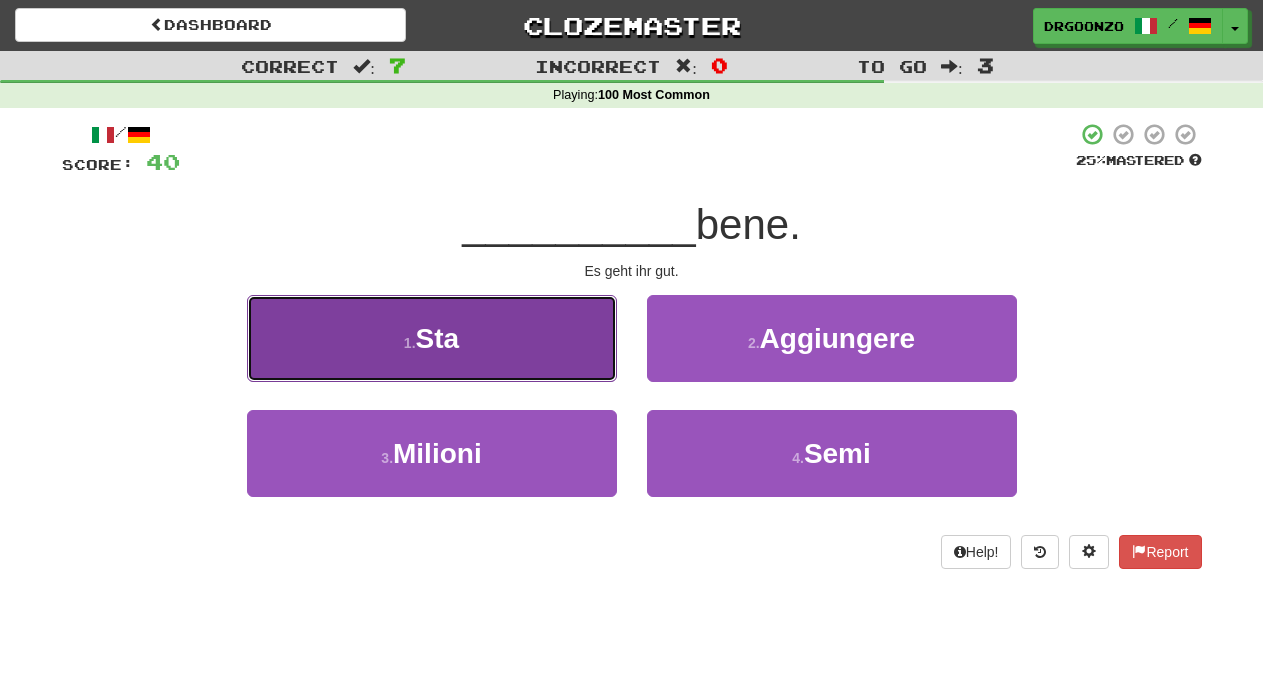 click on "1 .  Sta" at bounding box center [432, 338] 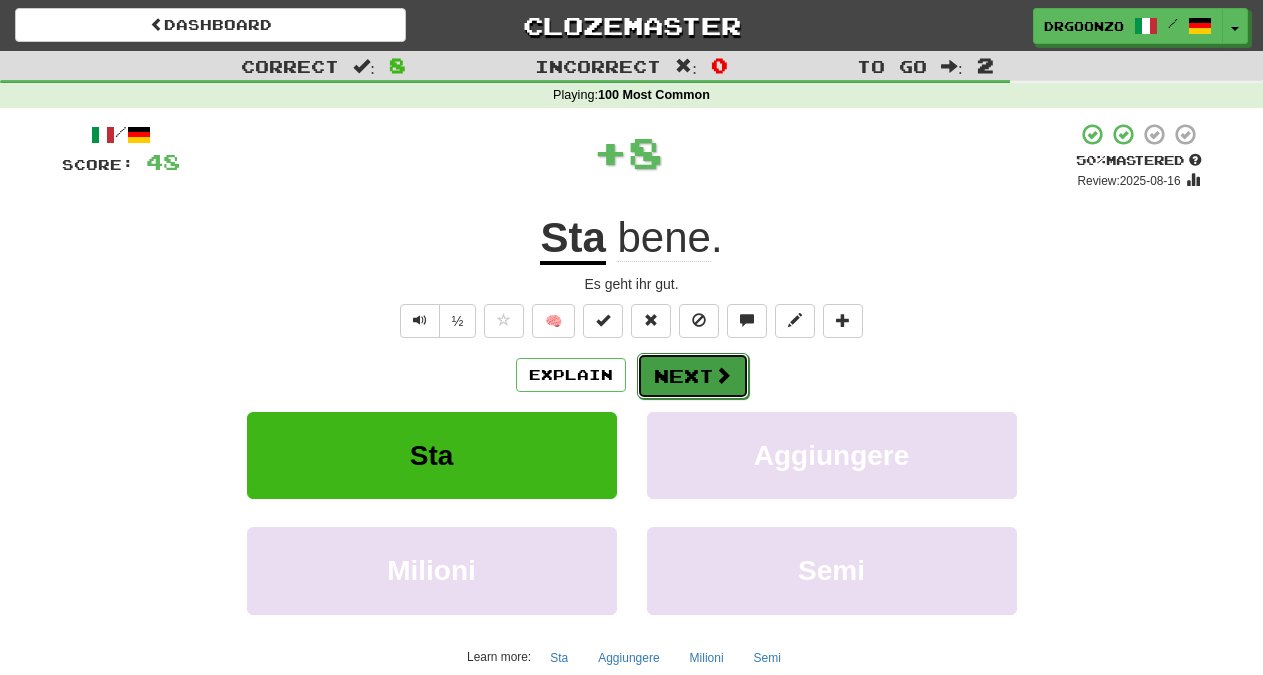 click on "Next" at bounding box center (693, 376) 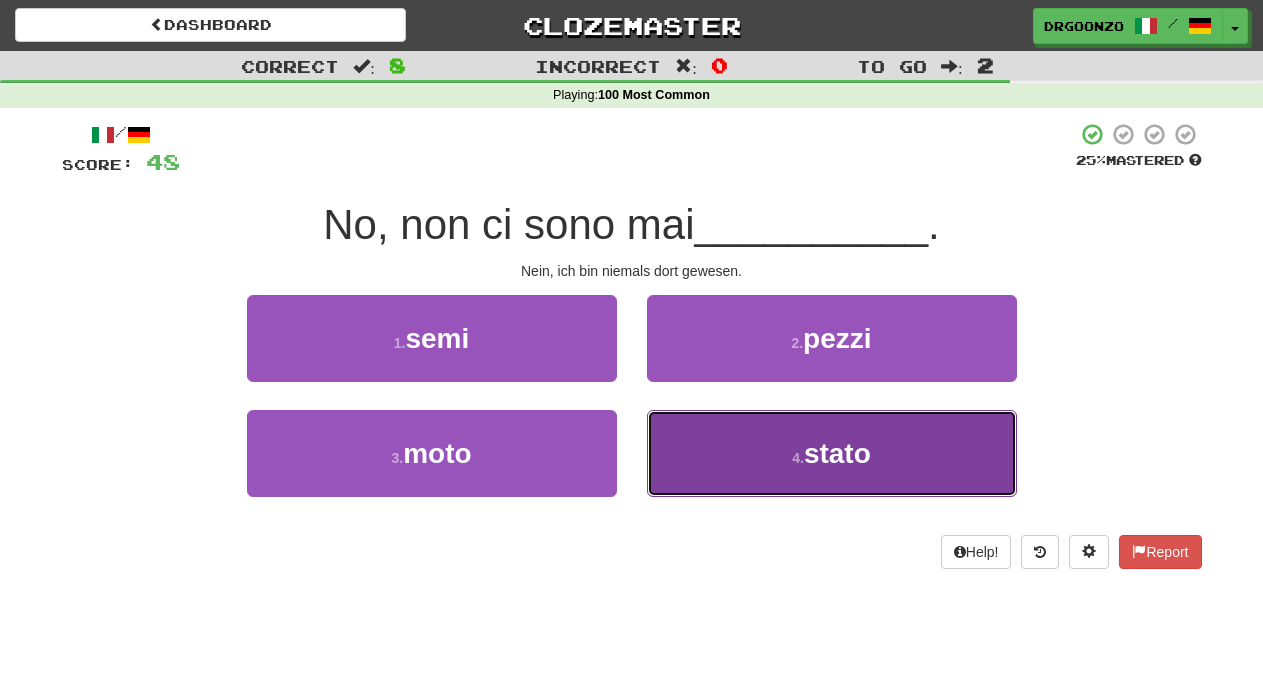 click on "stato" at bounding box center [837, 453] 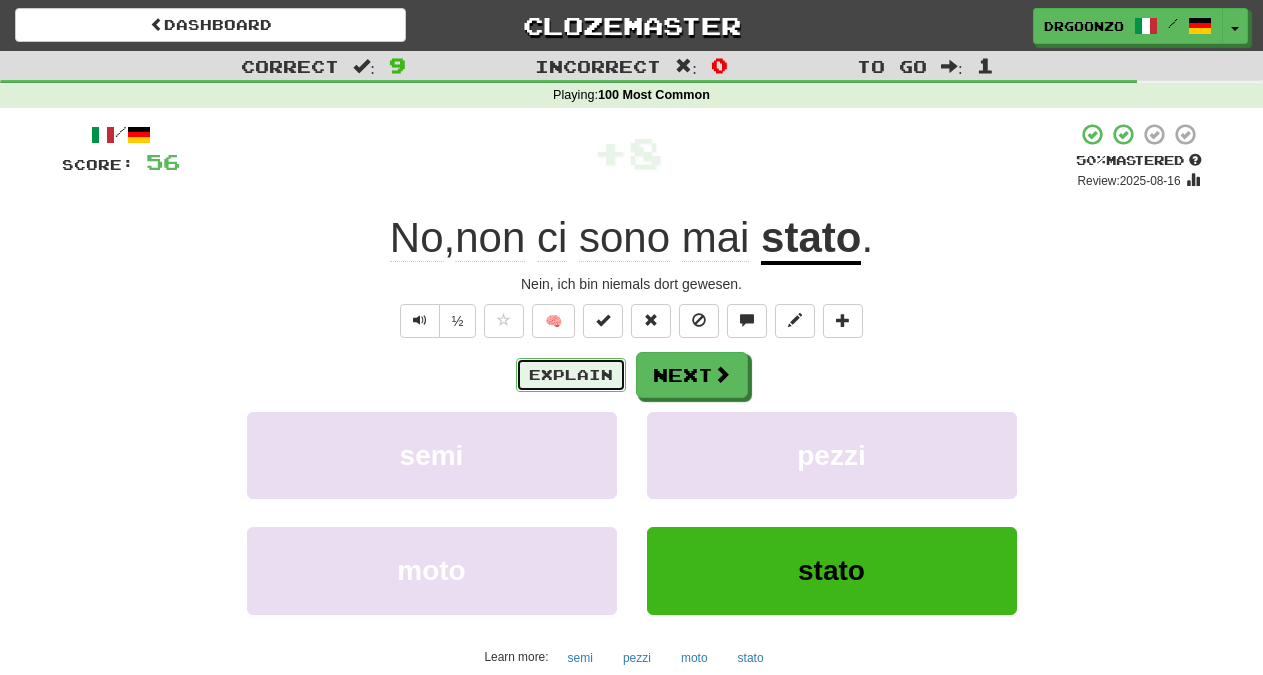 click on "Explain" at bounding box center (571, 375) 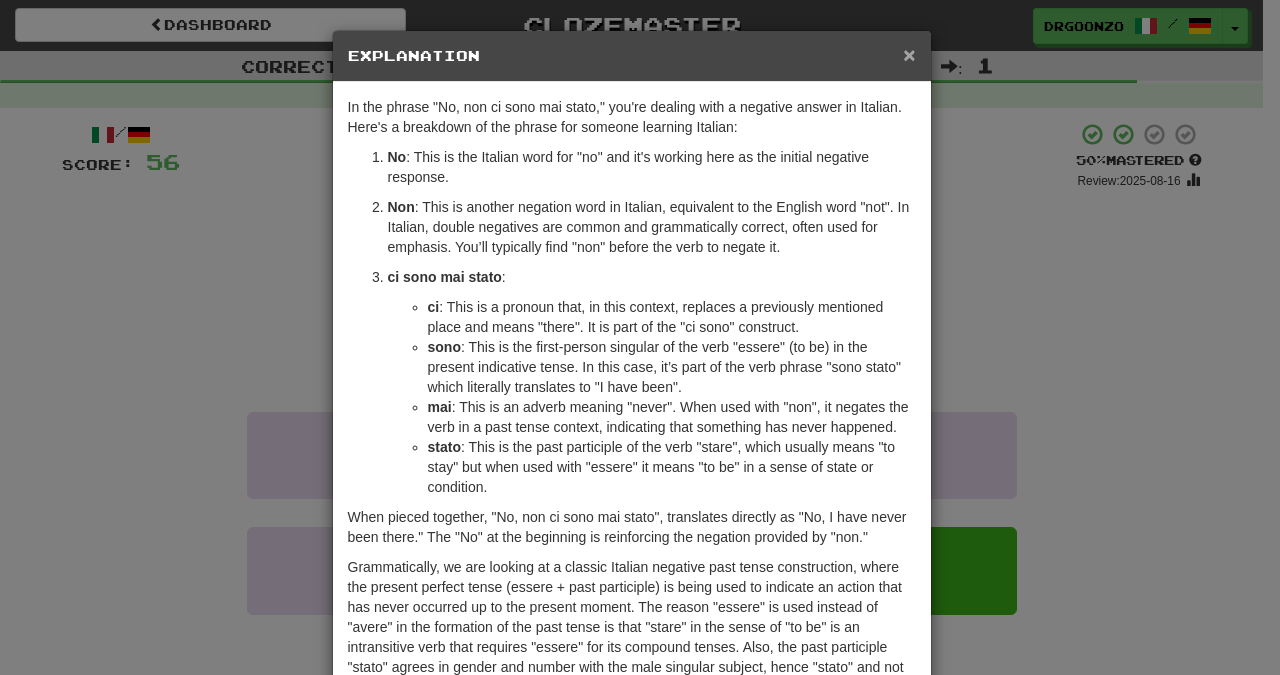 click on "×" at bounding box center (909, 54) 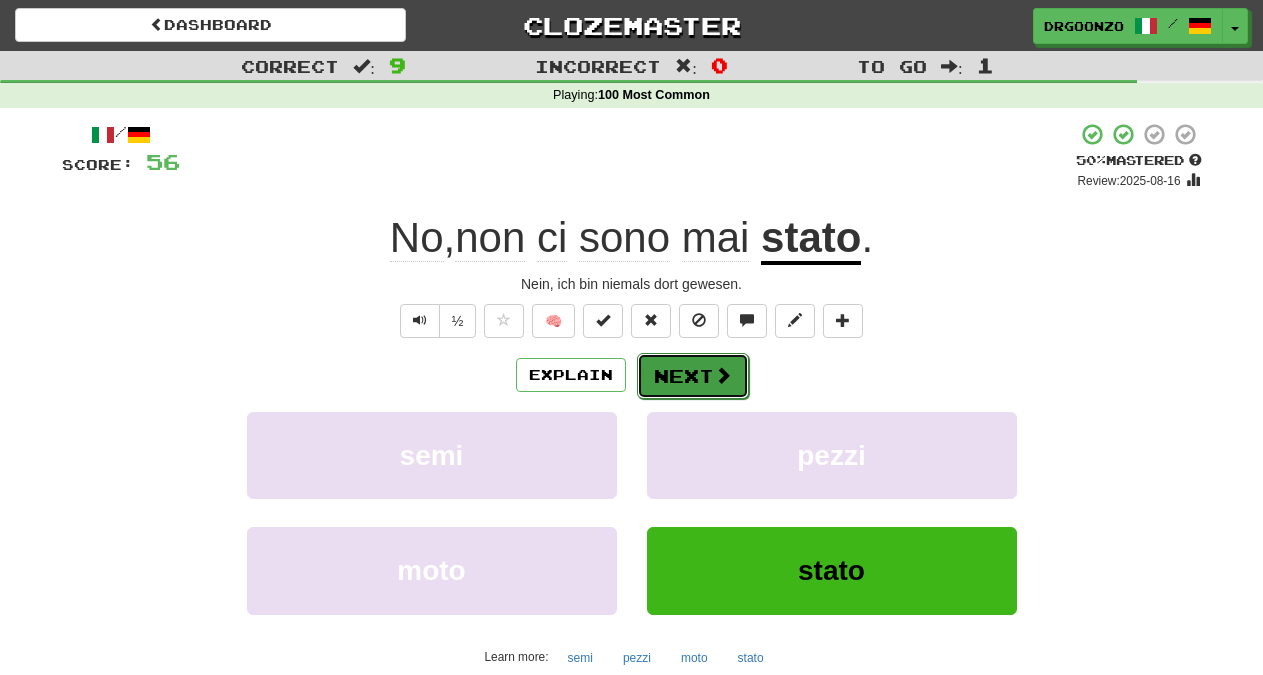 click at bounding box center (723, 375) 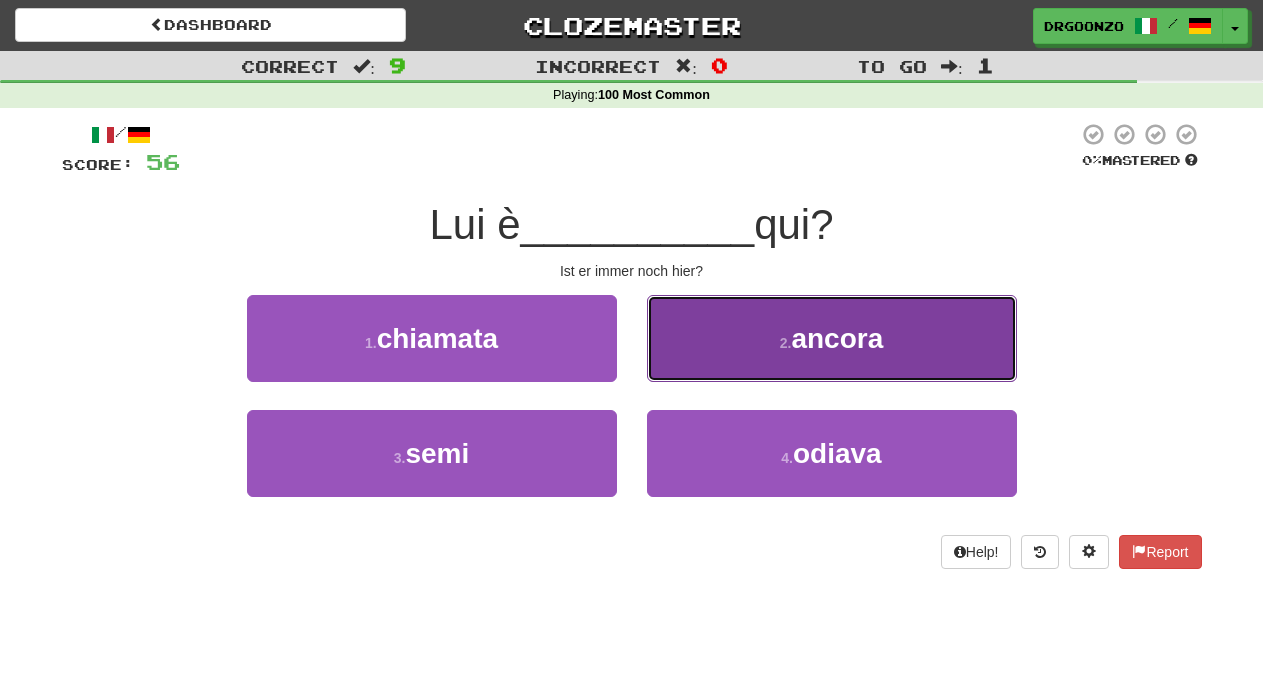 click on "ancora" at bounding box center [837, 338] 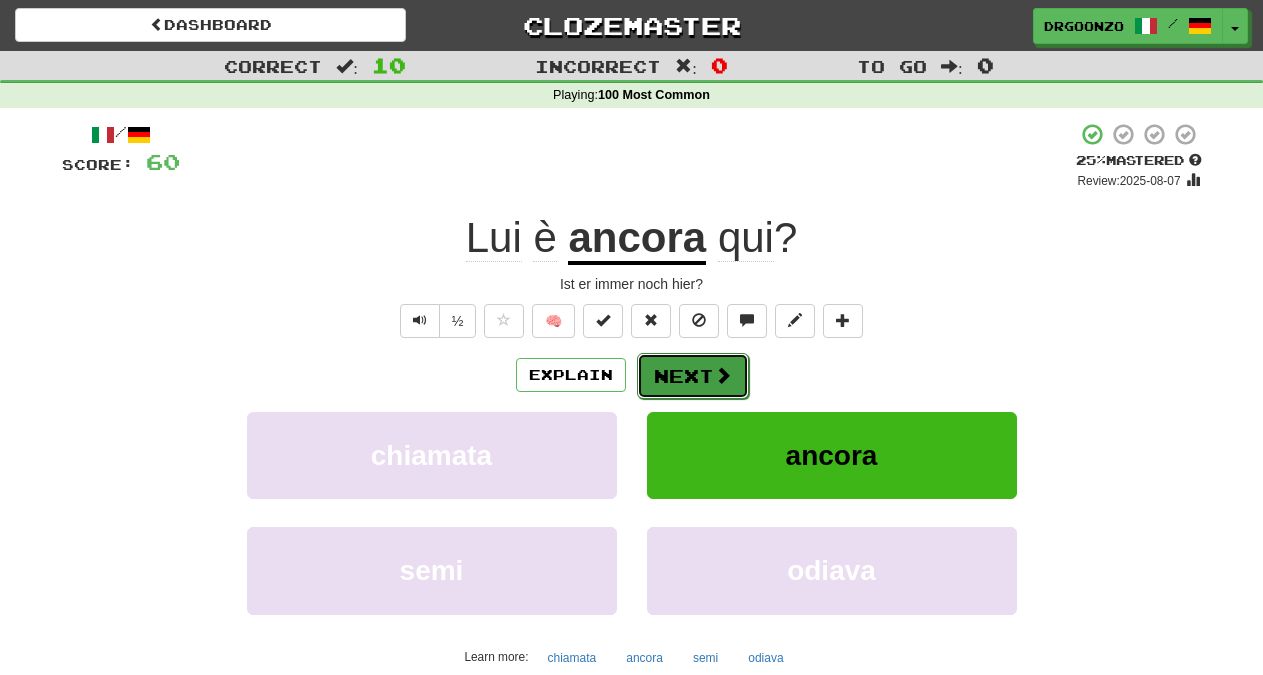 click at bounding box center [723, 375] 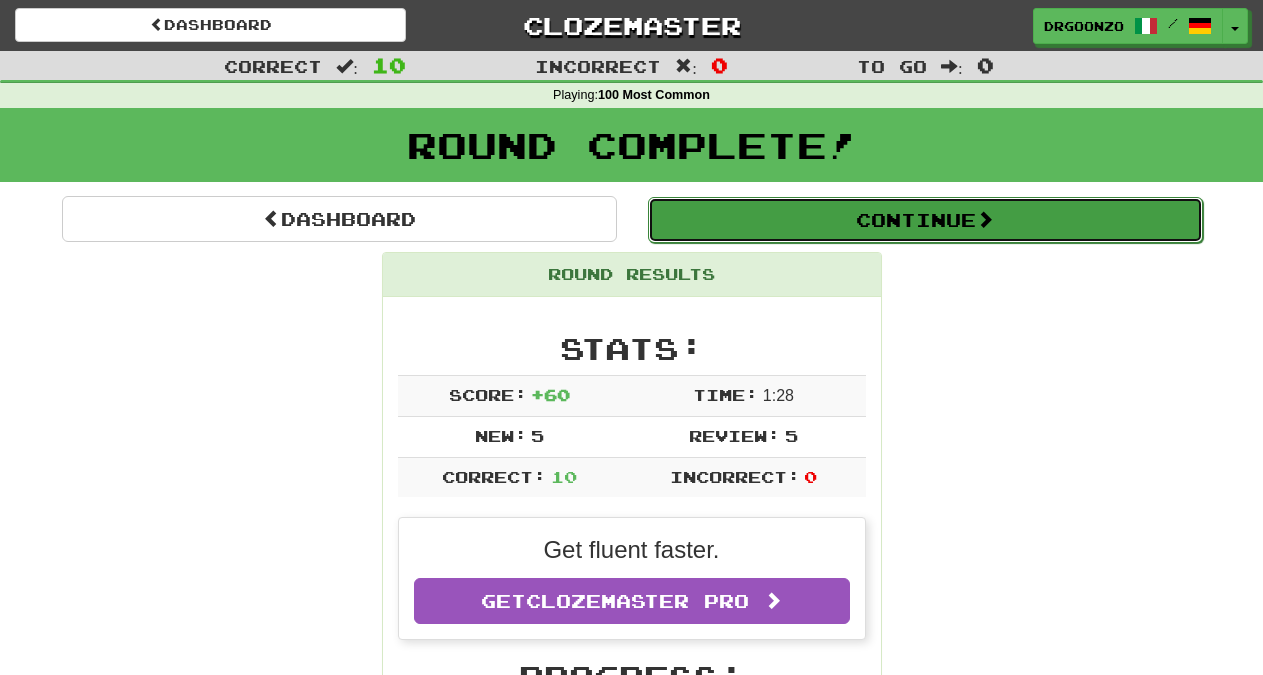 click on "Continue" at bounding box center [925, 220] 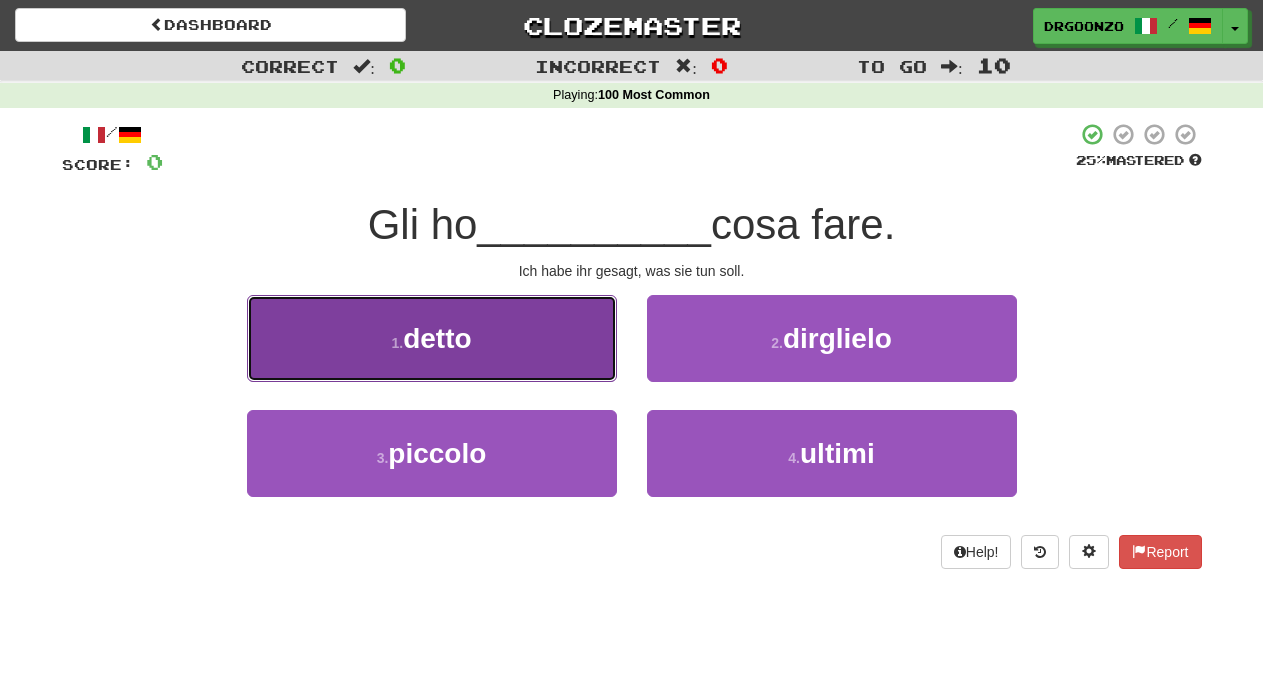click on "detto" at bounding box center [437, 338] 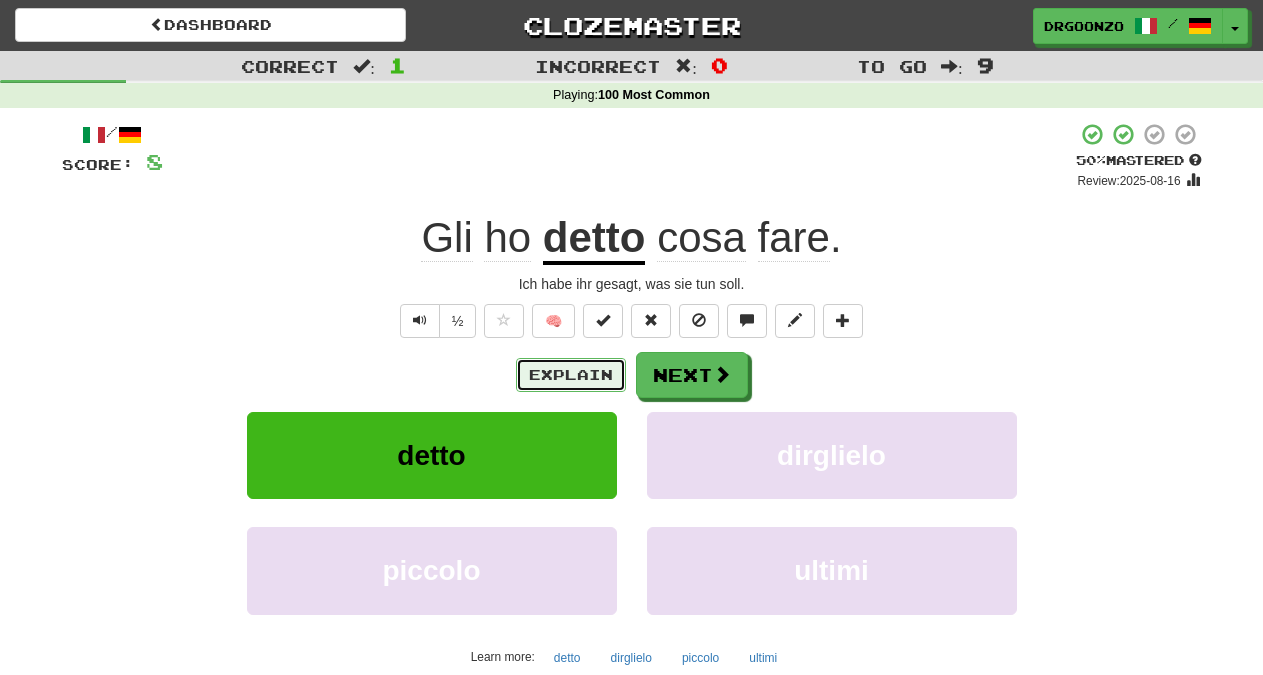 click on "Explain" at bounding box center (571, 375) 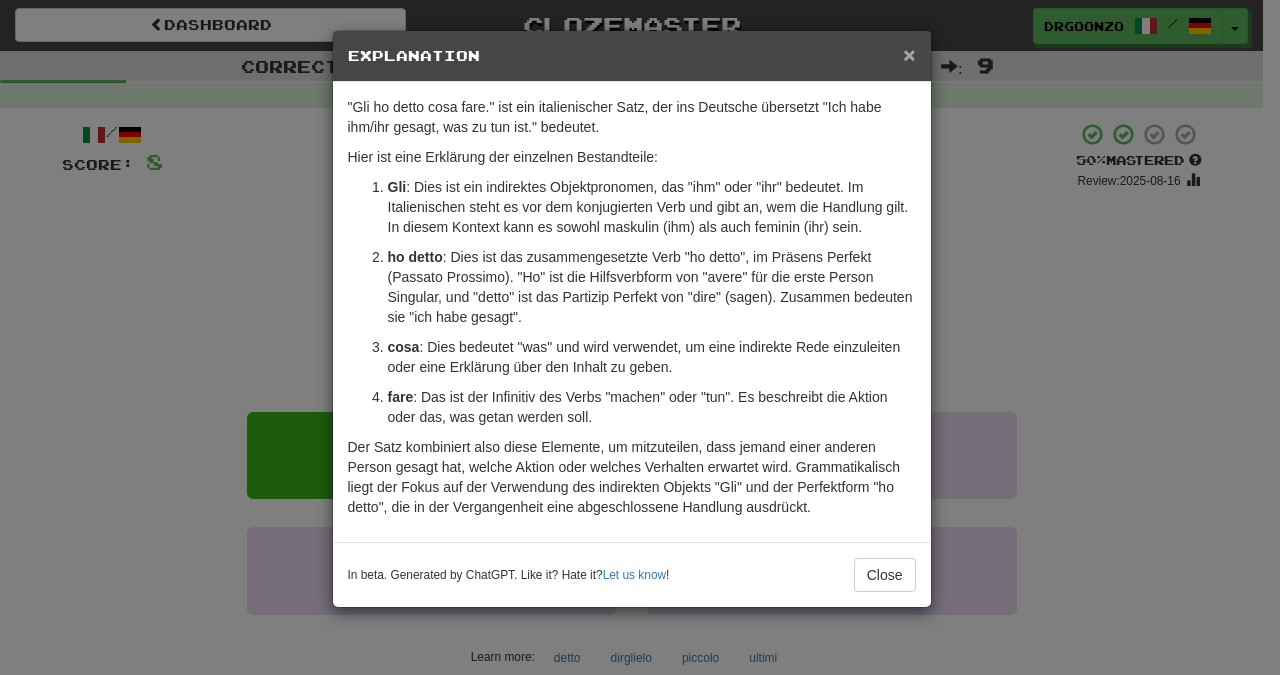 click on "×" at bounding box center [909, 54] 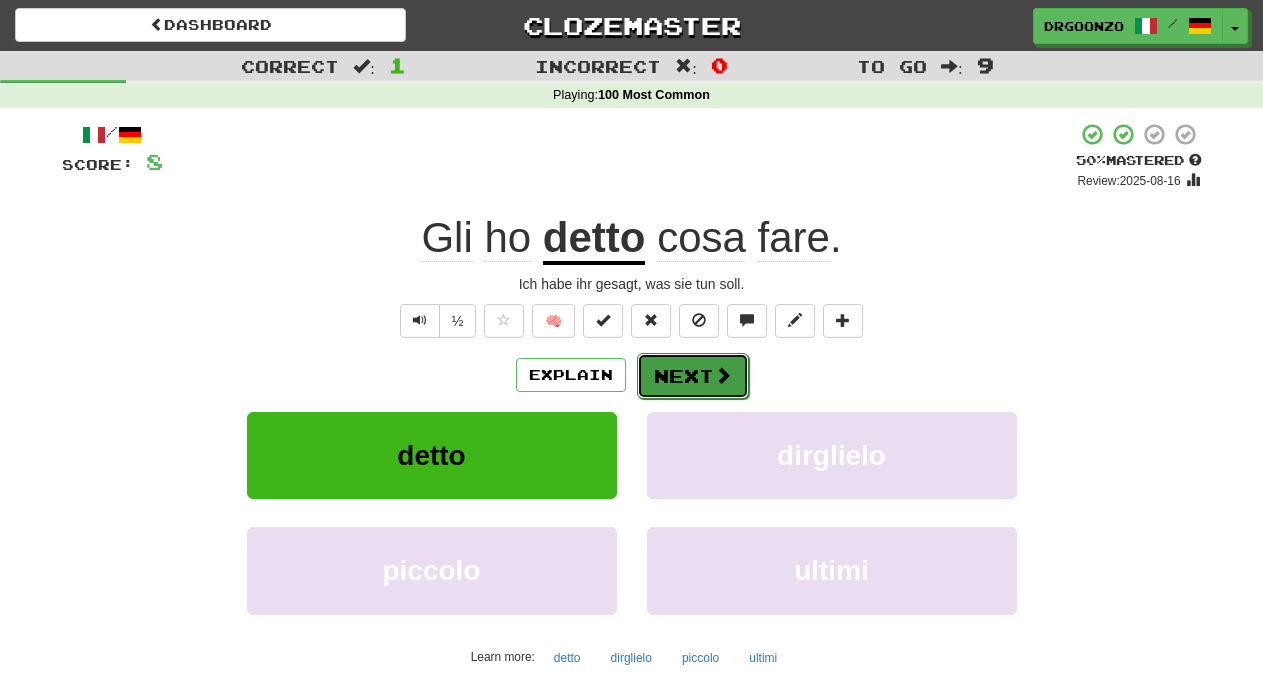 click on "Next" at bounding box center (693, 376) 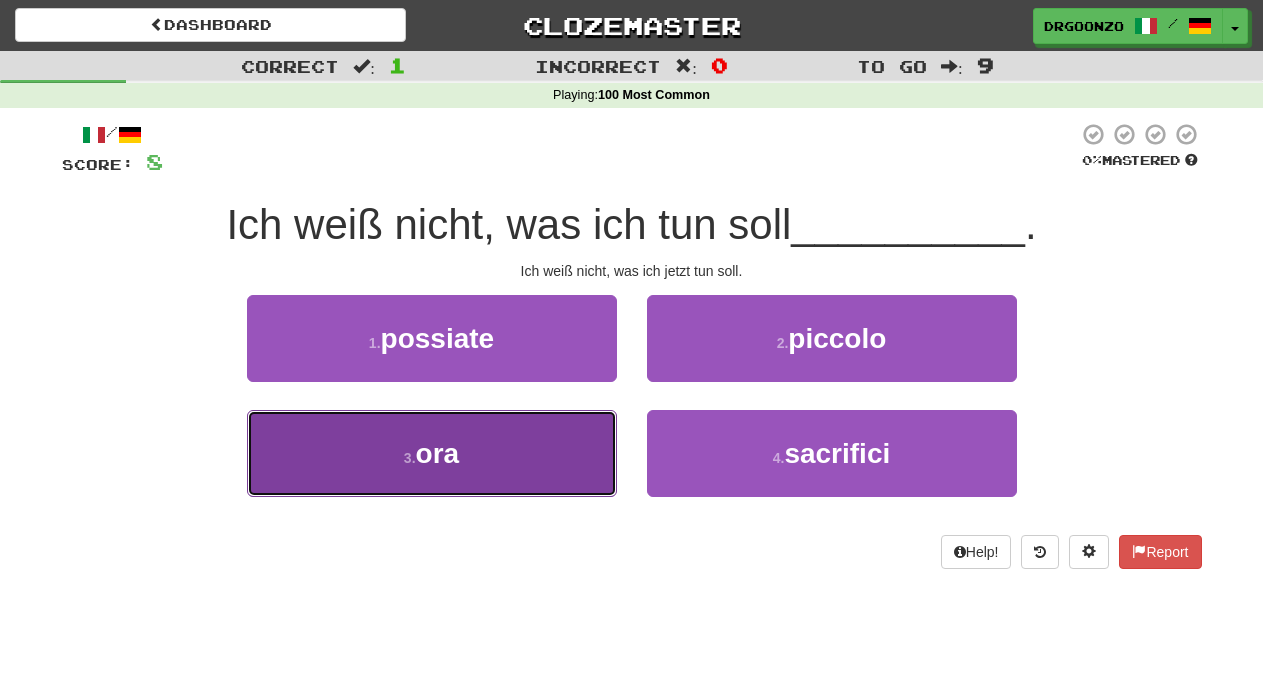 click on "3 .  ora" at bounding box center (432, 453) 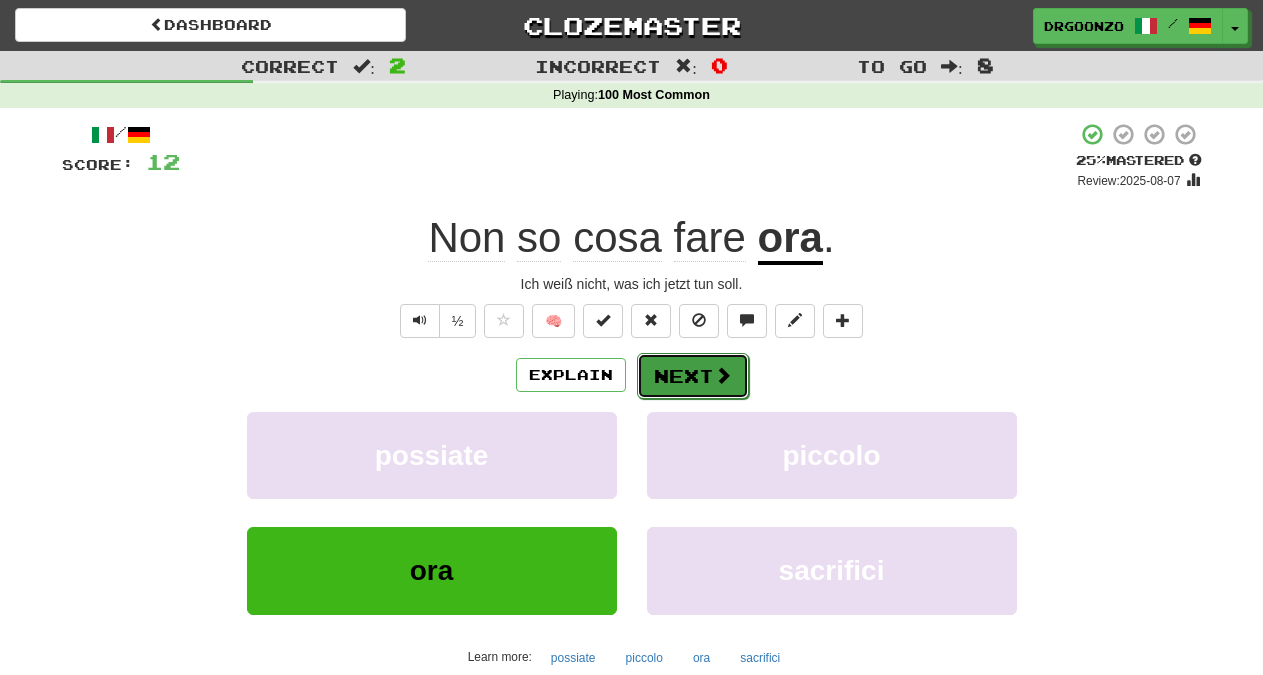 click on "Next" at bounding box center (693, 376) 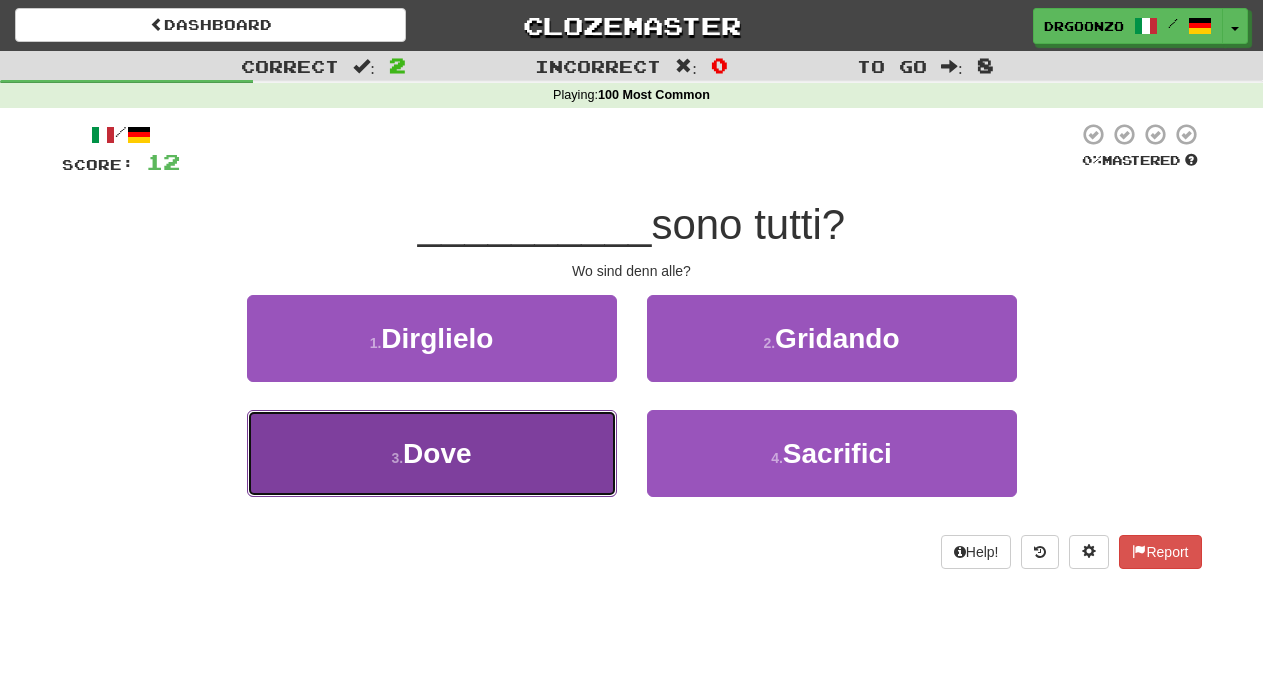 click on "3 .  Dove" at bounding box center (432, 453) 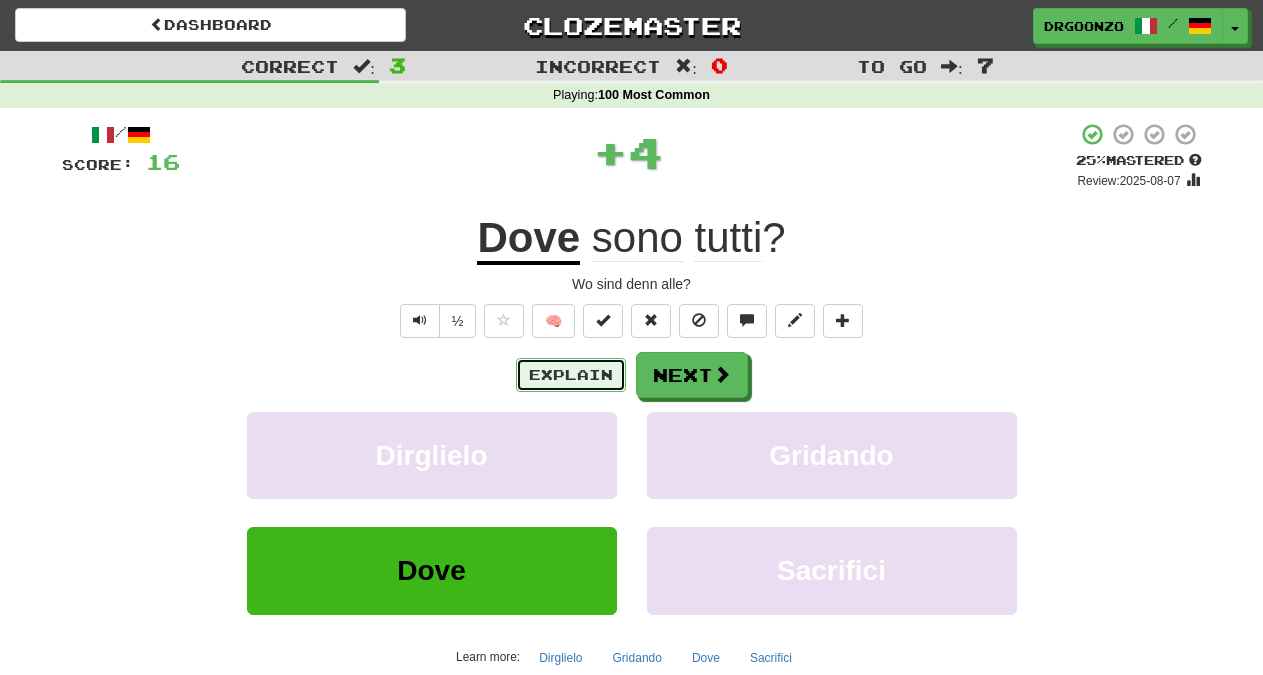 click on "Explain" at bounding box center (571, 375) 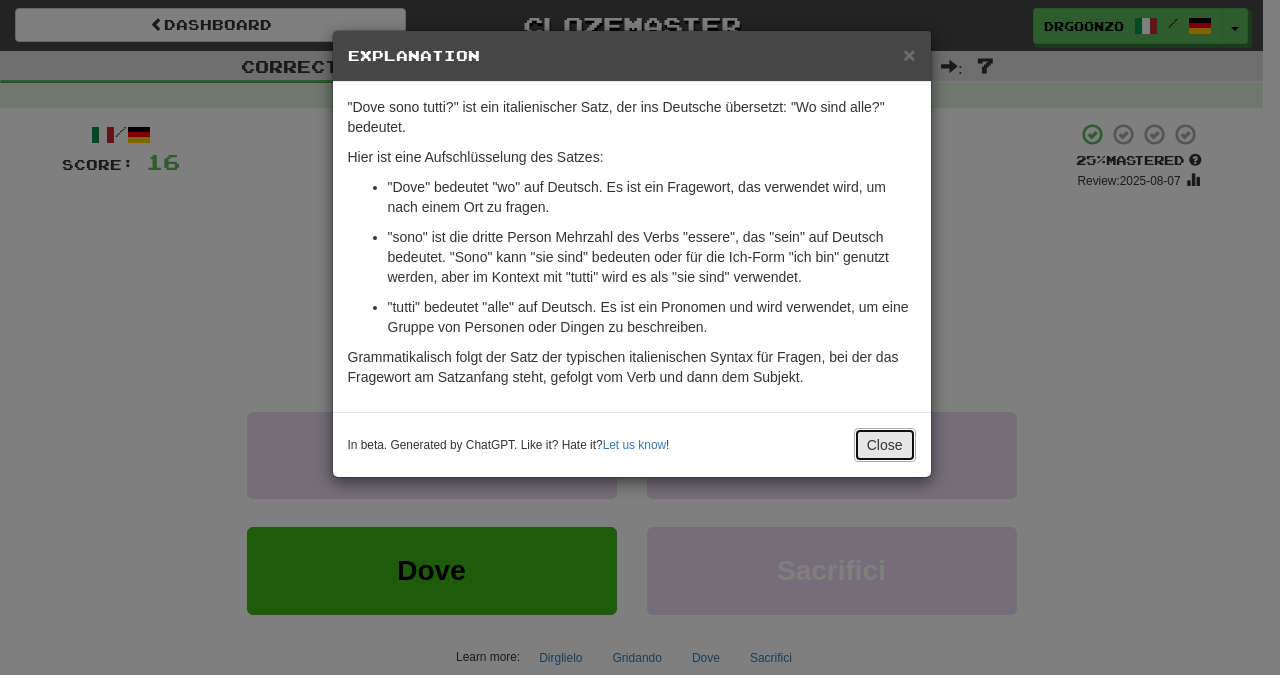 click on "Close" at bounding box center (885, 445) 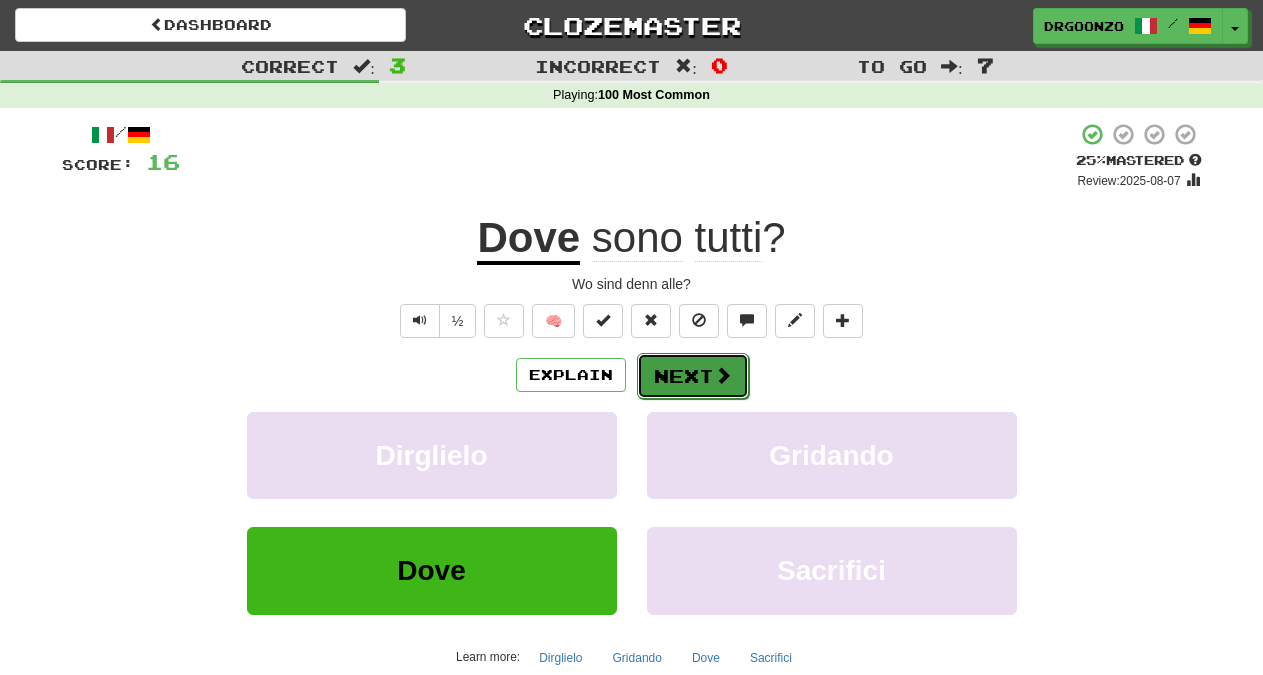 click on "Next" at bounding box center [693, 376] 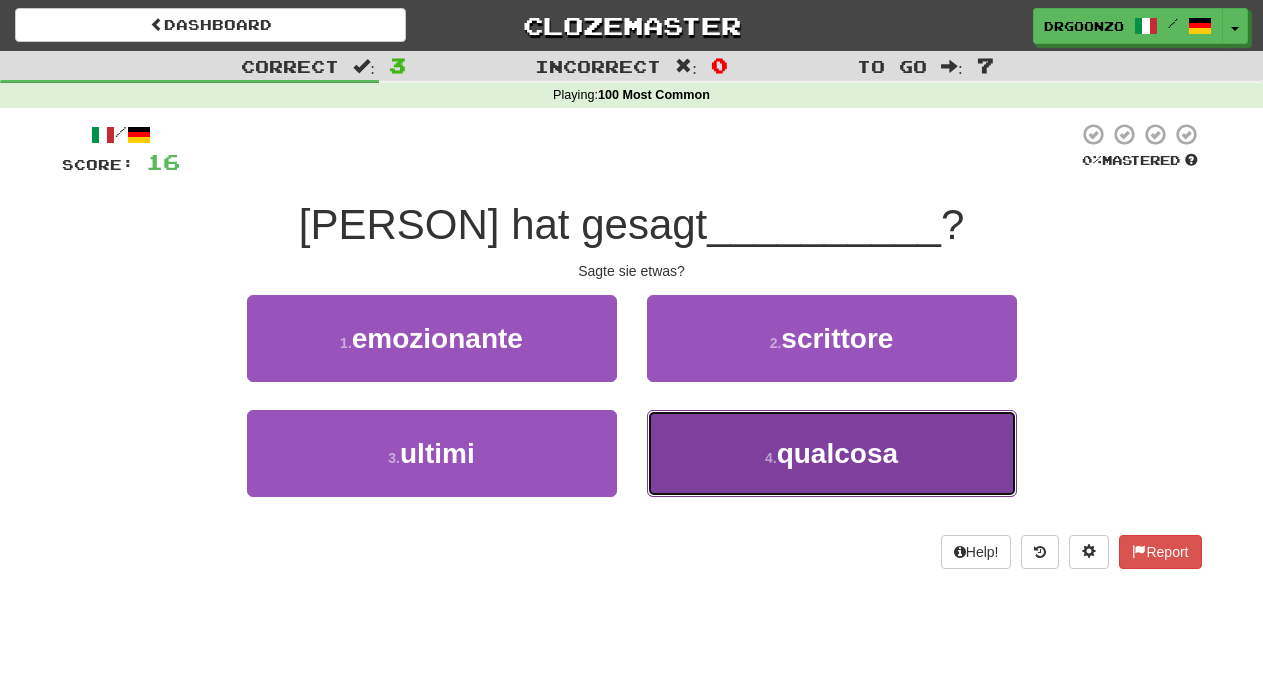 click on "qualcosa" at bounding box center (837, 453) 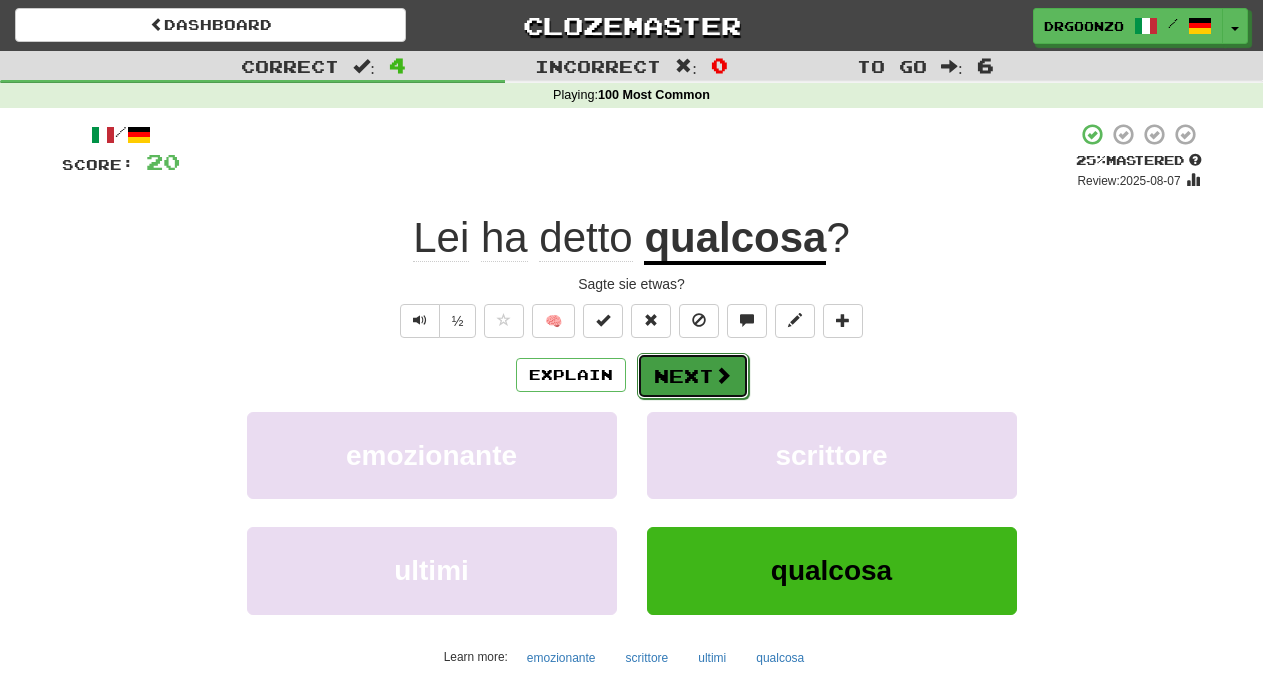click at bounding box center [723, 375] 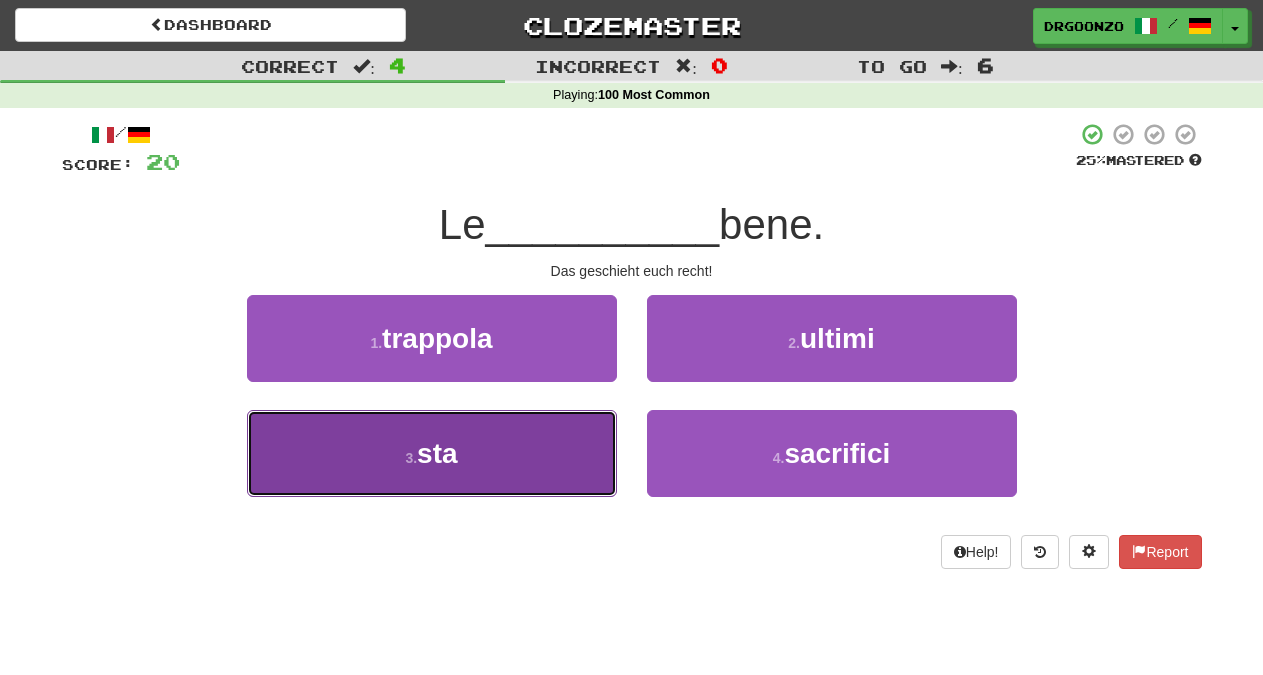 click on "3 .  sta" at bounding box center [432, 453] 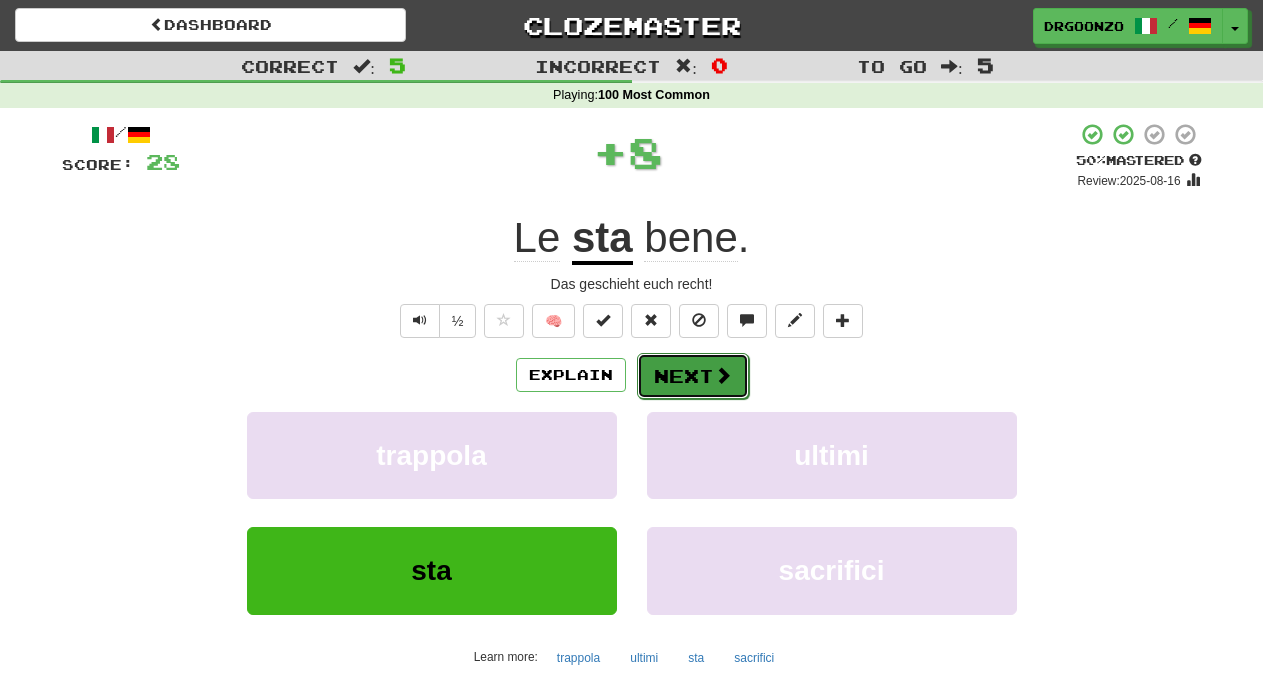 click on "Next" at bounding box center [693, 376] 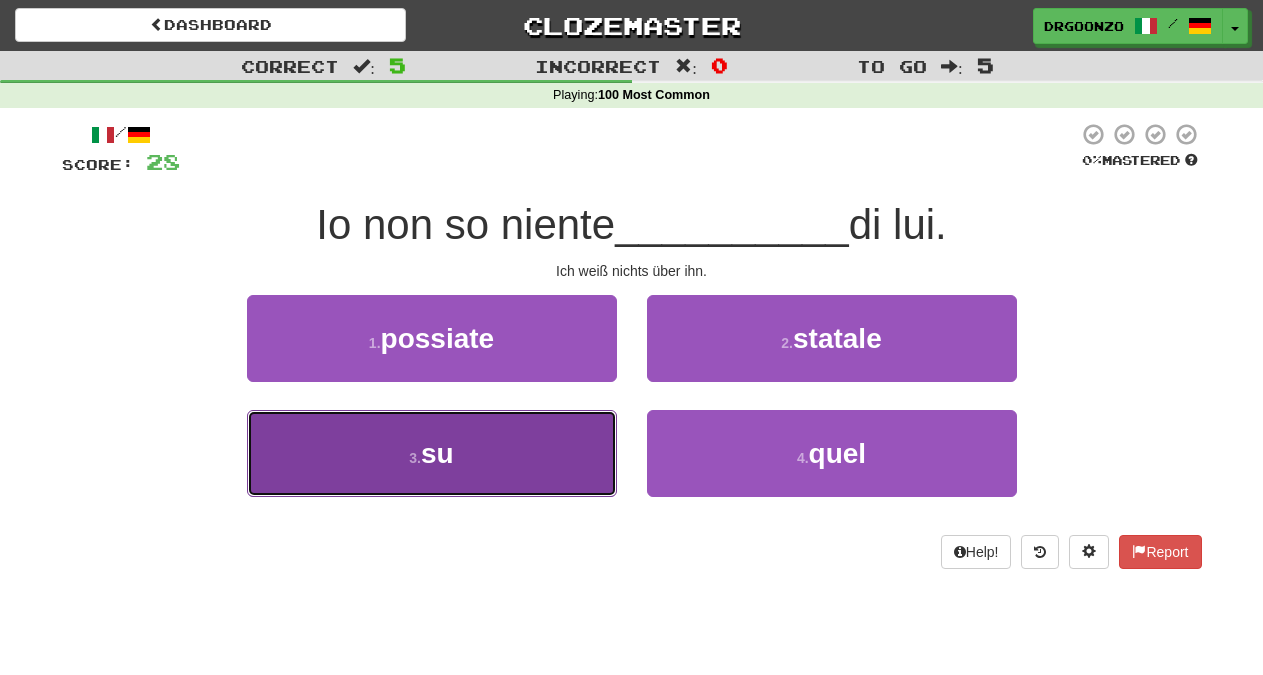 click on "3 .  su" at bounding box center [432, 453] 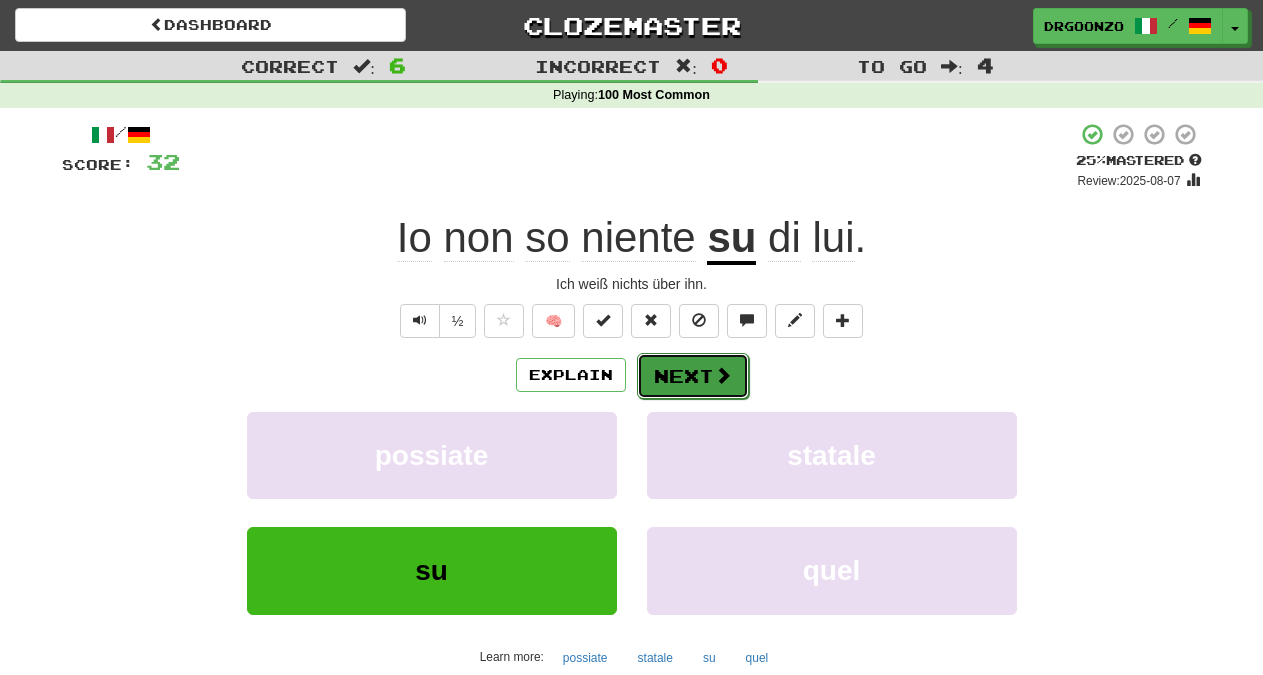 click on "Next" at bounding box center (693, 376) 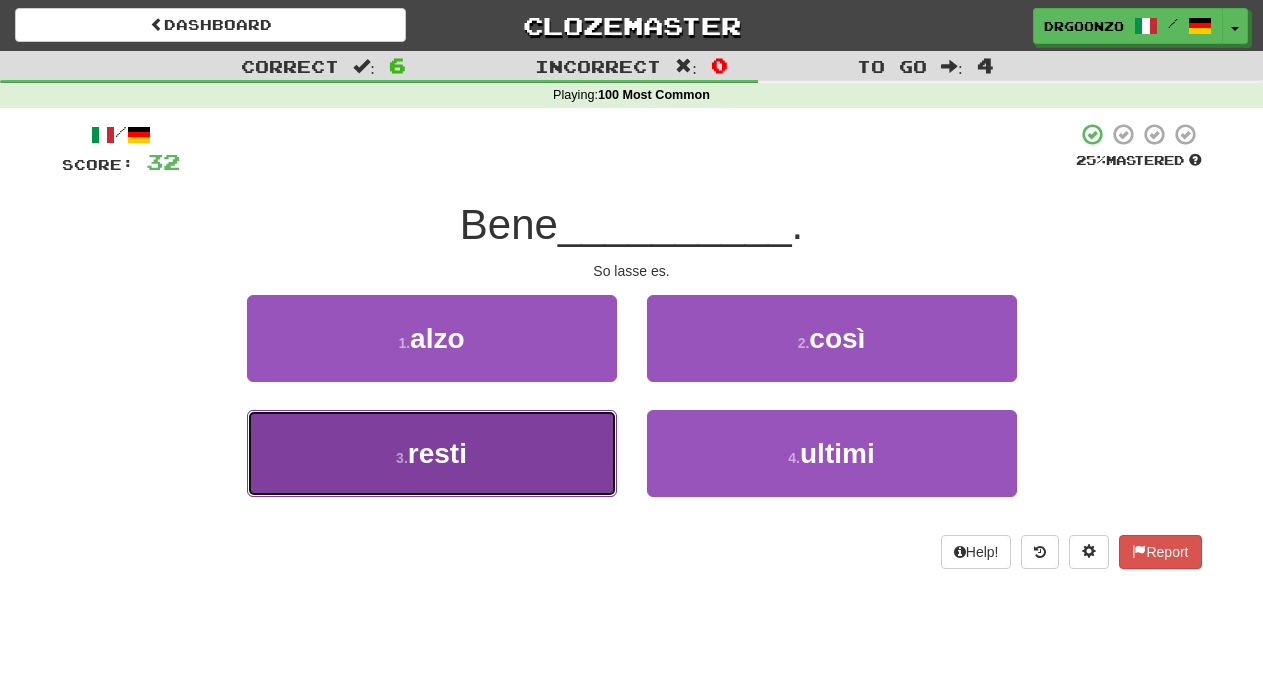 click on "3 .  resti" at bounding box center [432, 453] 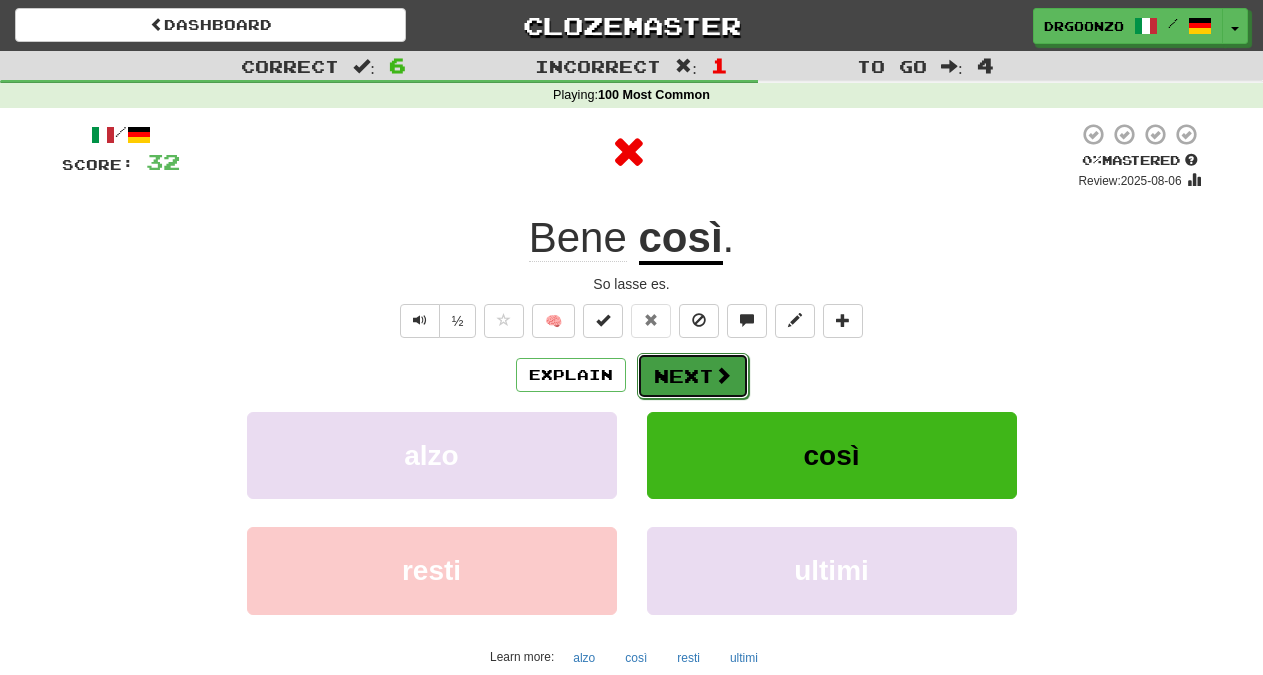 click on "Next" at bounding box center (693, 376) 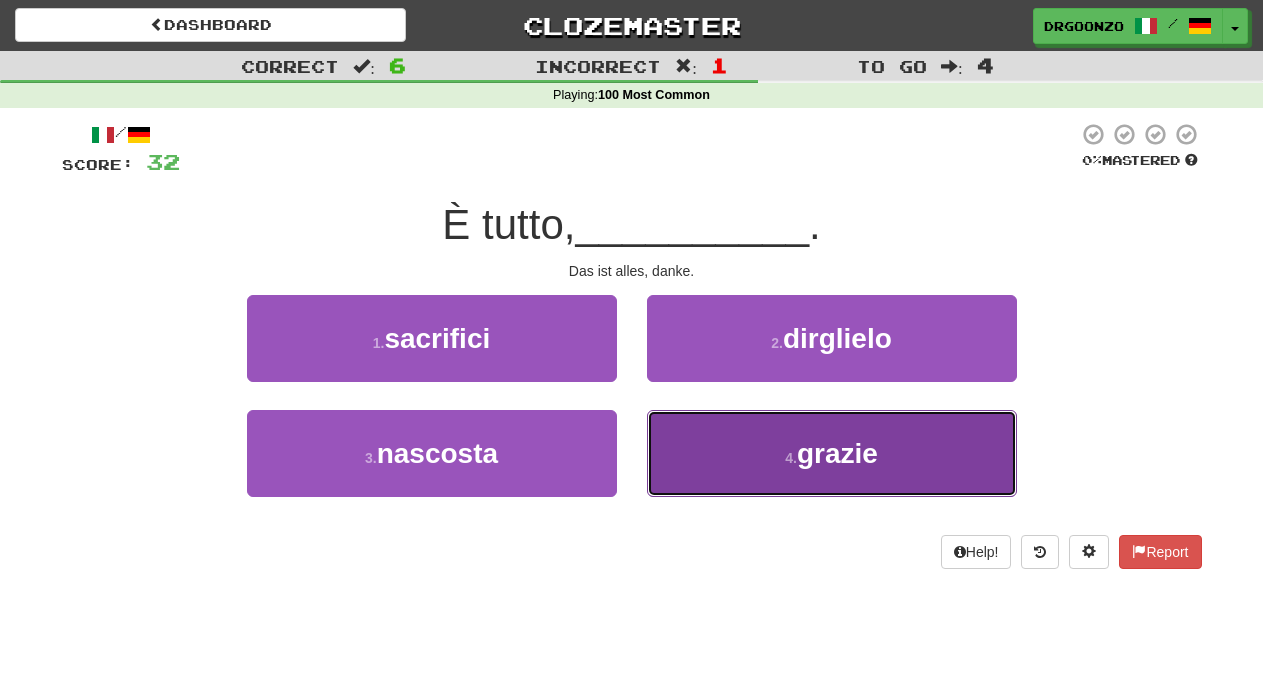 click on "4 .  grazie" at bounding box center (832, 453) 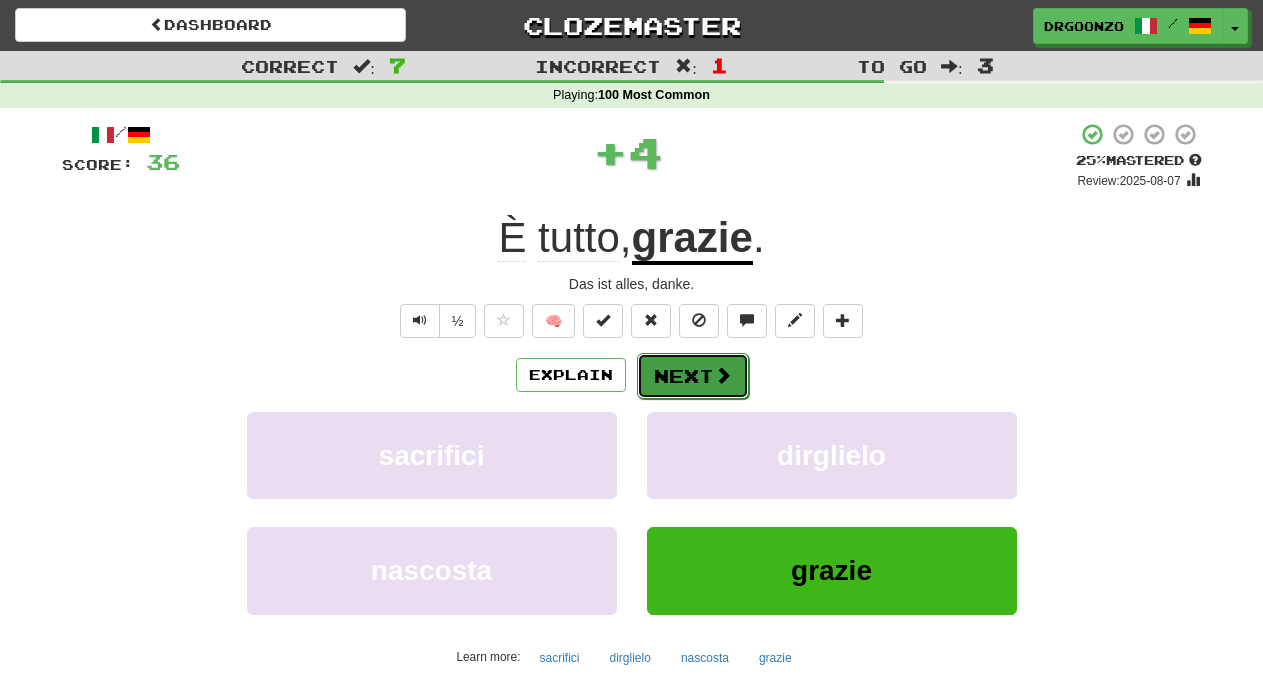 click on "Next" at bounding box center (693, 376) 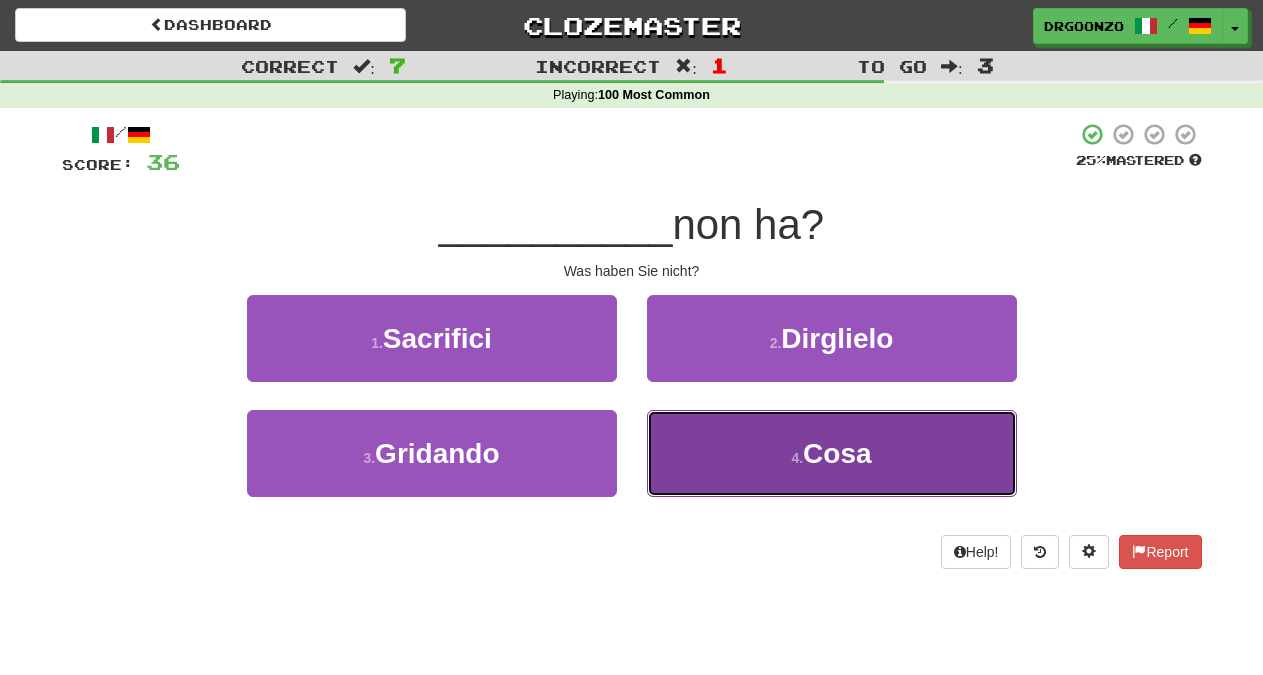 click on "Cosa" at bounding box center (837, 453) 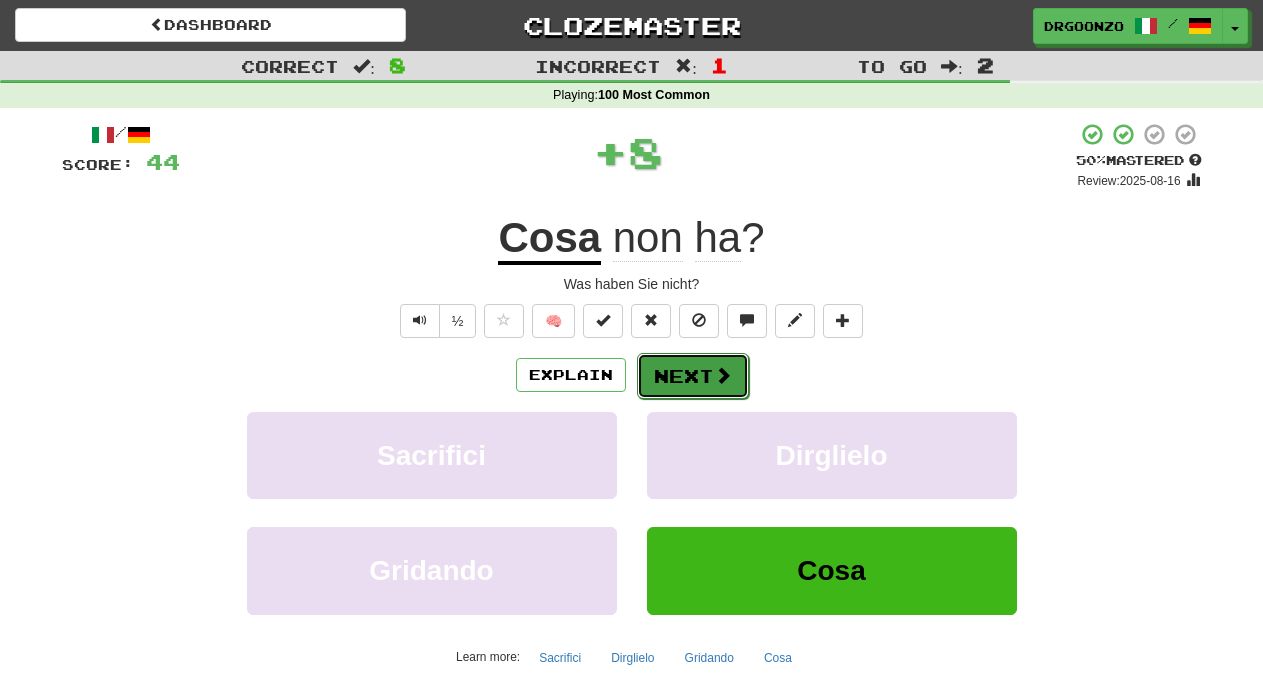 click on "Next" at bounding box center [693, 376] 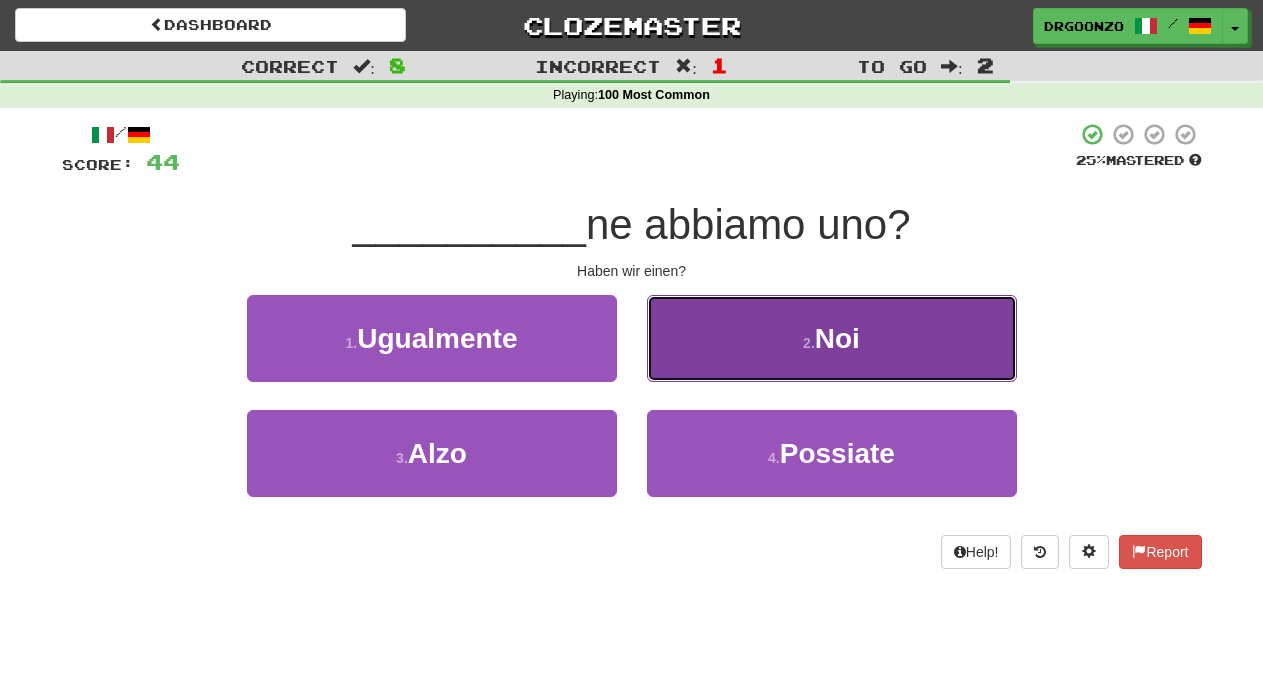 click on "2 .  Noi" at bounding box center (832, 338) 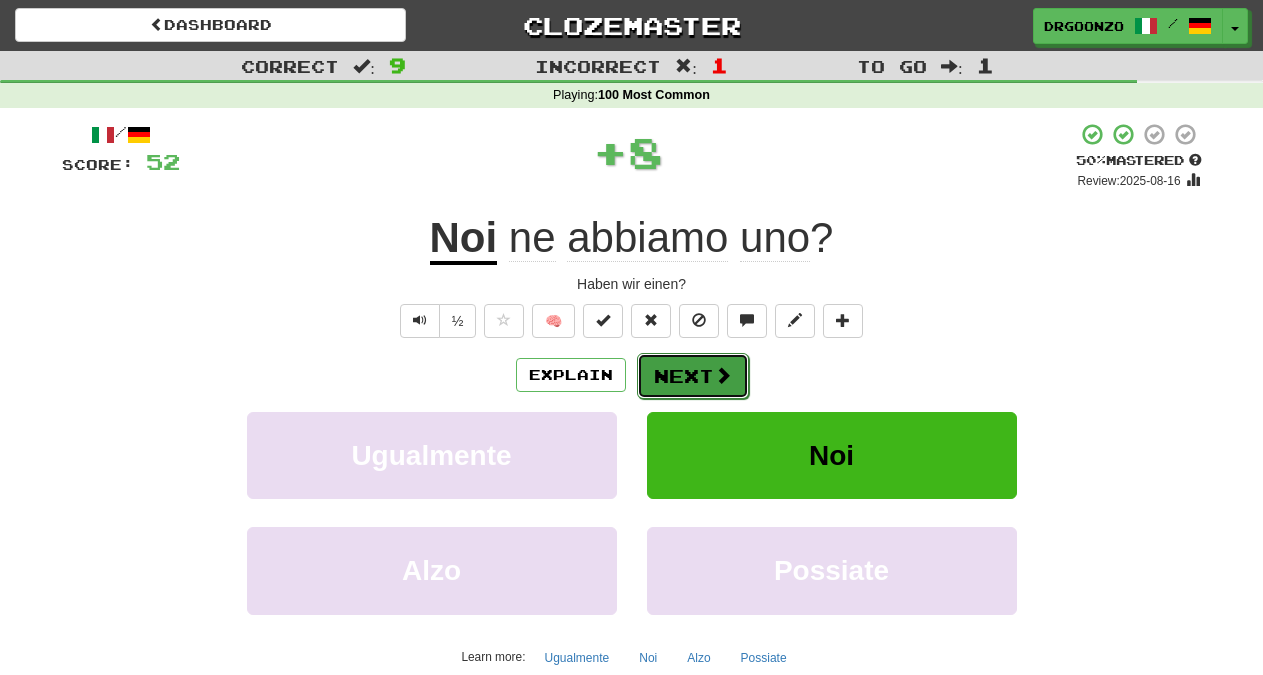 click on "Next" at bounding box center [693, 376] 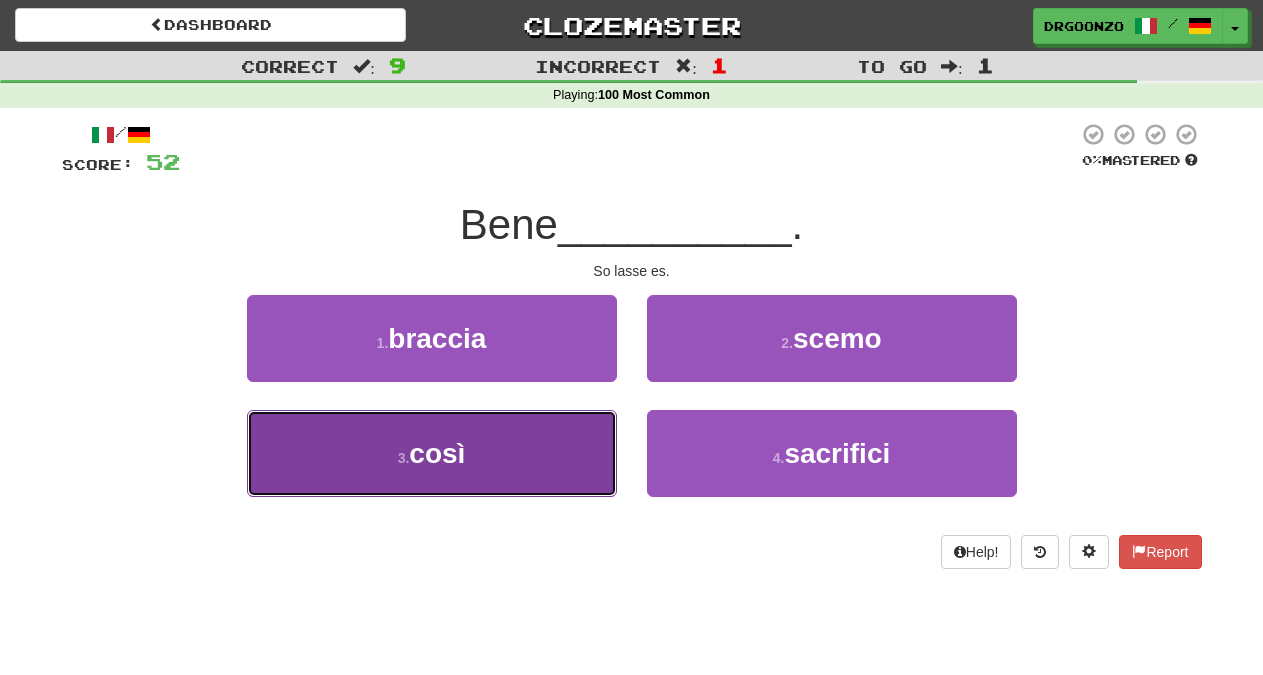 click on "3 .  così" at bounding box center [432, 453] 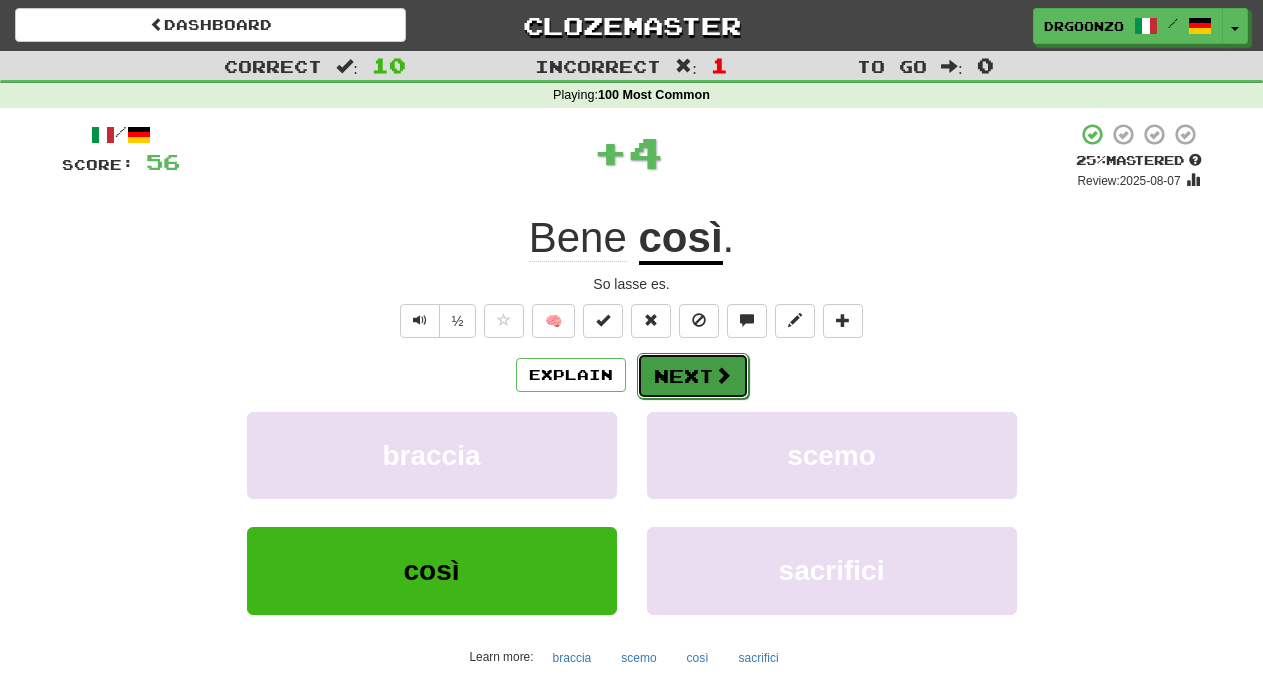 click on "Next" at bounding box center (693, 376) 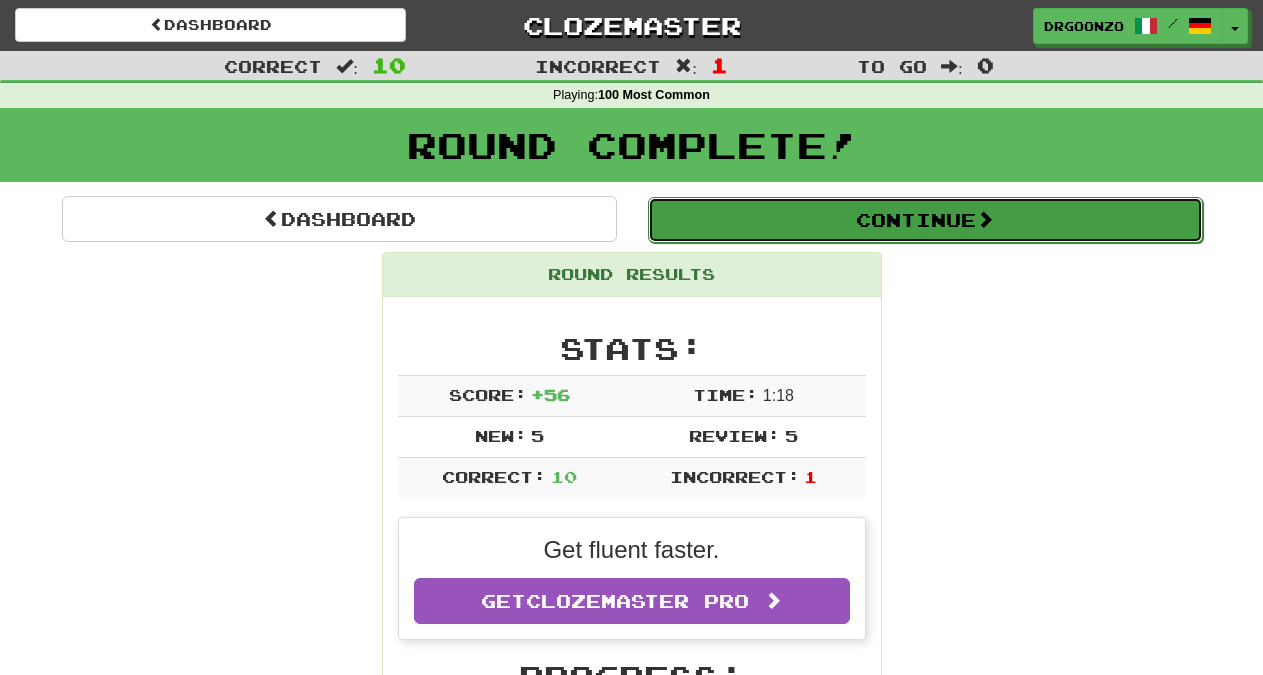 click on "Continue" at bounding box center (925, 220) 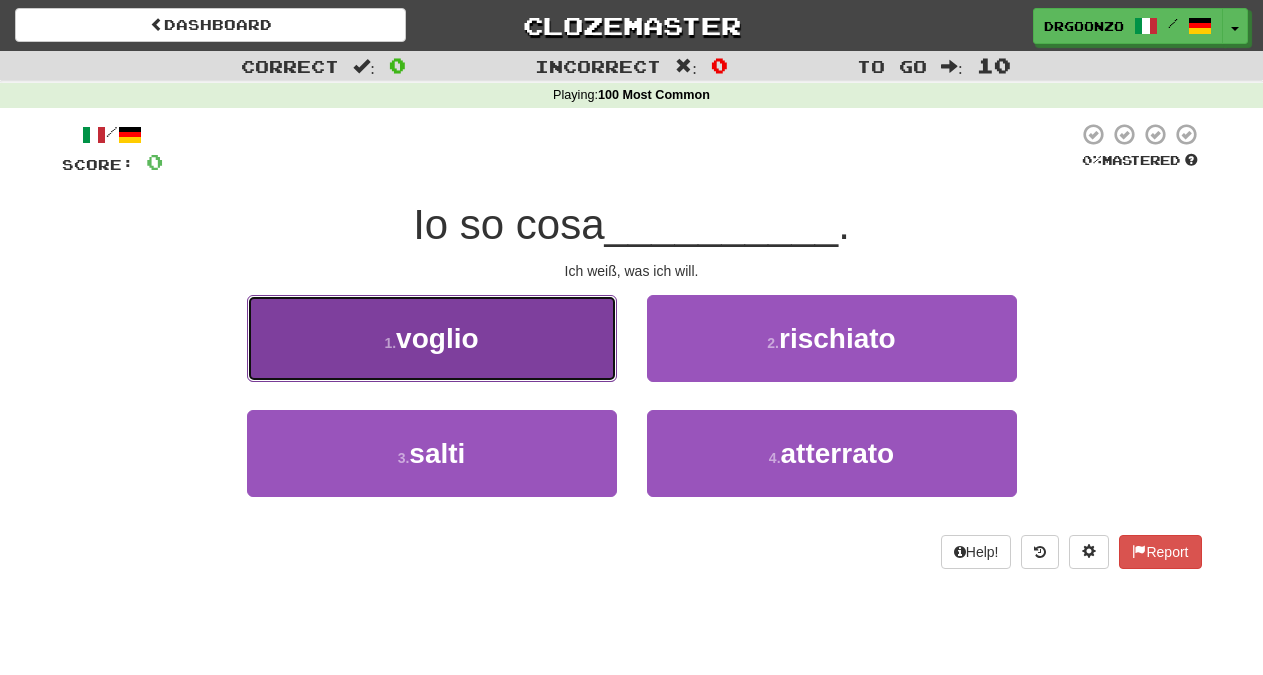 click on "voglio" at bounding box center [437, 338] 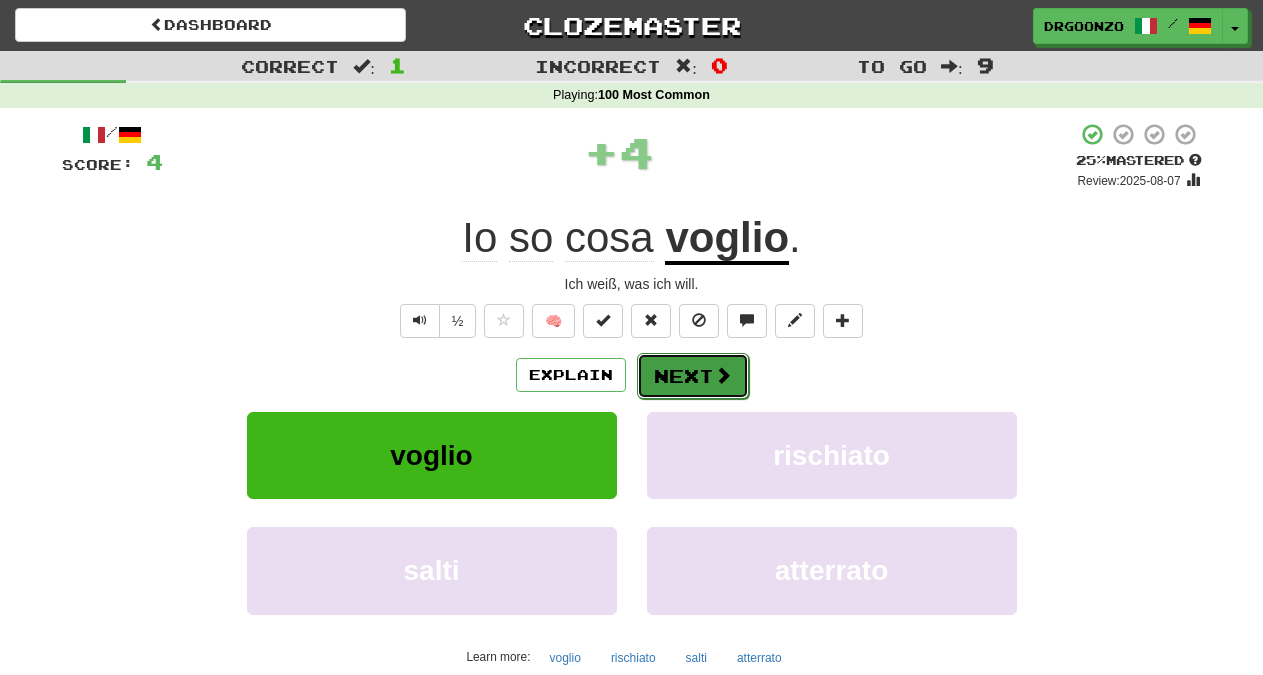 click on "Next" at bounding box center [693, 376] 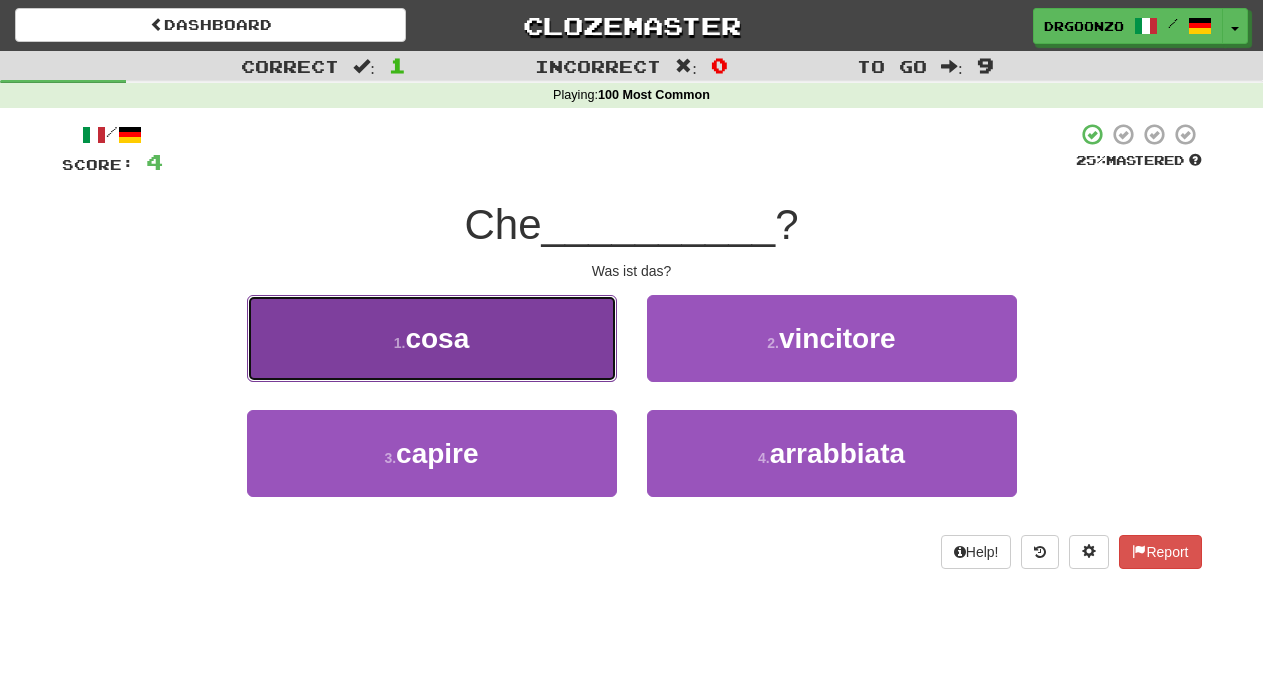 click on "1 .  cosa" at bounding box center (432, 338) 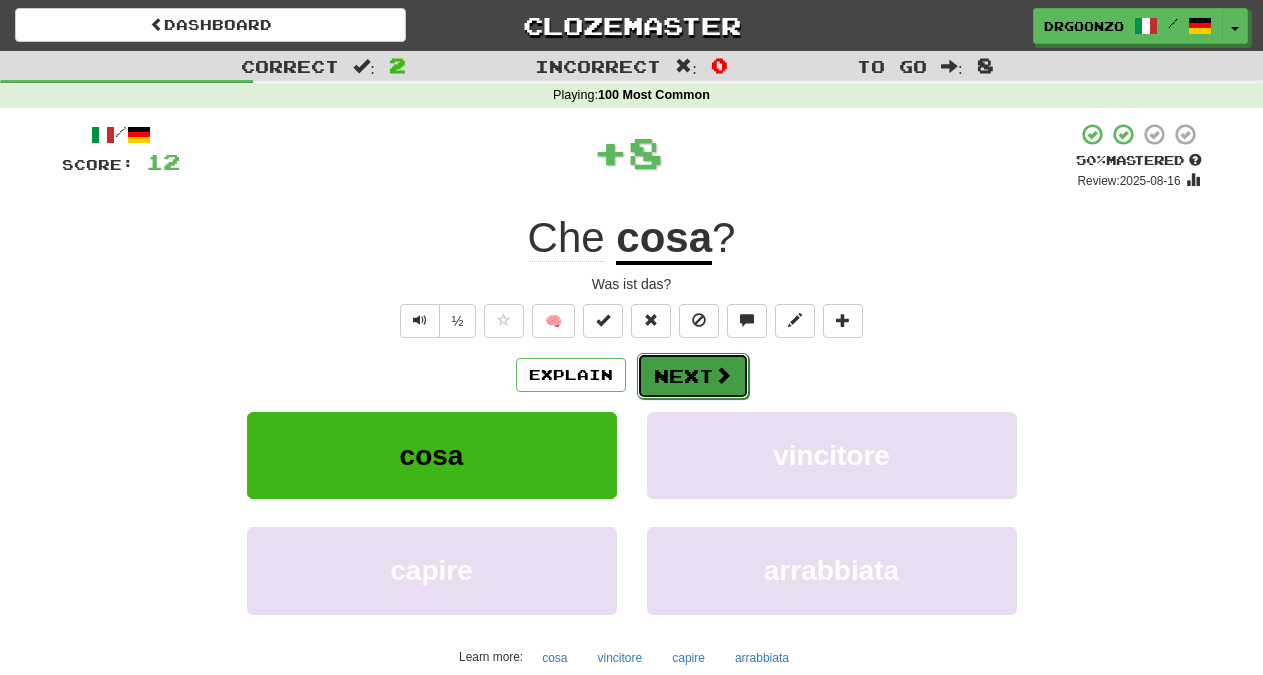 click on "Next" at bounding box center (693, 376) 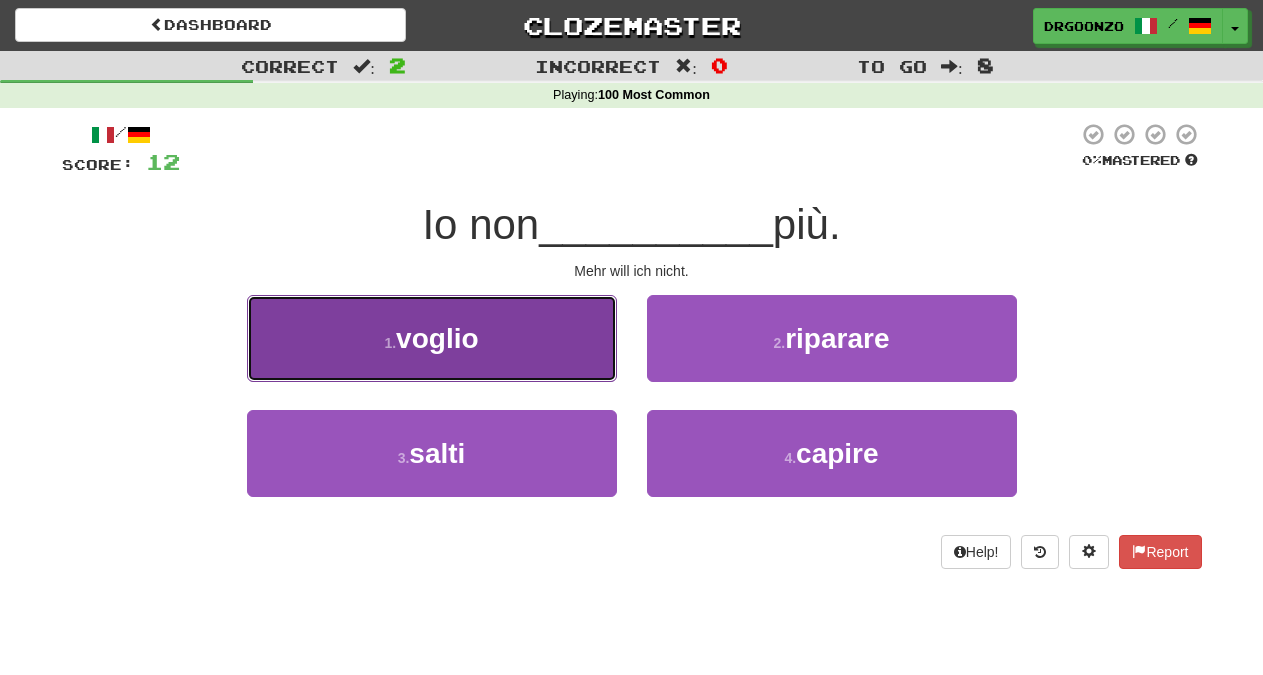 click on "1 .  voglio" at bounding box center (432, 338) 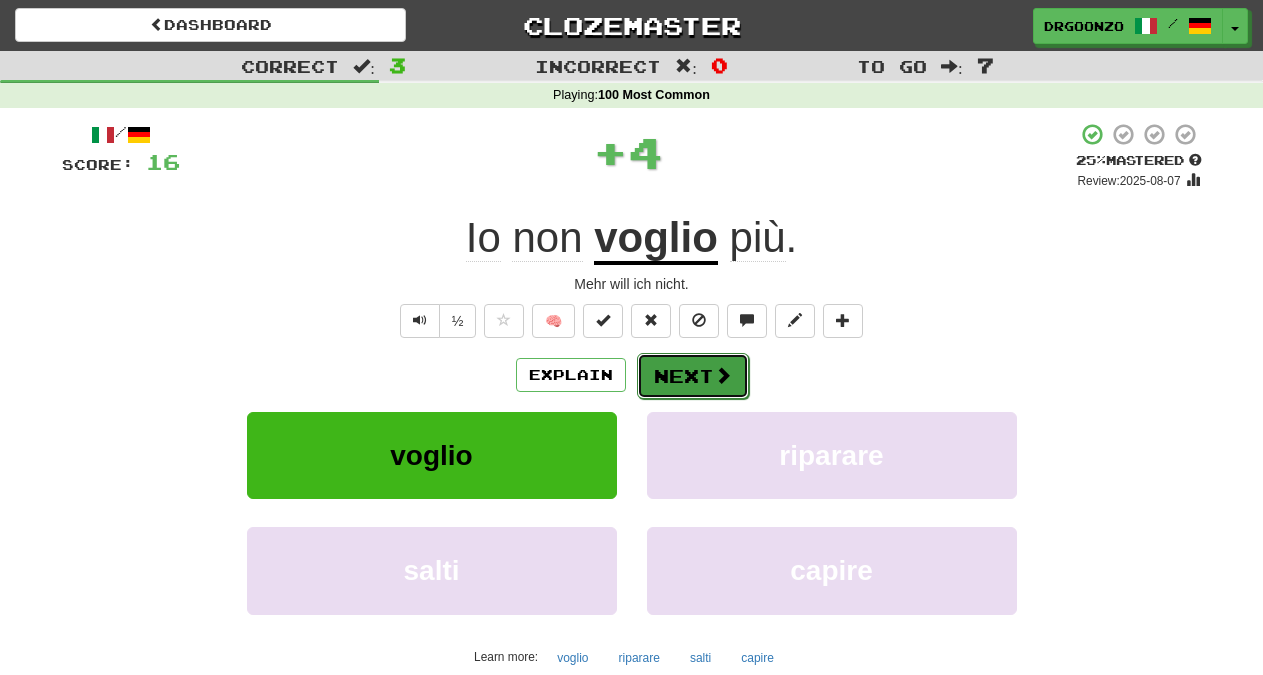 click on "Next" at bounding box center [693, 376] 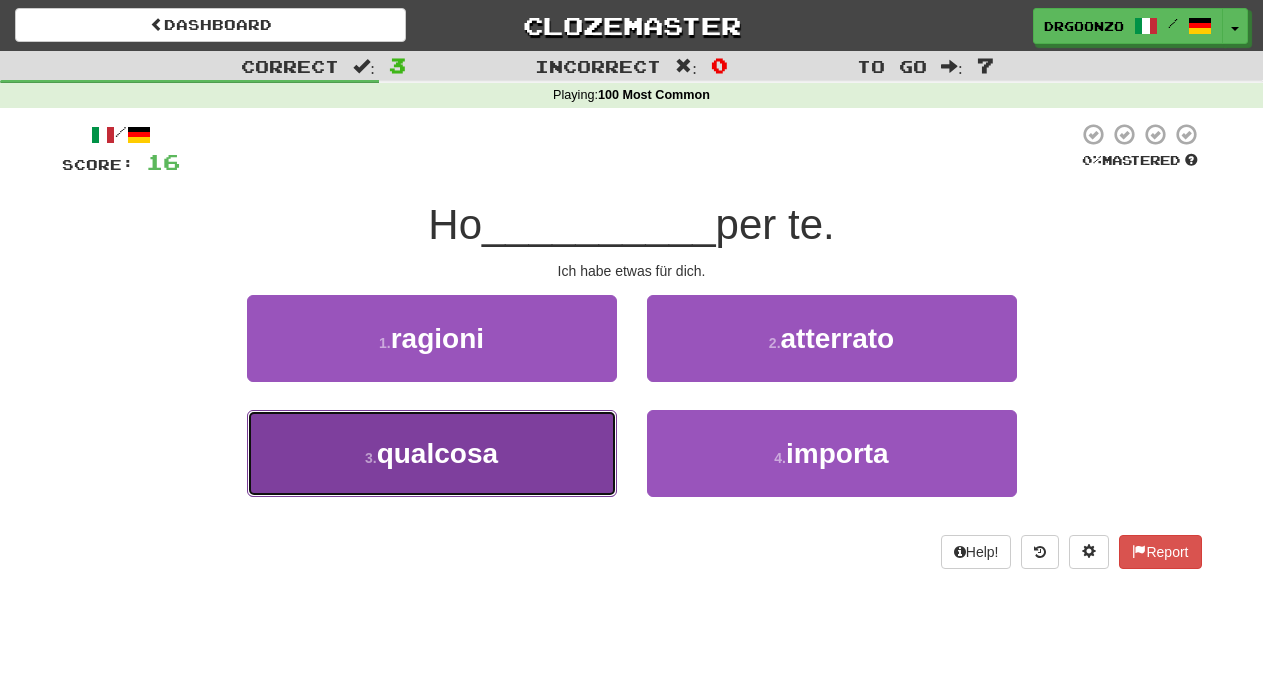 click on "qualcosa" at bounding box center (437, 453) 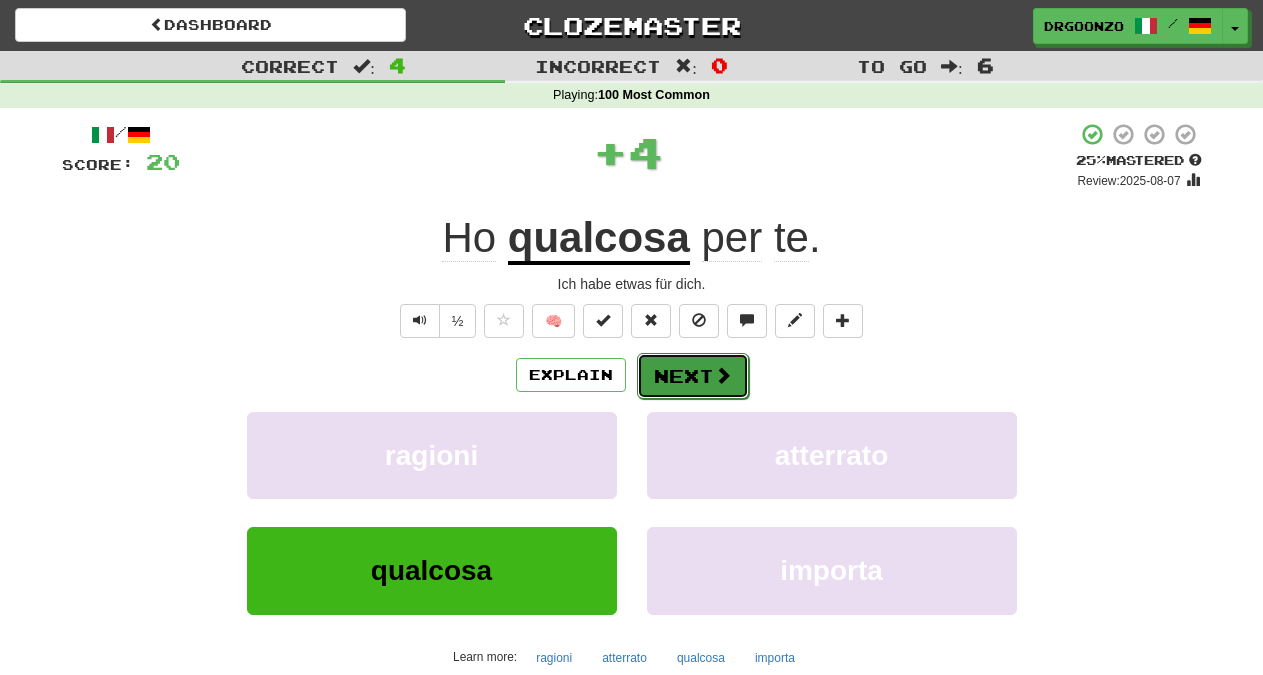 click on "Next" at bounding box center [693, 376] 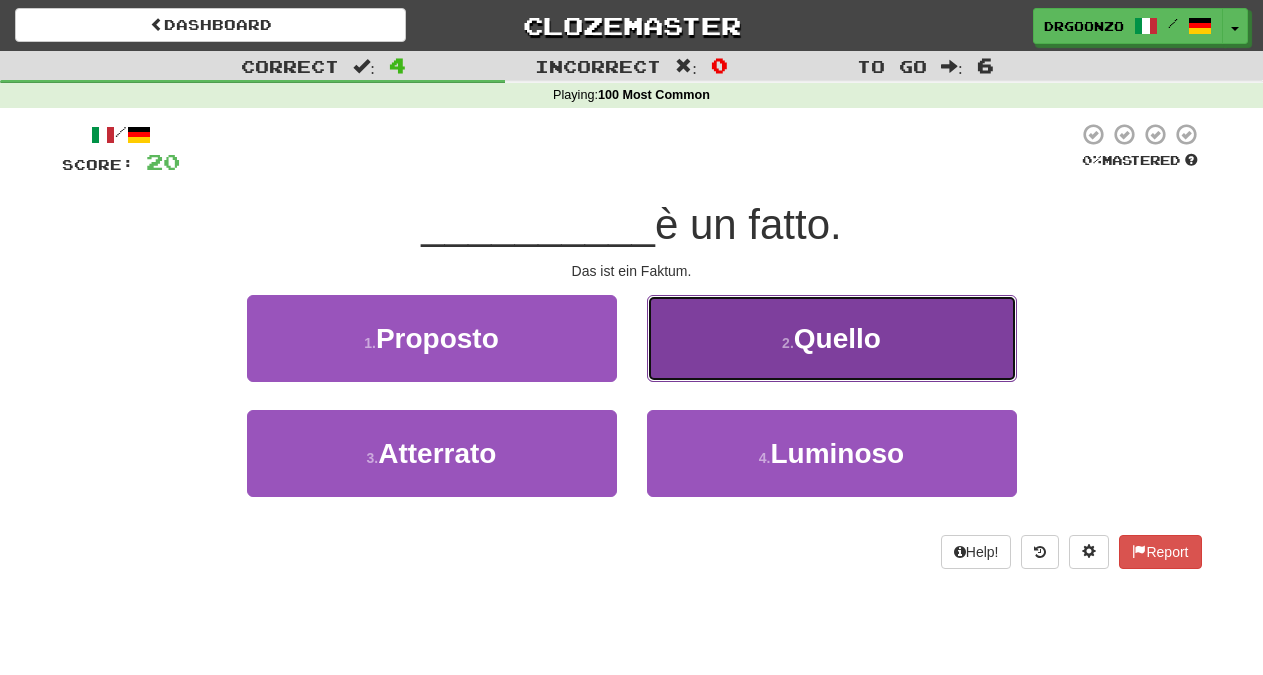 click on "2 .  Quello" at bounding box center [832, 338] 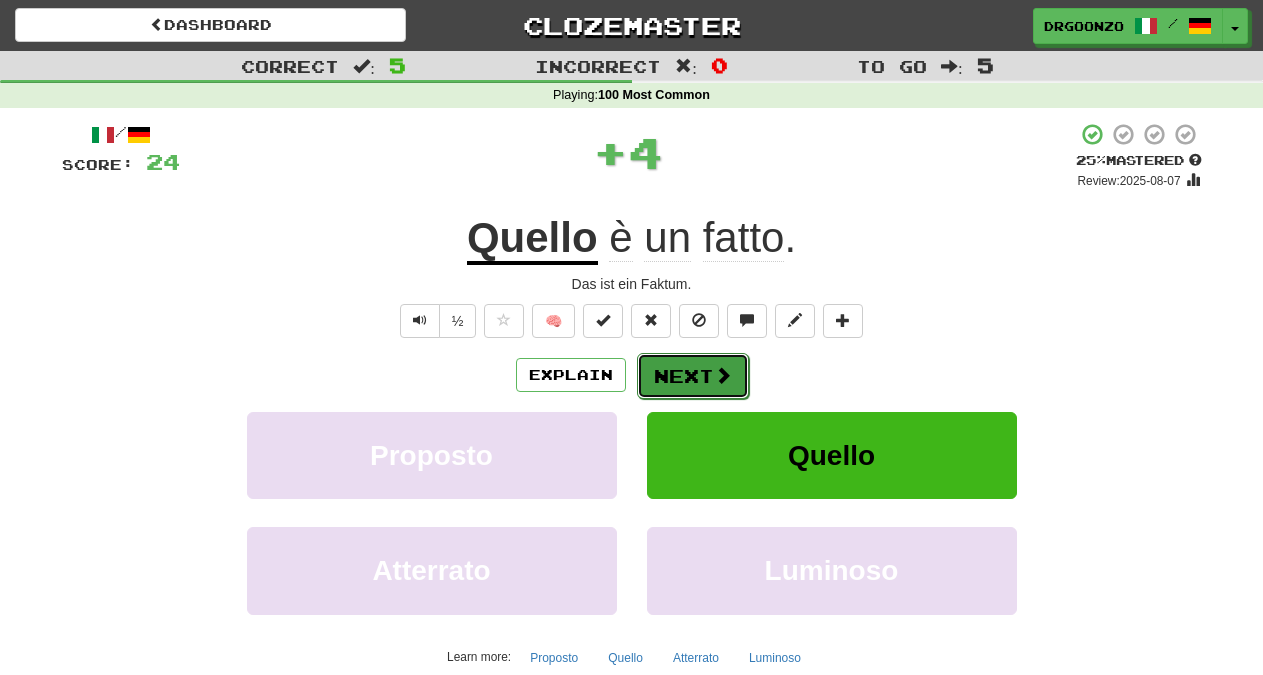 click on "Next" at bounding box center (693, 376) 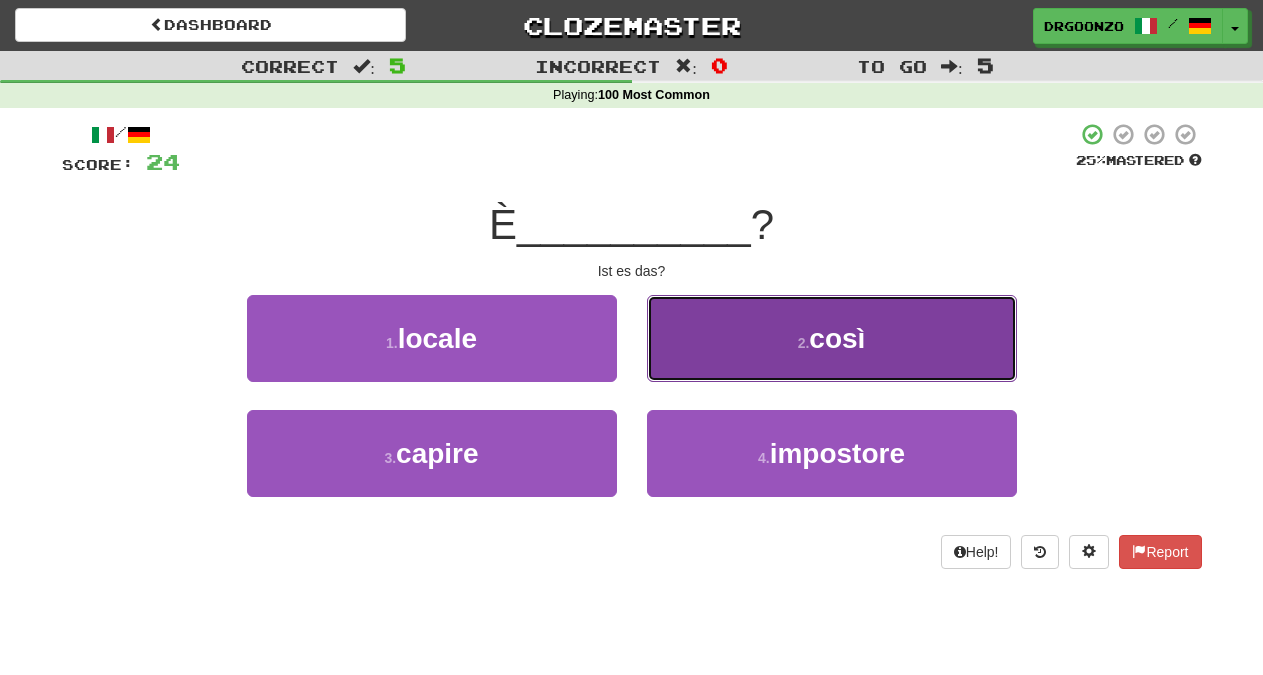 click on "2 .  così" at bounding box center (832, 338) 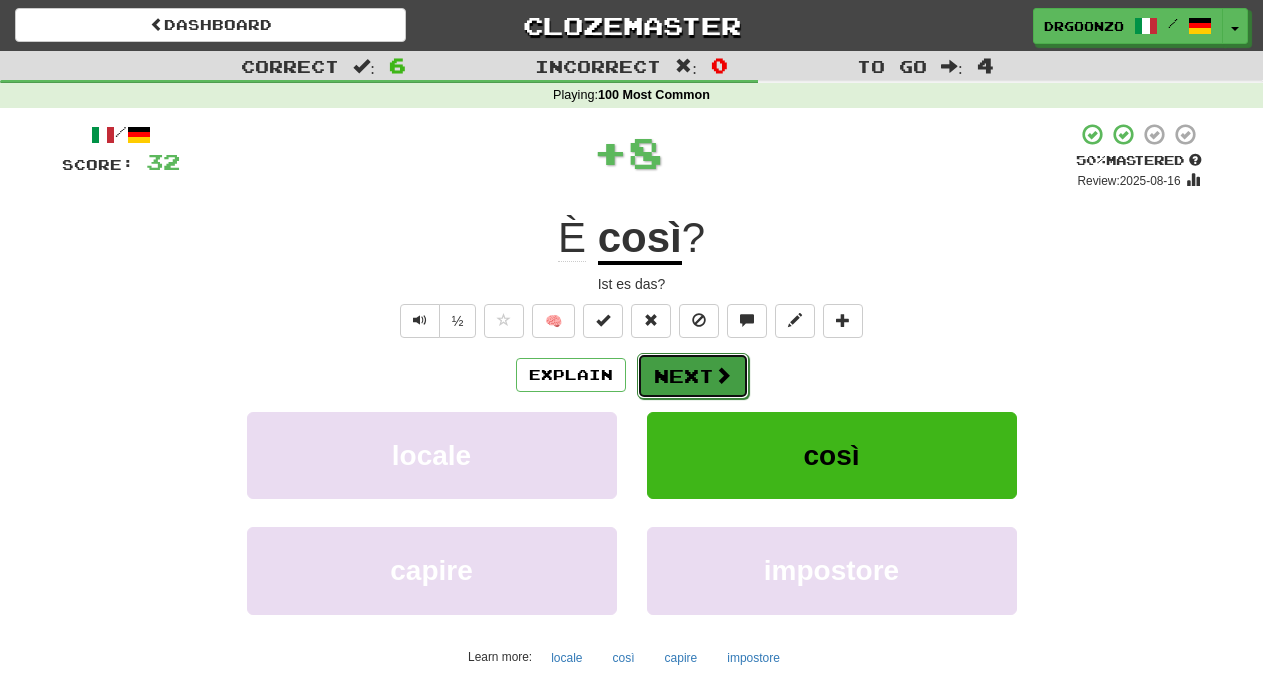 click on "Next" at bounding box center [693, 376] 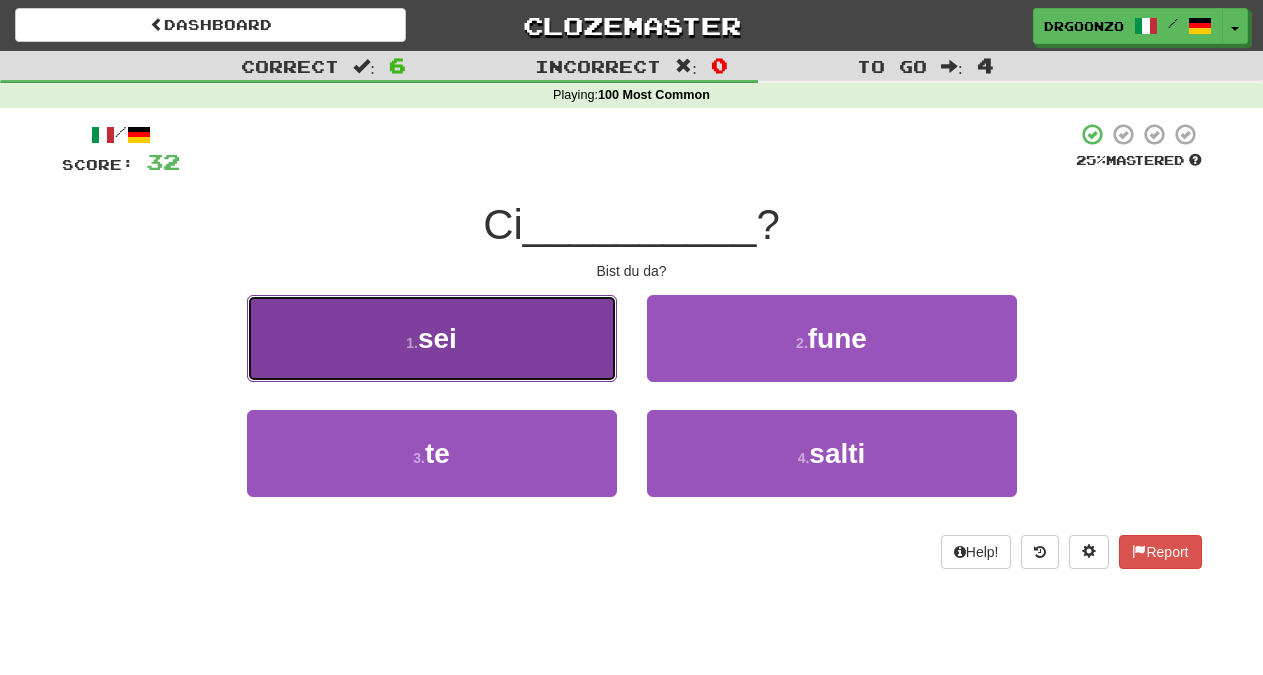 click on "1 .  sei" at bounding box center (432, 338) 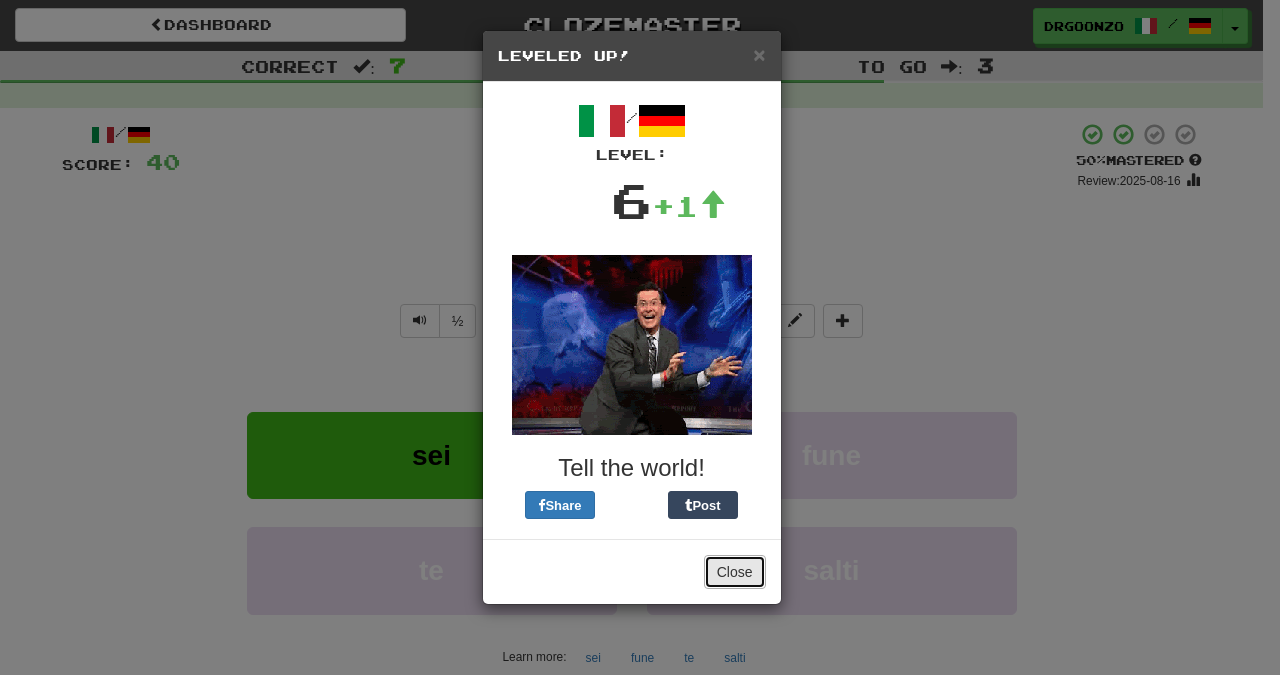 click on "Close" at bounding box center [735, 572] 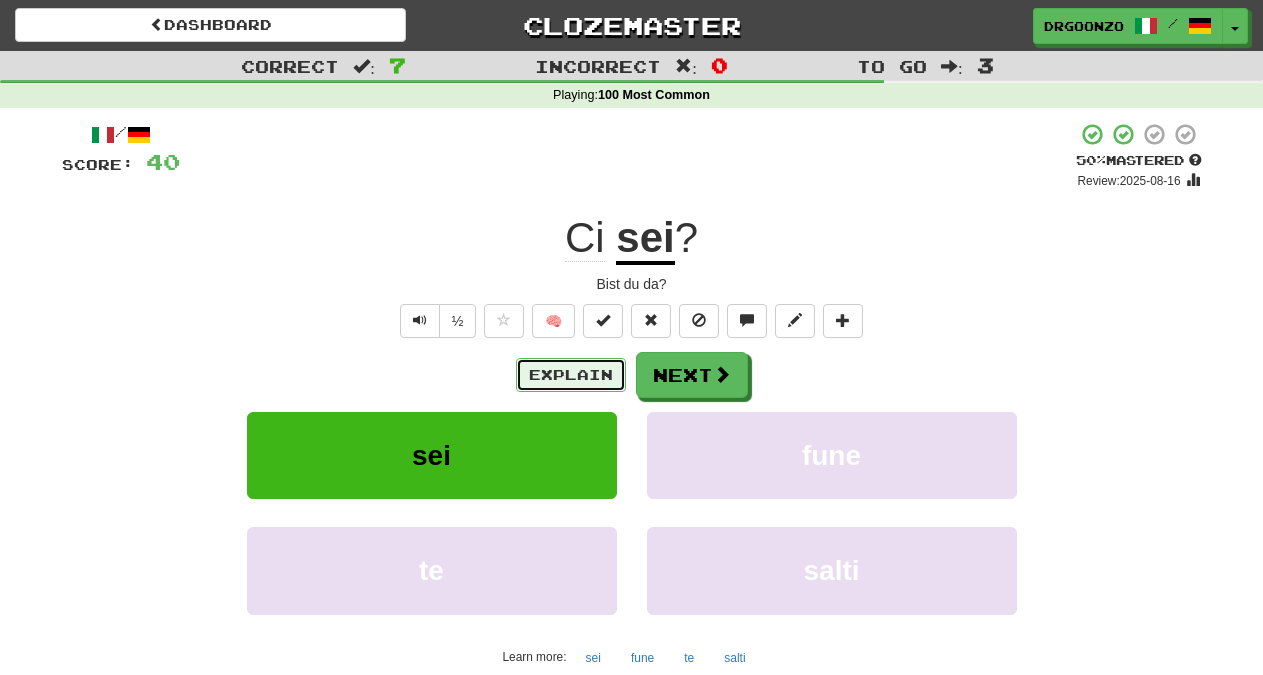 click on "Explain" at bounding box center [571, 375] 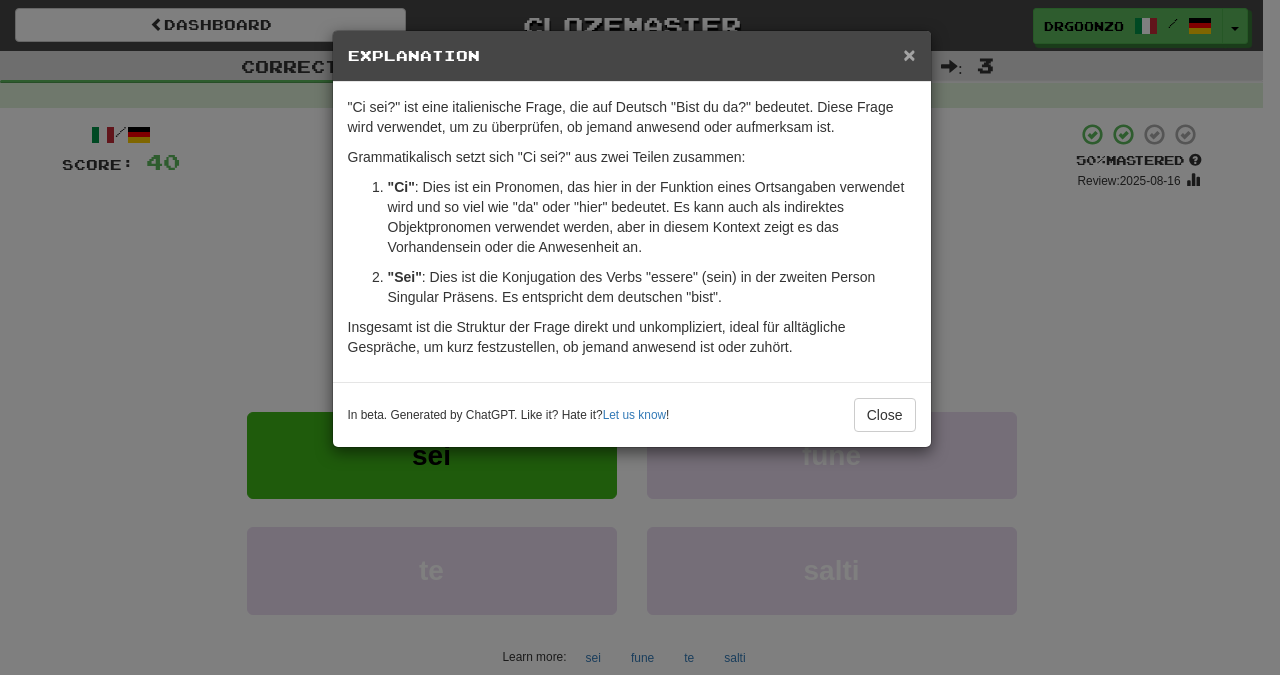 click on "×" at bounding box center (909, 54) 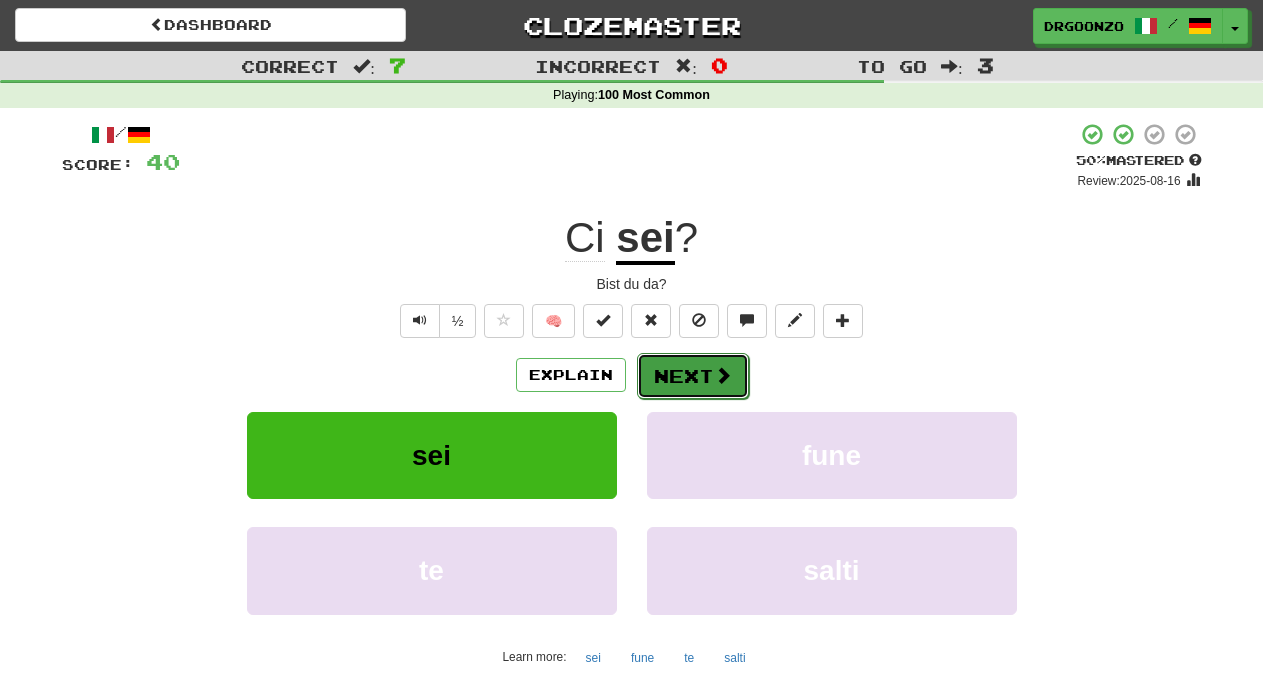 click on "Next" at bounding box center [693, 376] 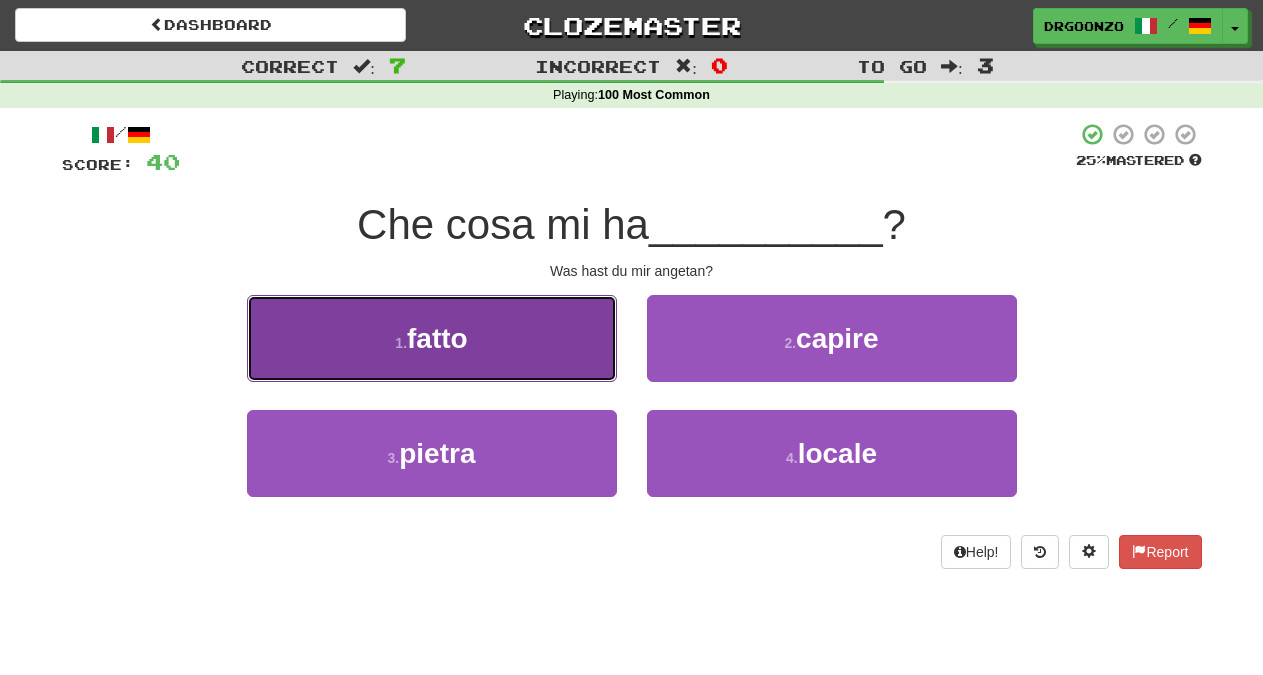 click on "1 .  fatto" at bounding box center (432, 338) 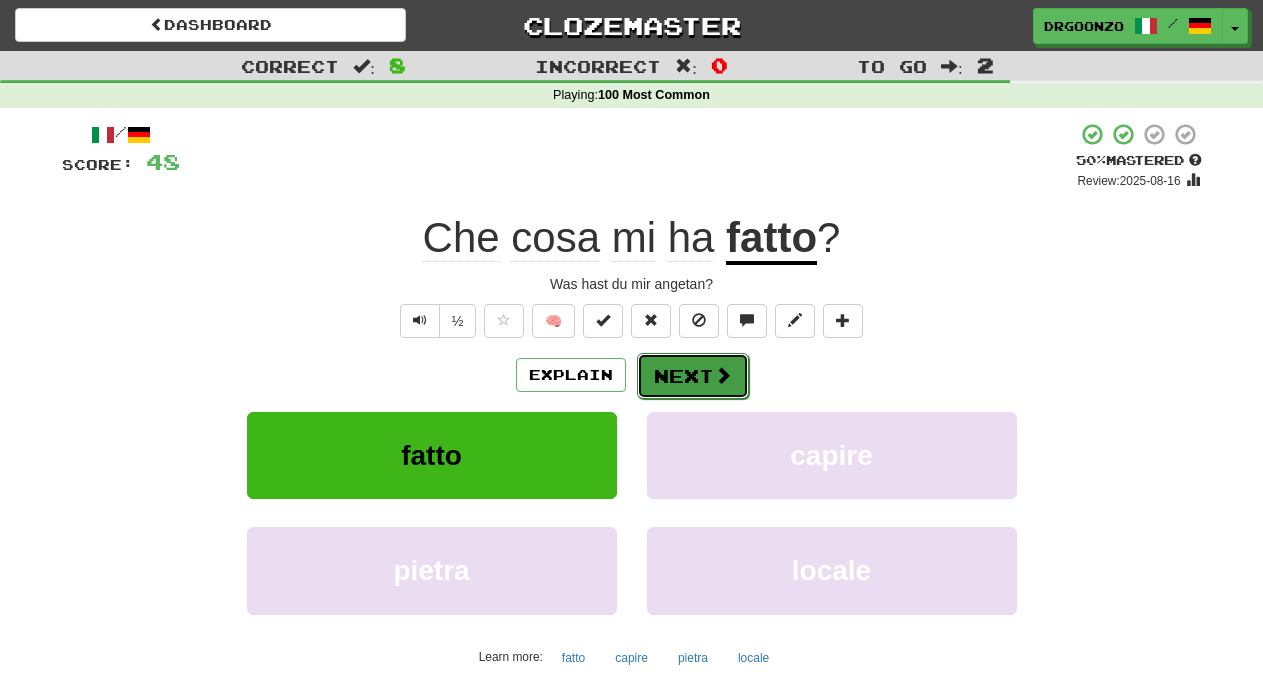 click at bounding box center (723, 375) 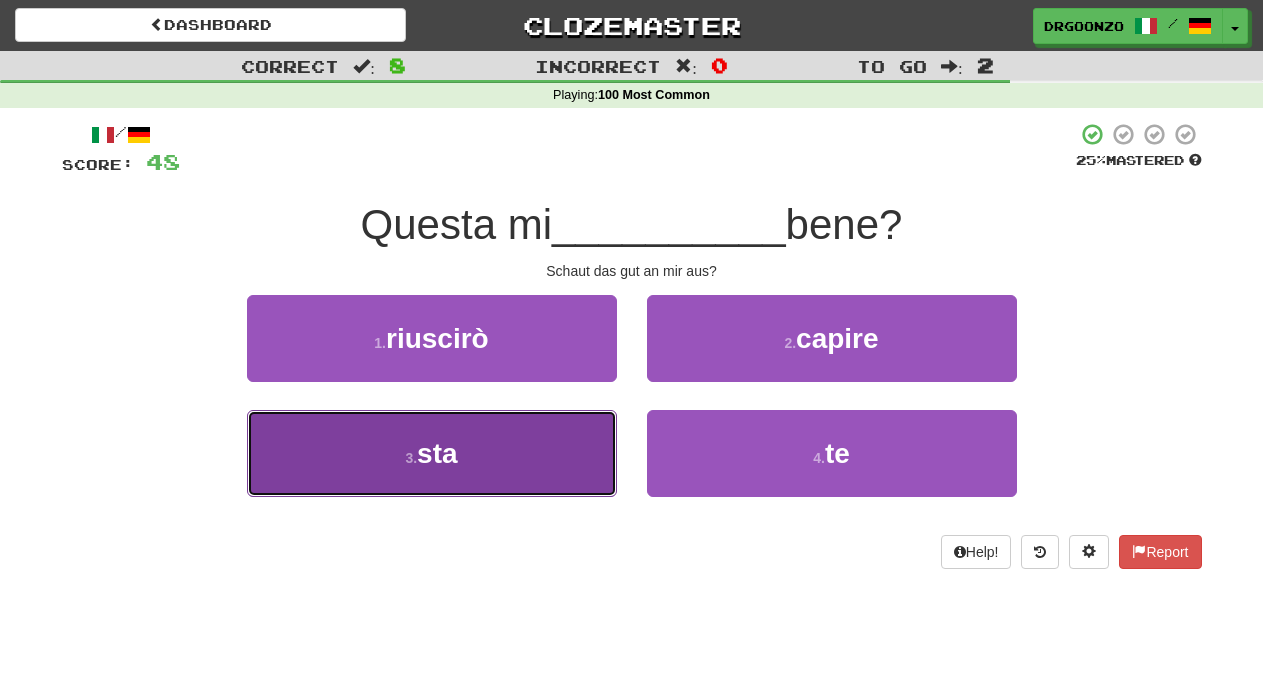 click on "3 .  sta" at bounding box center [432, 453] 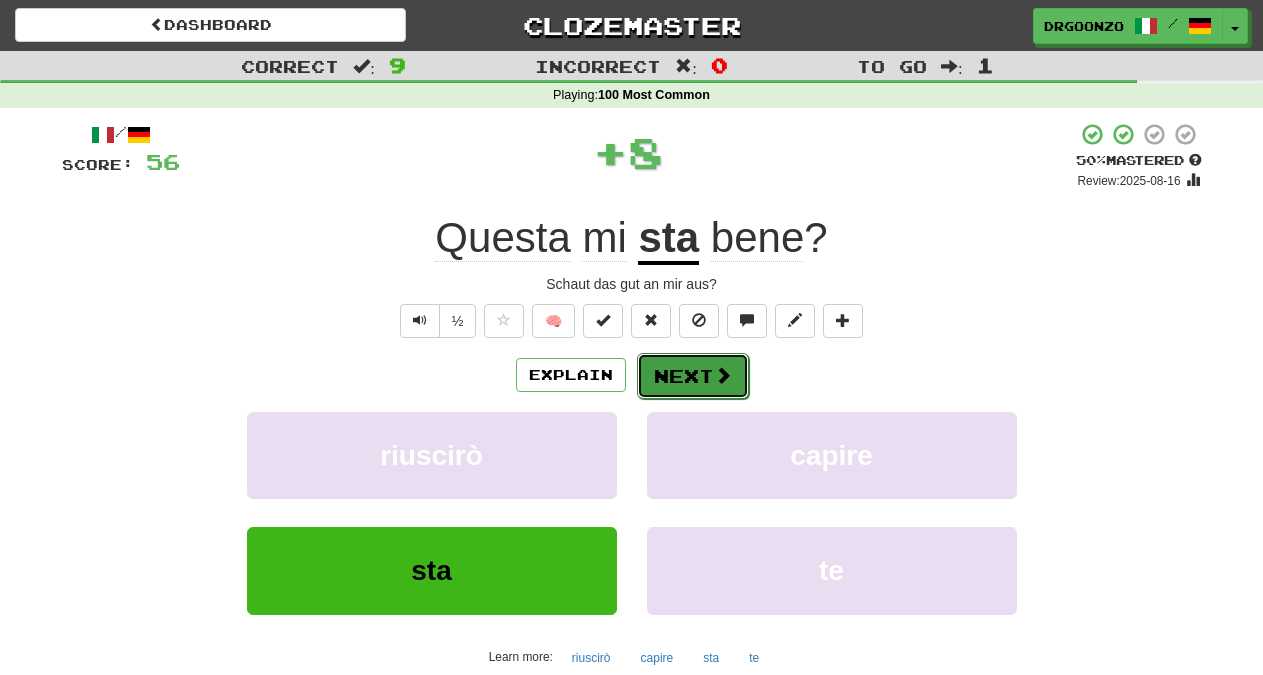 click on "Next" at bounding box center (693, 376) 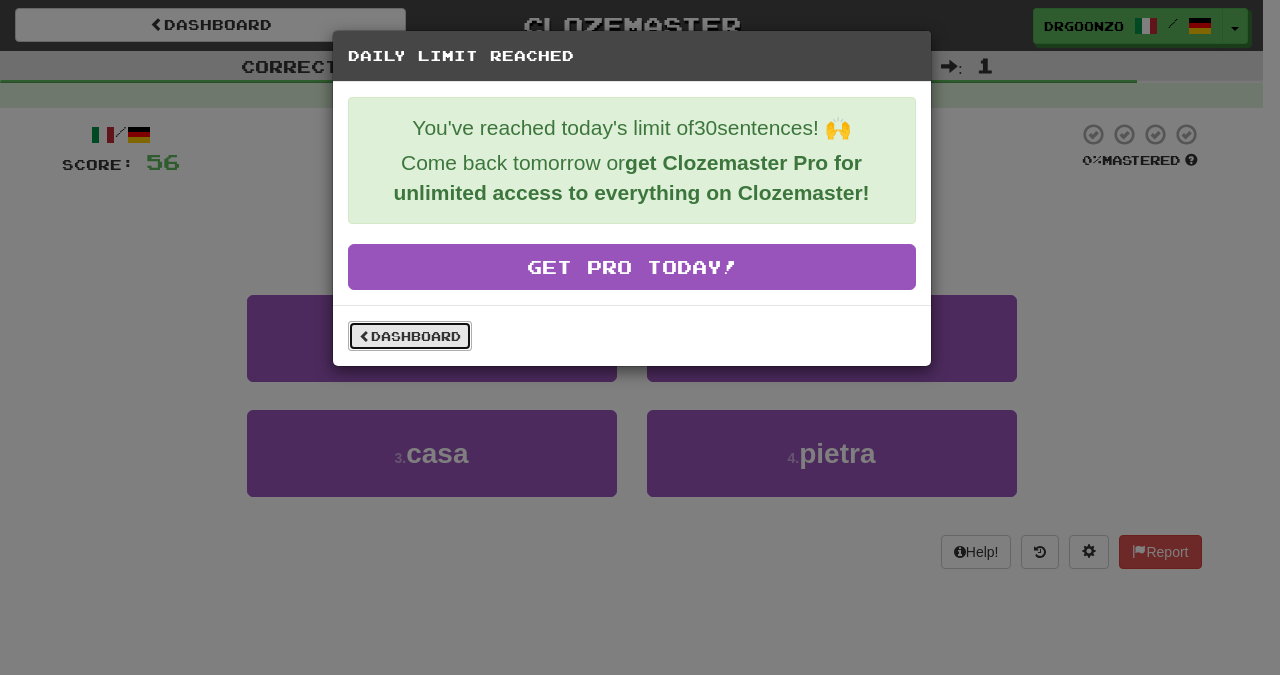 click on "Dashboard" at bounding box center (410, 336) 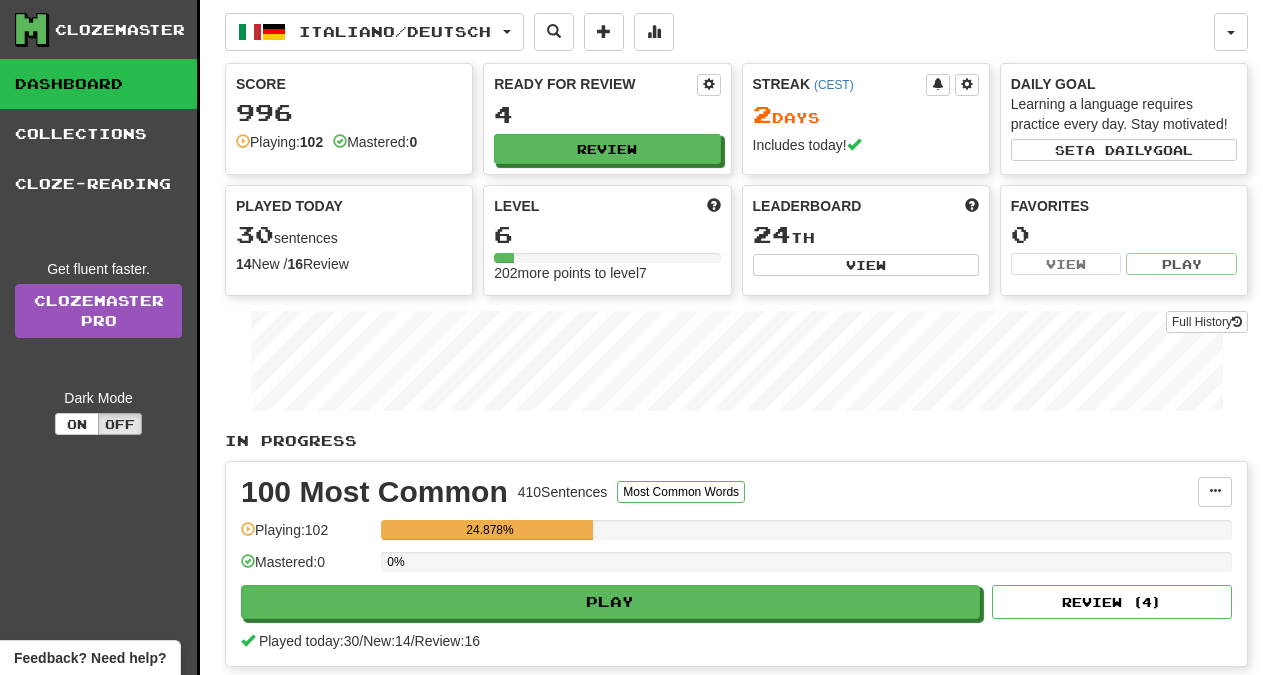 scroll, scrollTop: 0, scrollLeft: 0, axis: both 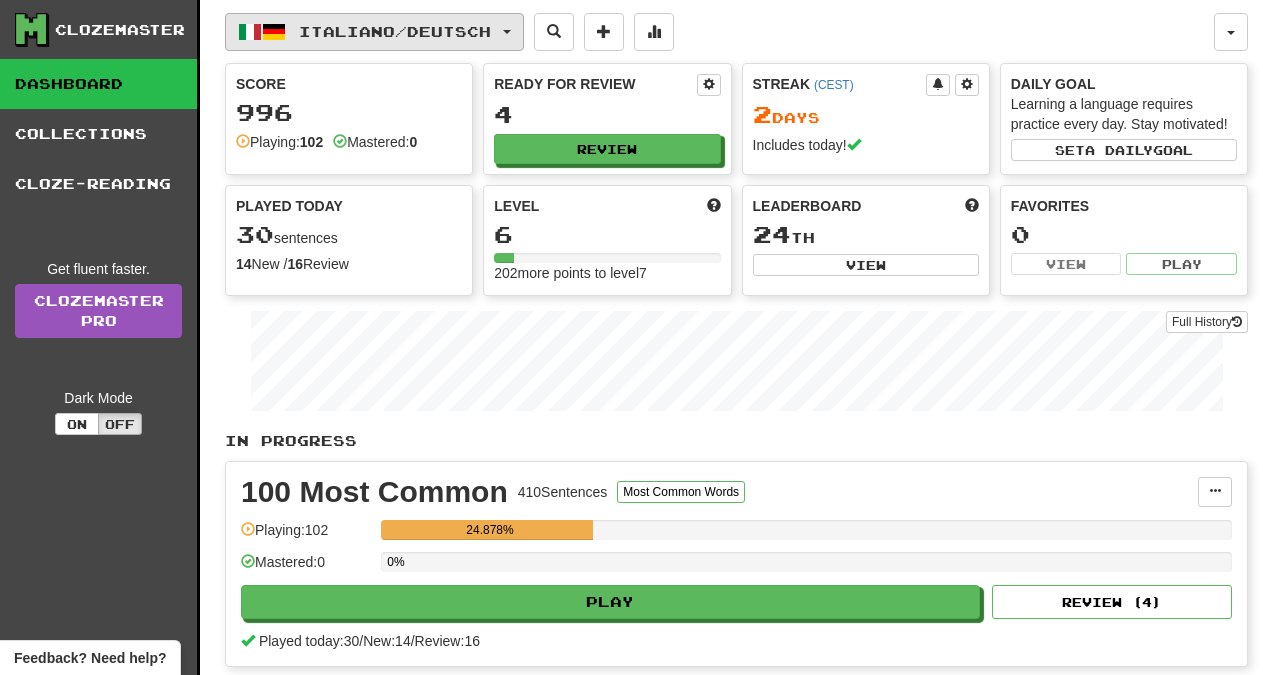 click on "Italiano  /  Deutsch" at bounding box center (374, 32) 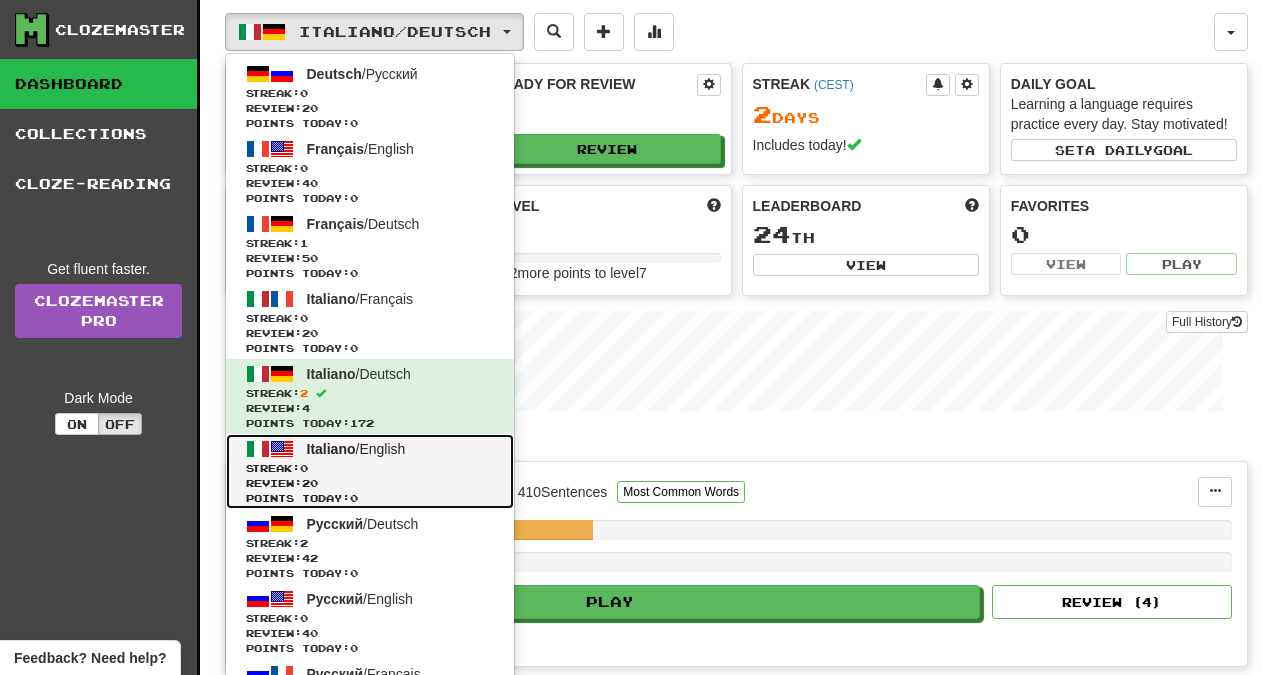 click on "Streak:  0" at bounding box center (370, 468) 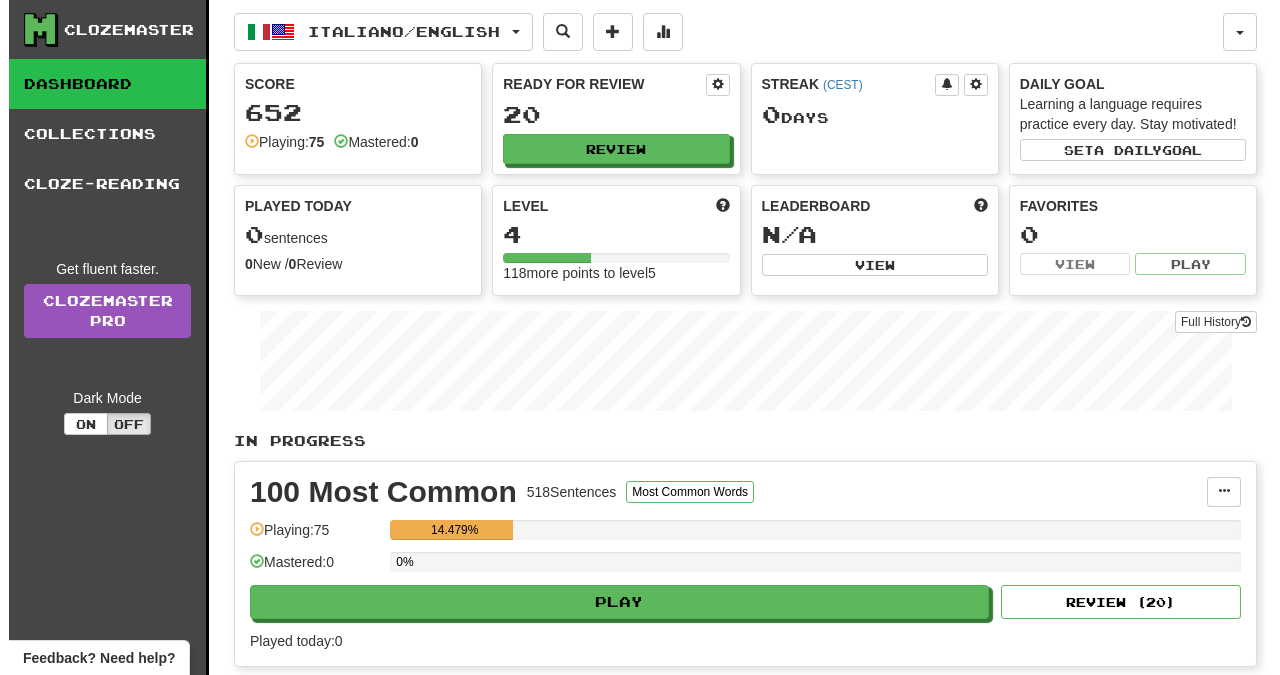 scroll, scrollTop: 0, scrollLeft: 0, axis: both 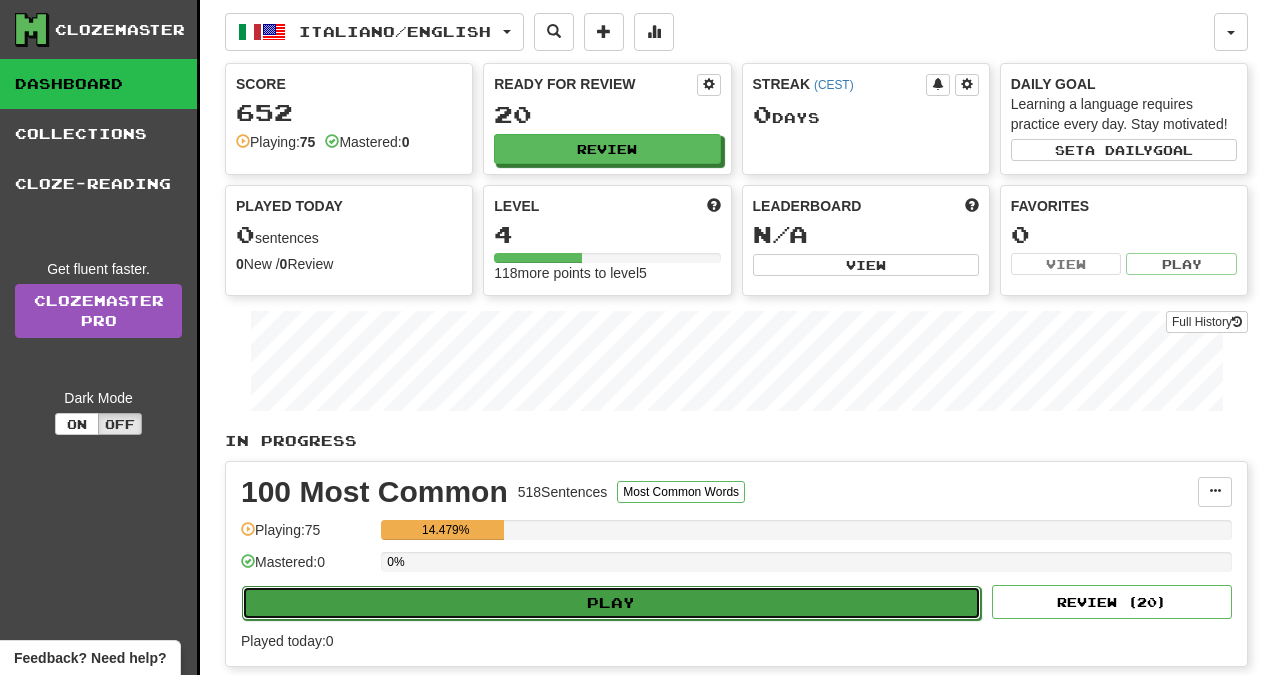 click on "Play" at bounding box center (611, 603) 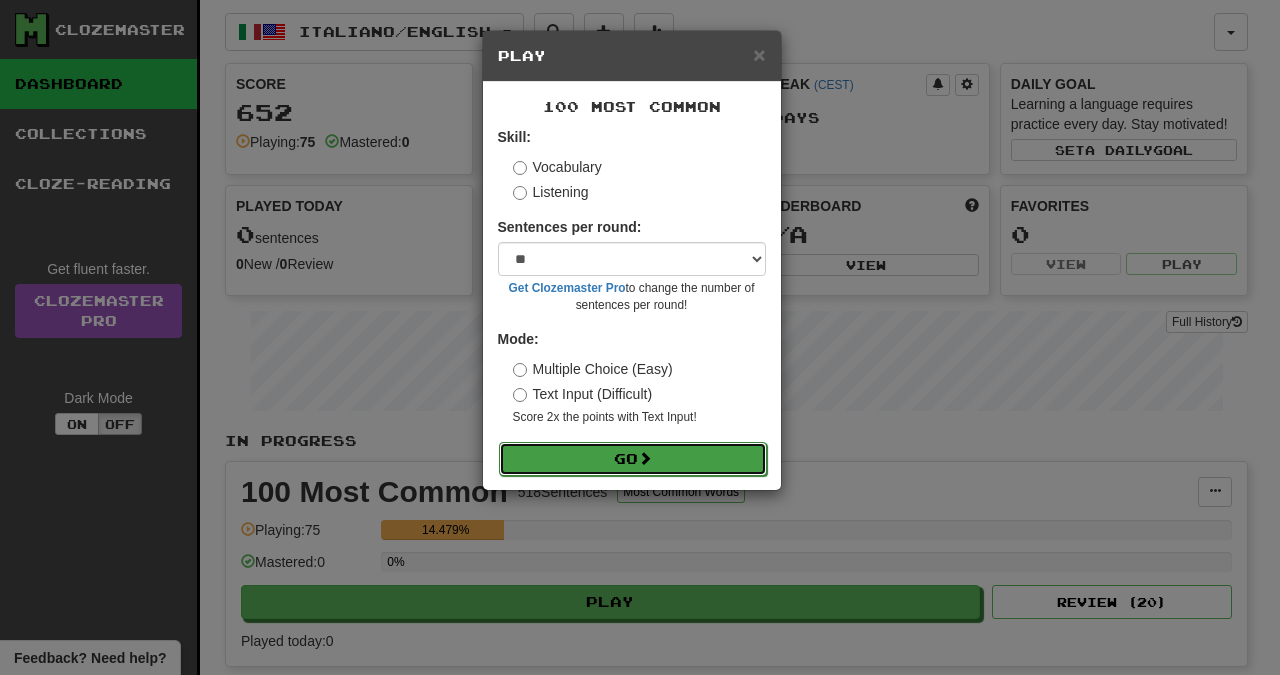 click at bounding box center [645, 458] 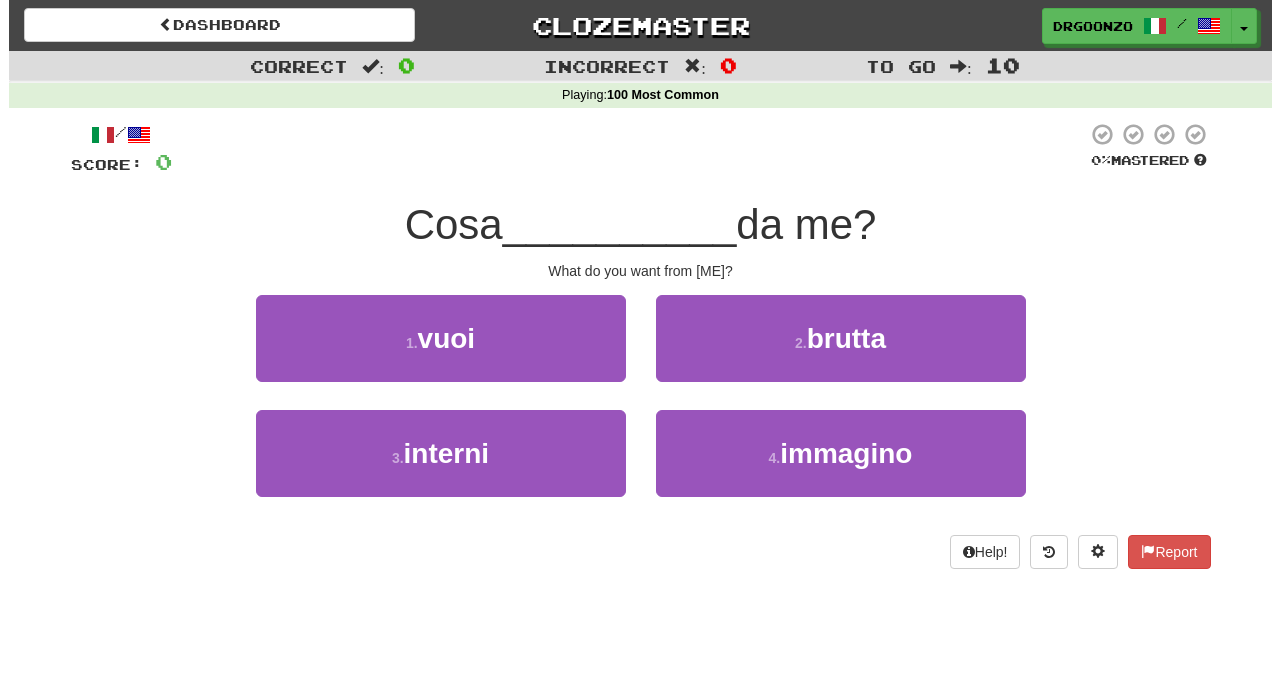 scroll, scrollTop: 0, scrollLeft: 0, axis: both 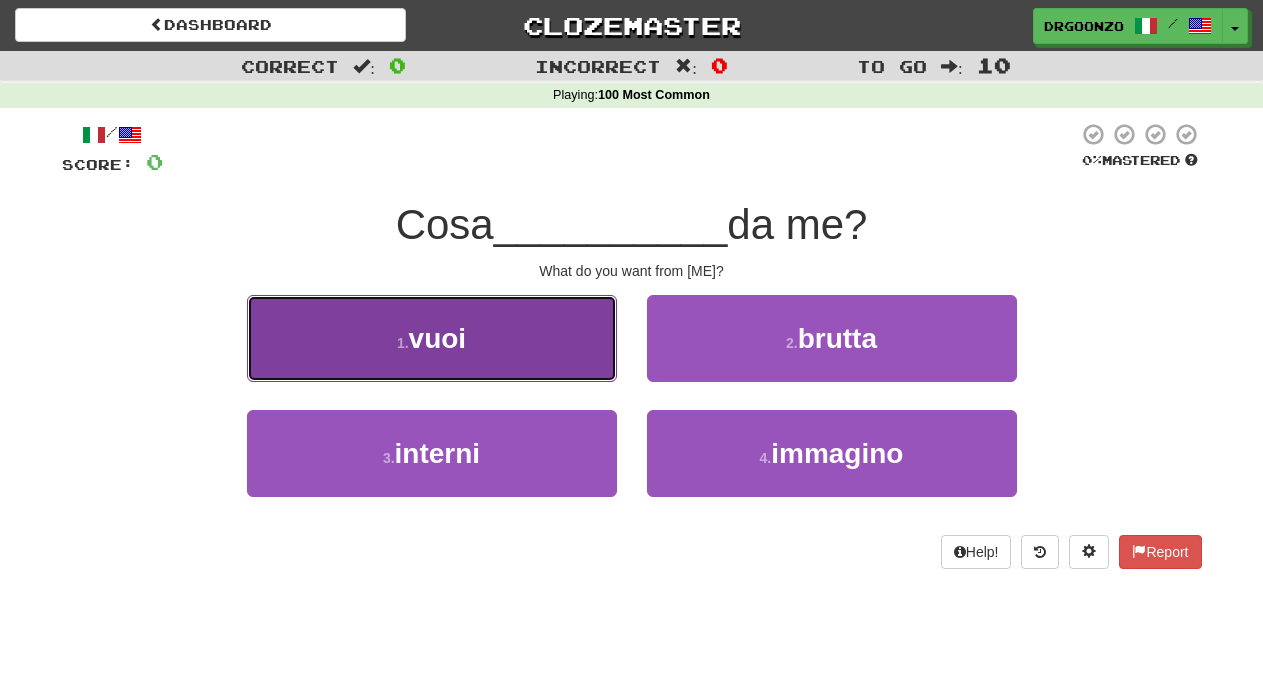 click on "1 .  vuoi" at bounding box center [432, 338] 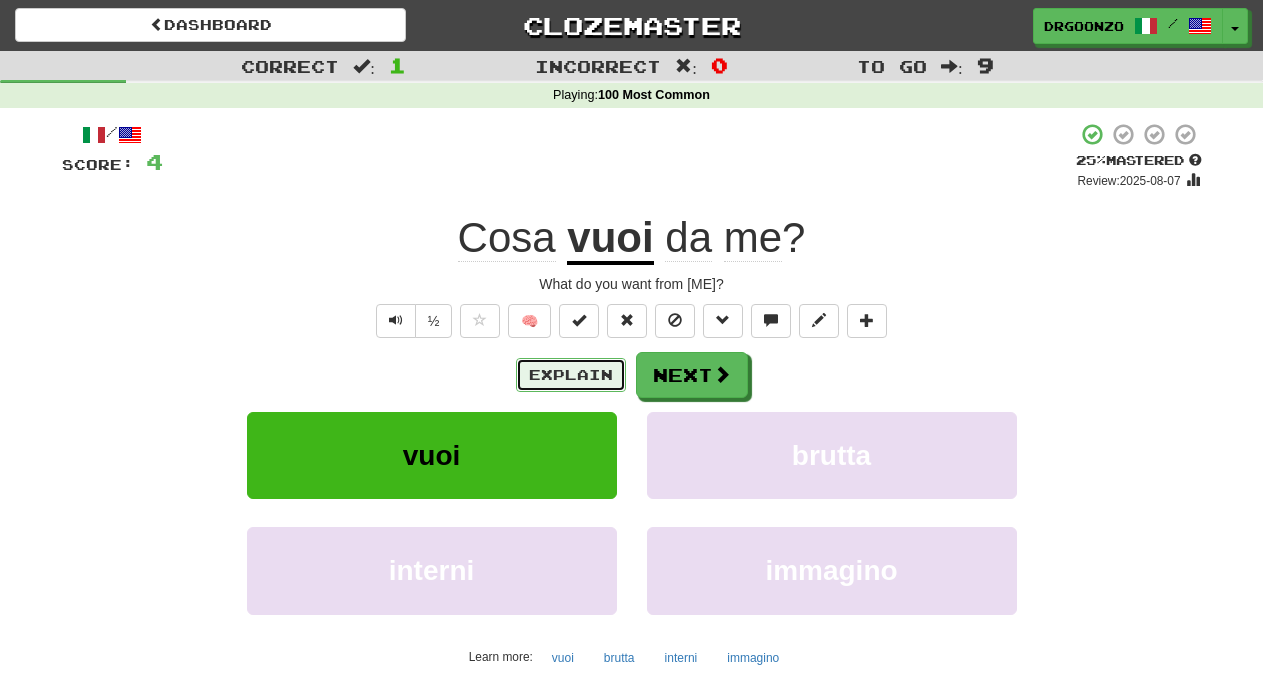click on "Explain" at bounding box center (571, 375) 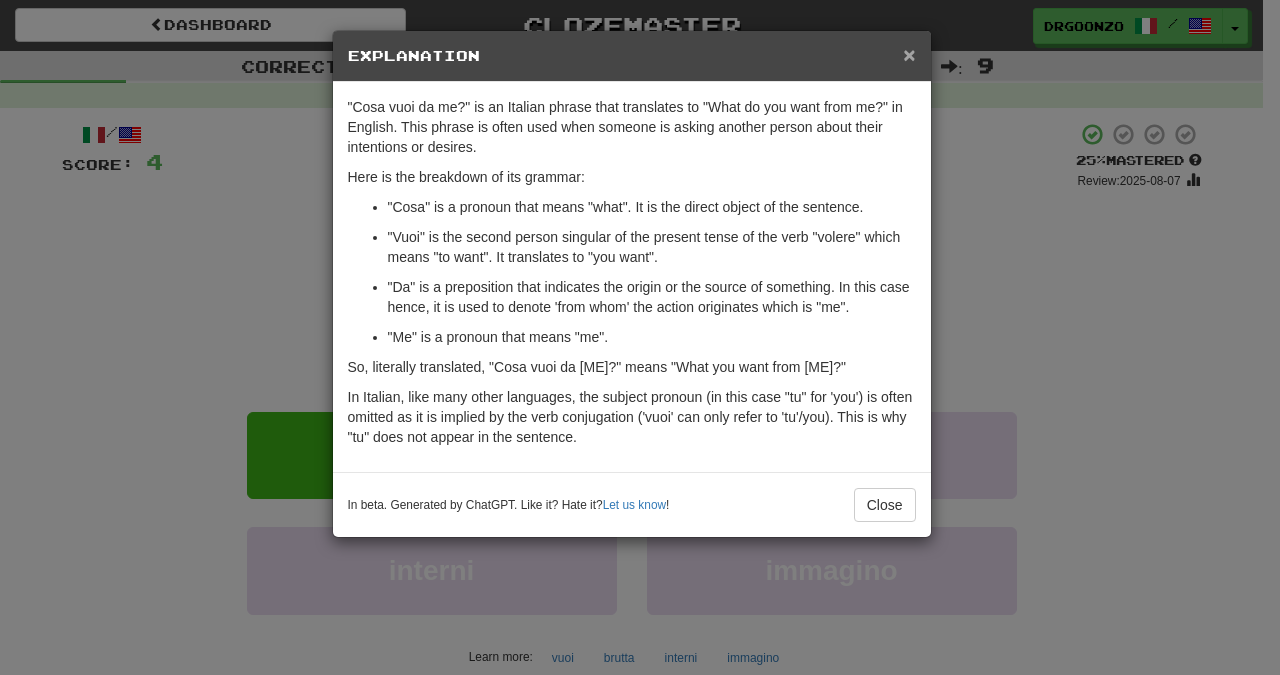 click on "×" at bounding box center (909, 54) 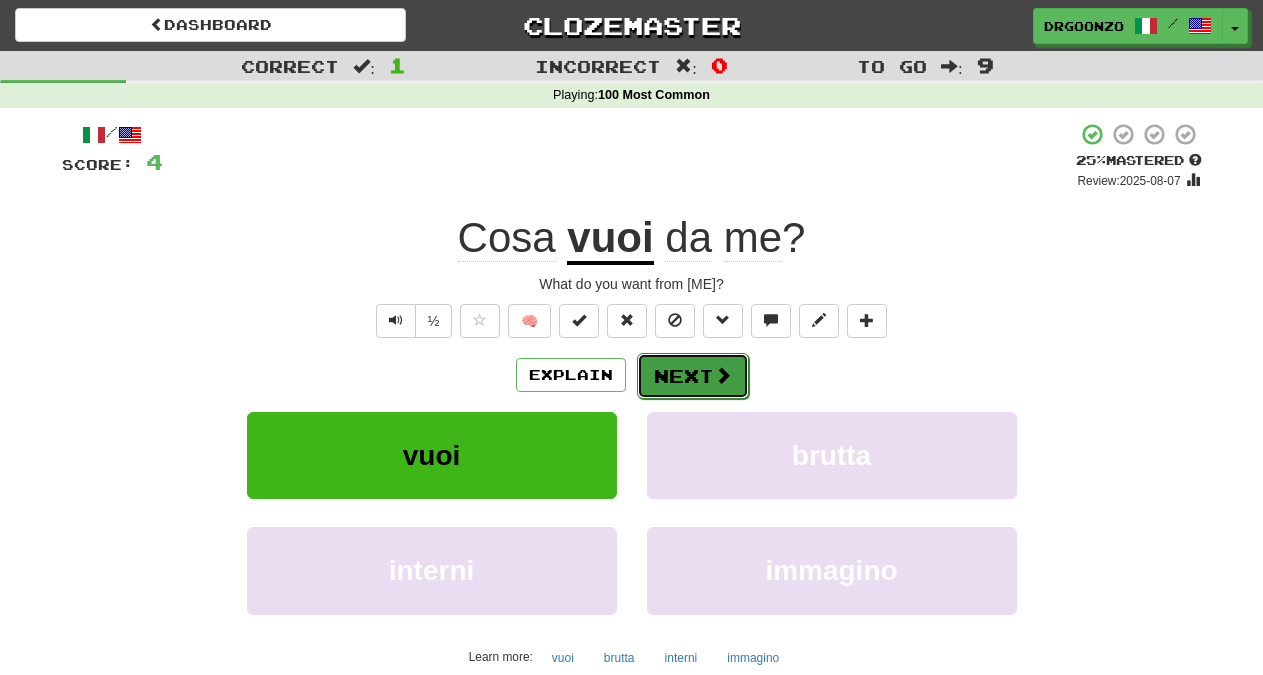 click on "Next" at bounding box center [693, 376] 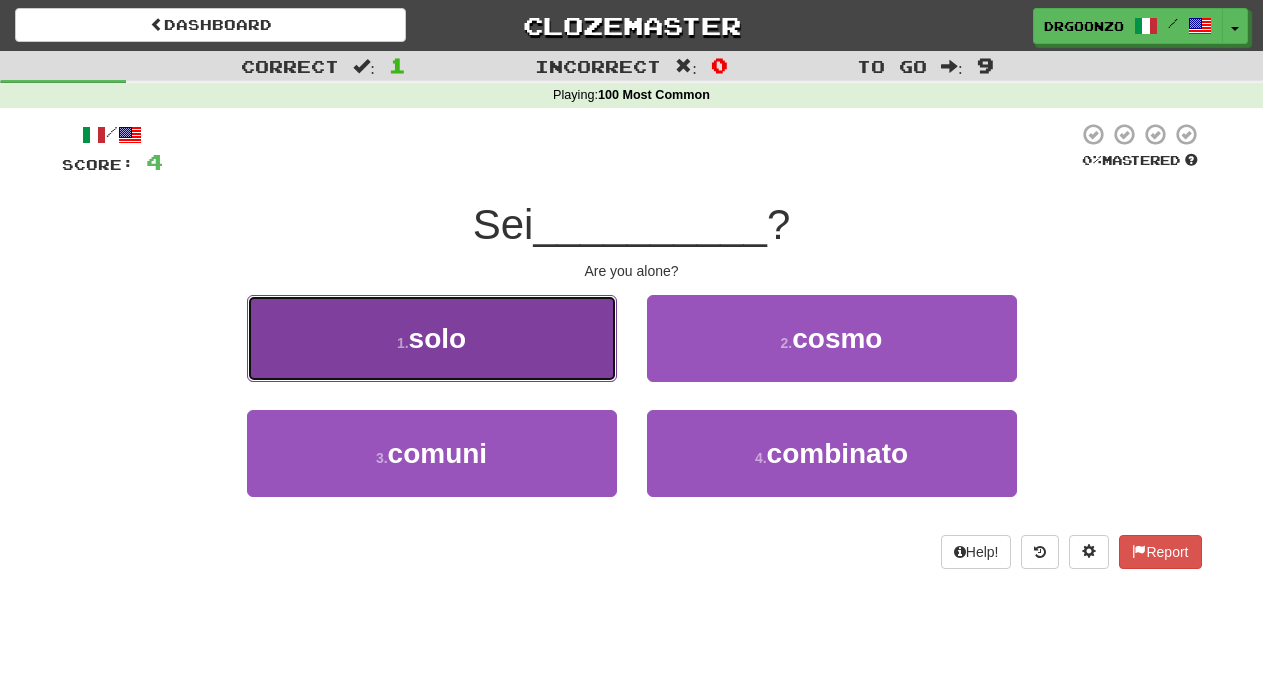 click on "1 .  solo" at bounding box center (432, 338) 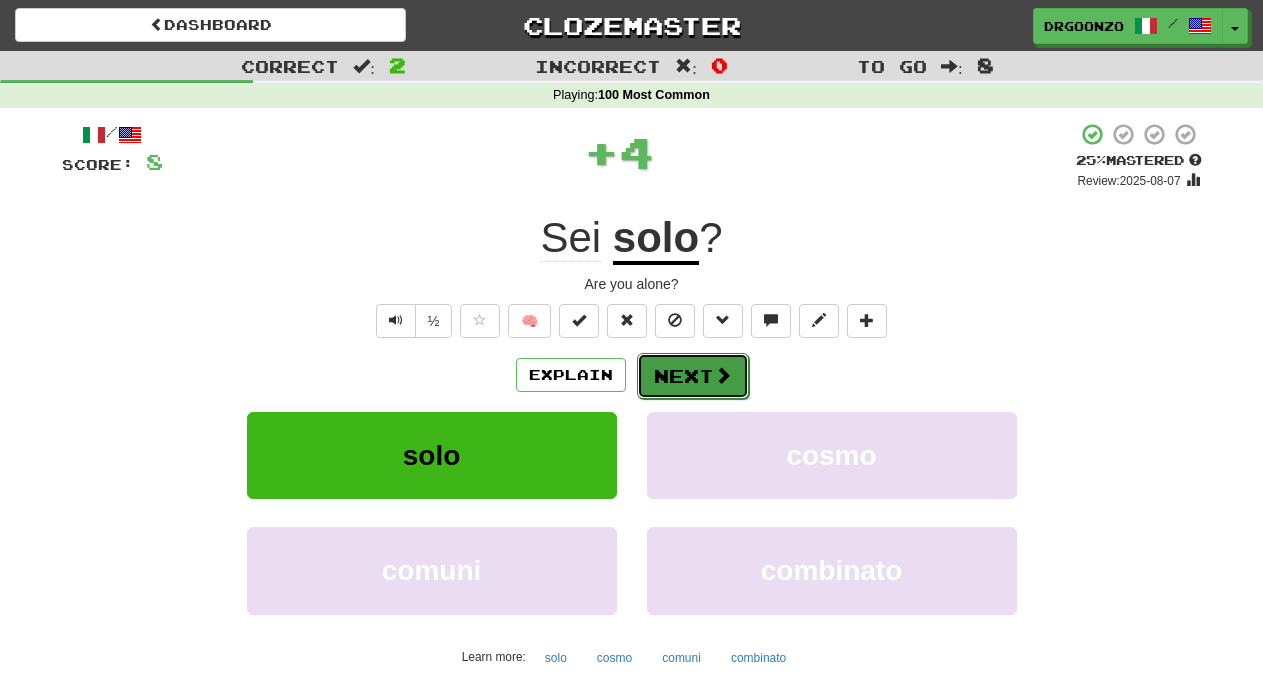 click on "Next" at bounding box center (693, 376) 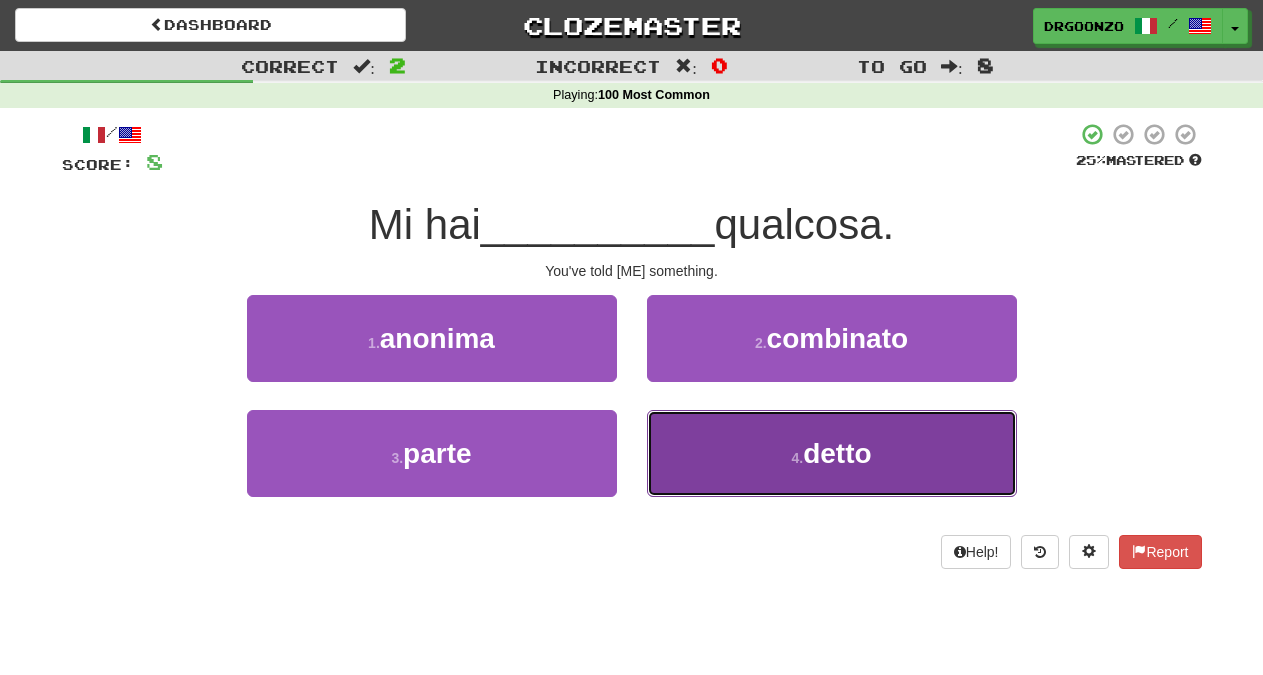 click on "4 .  detto" at bounding box center [832, 453] 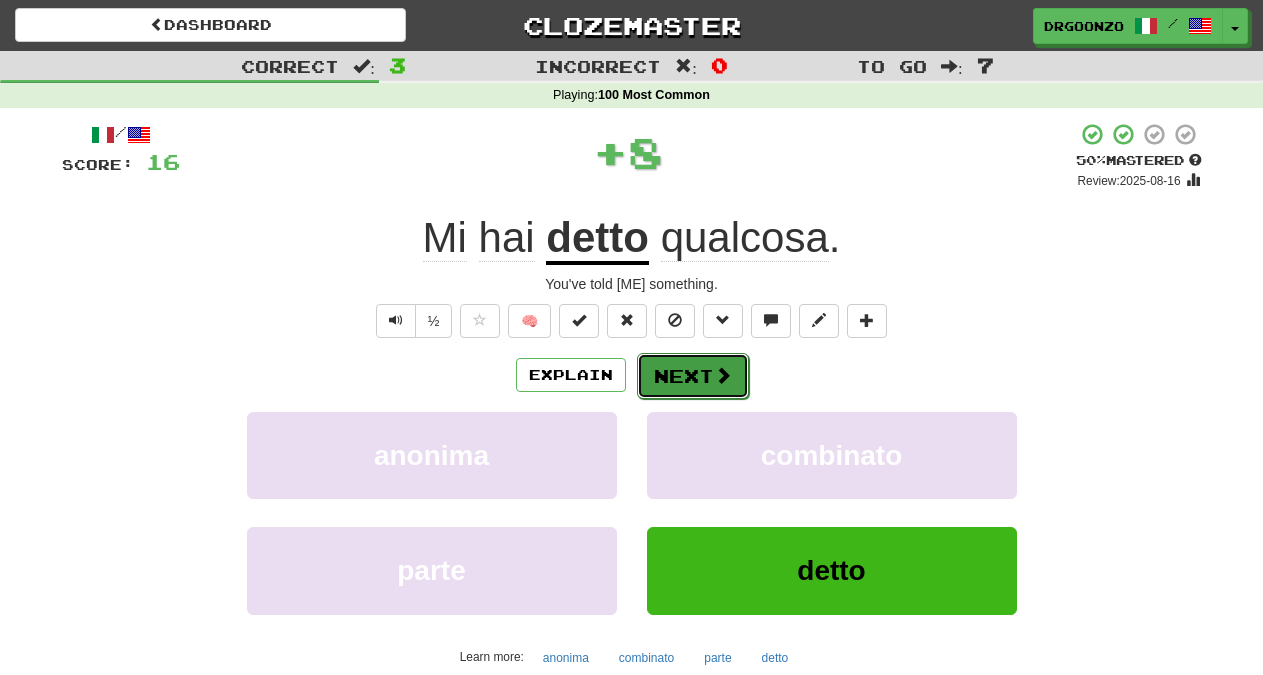 click on "Next" at bounding box center [693, 376] 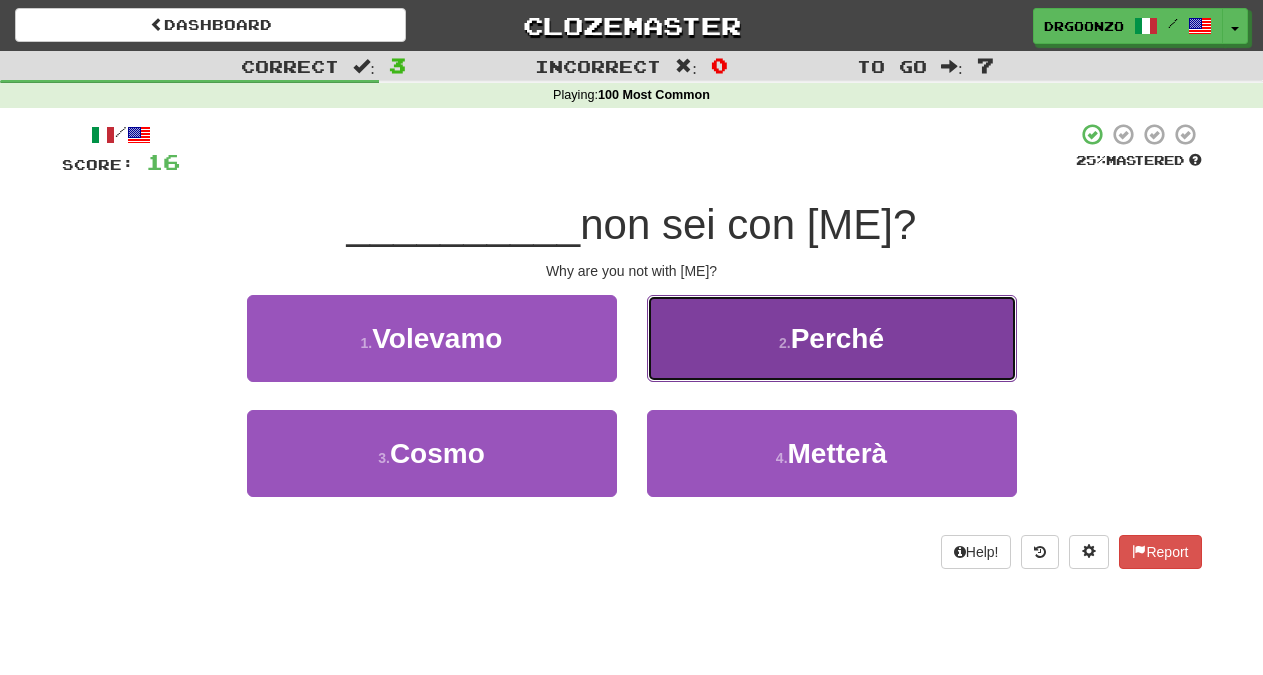 click on "2 .  Perché" at bounding box center [832, 338] 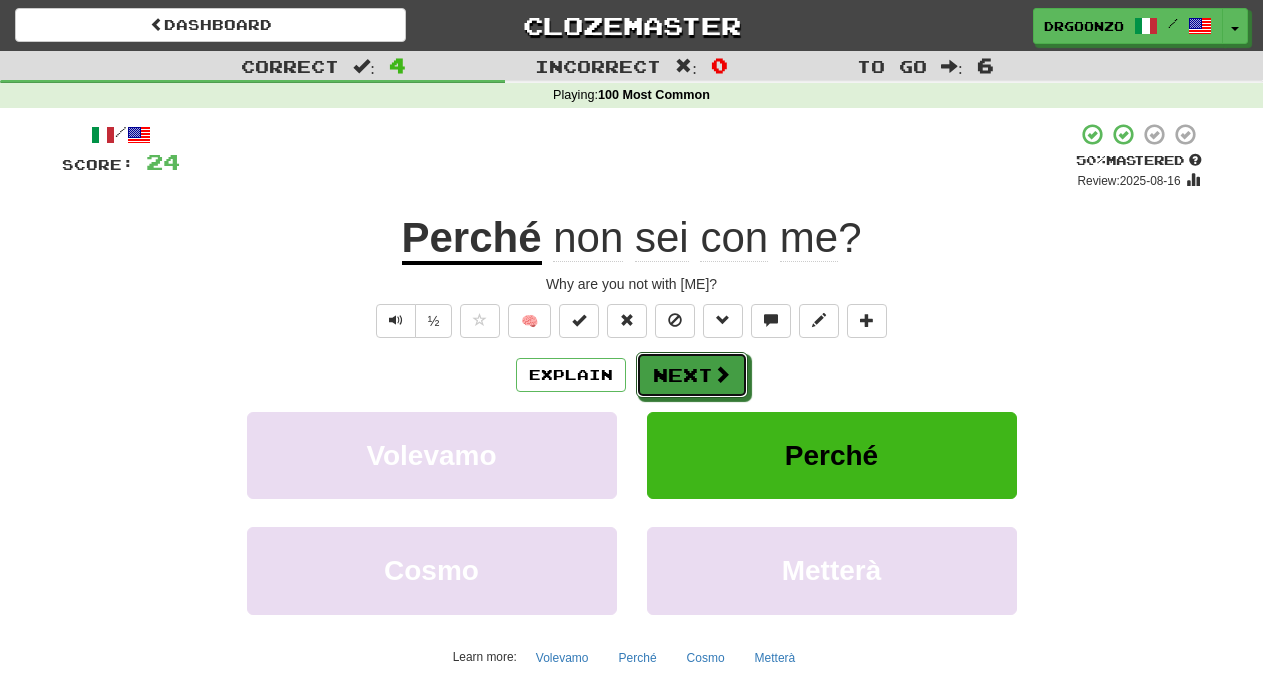 click at bounding box center (722, 374) 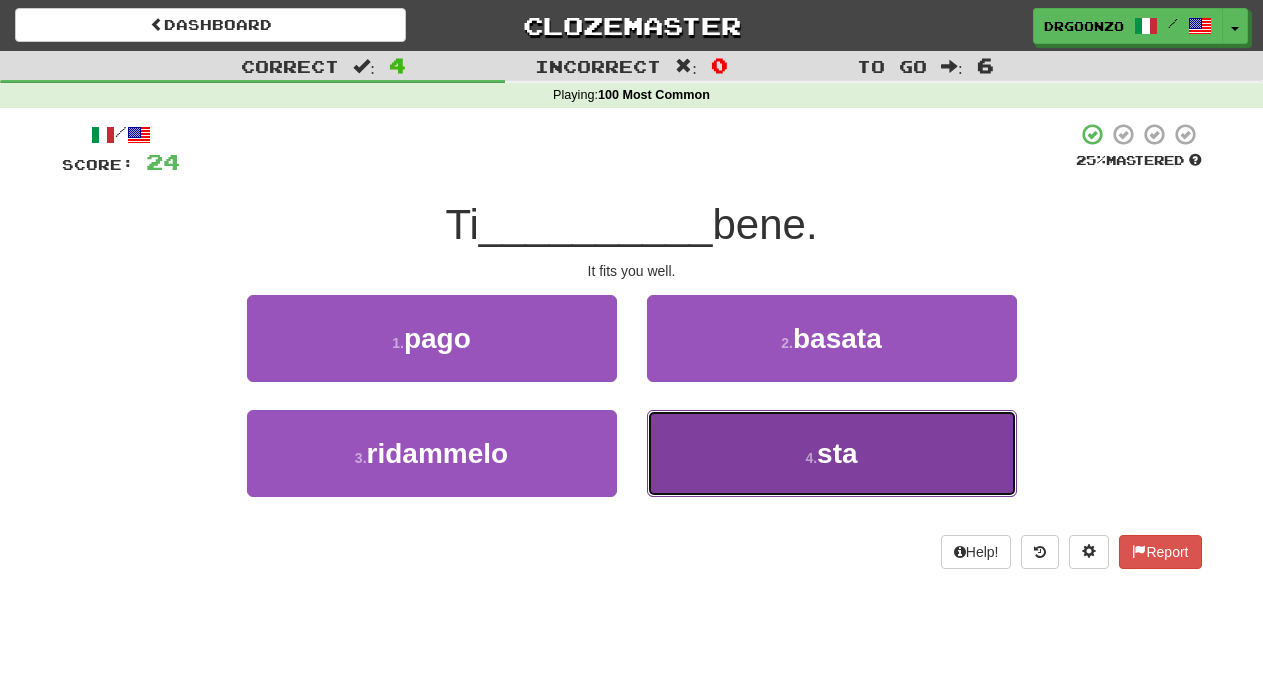 click on "4 .  sta" at bounding box center (832, 453) 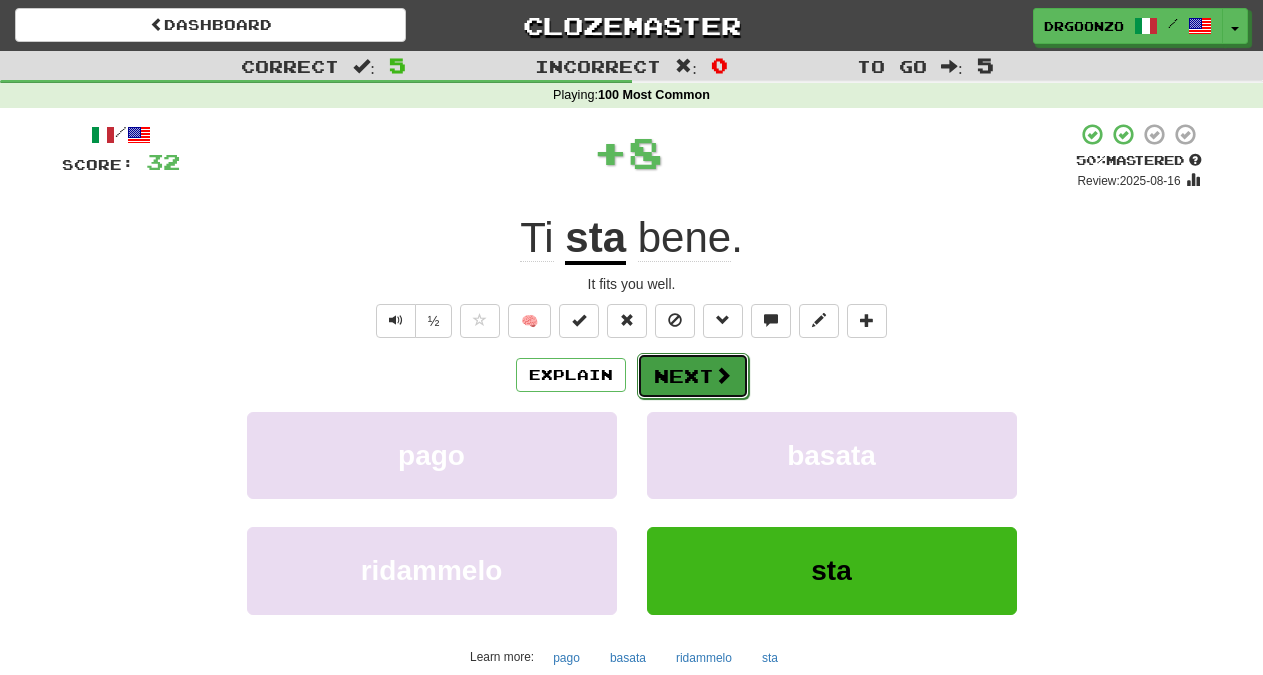 click at bounding box center (723, 375) 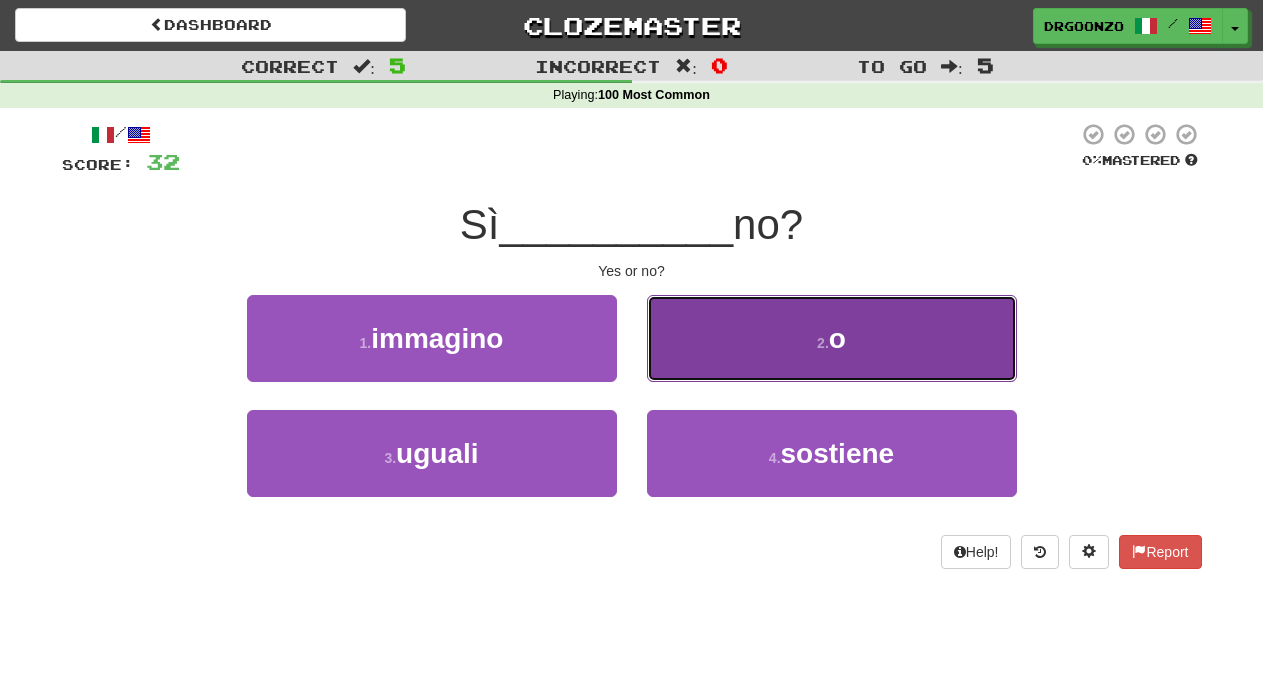 click on "2 .  o" at bounding box center [832, 338] 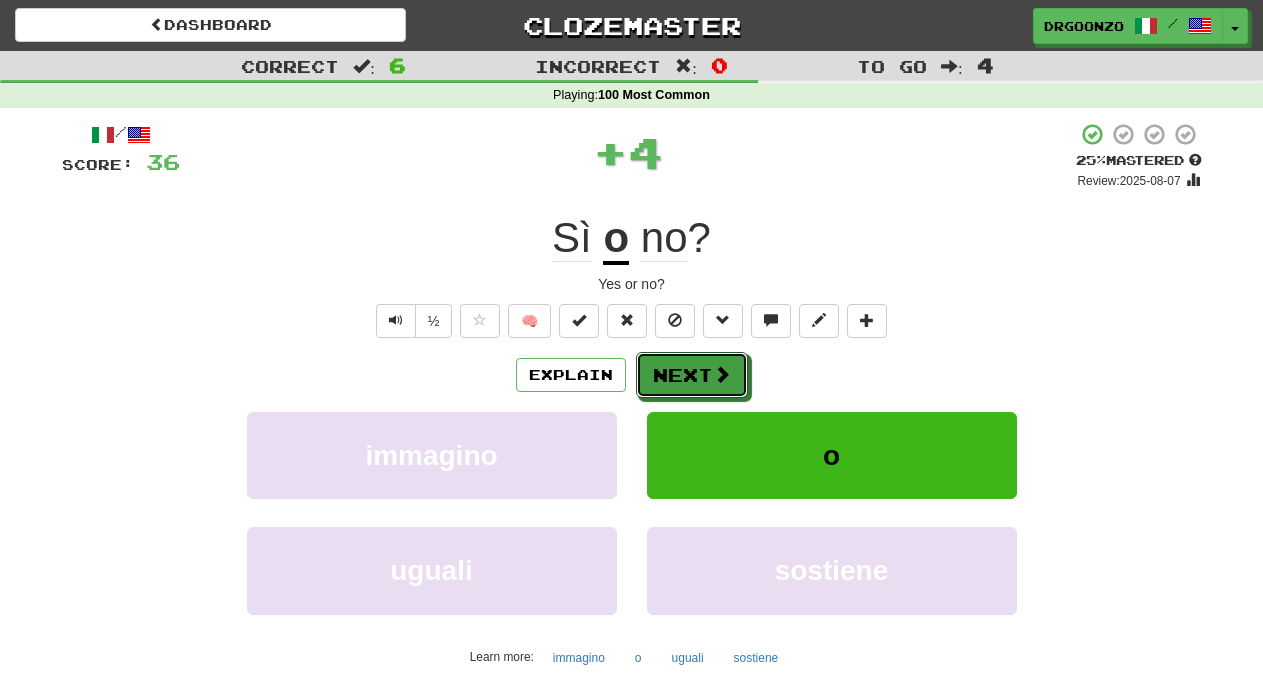 click on "Next" at bounding box center [692, 375] 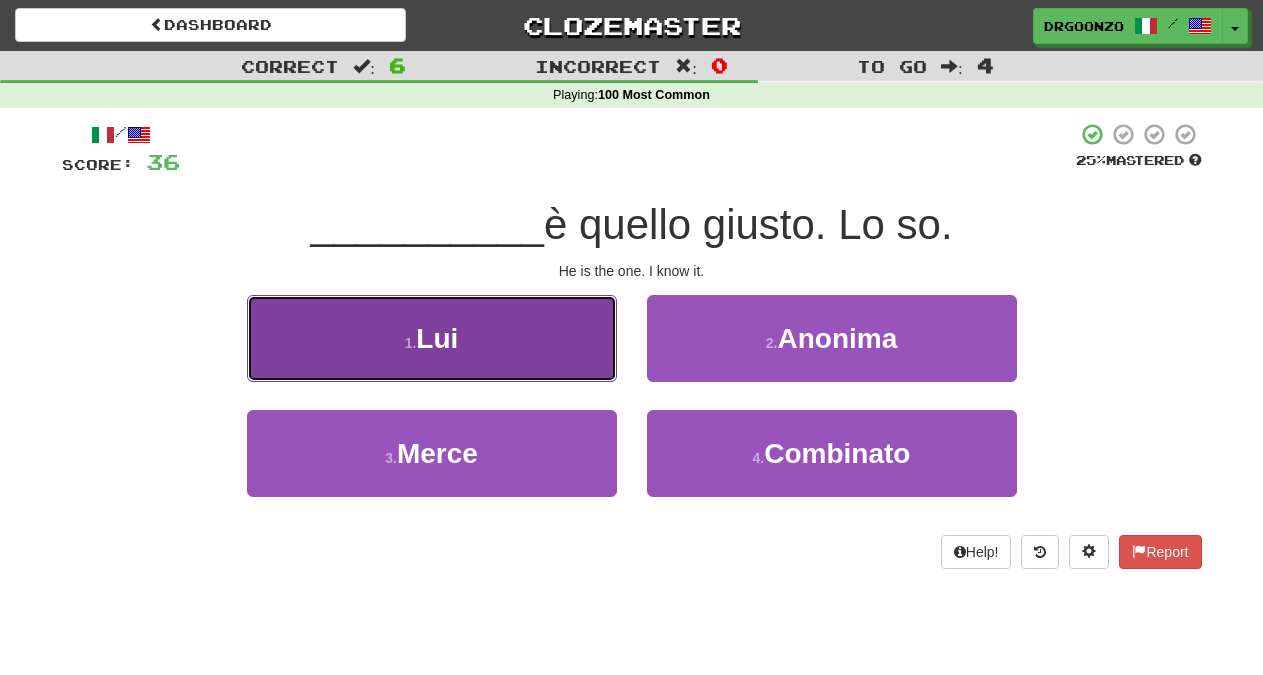 click on "1 .  Lui" at bounding box center [432, 338] 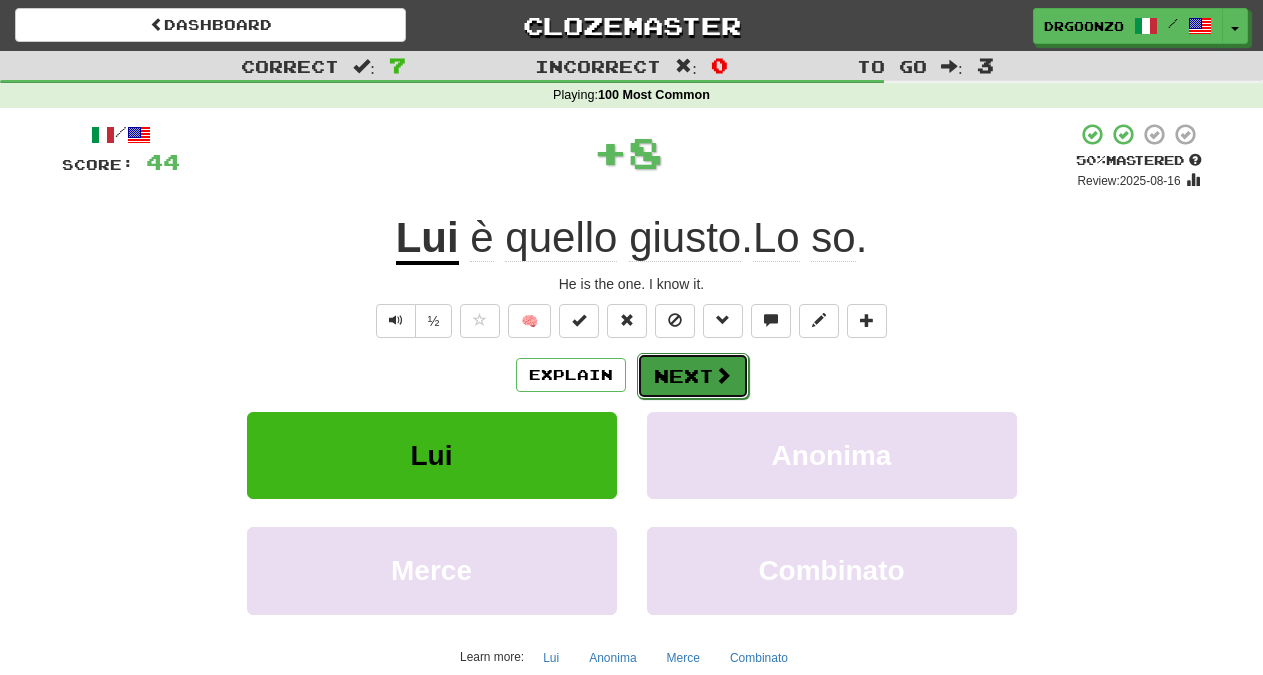 click at bounding box center (723, 375) 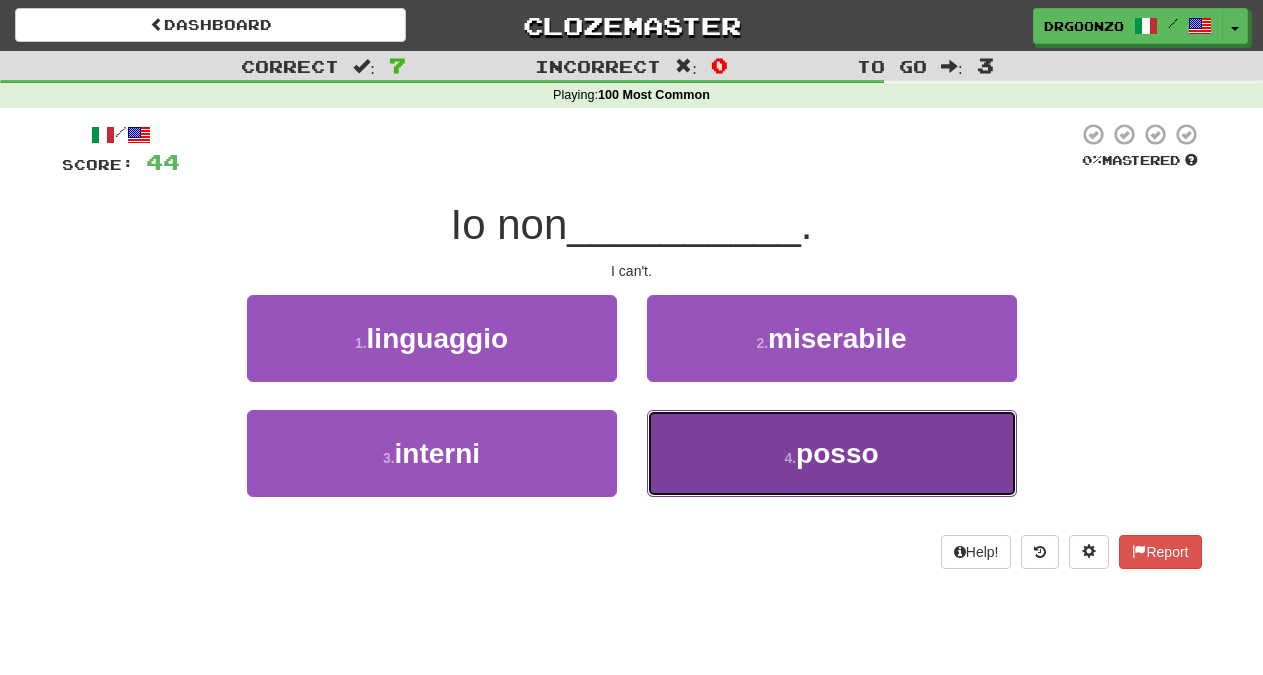click on "posso" at bounding box center (837, 453) 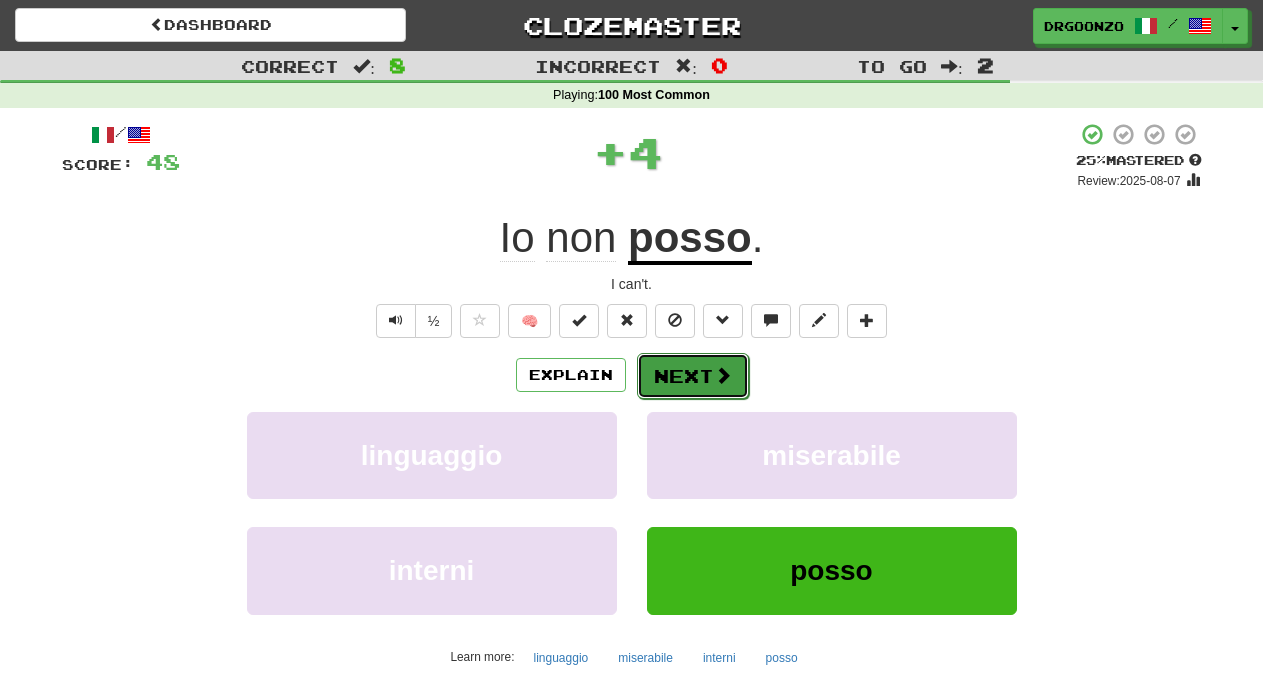 click on "Next" at bounding box center [693, 376] 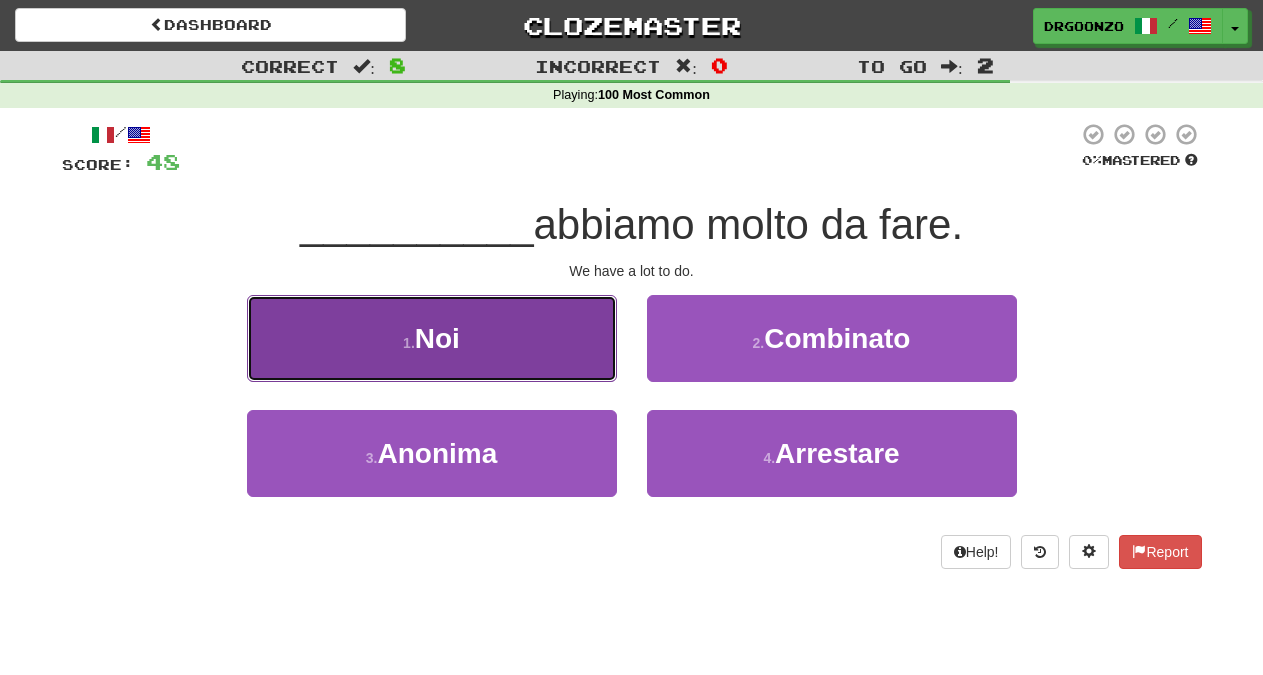 click on "1 .  Noi" at bounding box center (432, 338) 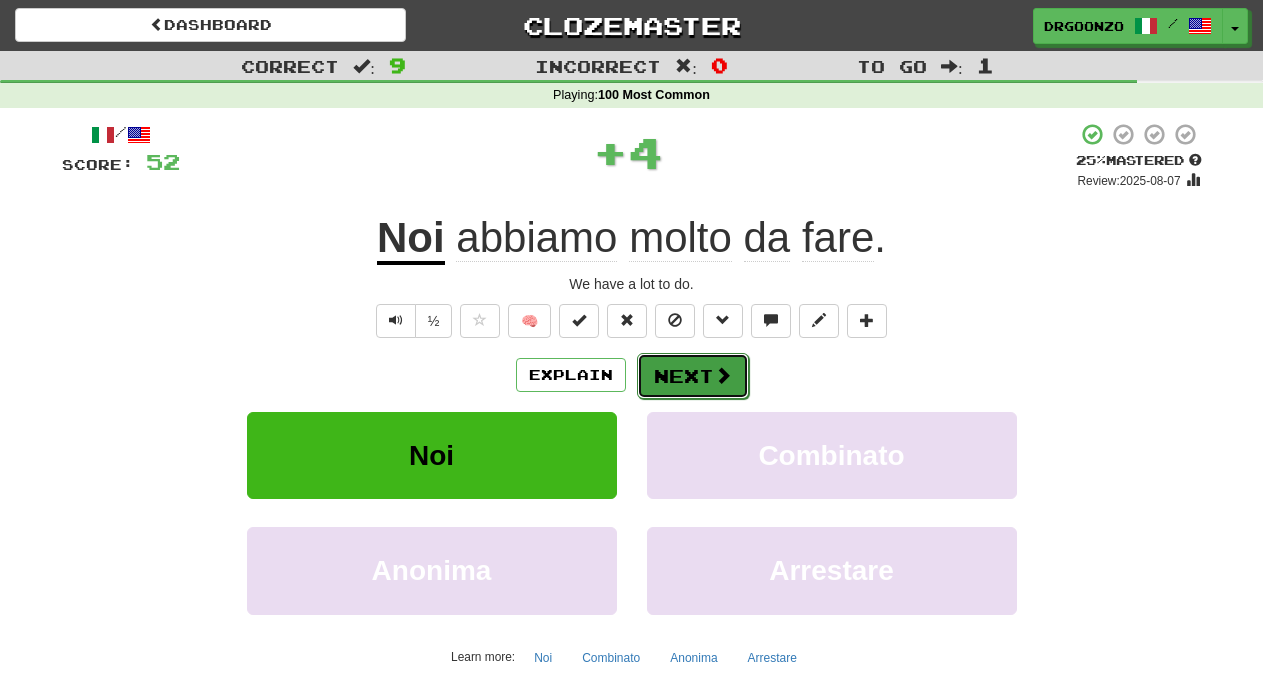 click on "Next" at bounding box center (693, 376) 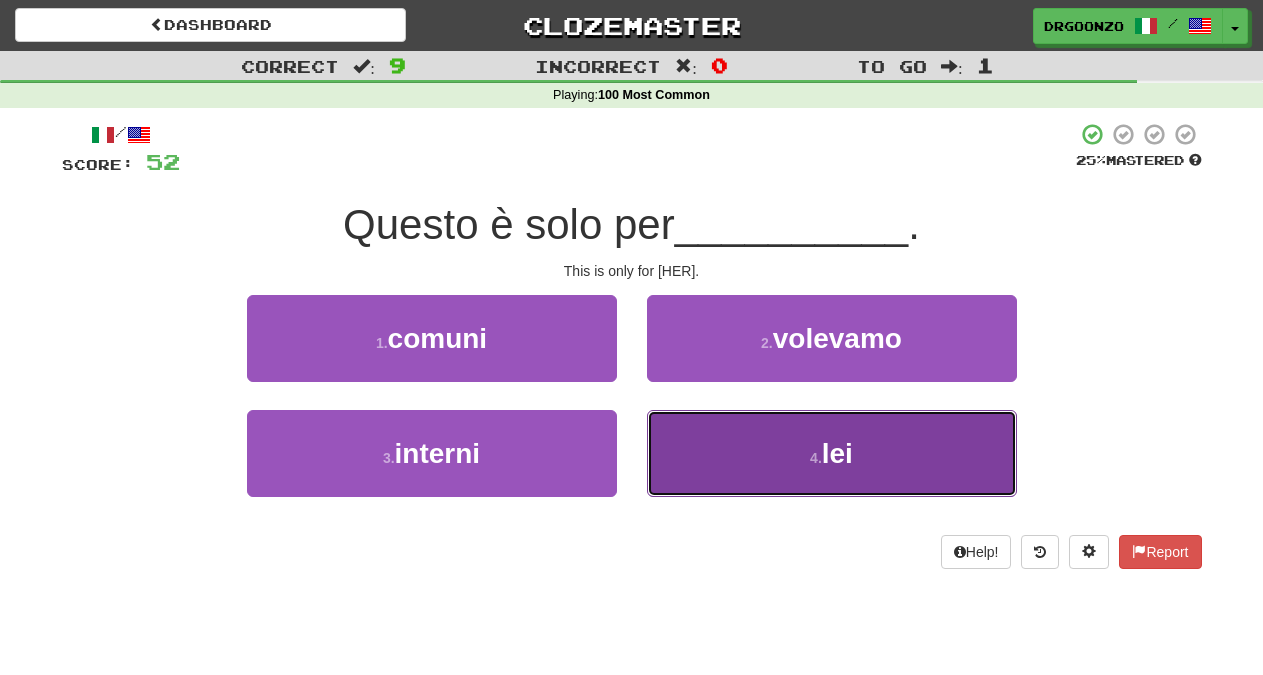 click on "4 .  lei" at bounding box center [832, 453] 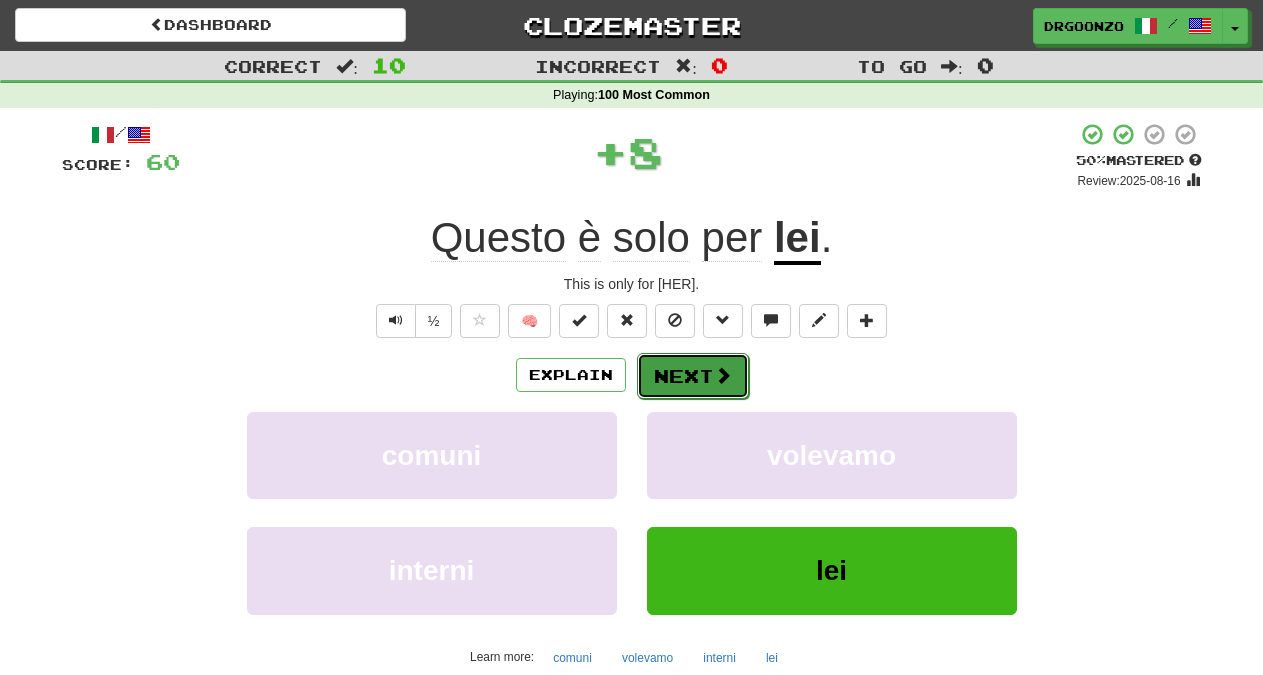 click on "Next" at bounding box center (693, 376) 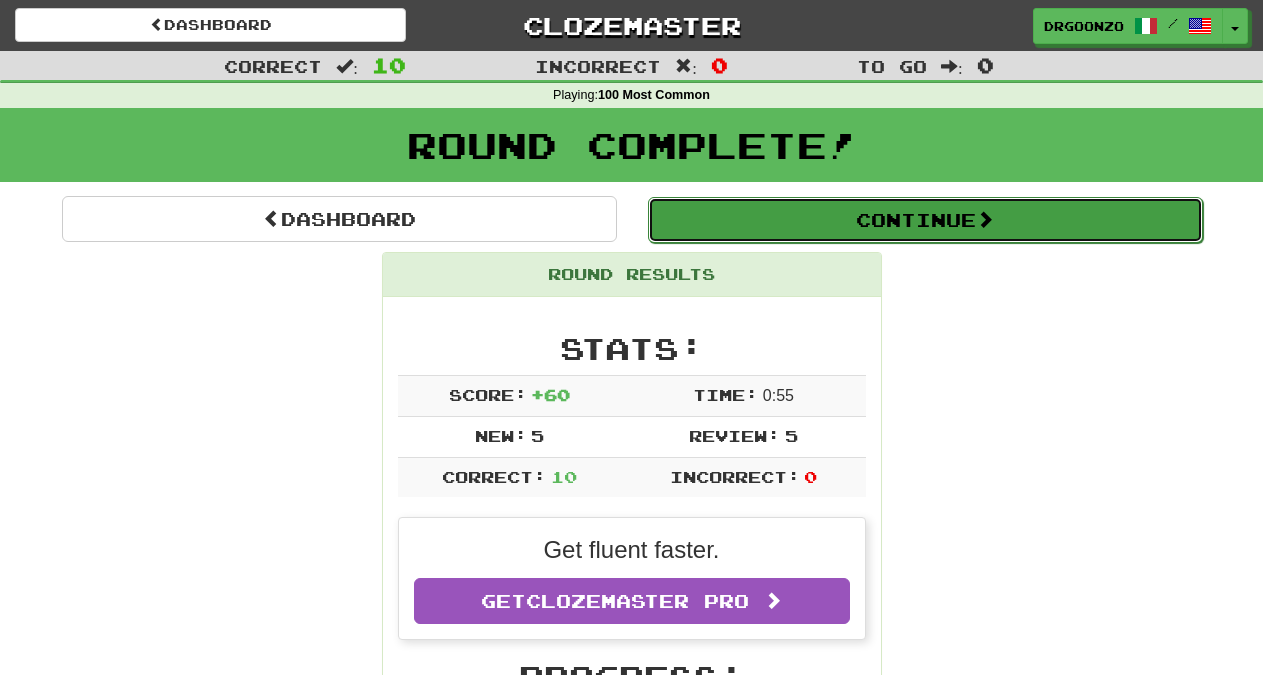 click on "Continue" at bounding box center [925, 220] 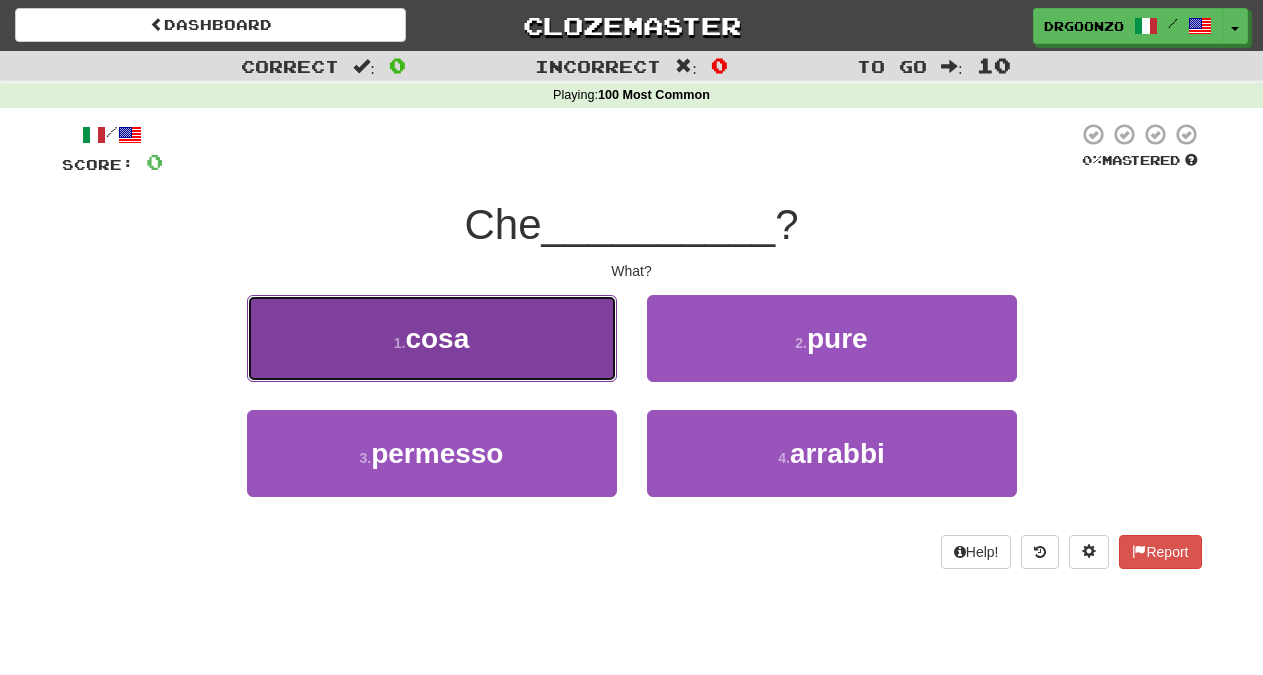 click on "cosa" at bounding box center (437, 338) 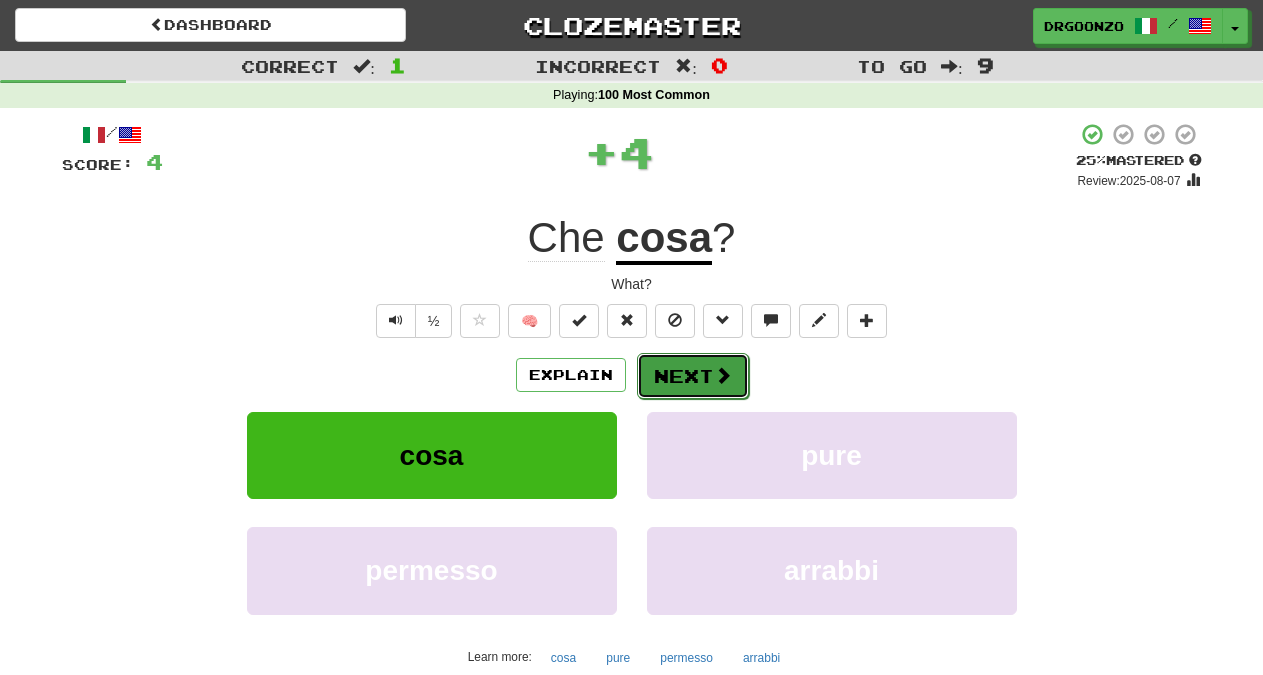 click on "Next" at bounding box center [693, 376] 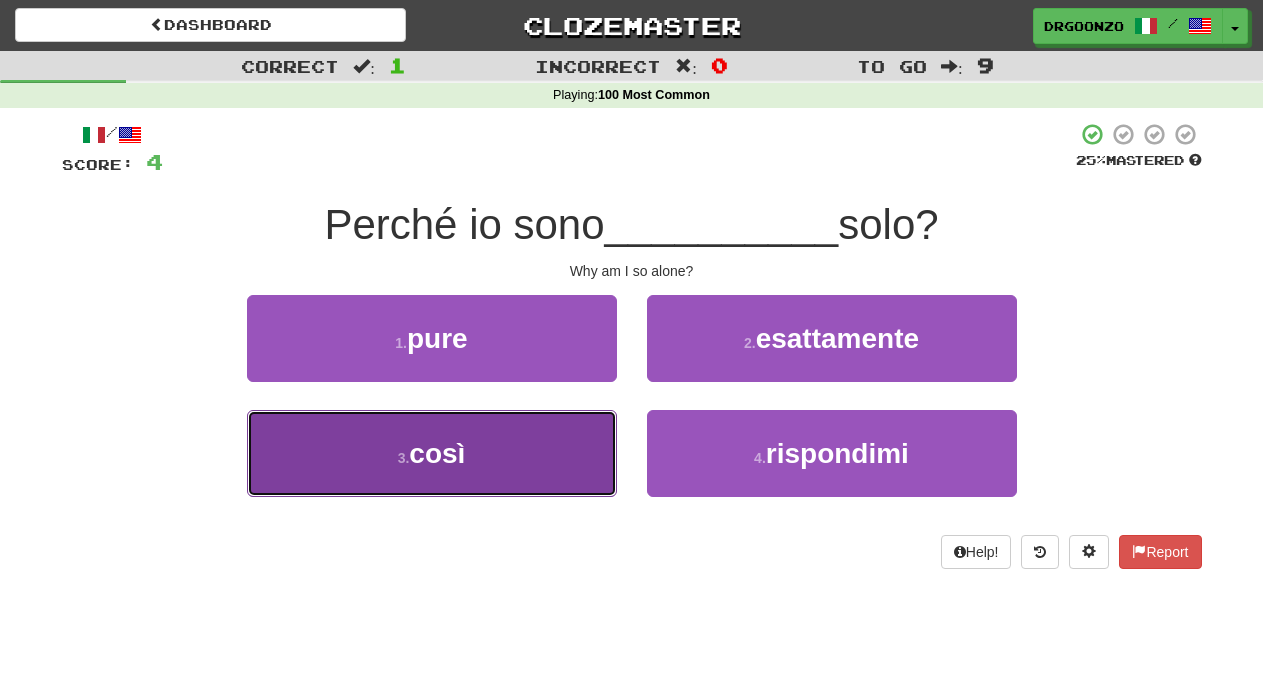 click on "così" at bounding box center (437, 453) 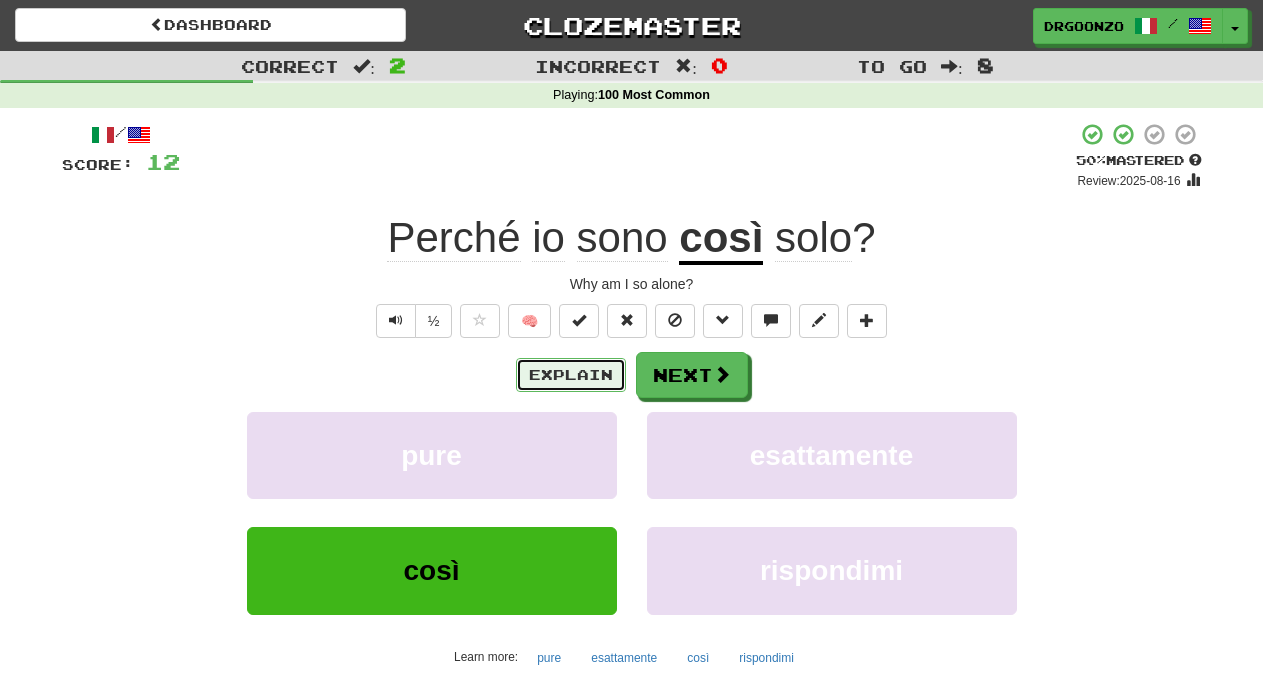 click on "Explain" at bounding box center [571, 375] 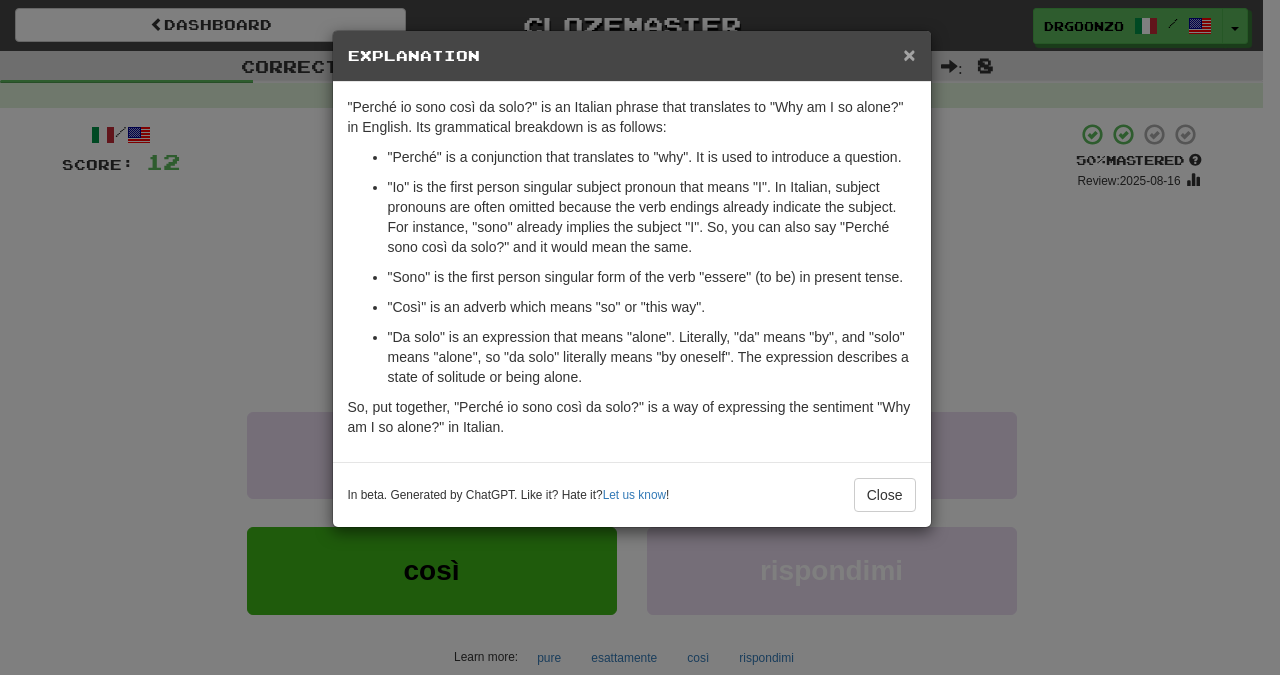 click on "×" at bounding box center (909, 54) 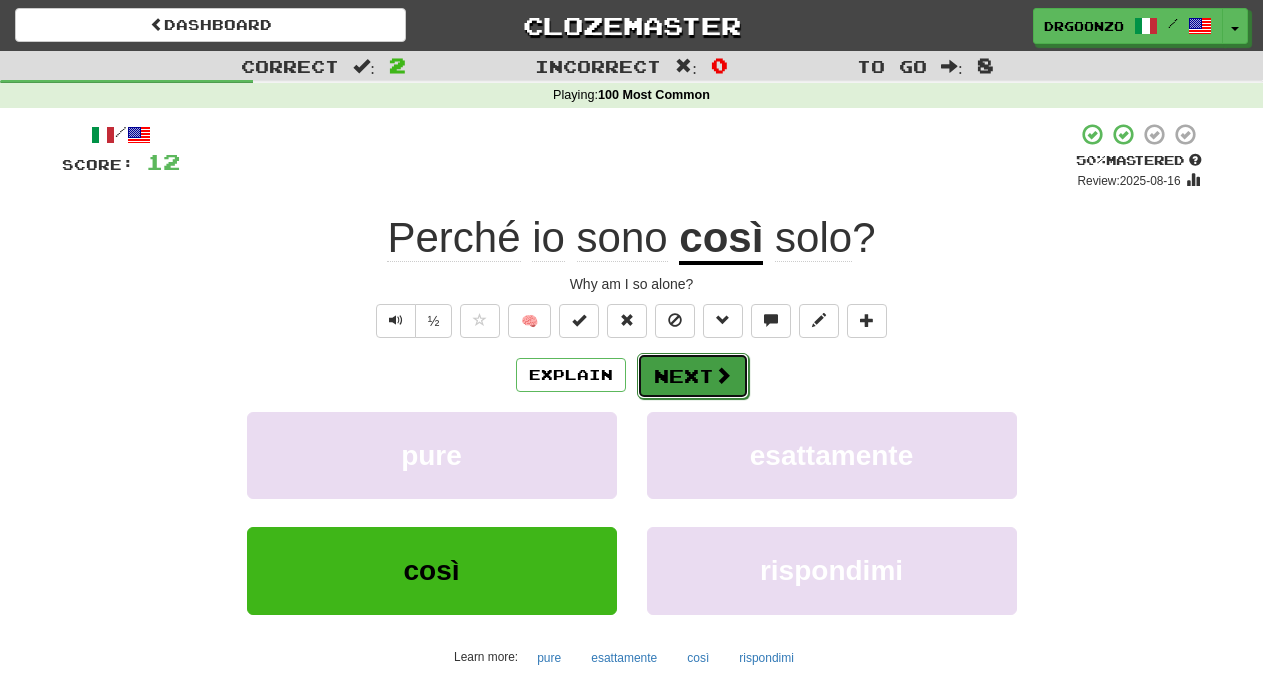 click on "Next" at bounding box center [693, 376] 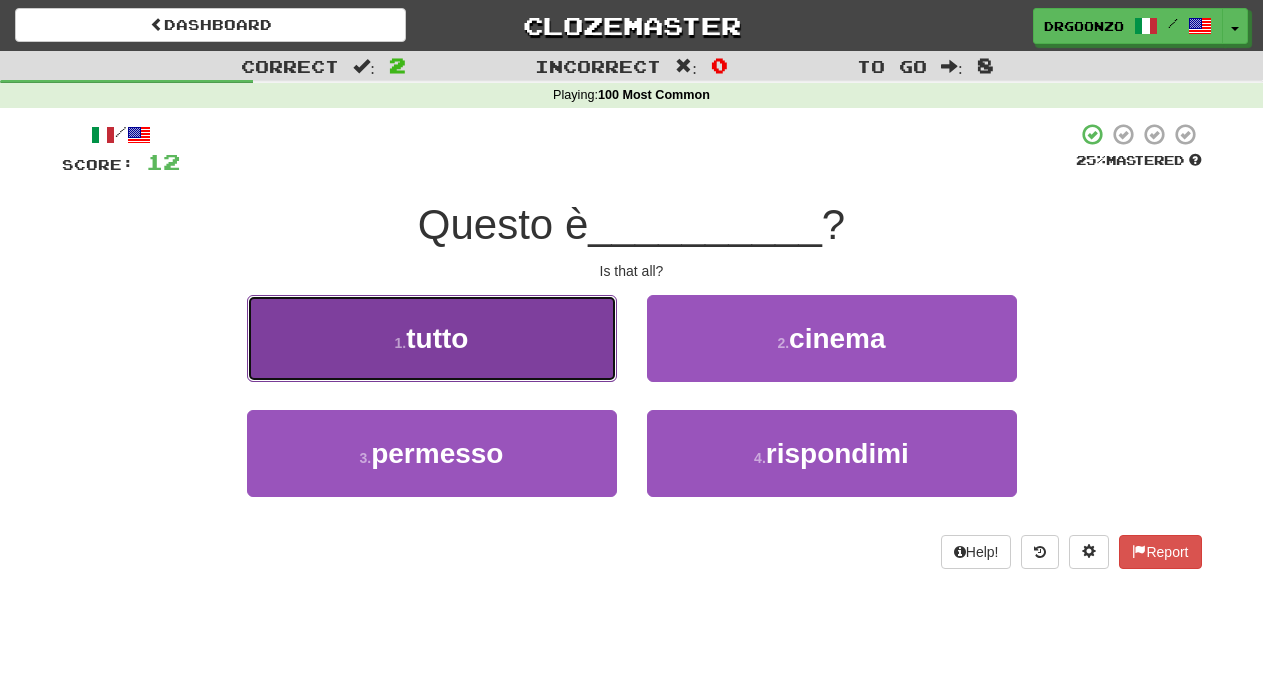 click on "1 .  tutto" at bounding box center [432, 338] 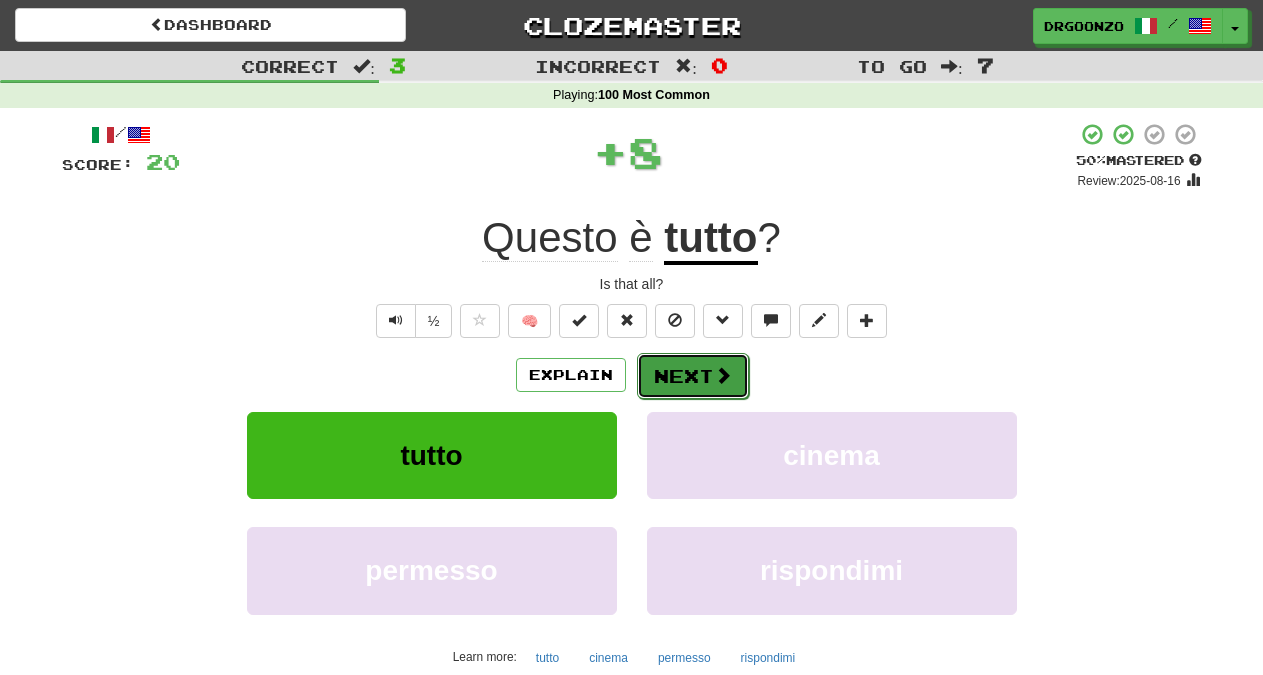 click on "Next" at bounding box center (693, 376) 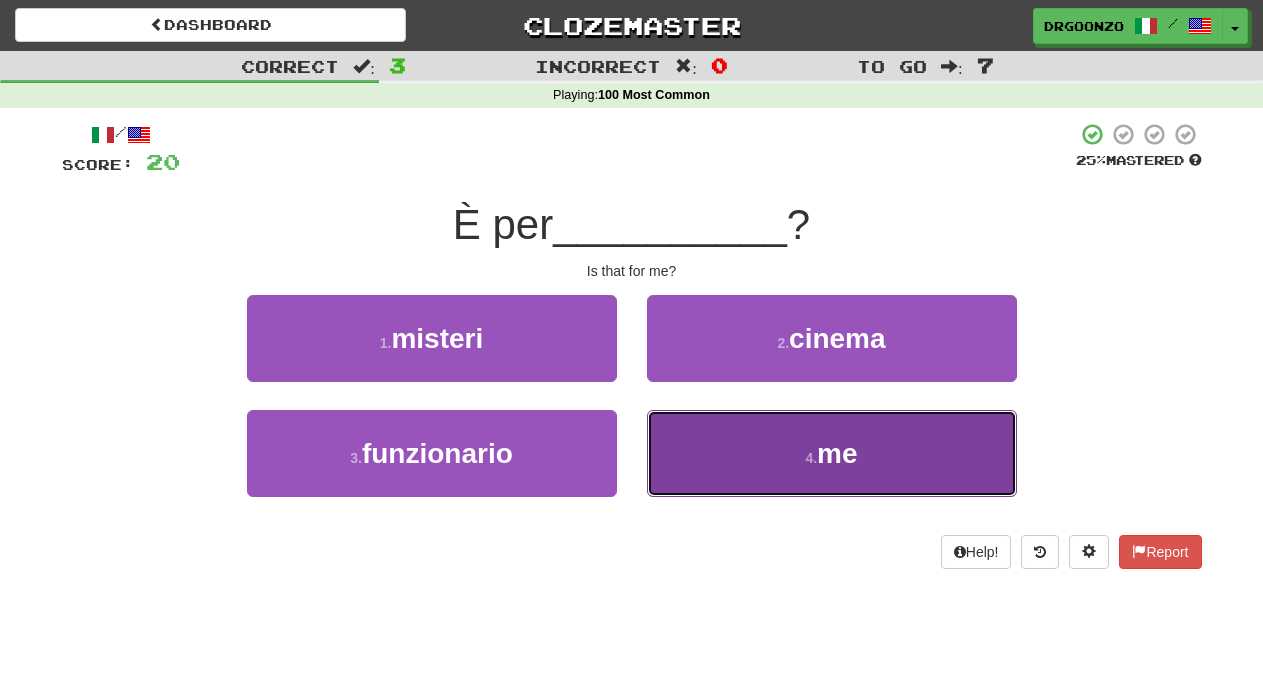 click on "4 .  me" at bounding box center [832, 453] 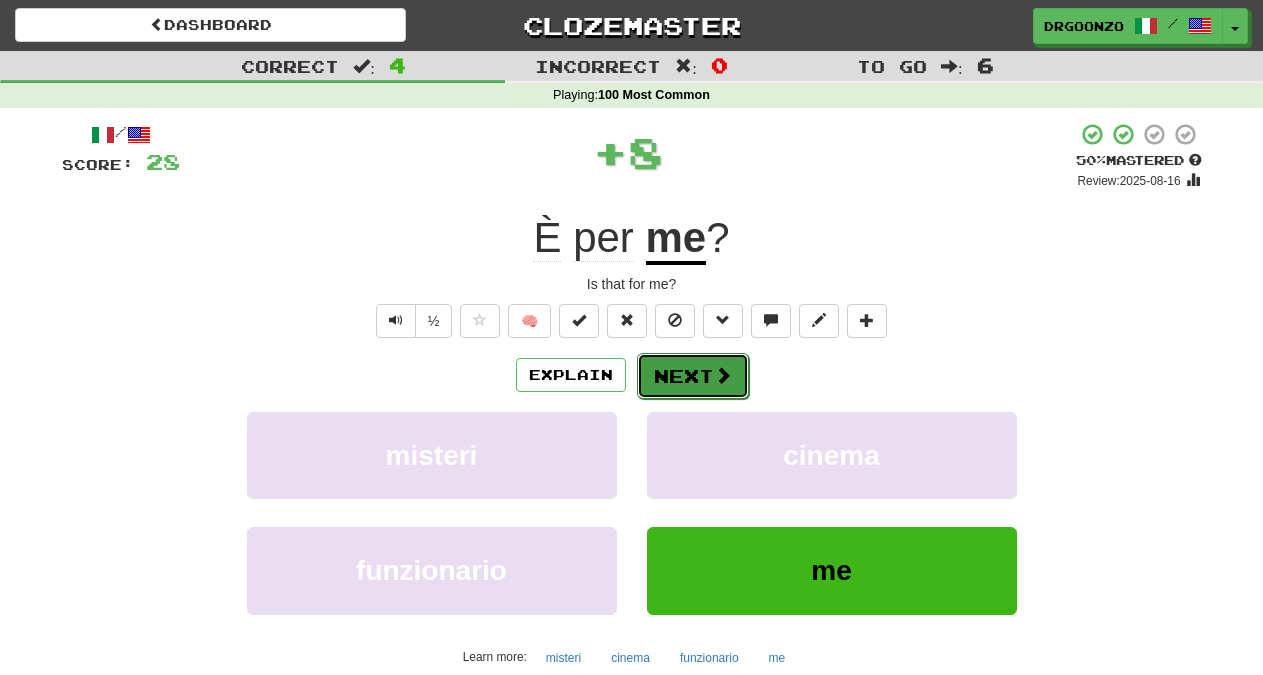 click on "Next" at bounding box center [693, 376] 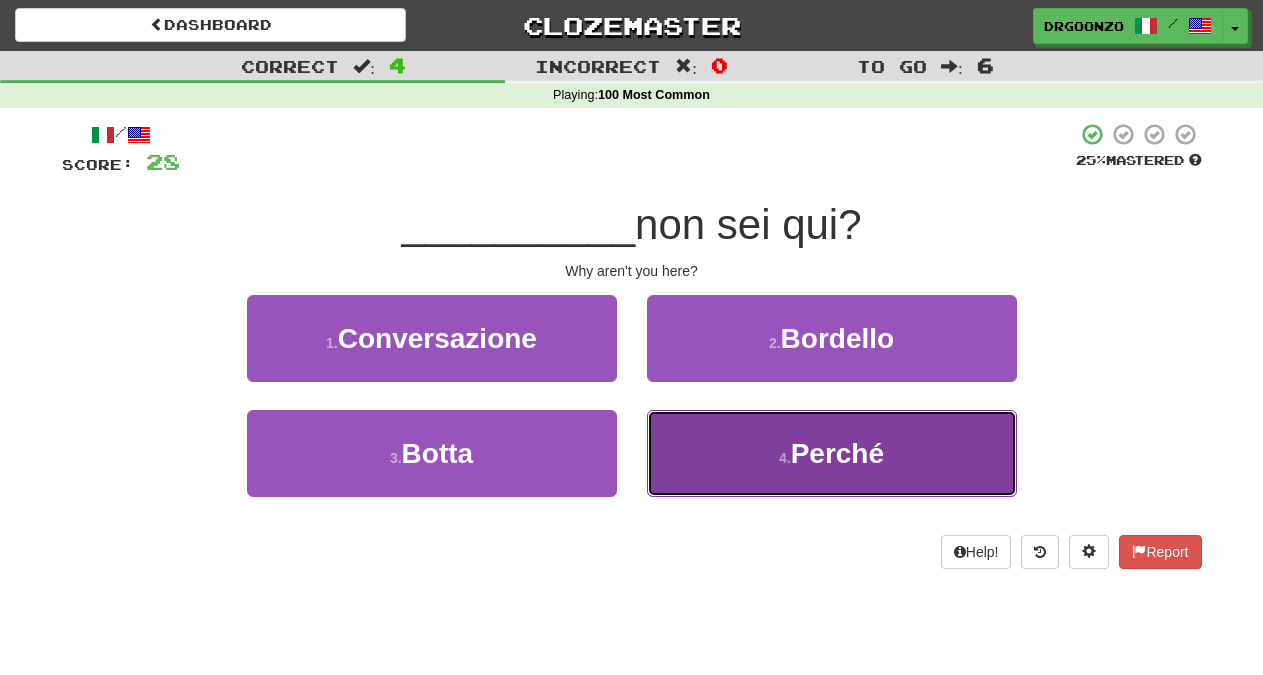 click on "Perché" at bounding box center (837, 453) 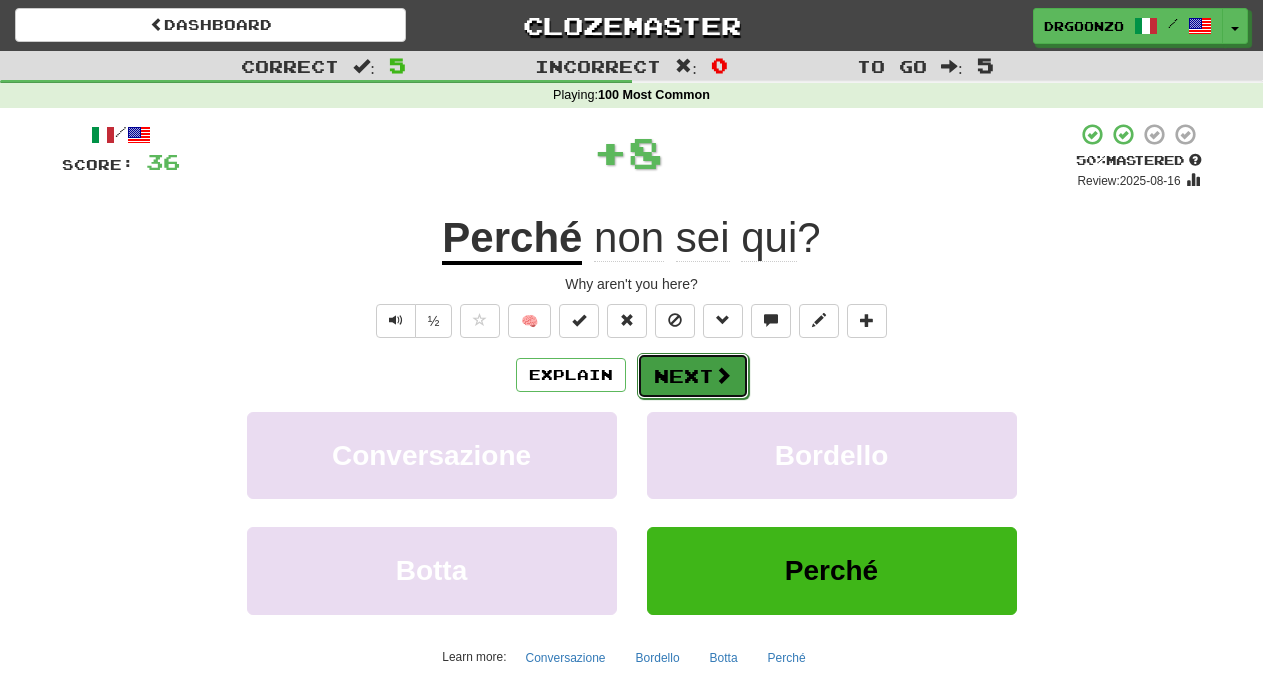 click on "Next" at bounding box center [693, 376] 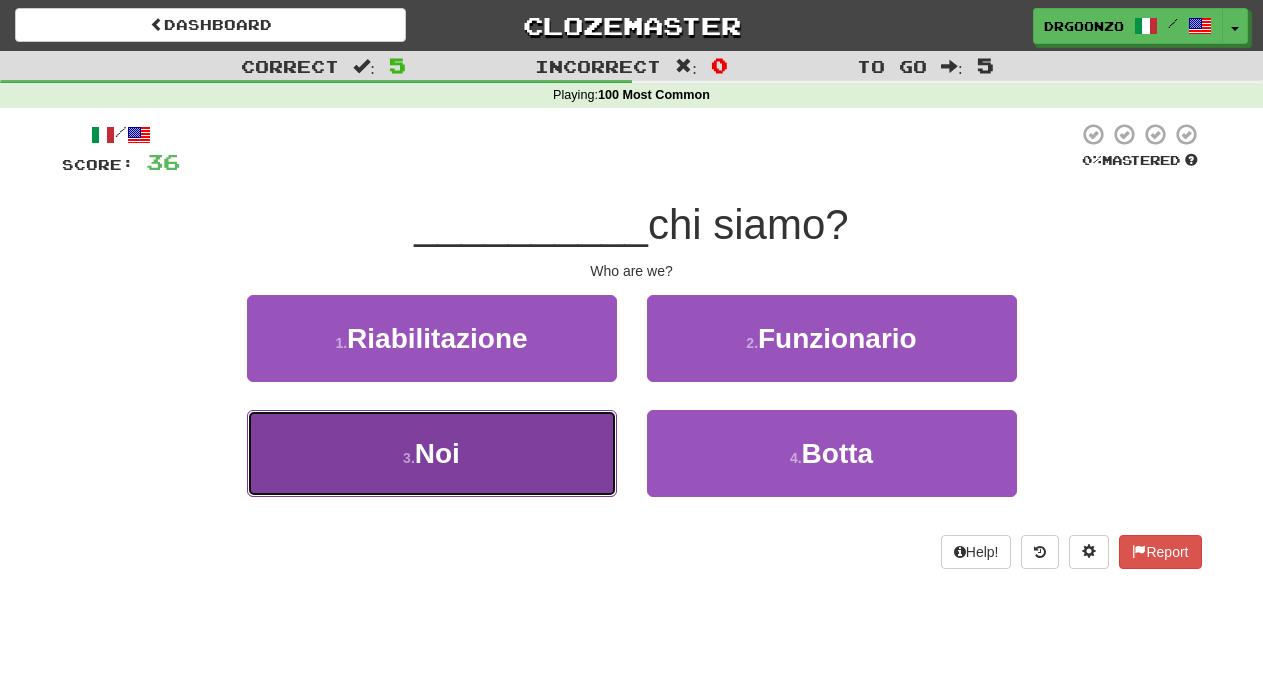 click on "3 .  Noi" at bounding box center (432, 453) 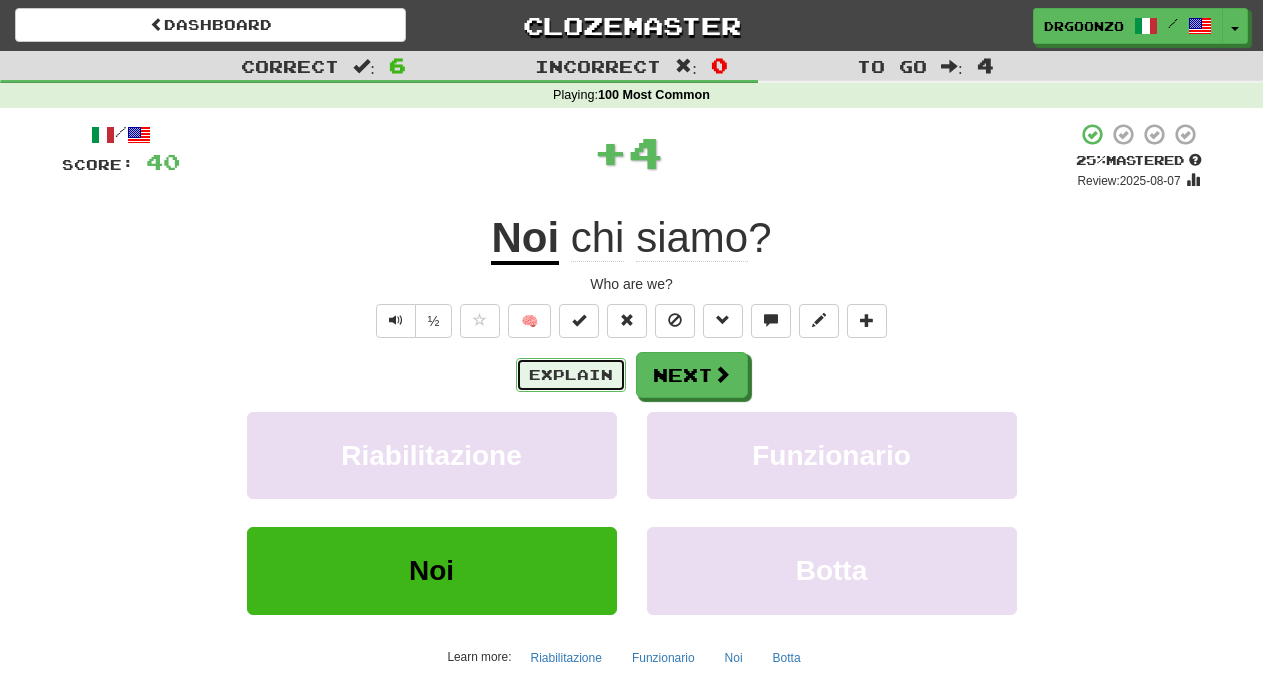 click on "Explain" at bounding box center (571, 375) 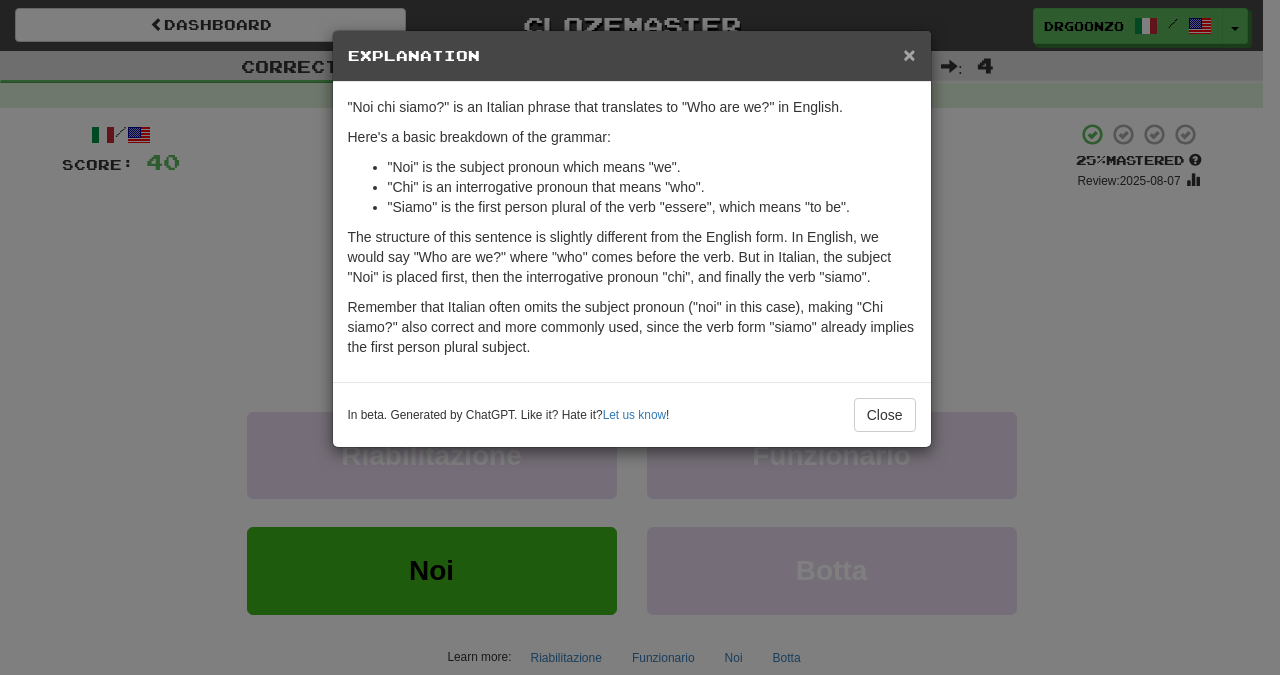 click on "×" at bounding box center [909, 54] 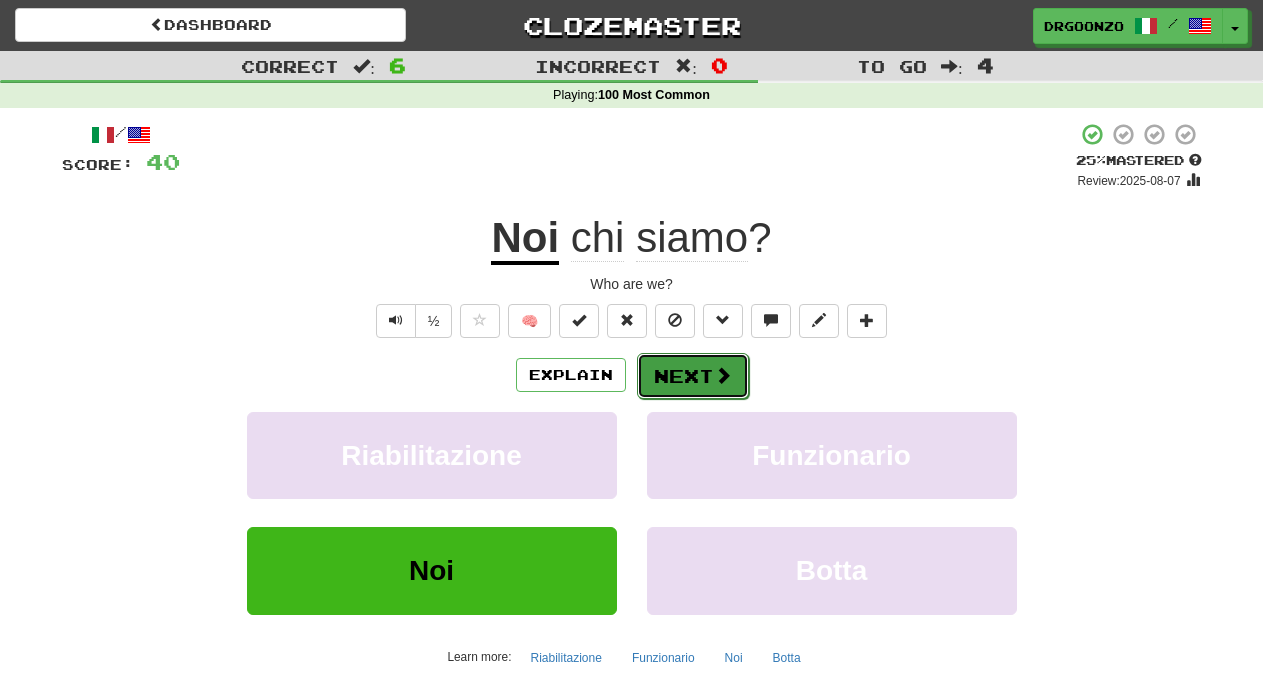 click at bounding box center [723, 375] 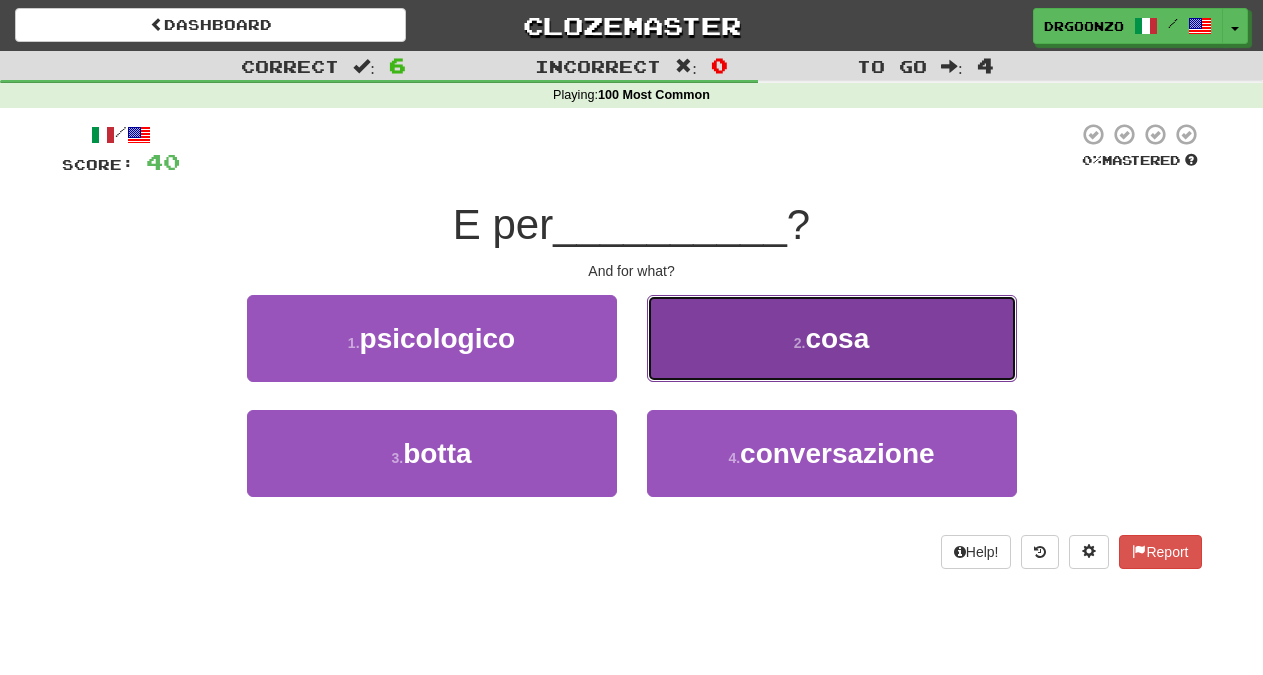click on "2 .  cosa" at bounding box center [832, 338] 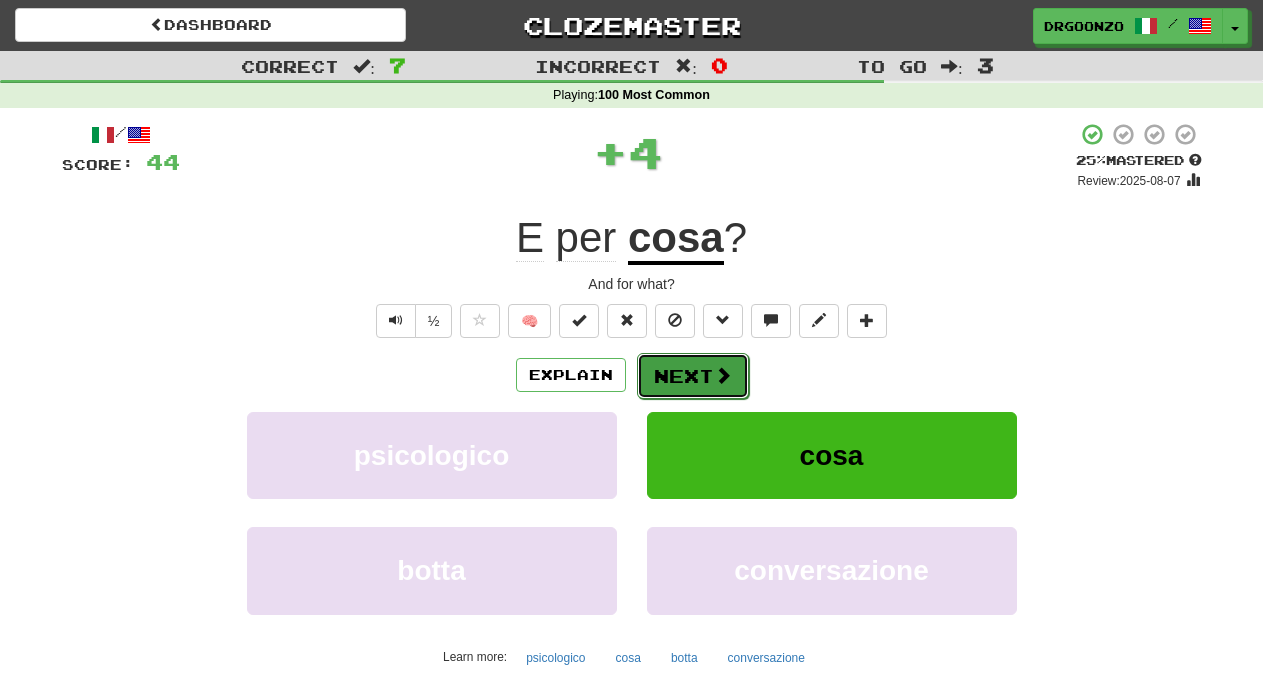 click at bounding box center (723, 375) 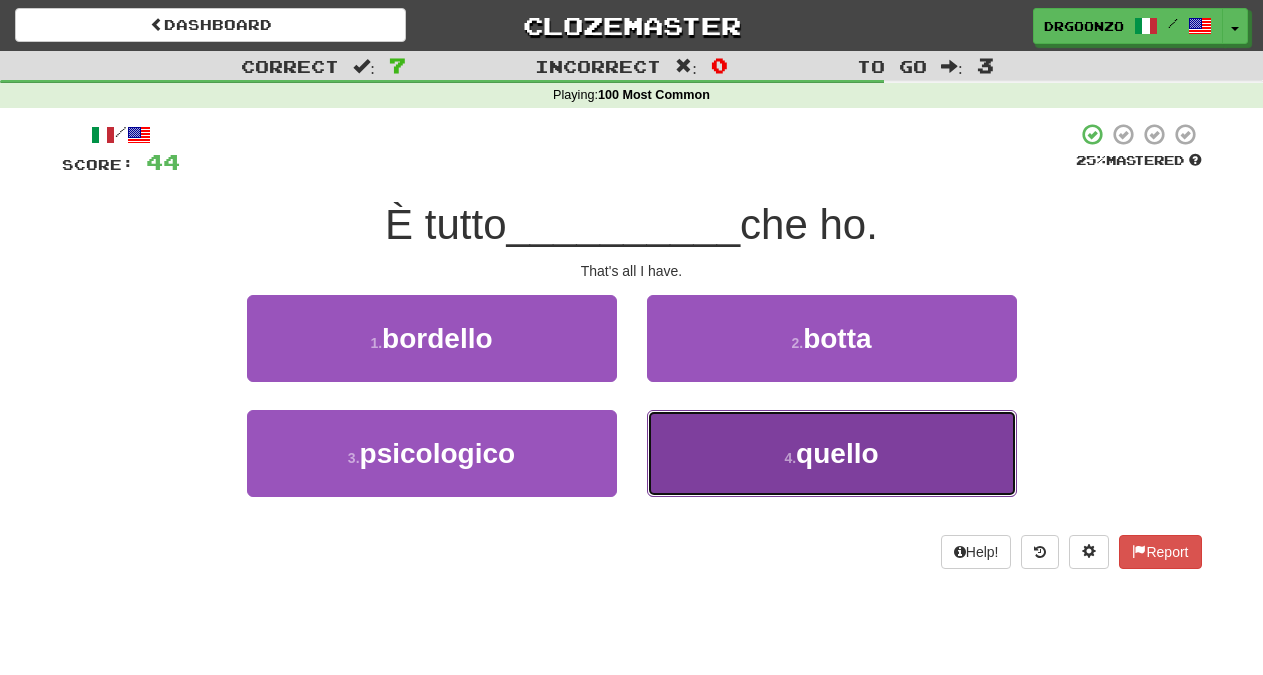 click on "4 .  quello" at bounding box center (832, 453) 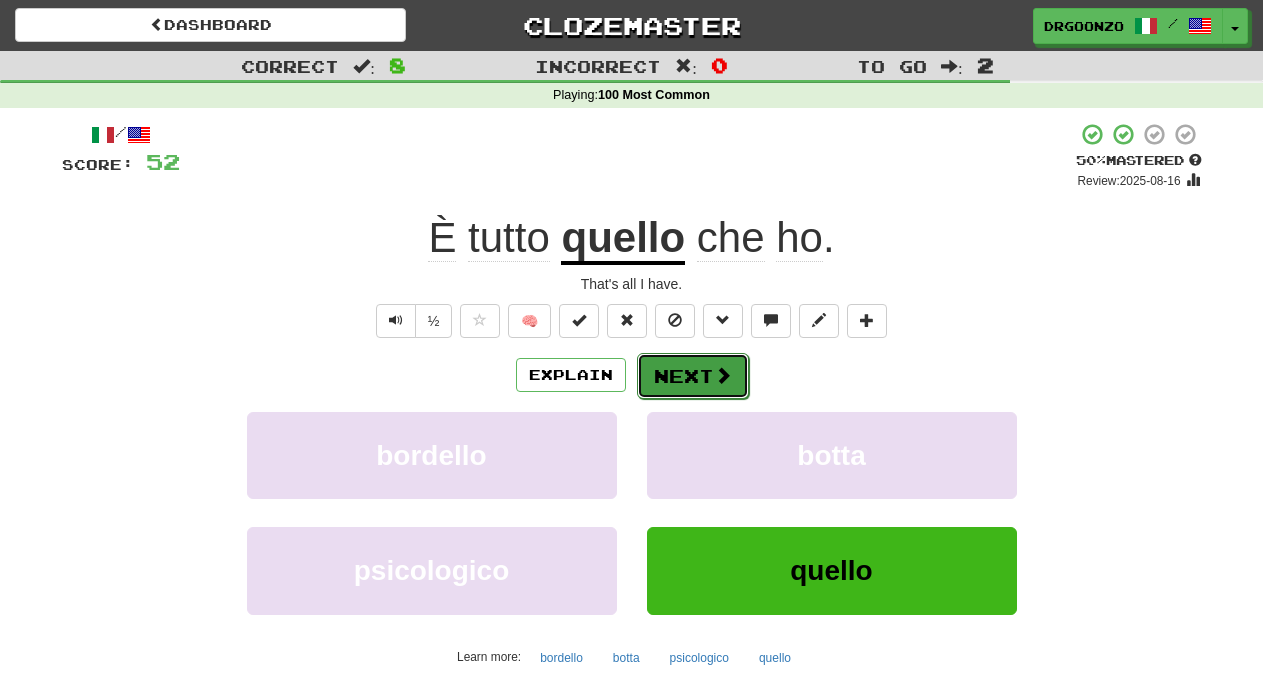 click on "Next" at bounding box center [693, 376] 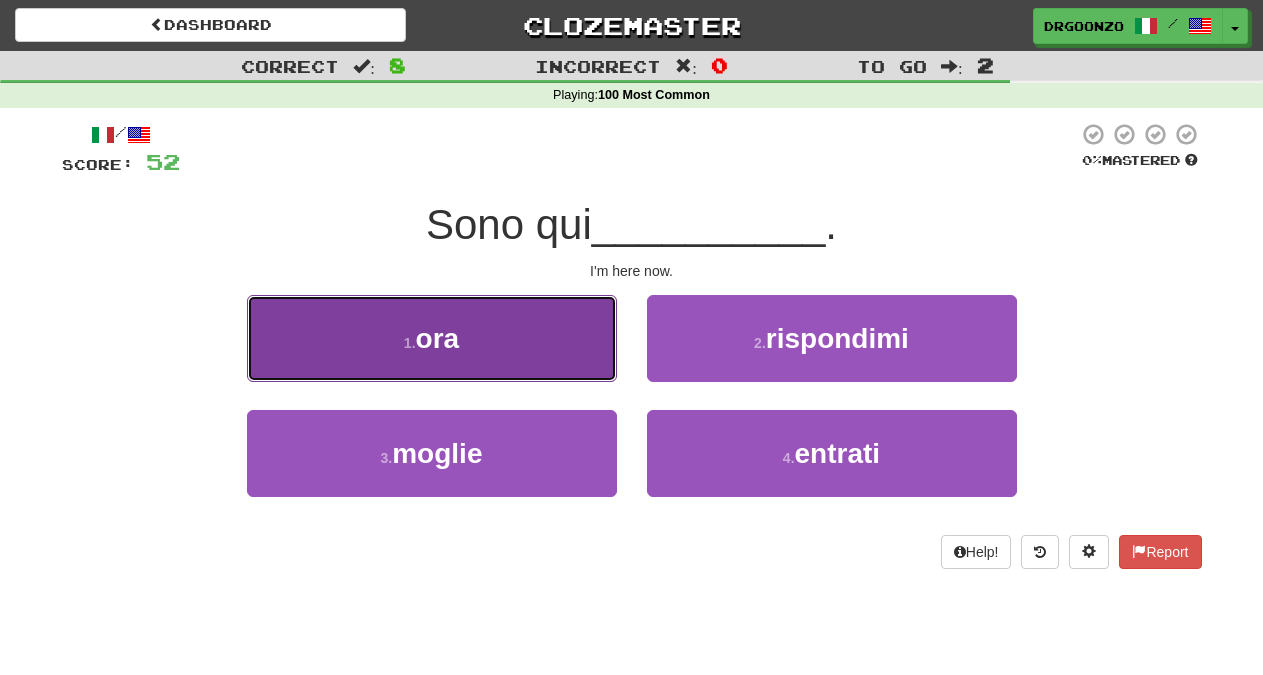 click on "1 .  ora" at bounding box center [432, 338] 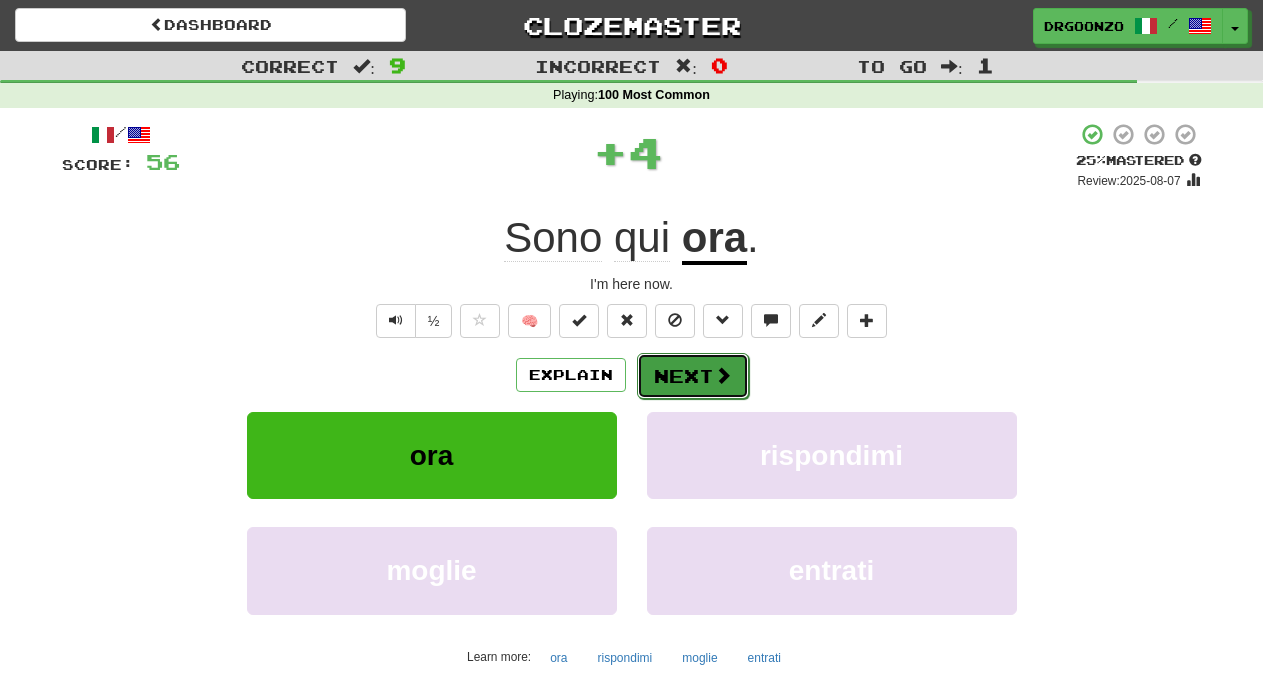 click on "Next" at bounding box center (693, 376) 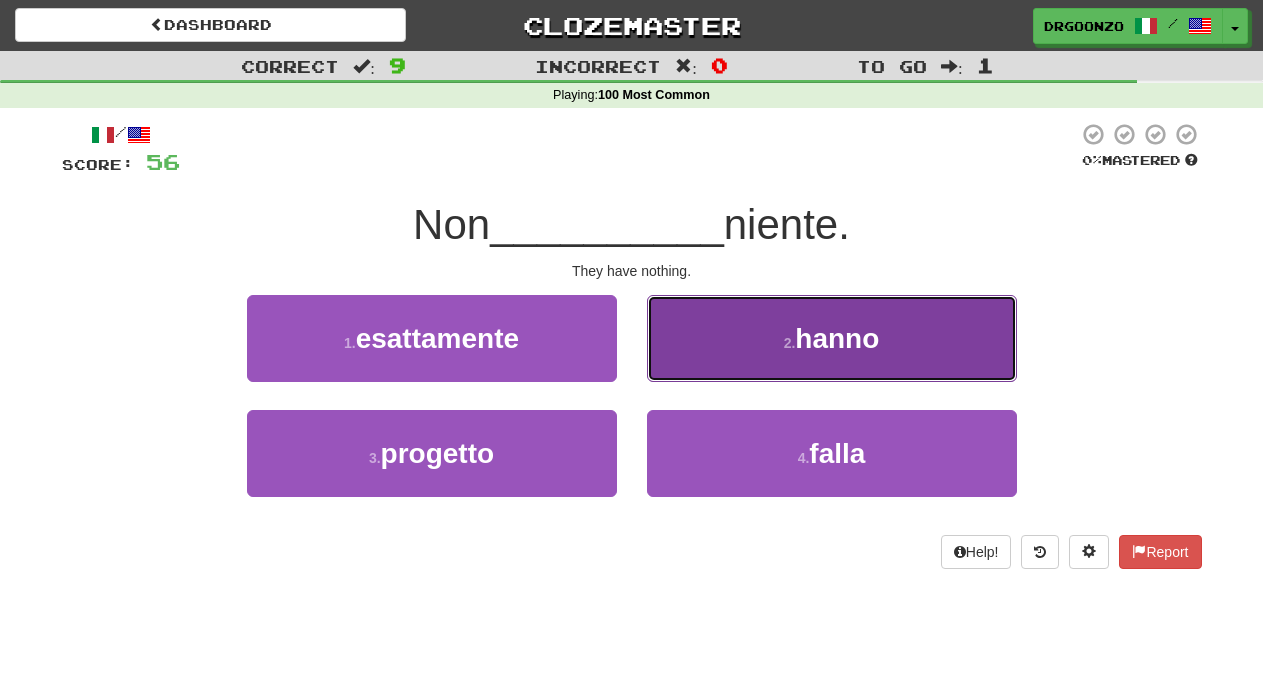 click on "2 ." at bounding box center (790, 343) 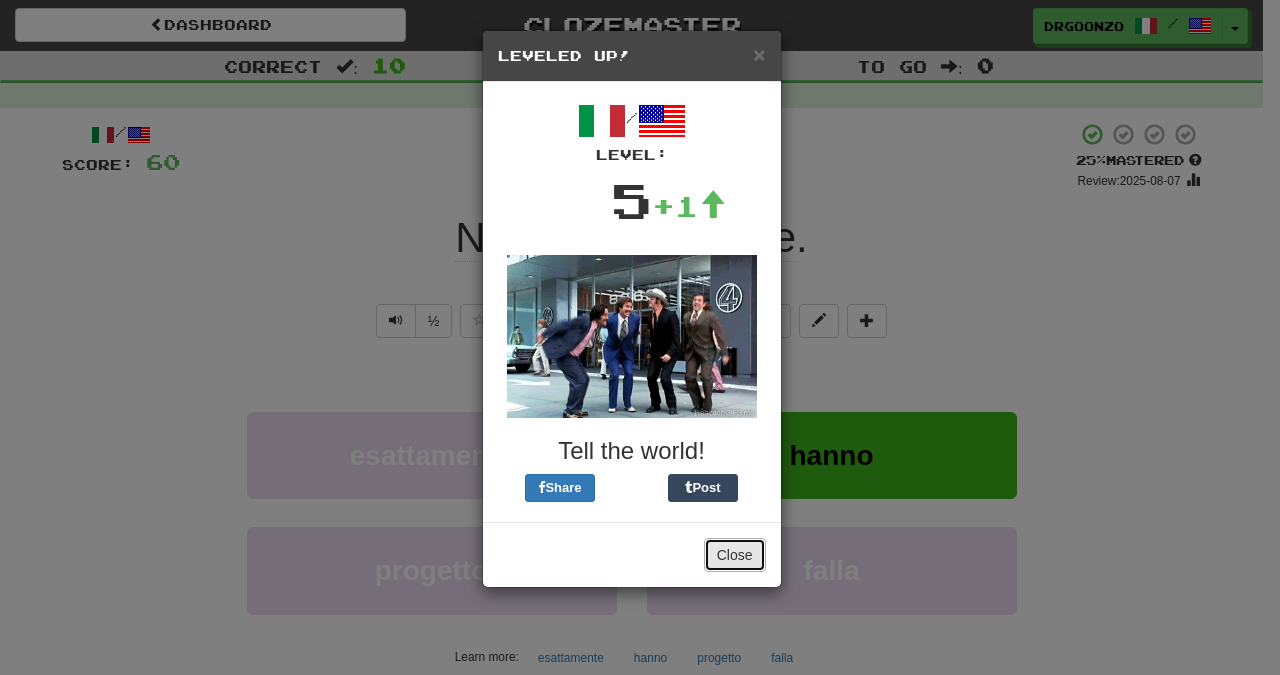 click on "Close" at bounding box center [735, 555] 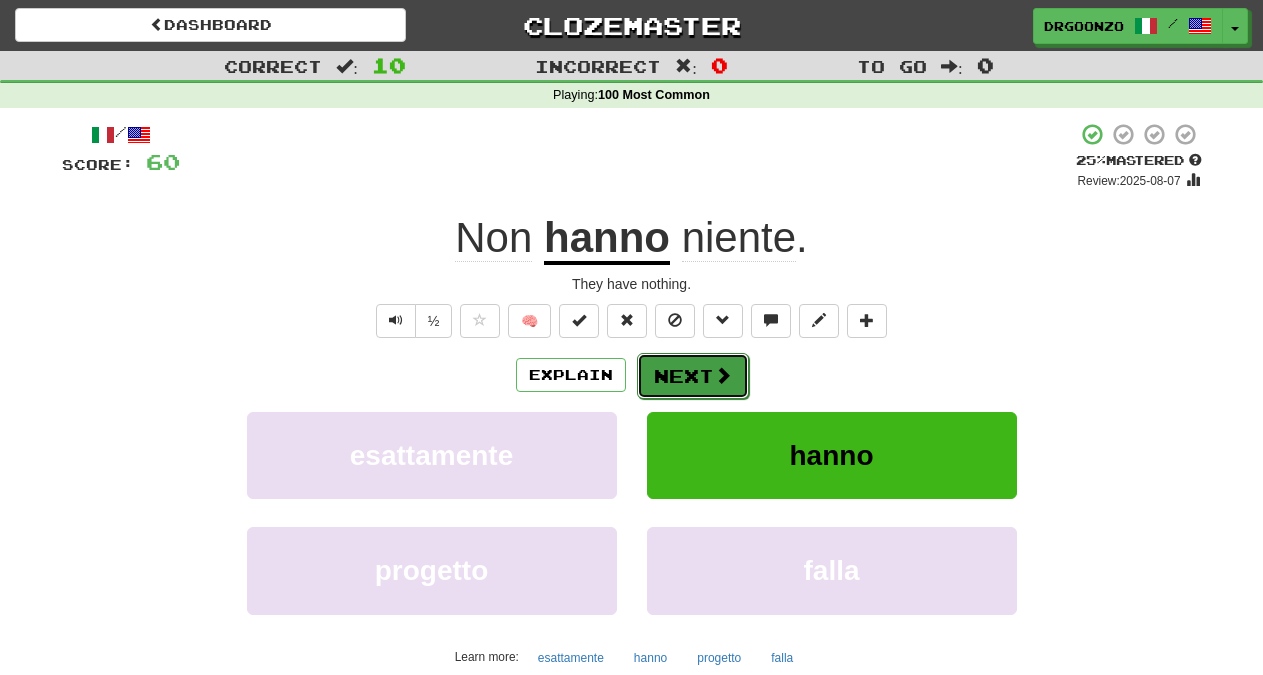 click on "Next" at bounding box center (693, 376) 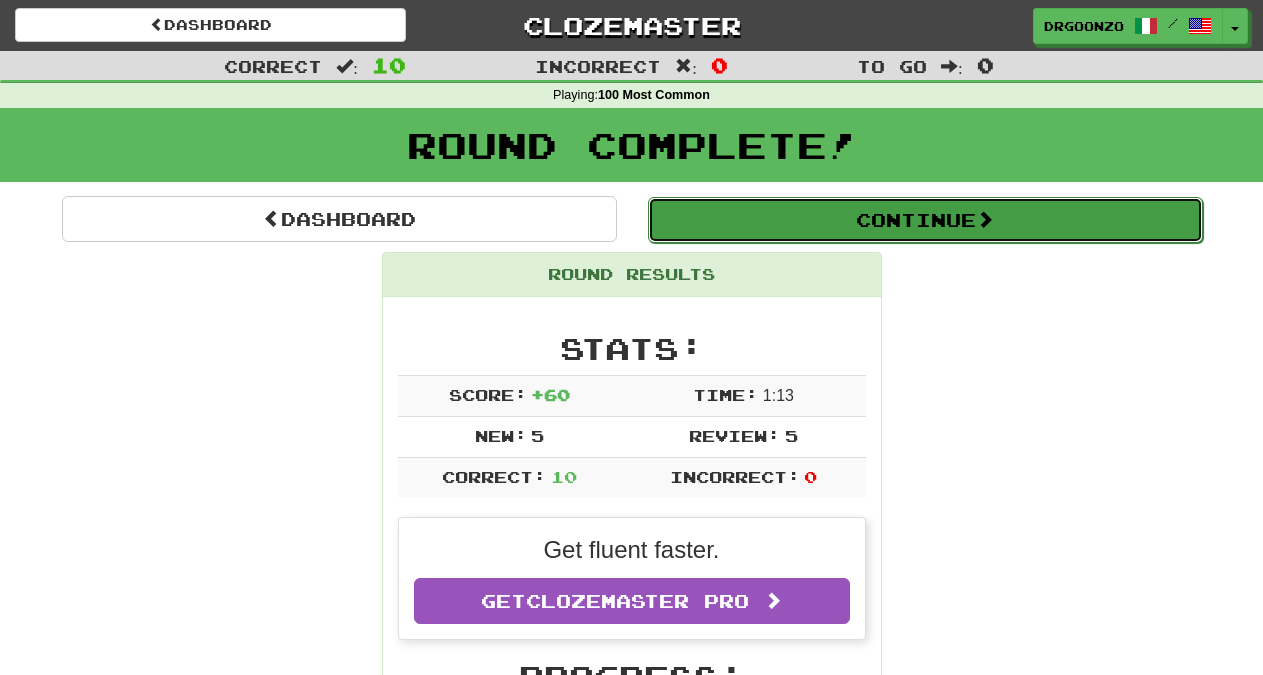 click on "Continue" at bounding box center [925, 220] 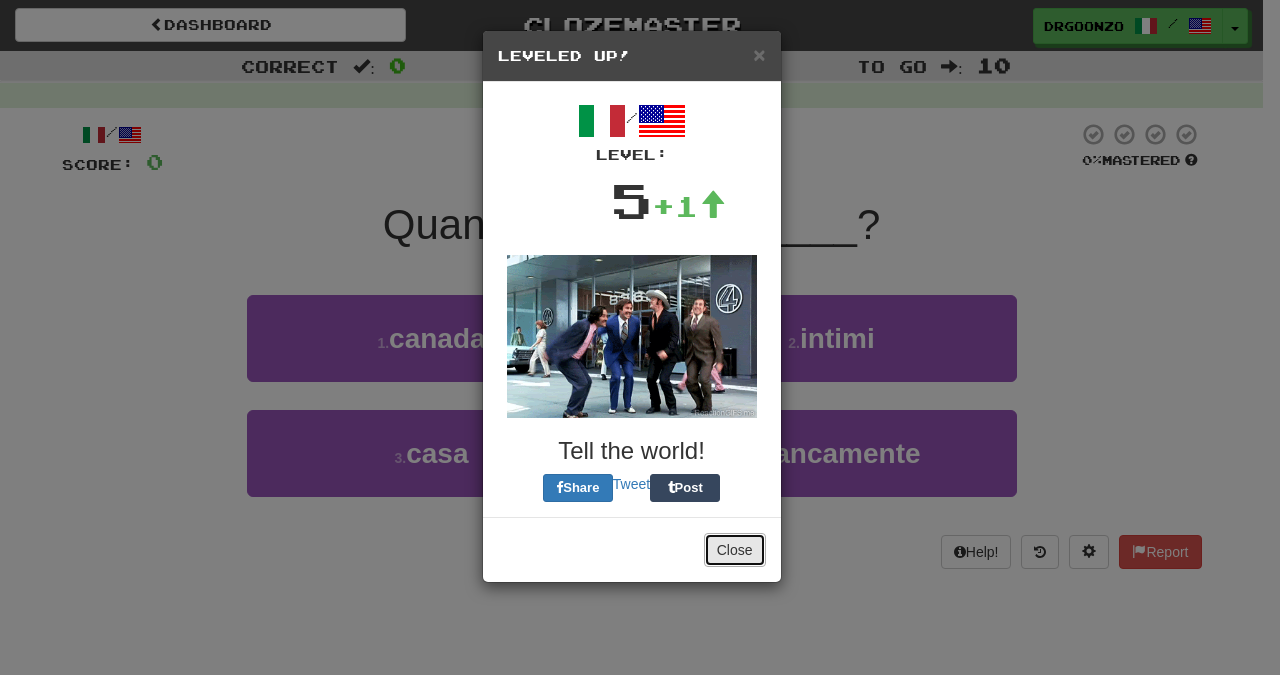 click on "Close" at bounding box center (735, 550) 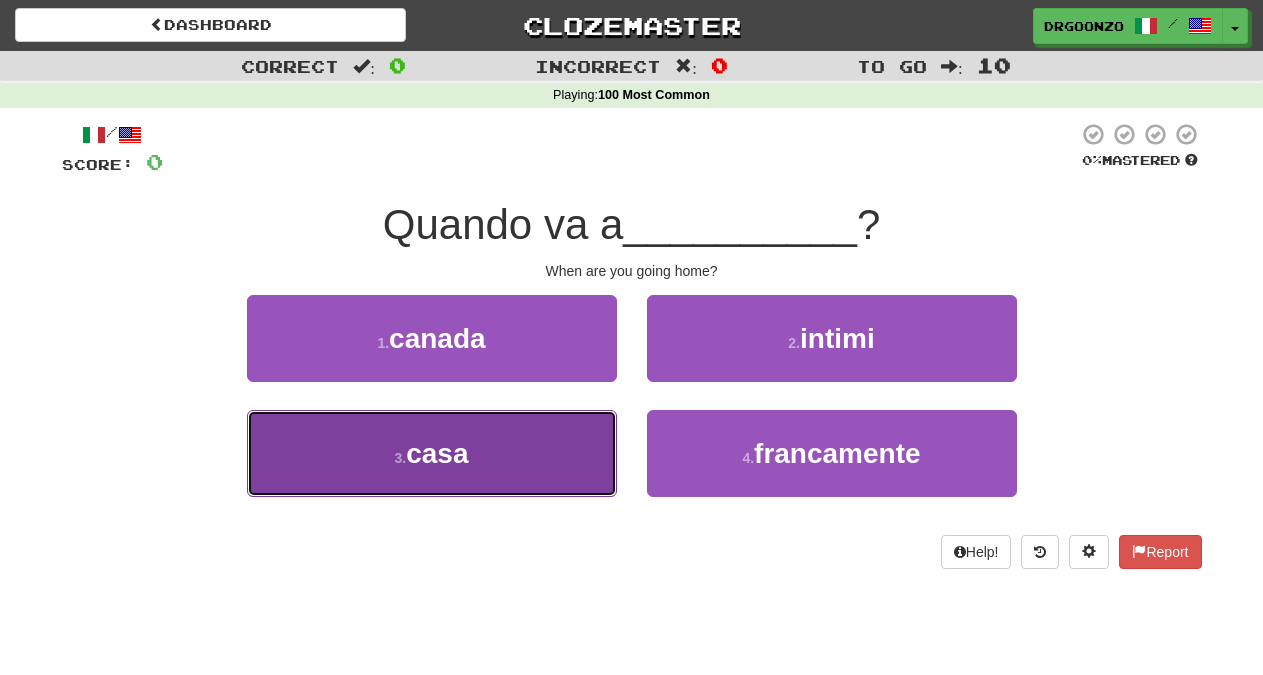 click on "casa" at bounding box center (437, 453) 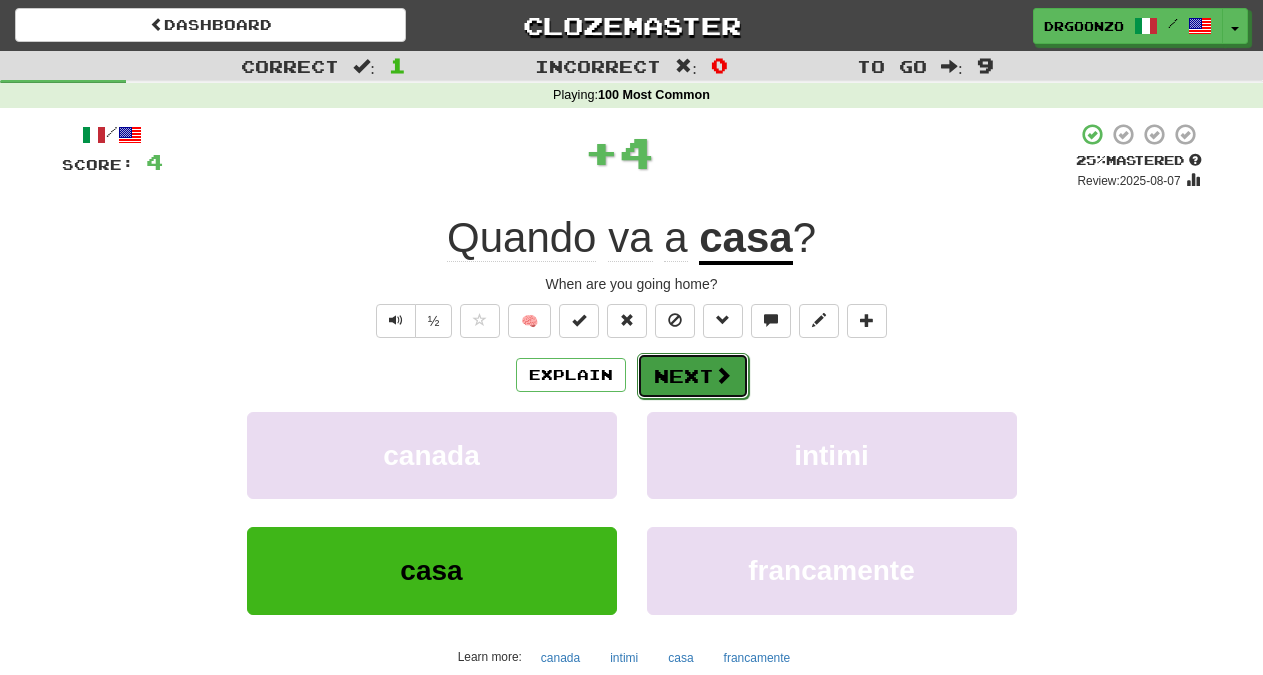 click on "Next" at bounding box center (693, 376) 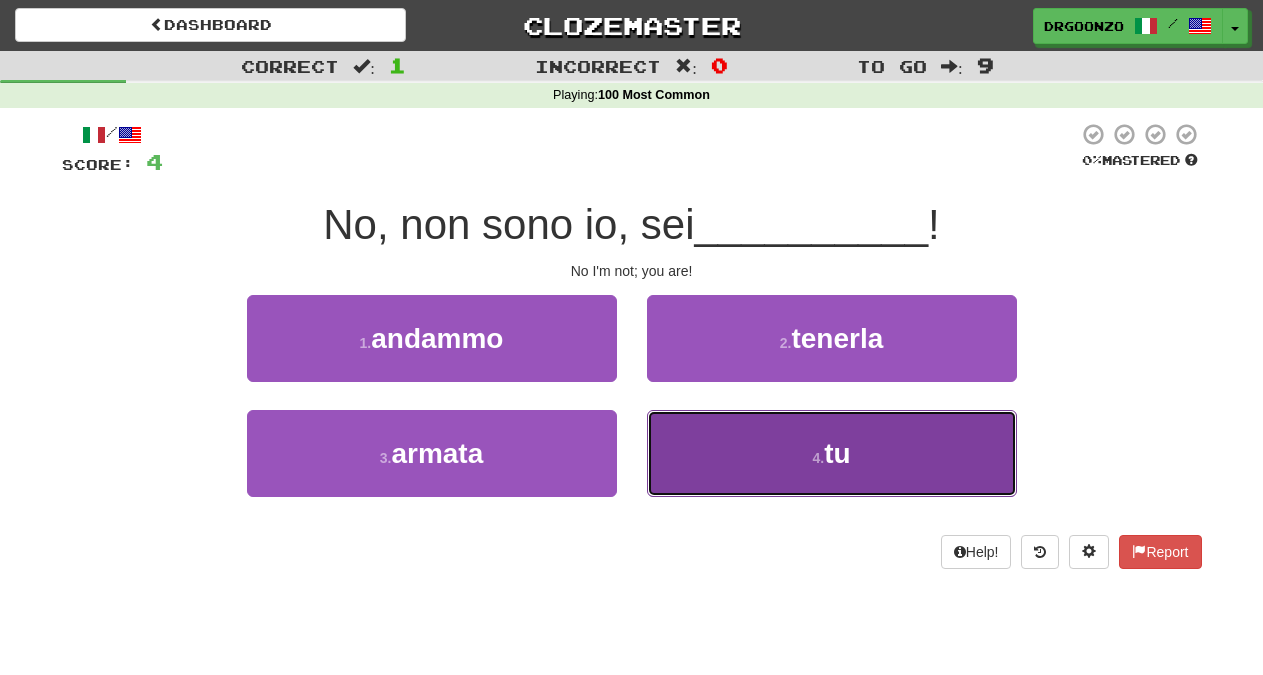 click on "4 .  tu" at bounding box center (832, 453) 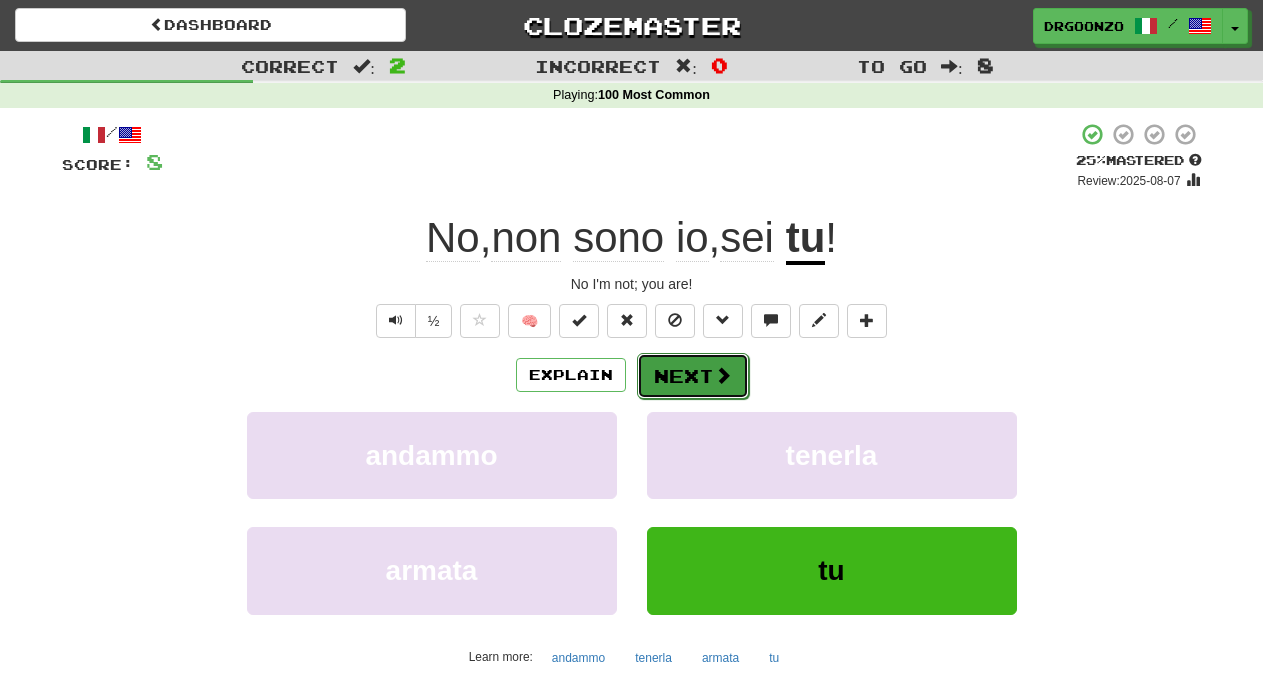 click on "Next" at bounding box center [693, 376] 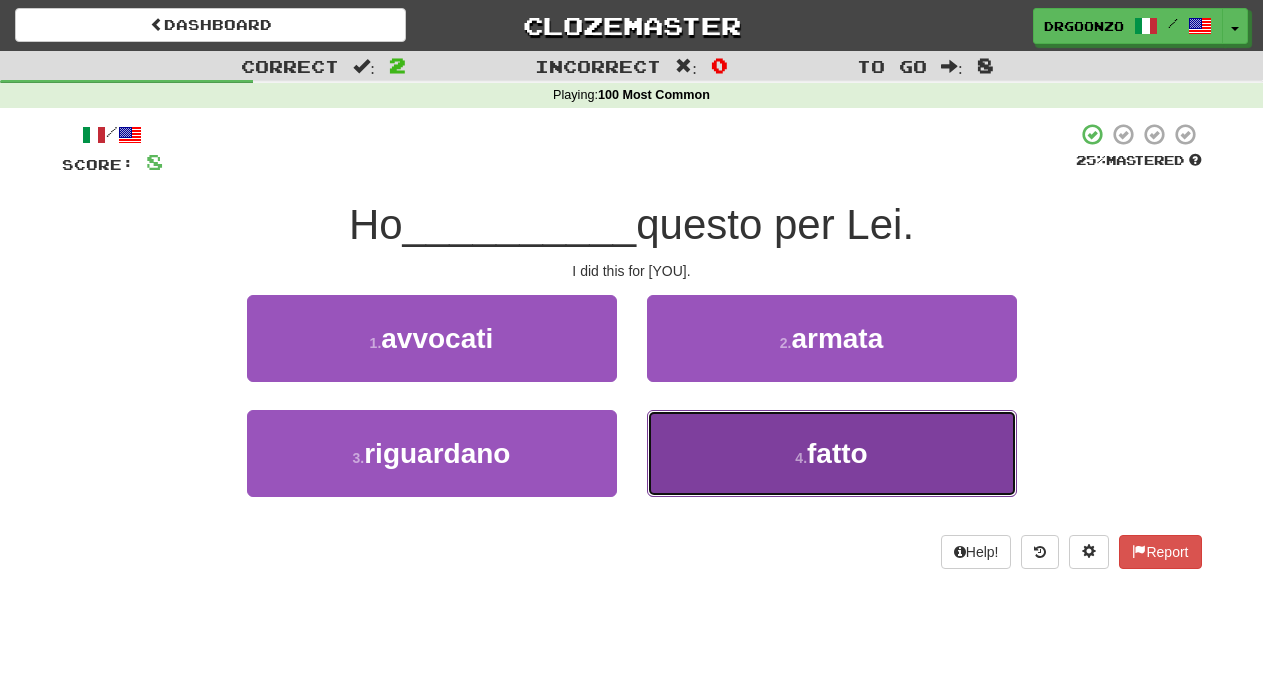 click on "4 .  fatto" at bounding box center [832, 453] 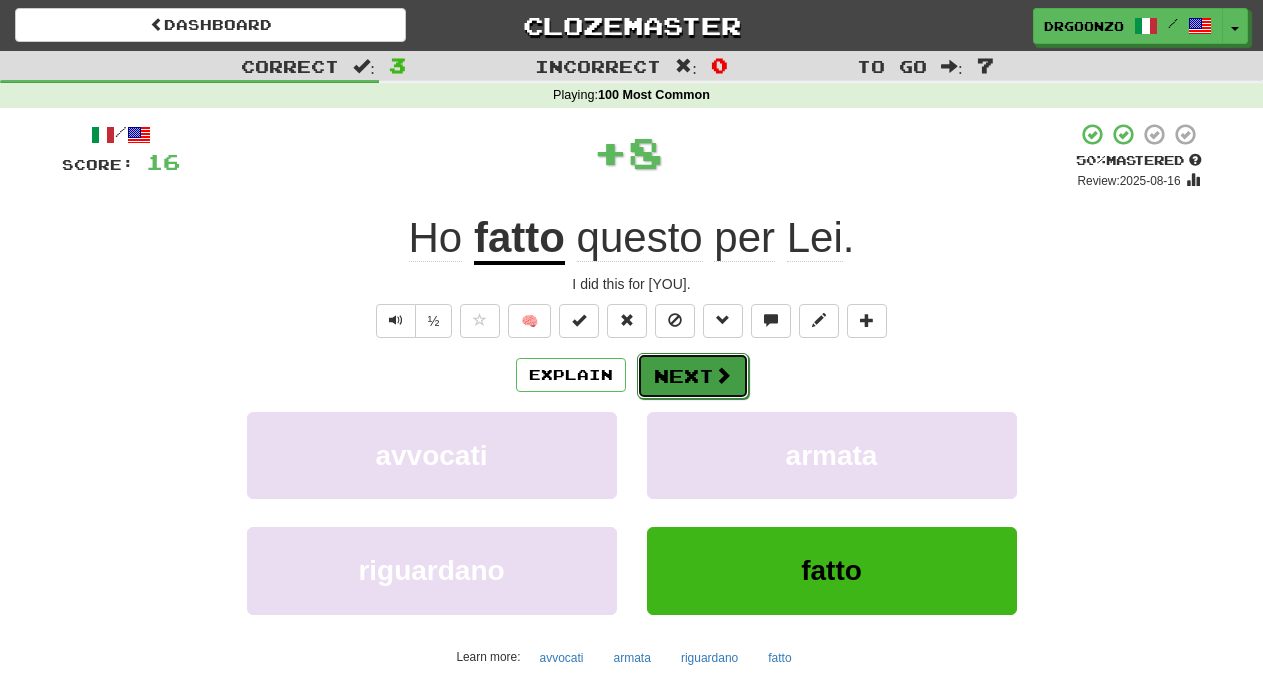 click at bounding box center (723, 375) 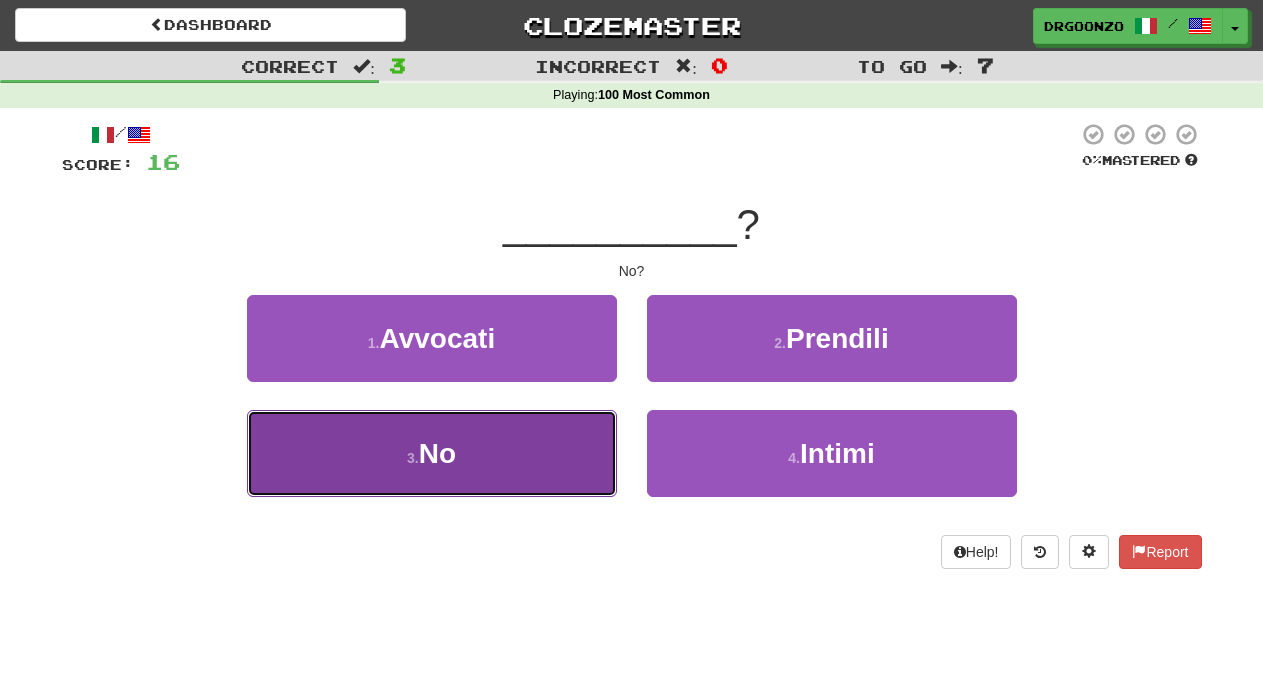 click on "3 .  No" at bounding box center (432, 453) 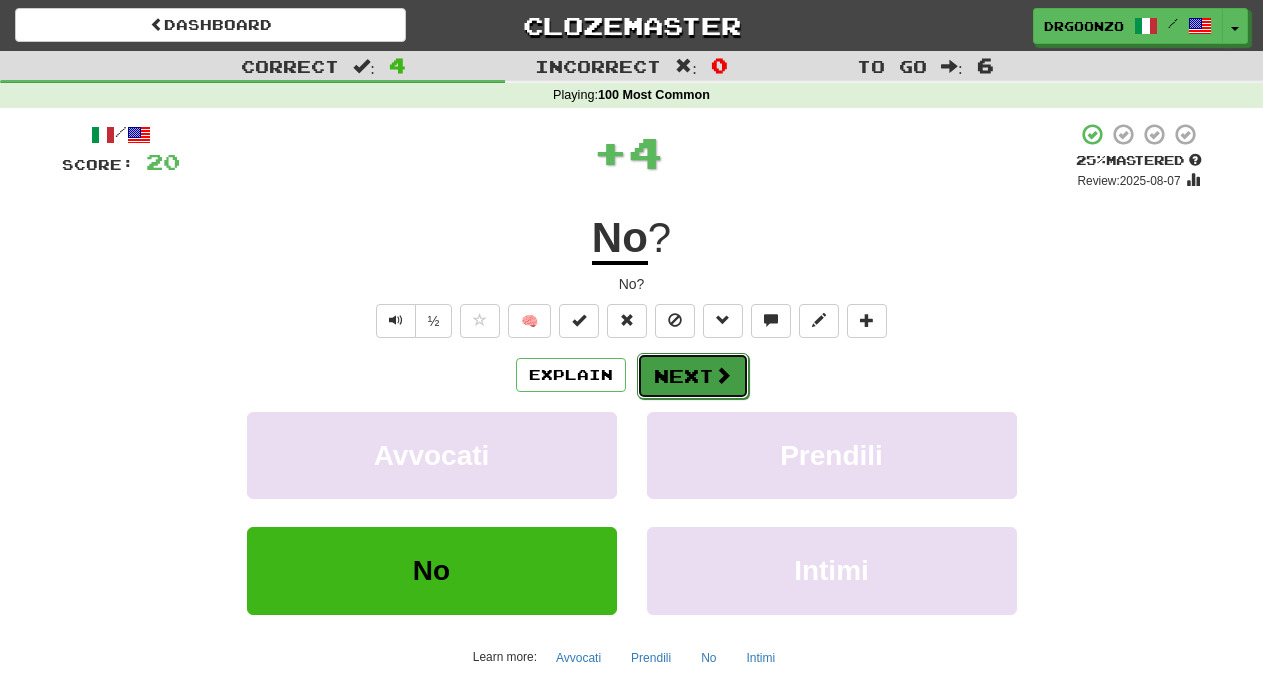 click at bounding box center (723, 375) 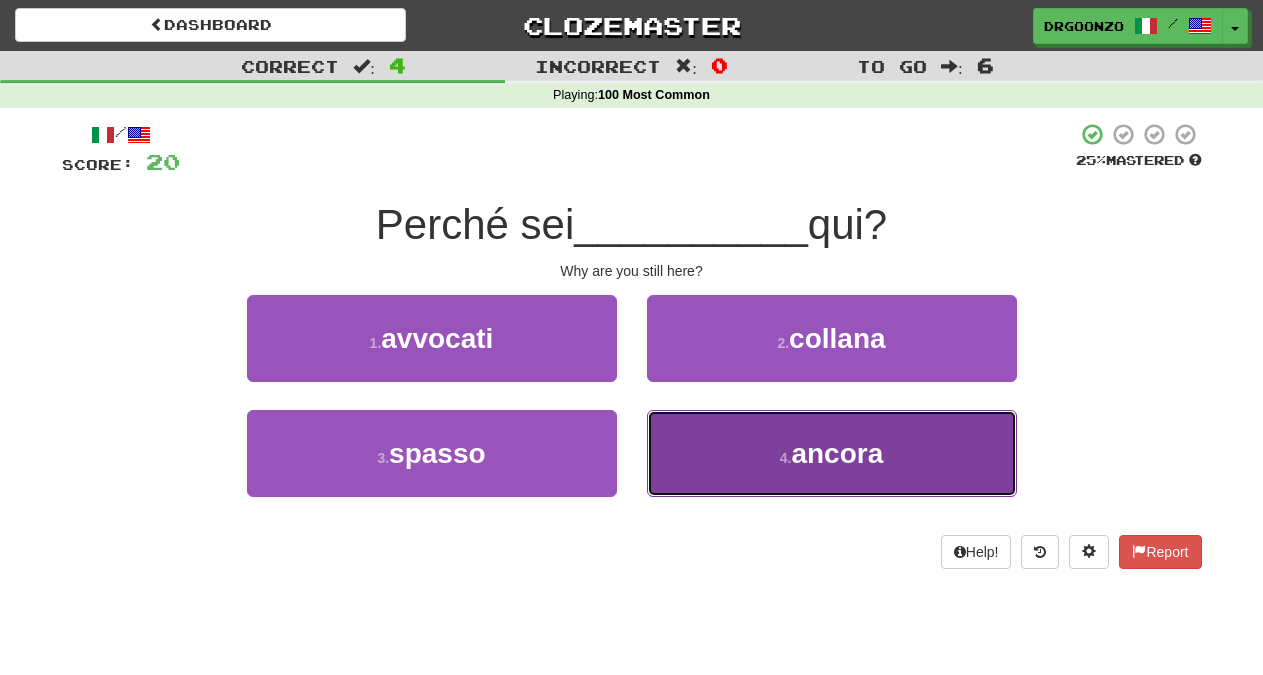 click on "4 ." at bounding box center [786, 458] 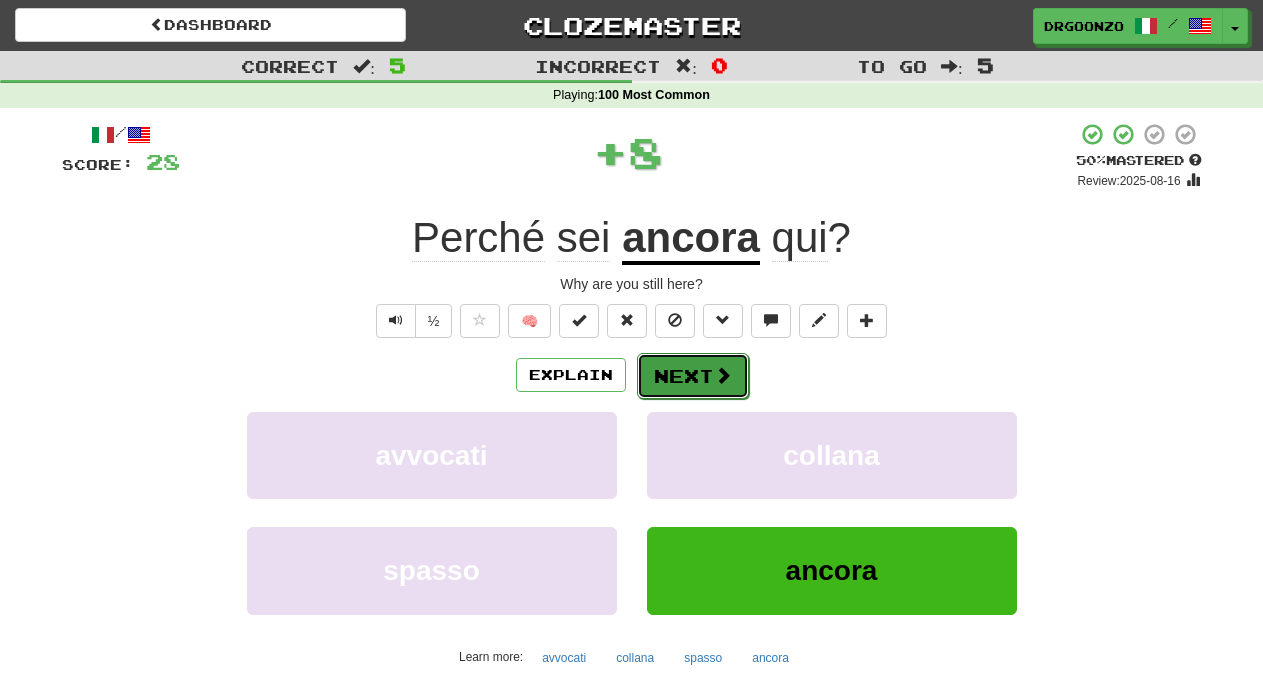 click on "Next" at bounding box center [693, 376] 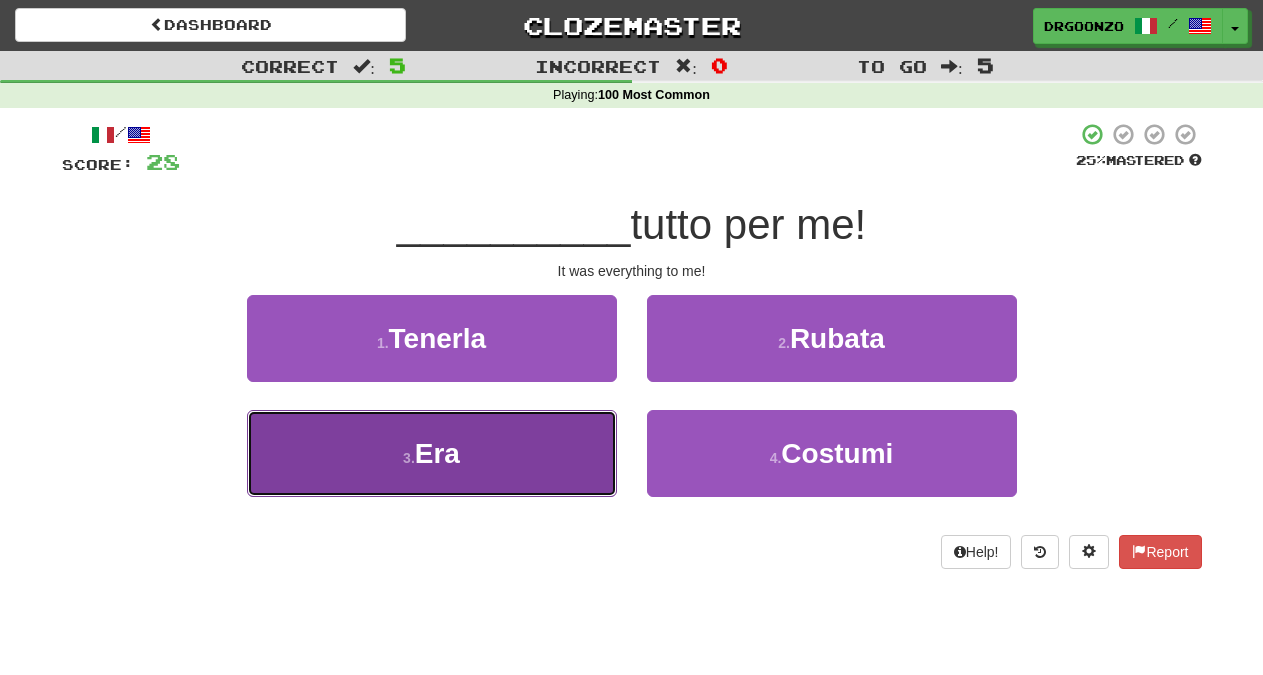 click on "3 .  Era" at bounding box center [432, 453] 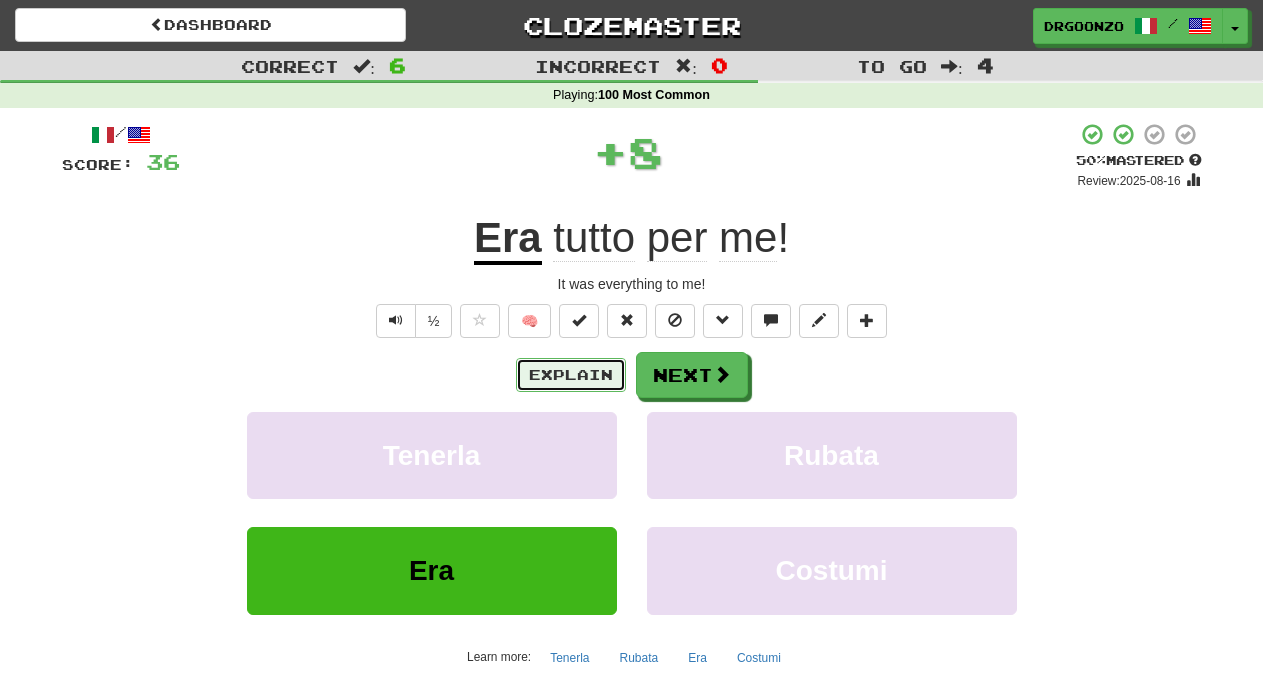 click on "Explain" at bounding box center [571, 375] 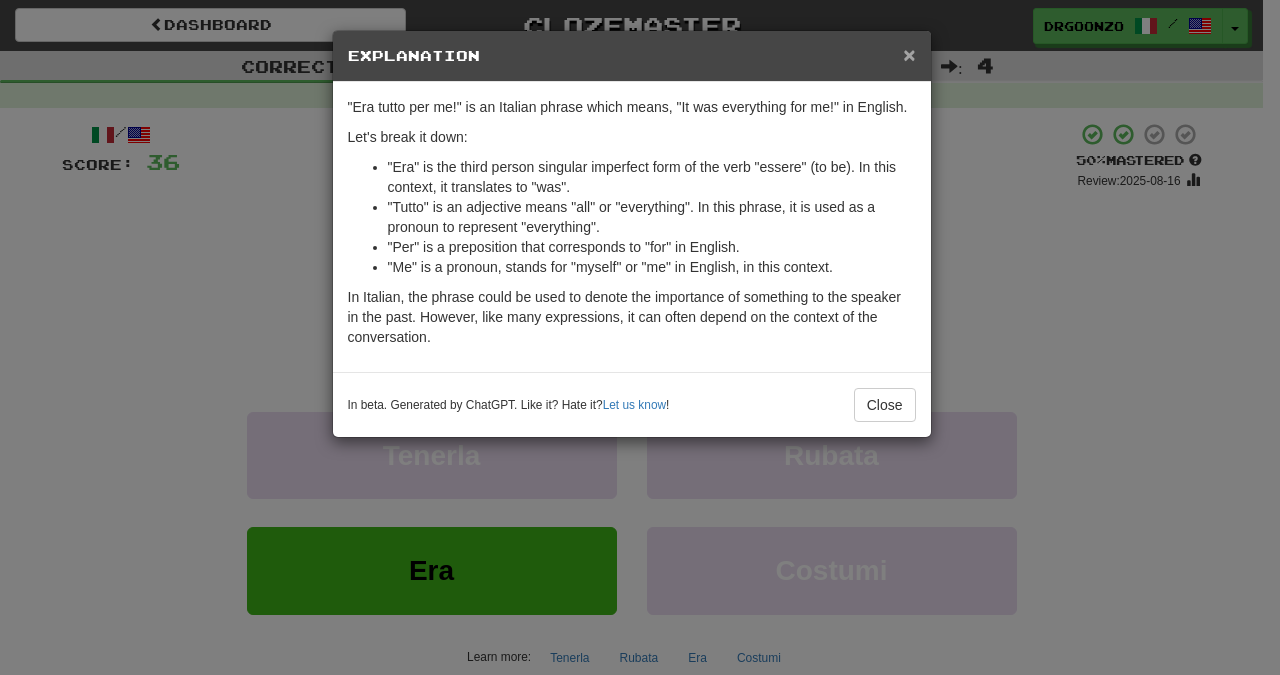 click on "×" at bounding box center [909, 54] 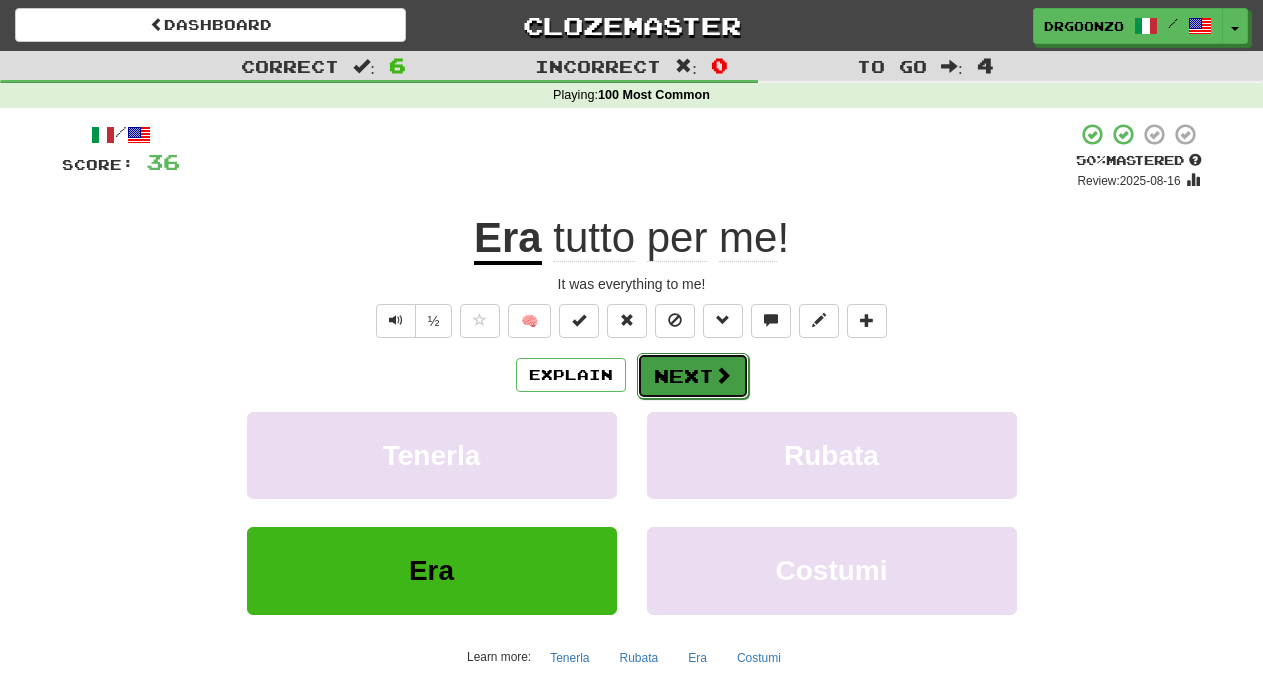 click at bounding box center (723, 375) 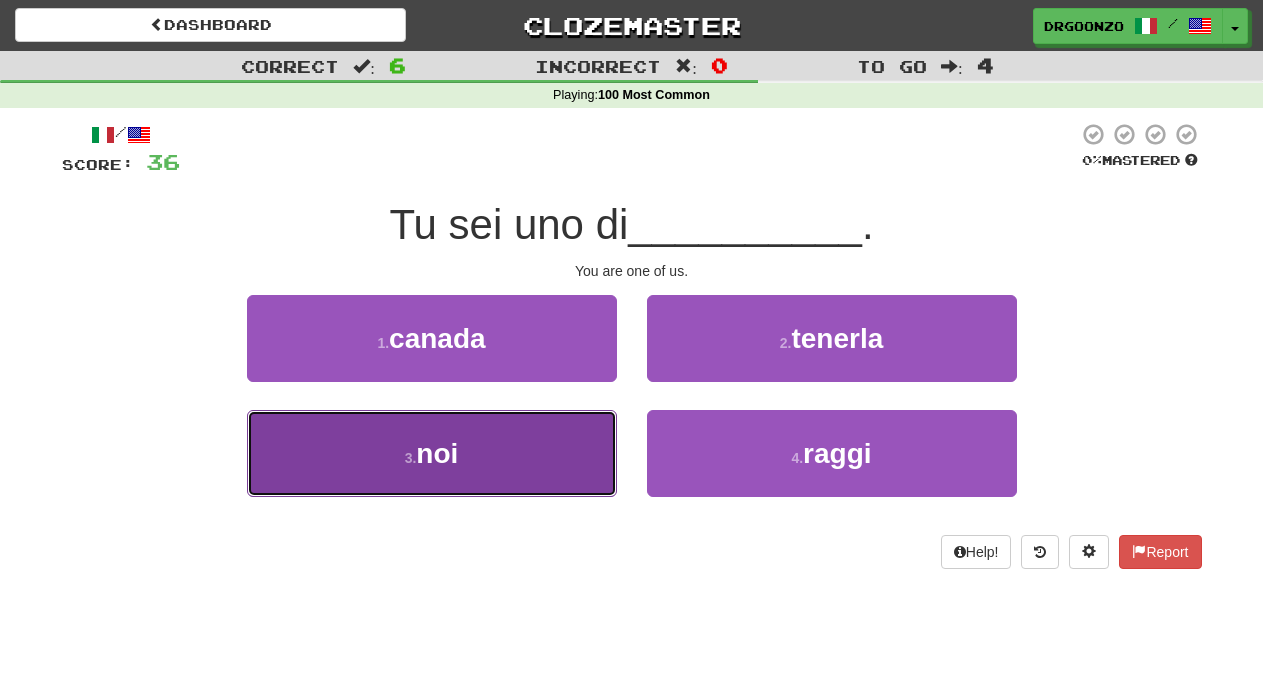click on "3 .  noi" at bounding box center [432, 453] 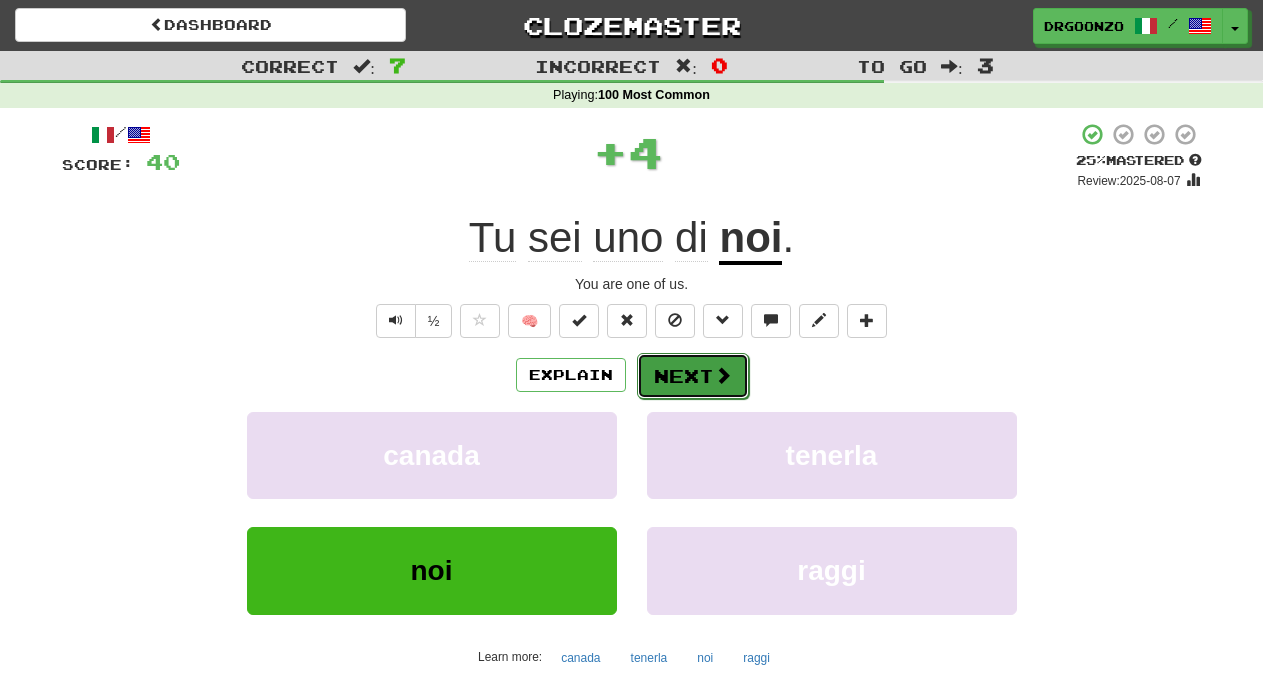 click on "Next" at bounding box center [693, 376] 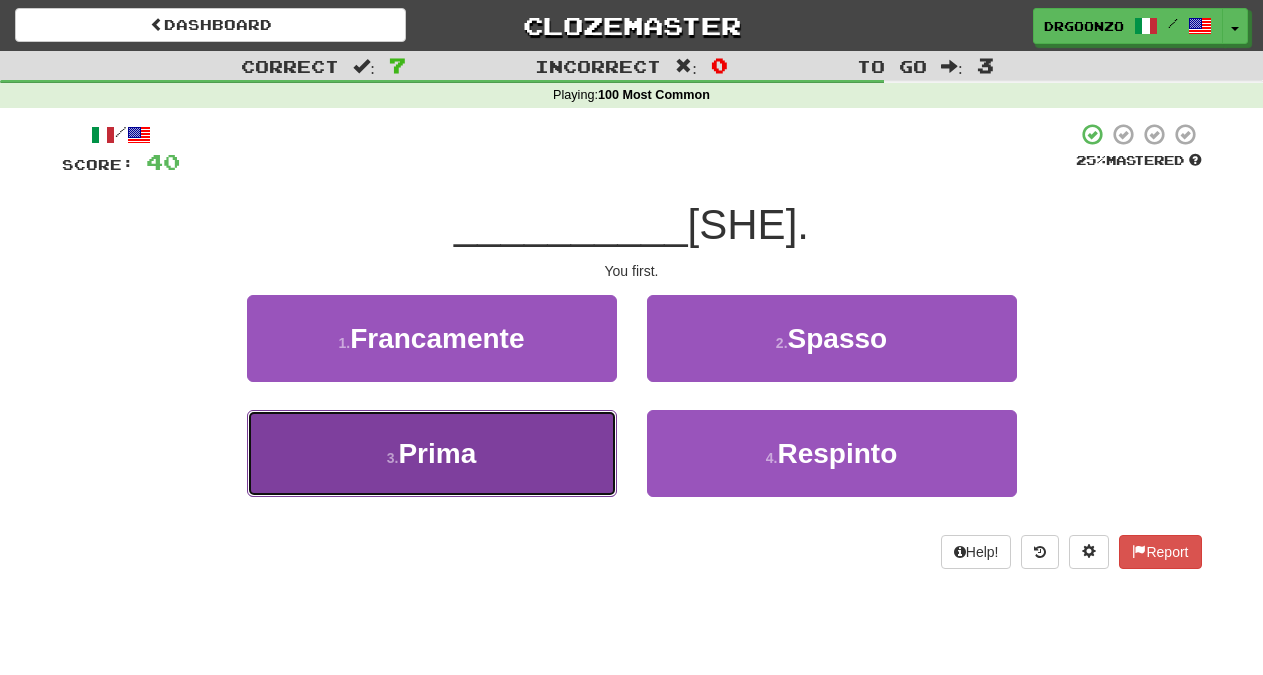 click on "3 .  Prima" at bounding box center (432, 453) 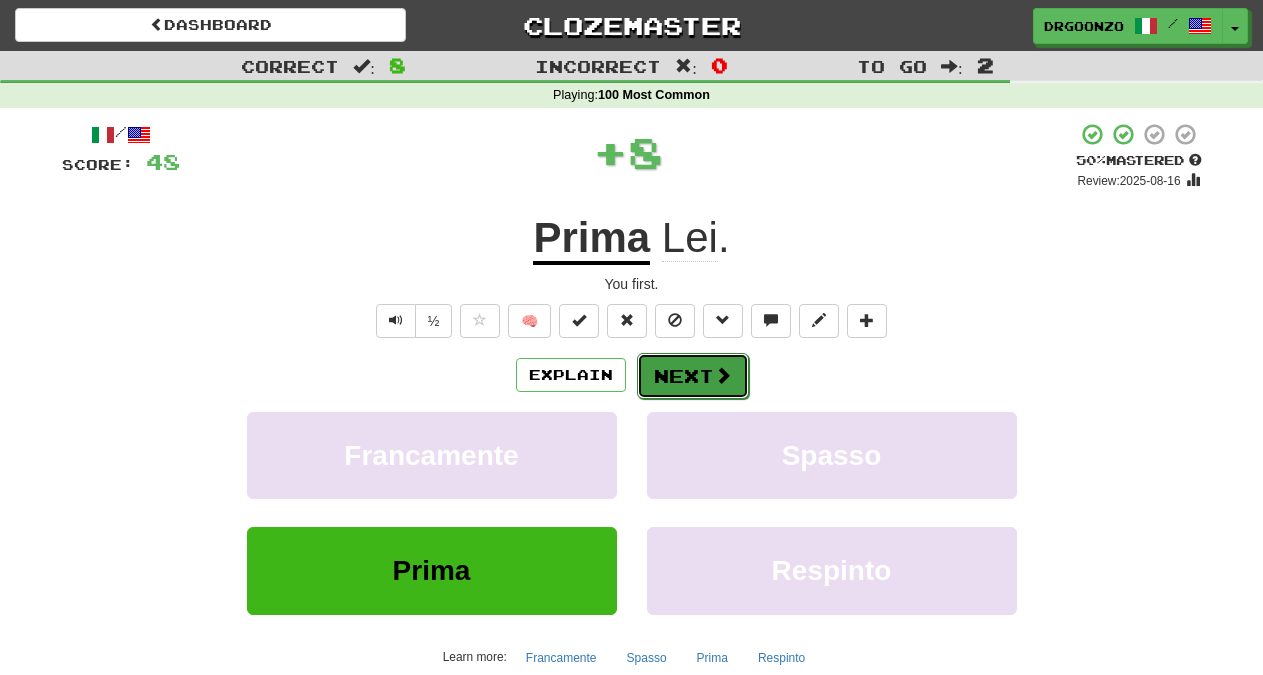 click on "Next" at bounding box center [693, 376] 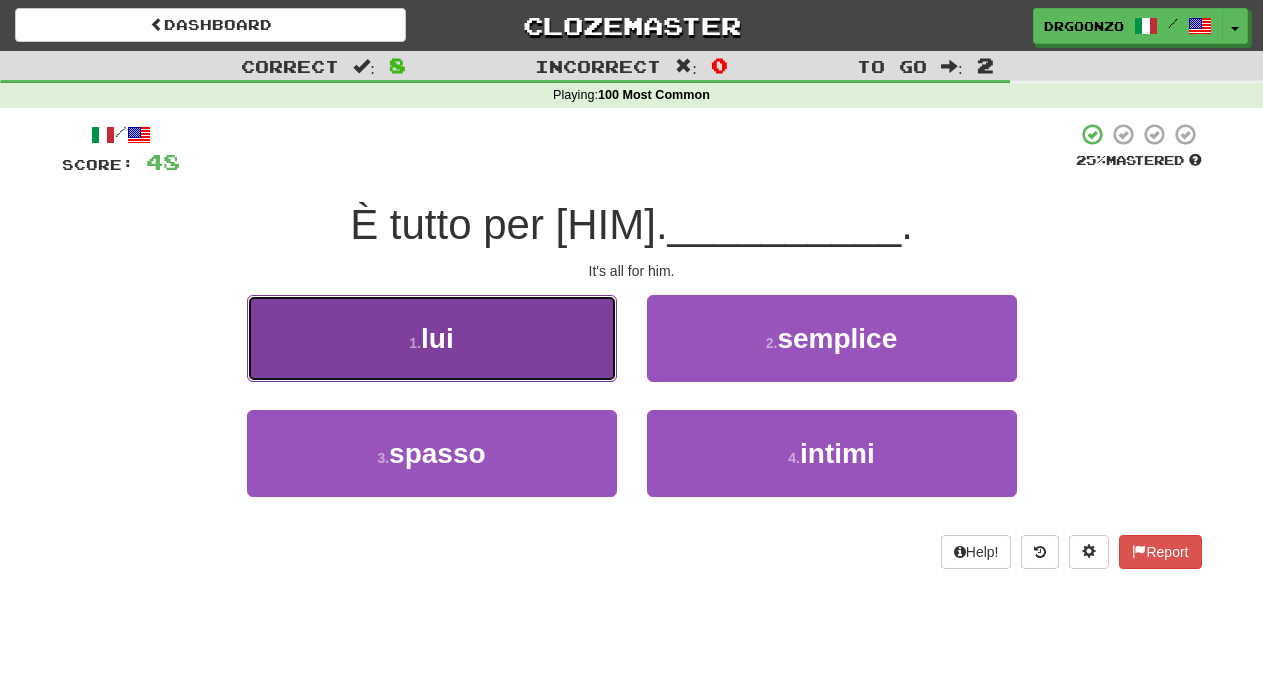click on "1 .  lui" at bounding box center (432, 338) 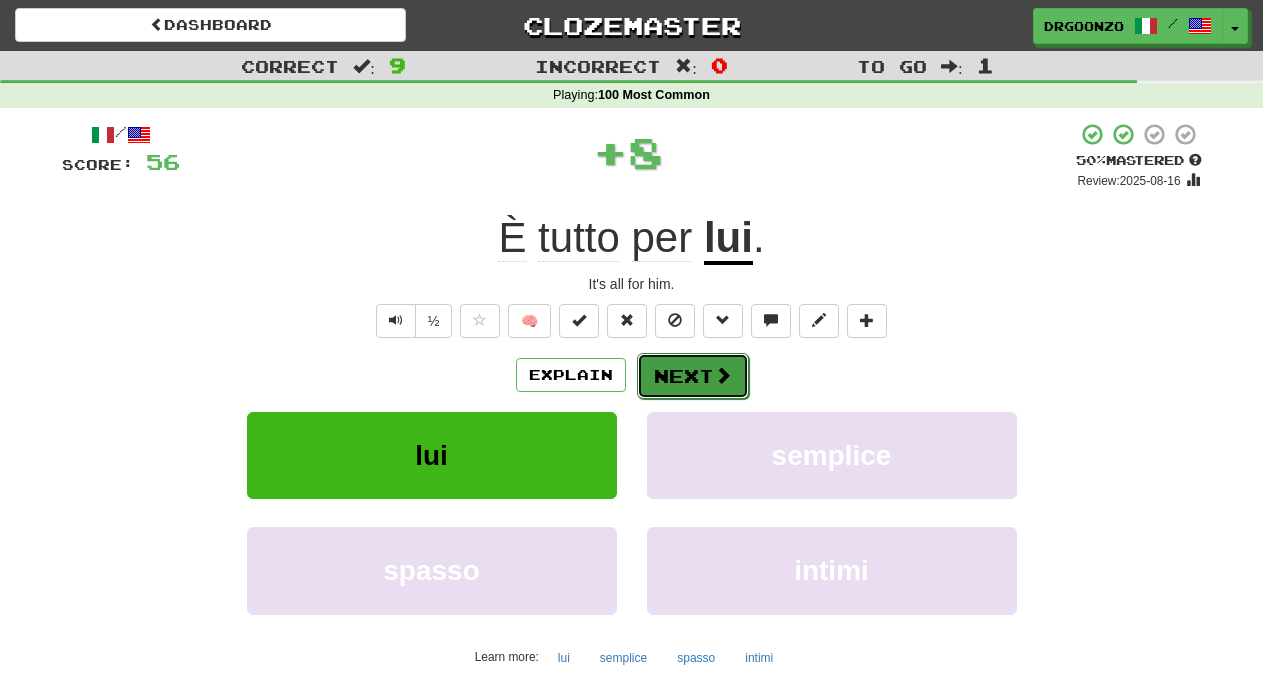 click on "Next" at bounding box center [693, 376] 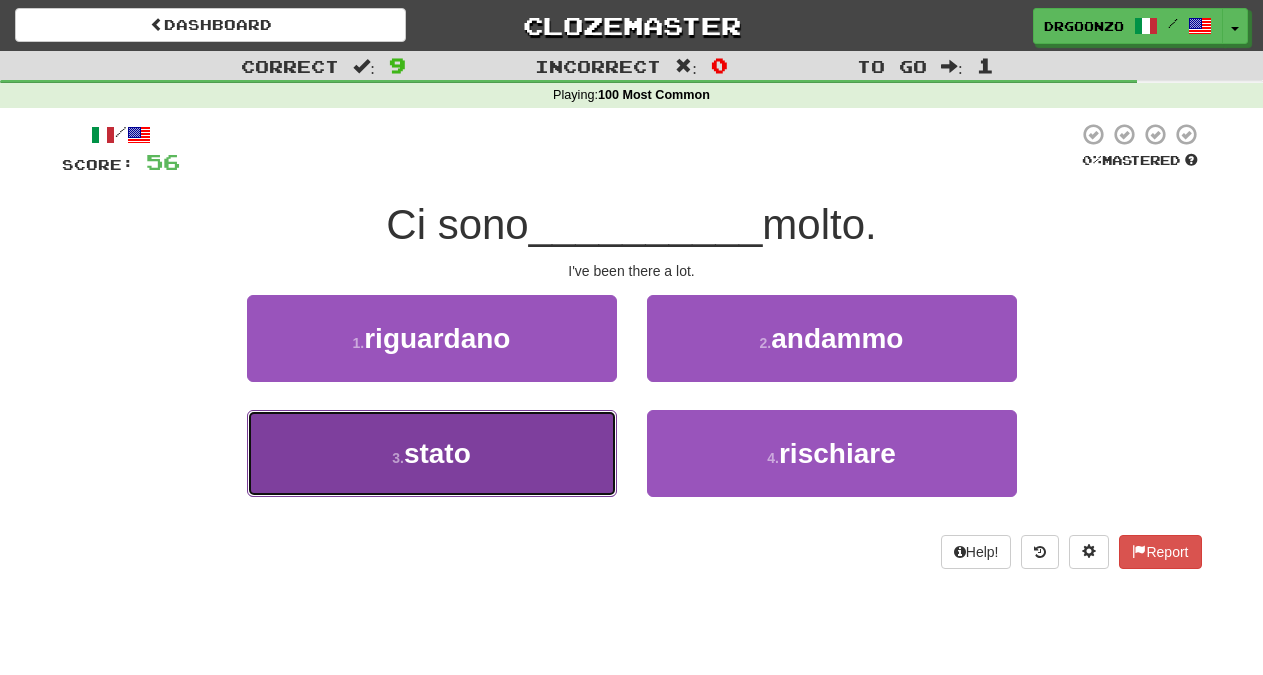 click on "3 .  stato" at bounding box center (432, 453) 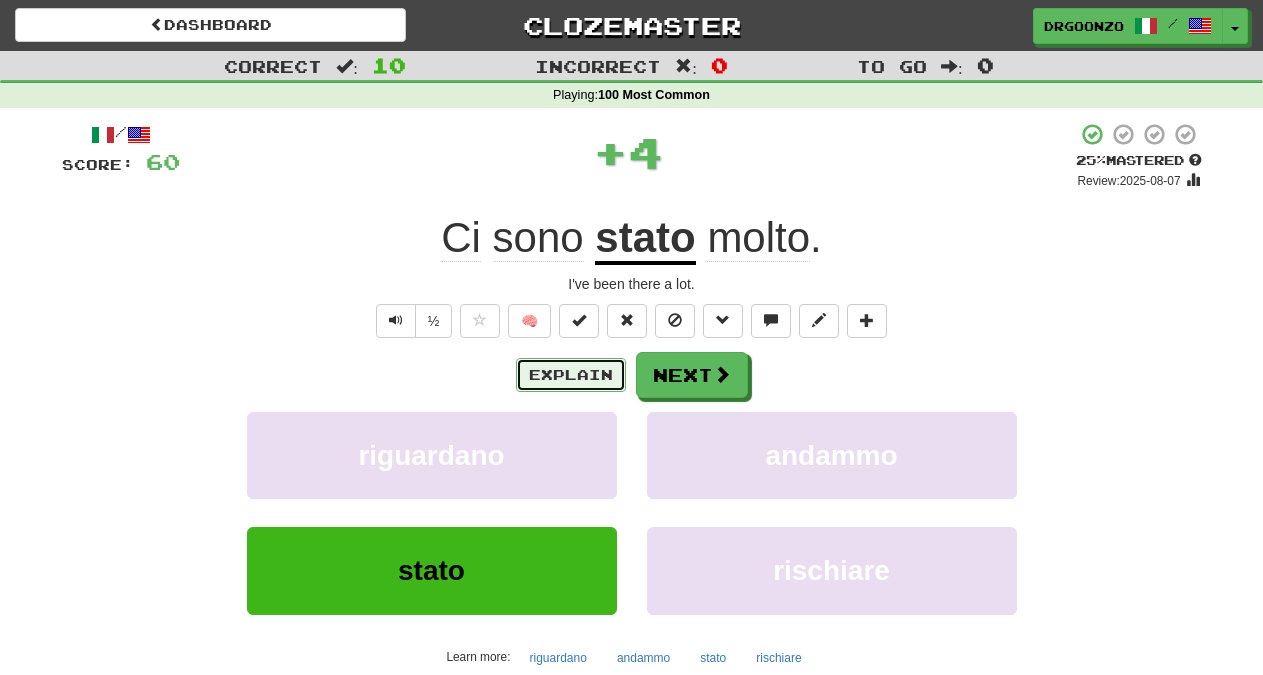 click on "Explain" at bounding box center (571, 375) 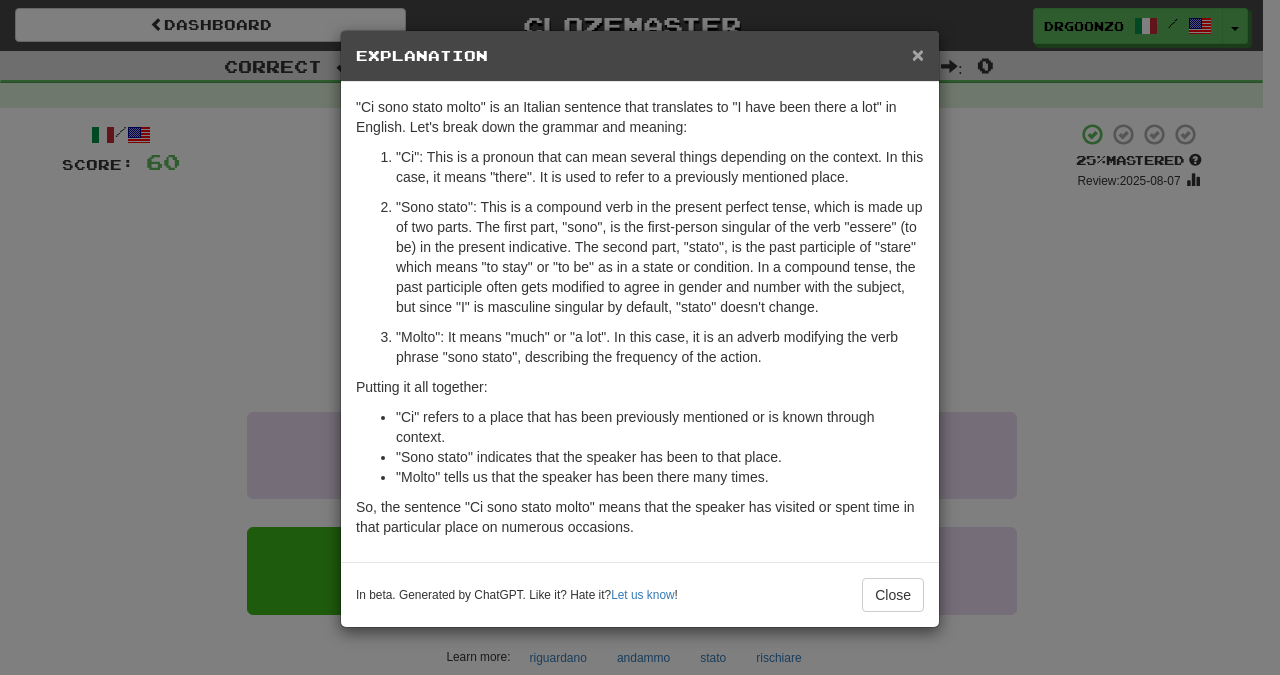click on "×" at bounding box center [918, 54] 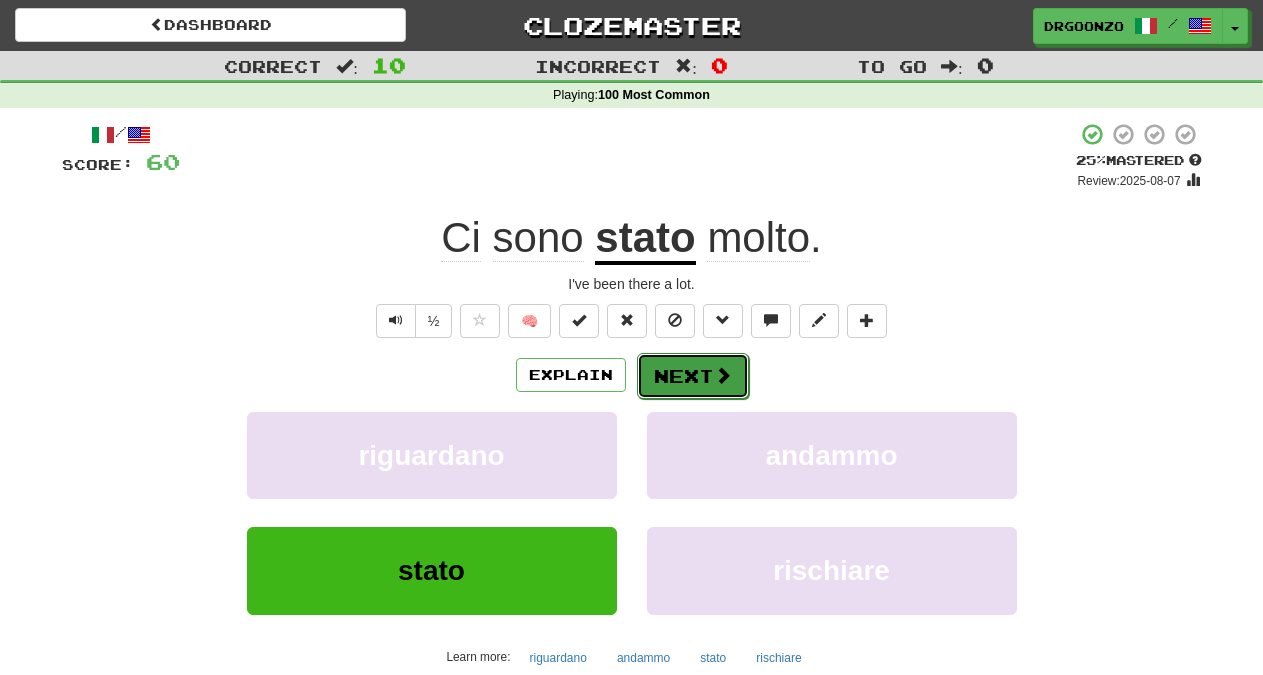 click on "Next" at bounding box center [693, 376] 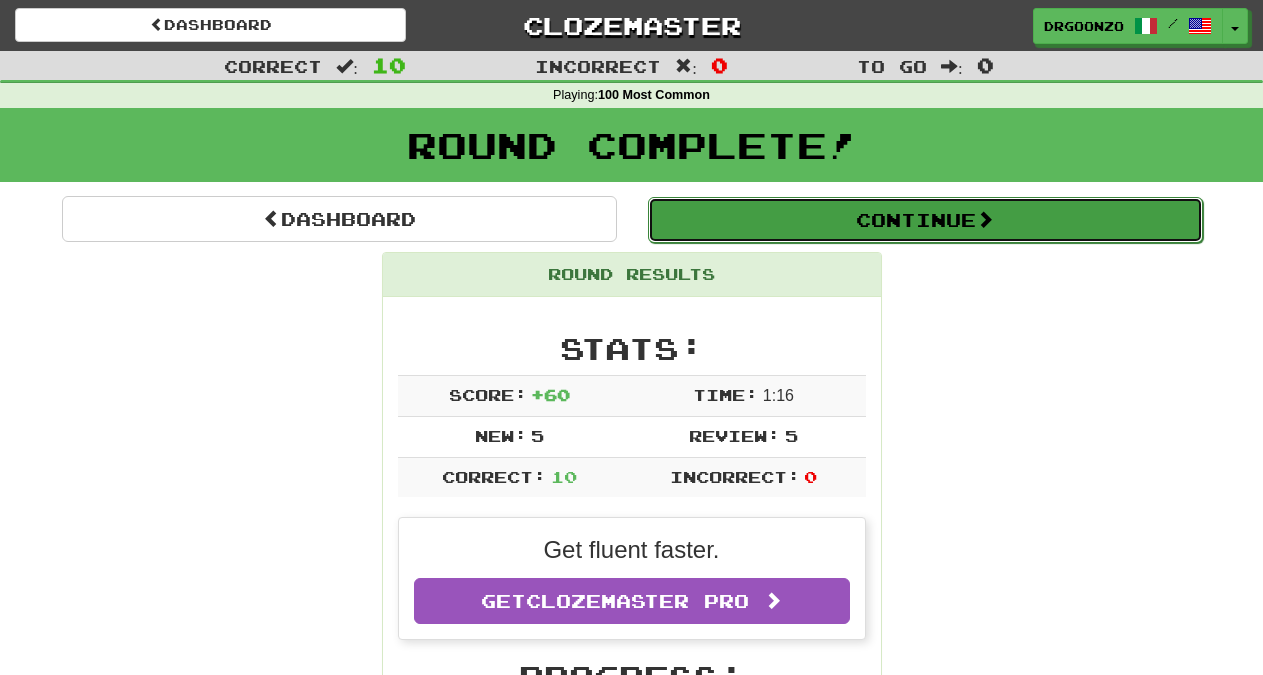 click on "Continue" at bounding box center [925, 220] 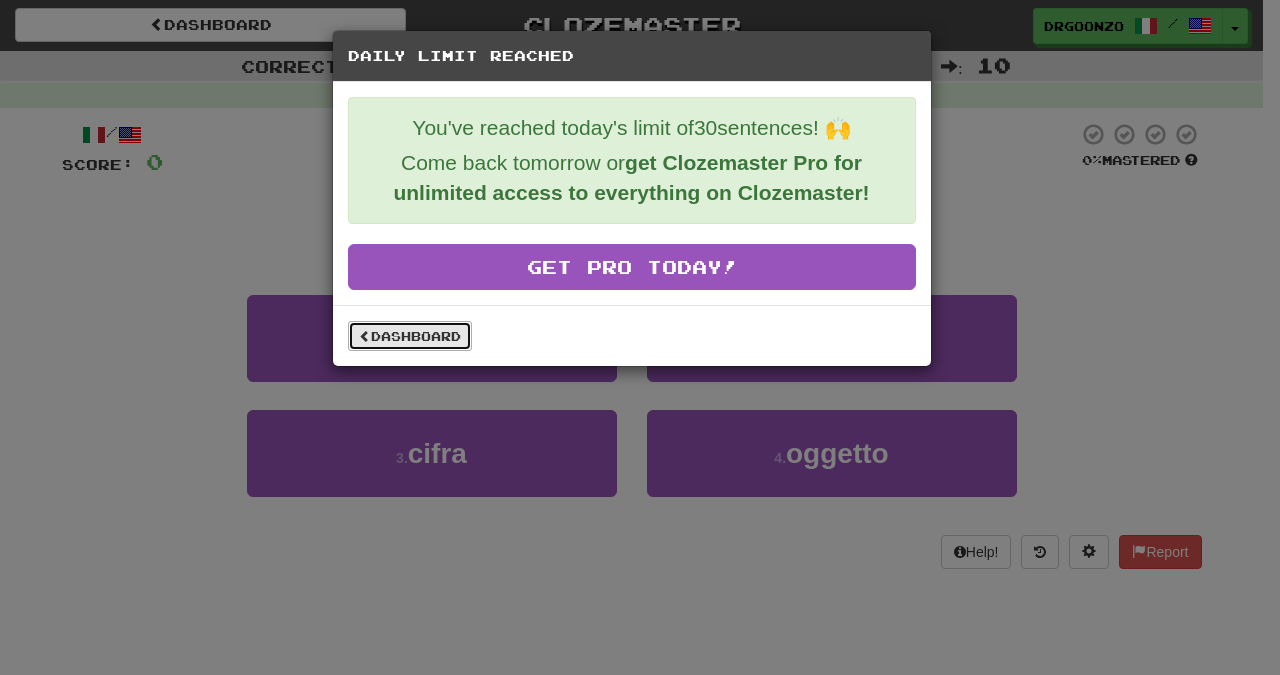 click on "Dashboard" at bounding box center [410, 336] 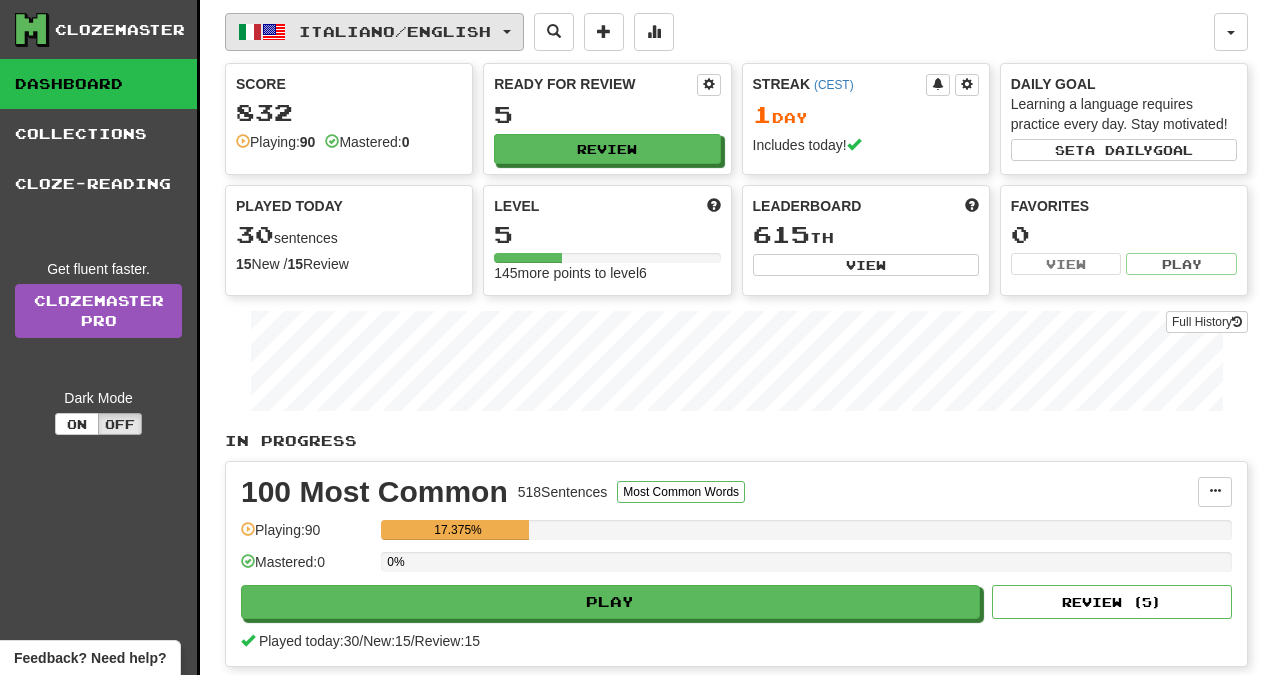 scroll, scrollTop: 0, scrollLeft: 0, axis: both 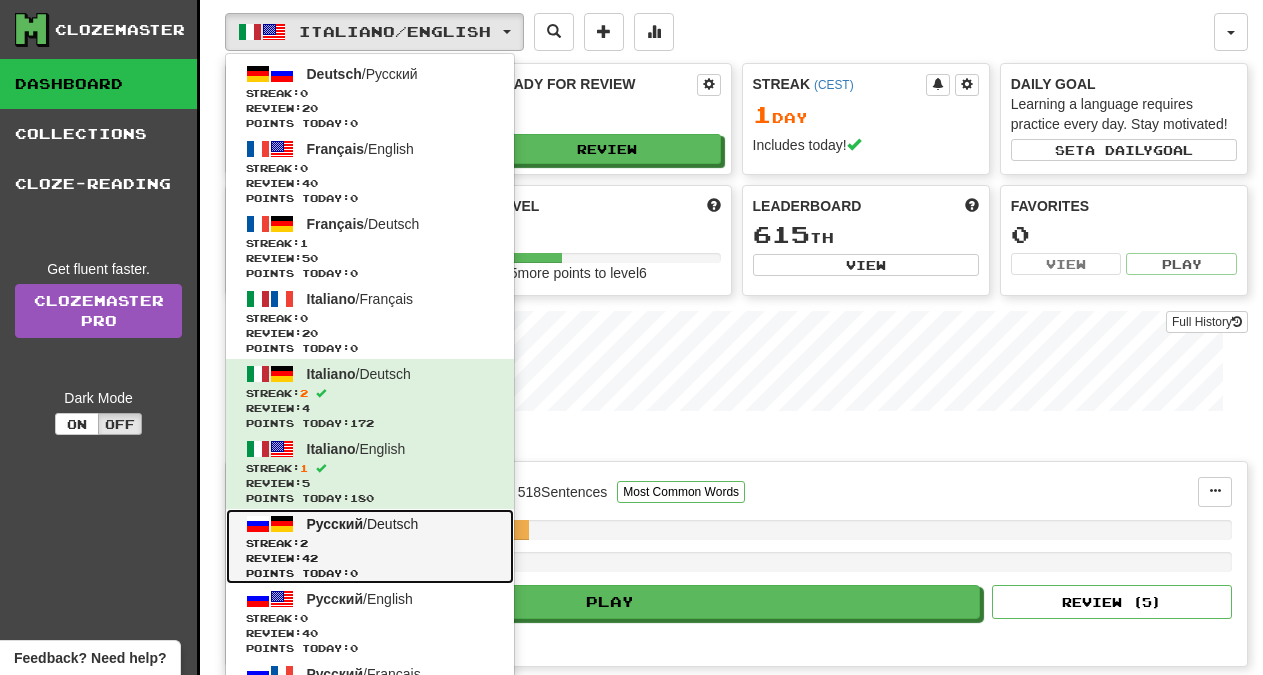 click on "Streak:  2" at bounding box center (370, 543) 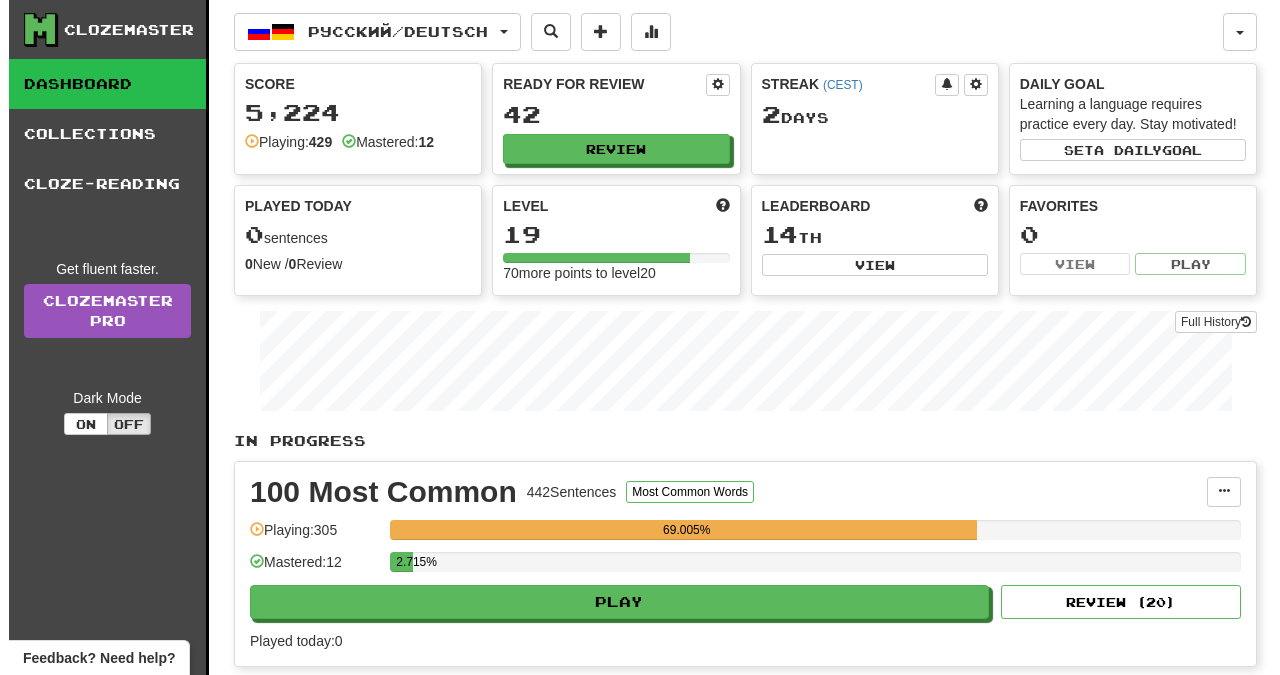 scroll, scrollTop: 0, scrollLeft: 0, axis: both 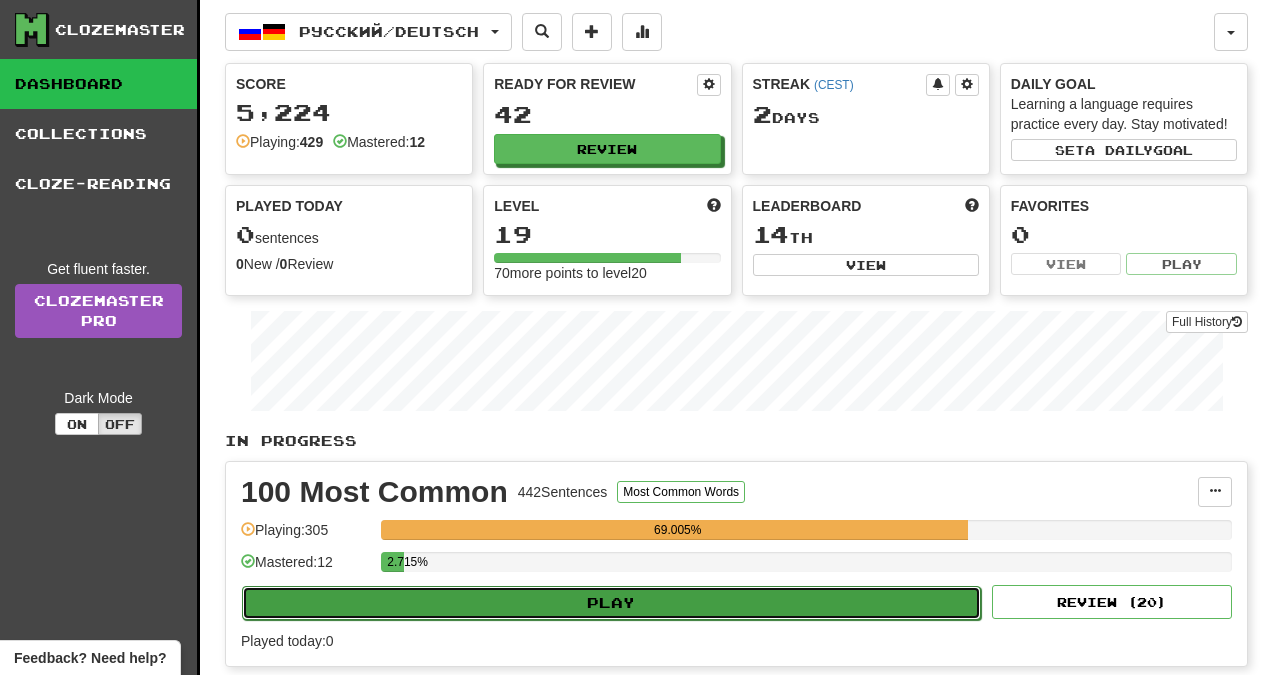 click on "Play" at bounding box center [611, 603] 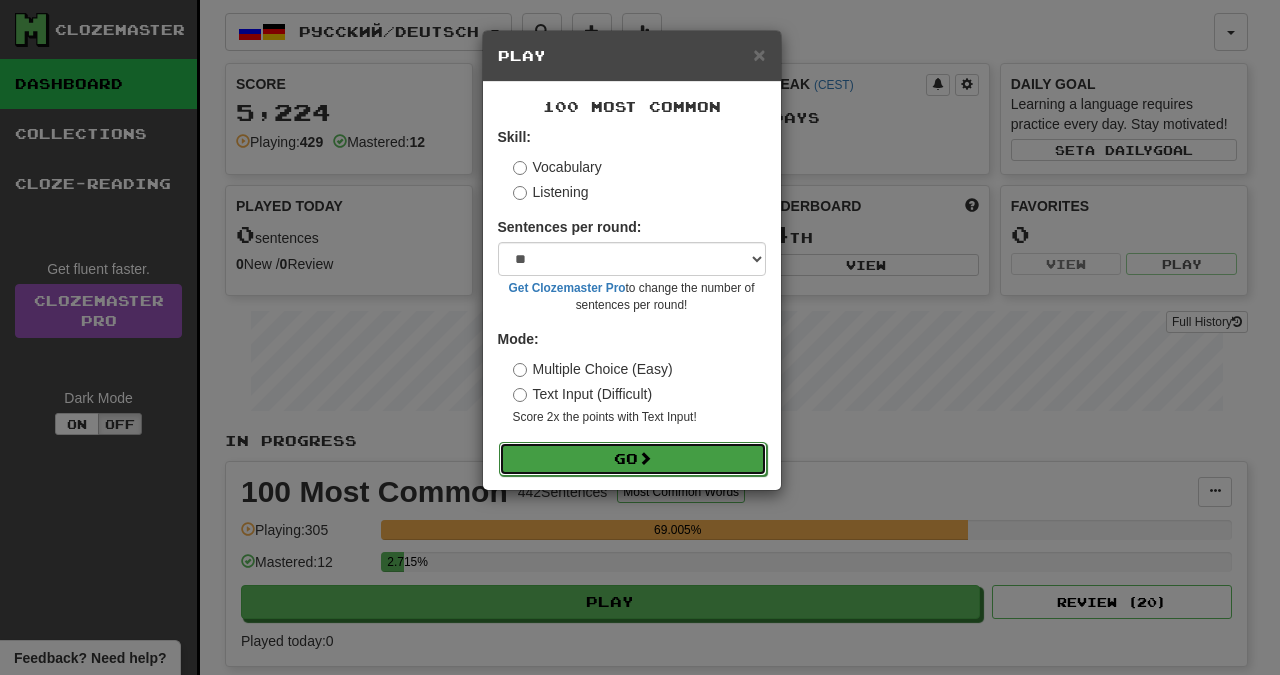 click on "Go" at bounding box center [633, 459] 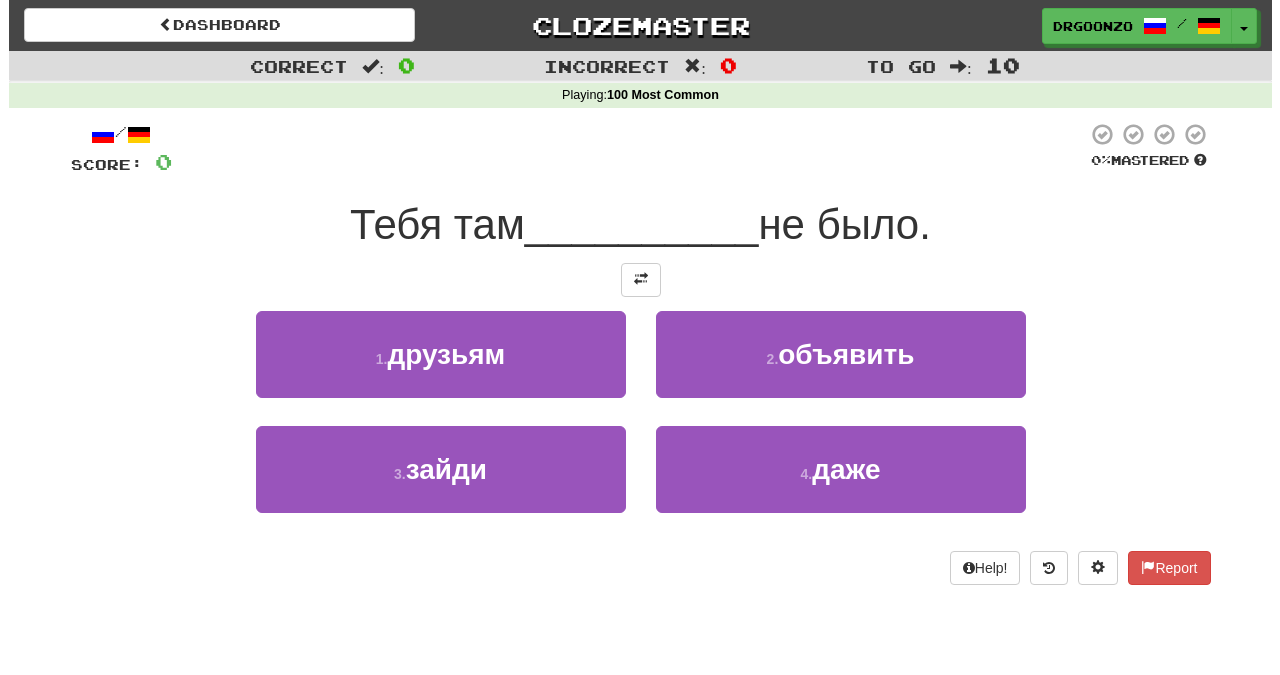 scroll, scrollTop: 0, scrollLeft: 0, axis: both 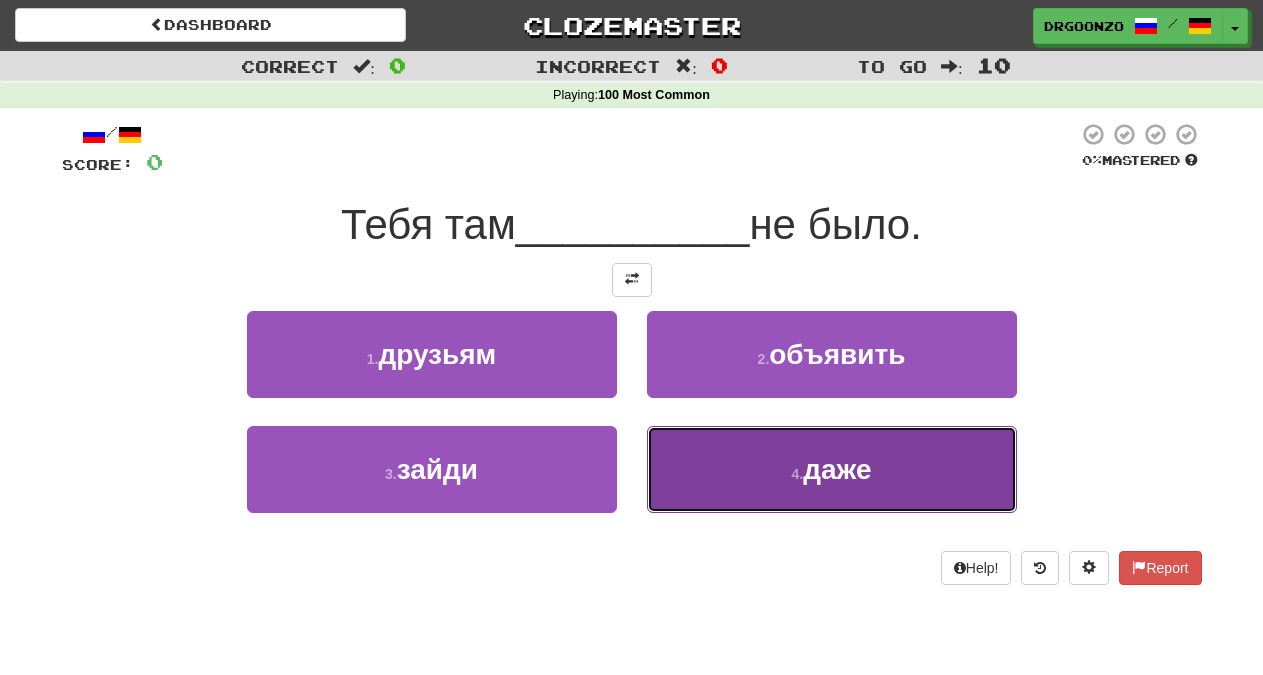click on "4 .  даже" at bounding box center (832, 469) 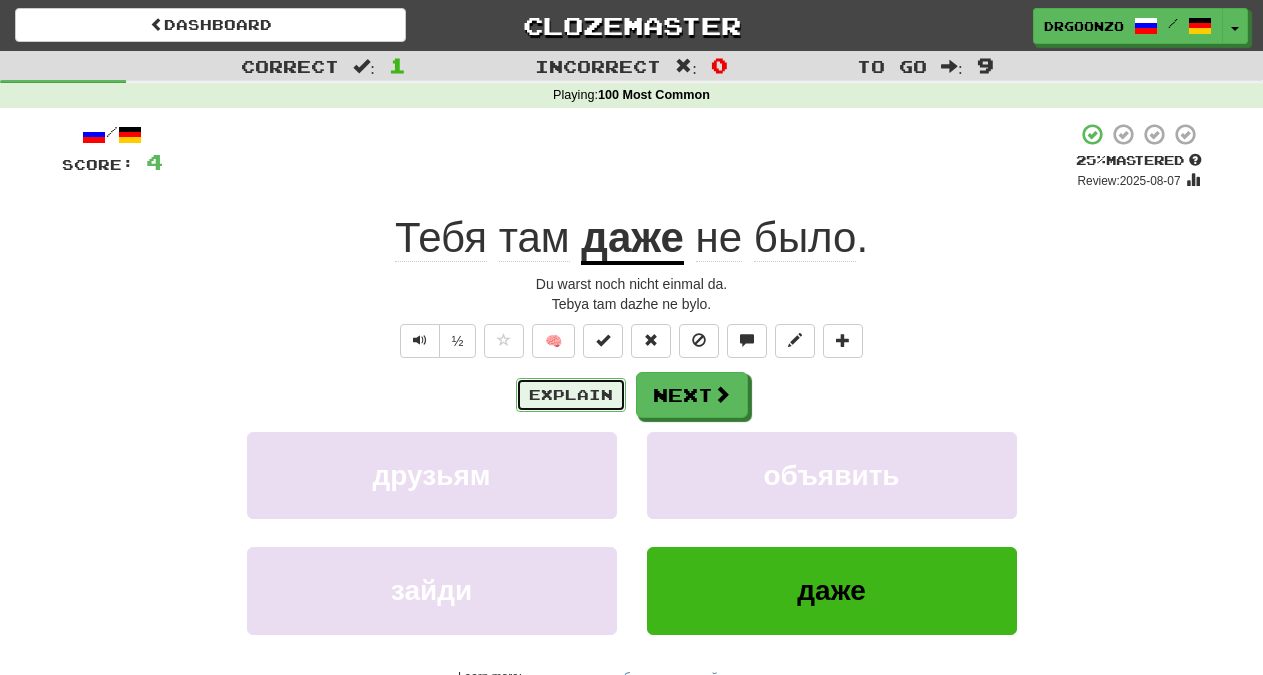click on "Explain" at bounding box center [571, 395] 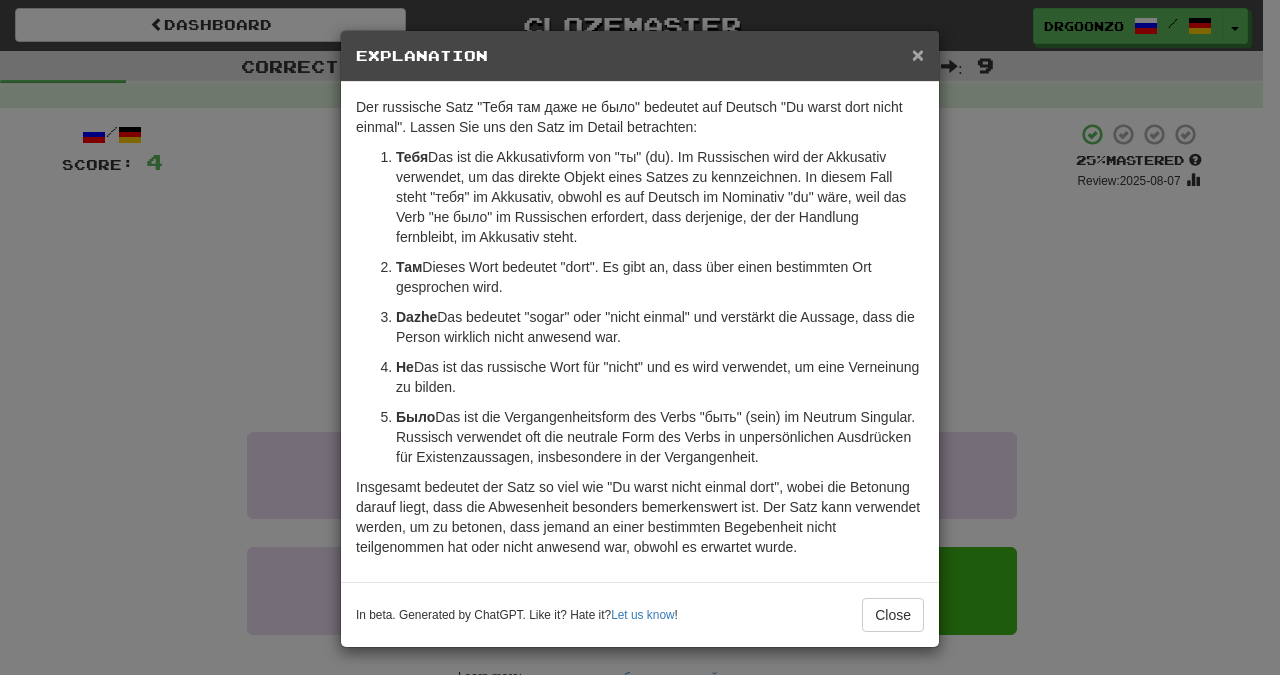 click on "×" at bounding box center (918, 54) 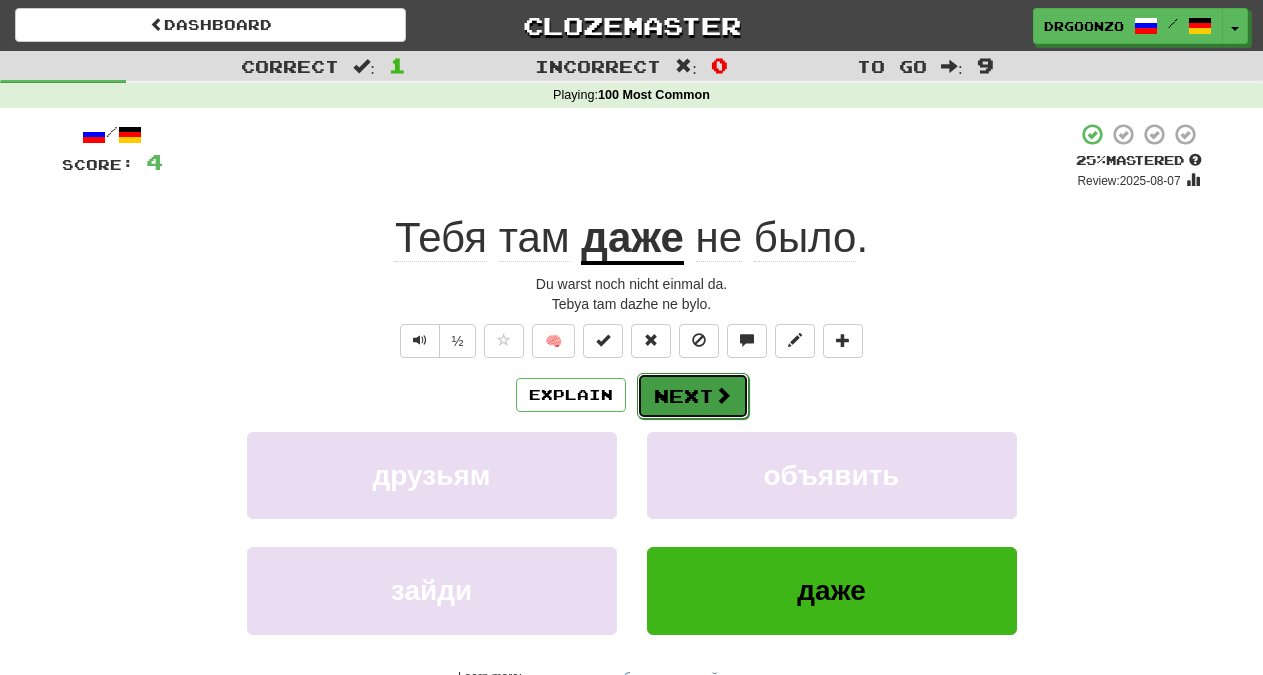 click at bounding box center (723, 395) 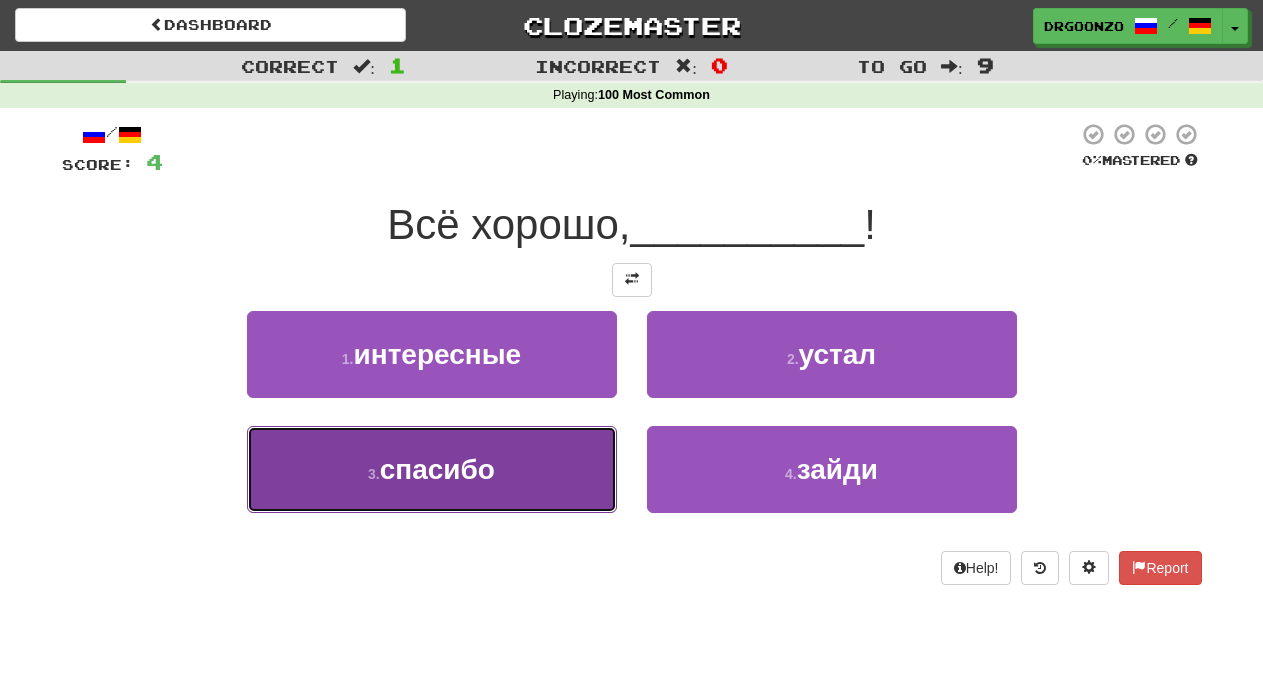 click on "спасибо" at bounding box center (437, 469) 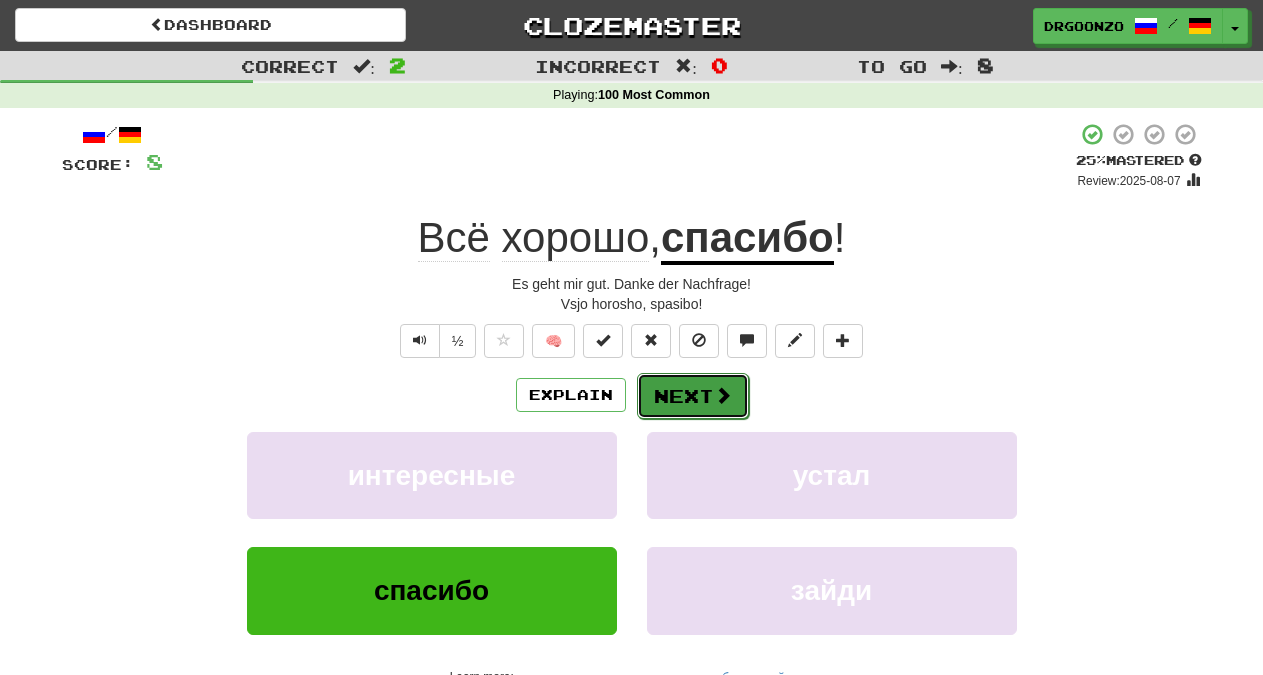 click on "Next" at bounding box center (693, 396) 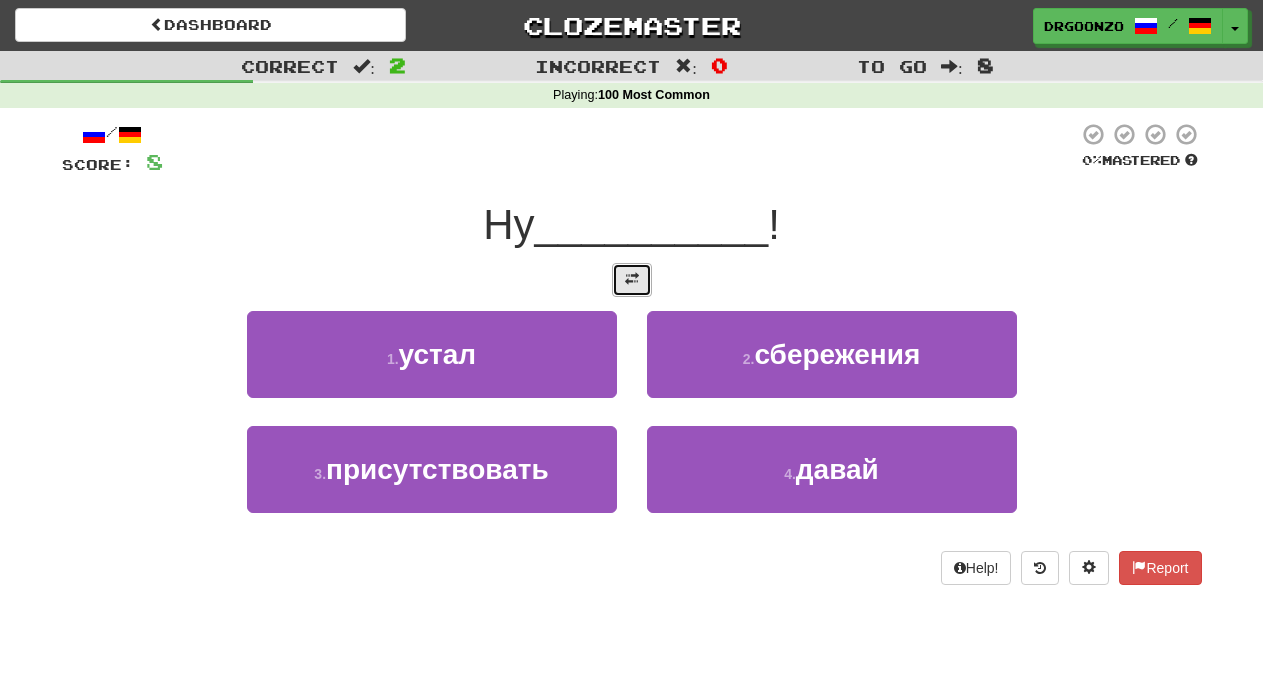 click at bounding box center [632, 279] 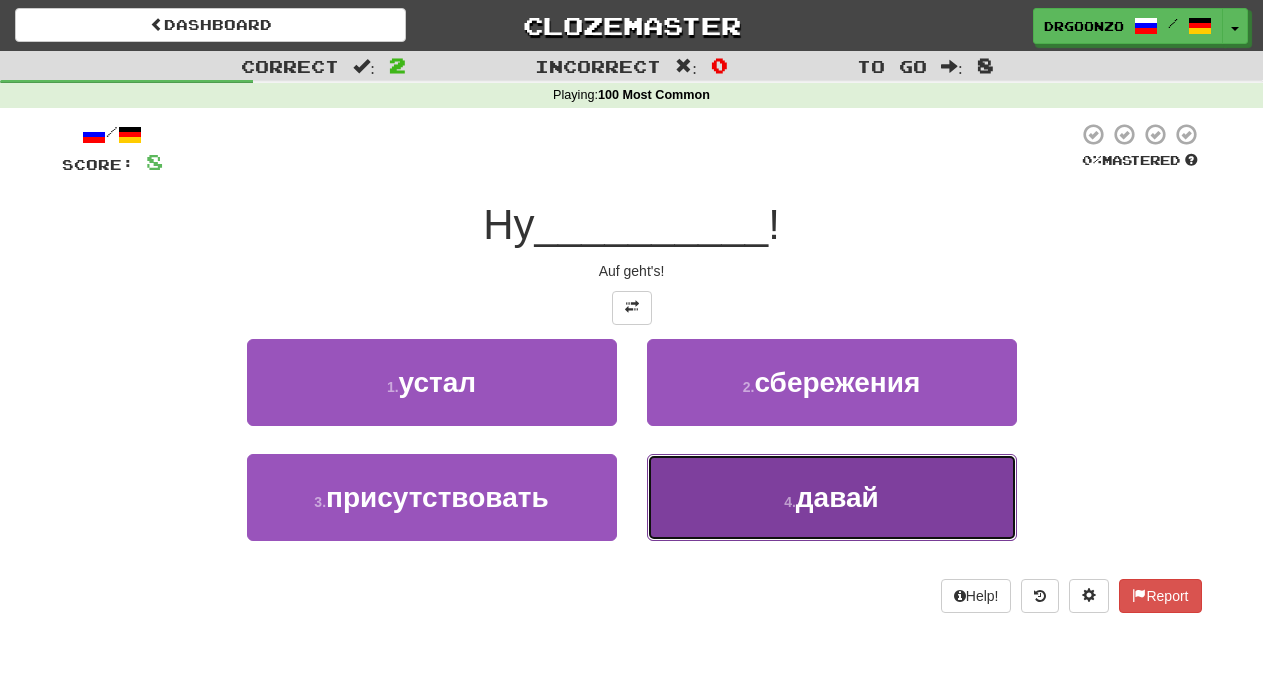 click on "4 .  давай" at bounding box center (832, 497) 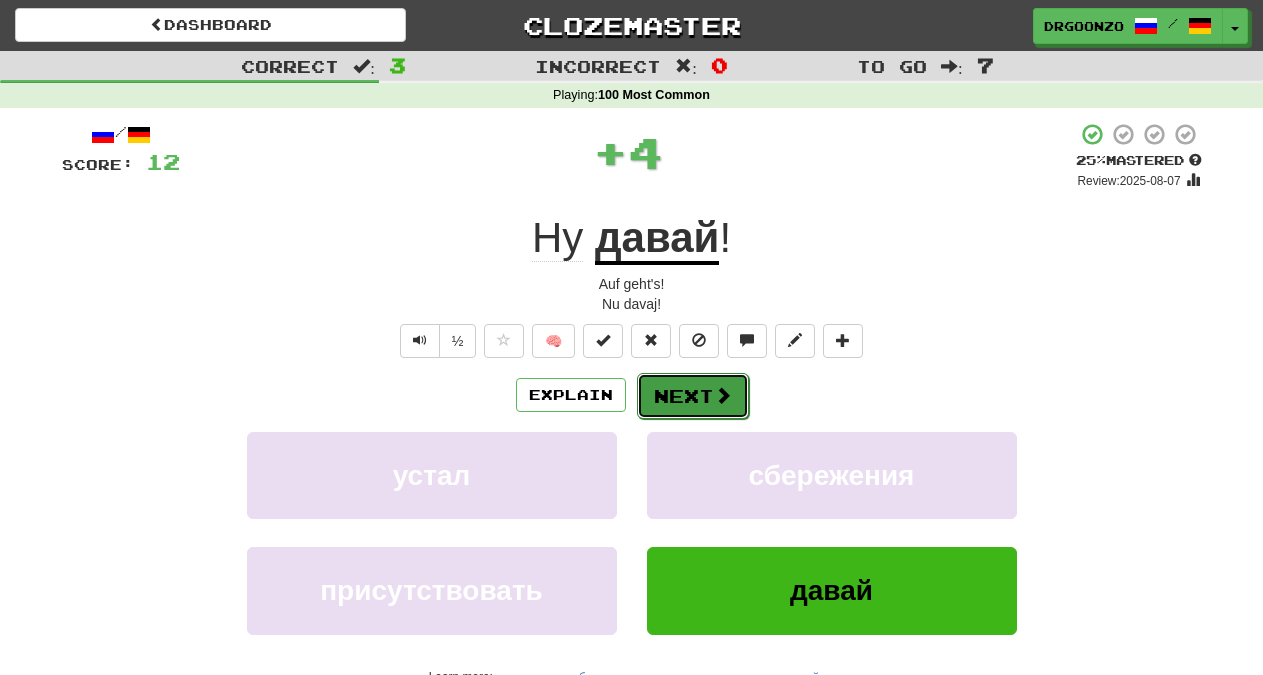 click at bounding box center [723, 395] 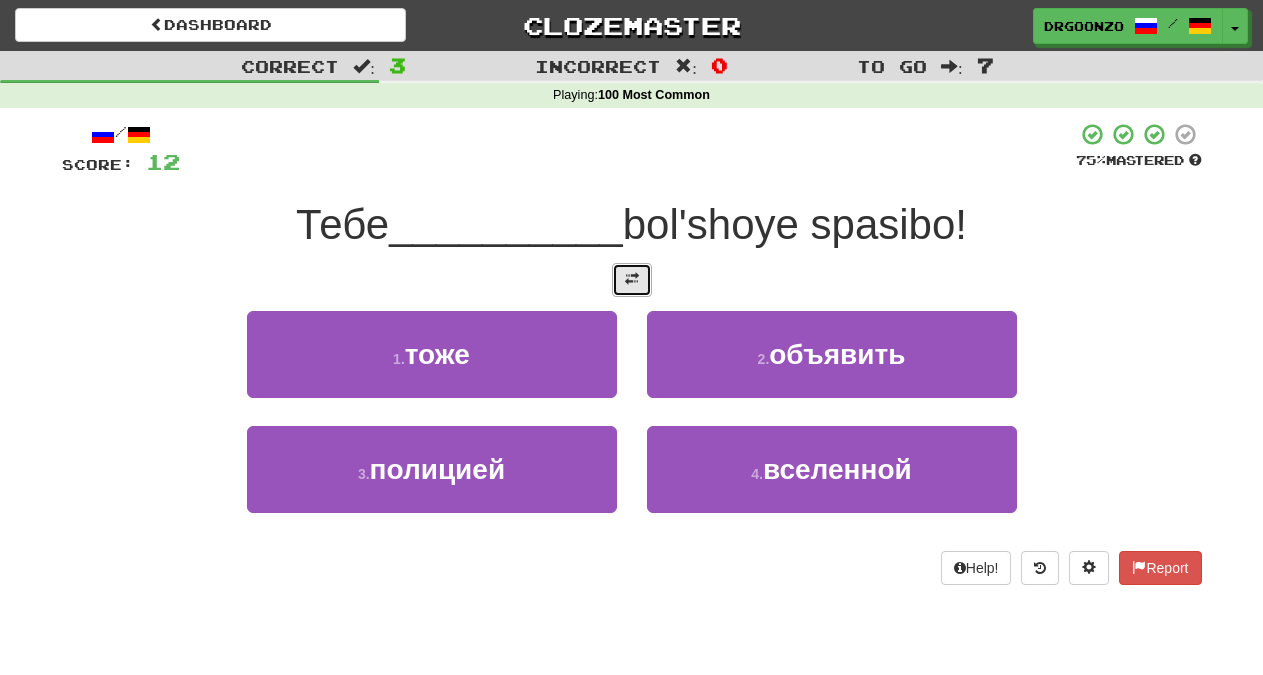 click at bounding box center [632, 280] 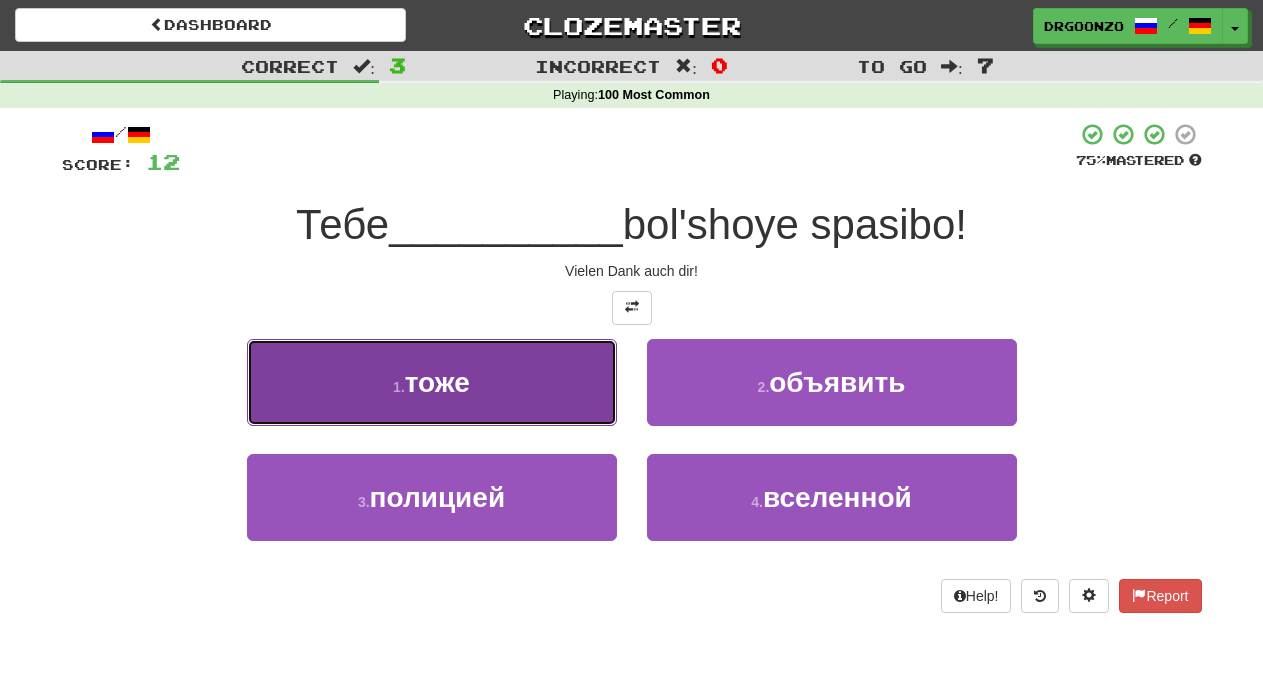 click on "1 .  тоже" at bounding box center [432, 382] 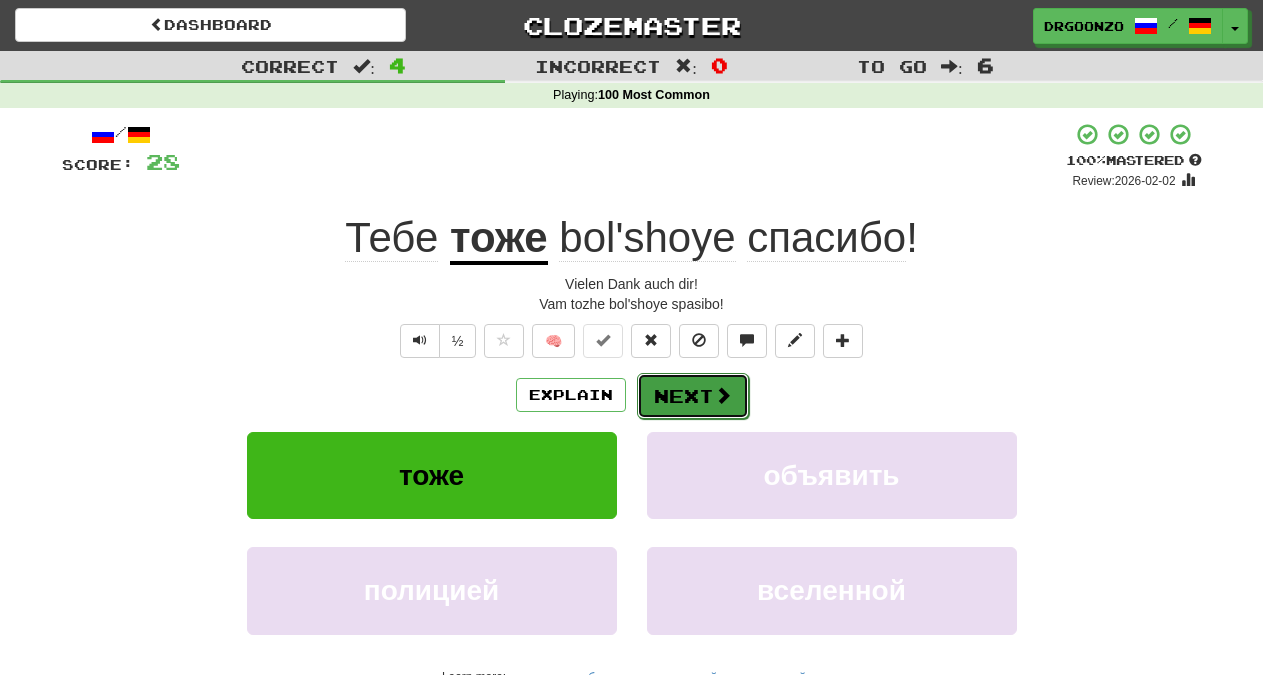 click on "Next" at bounding box center (693, 396) 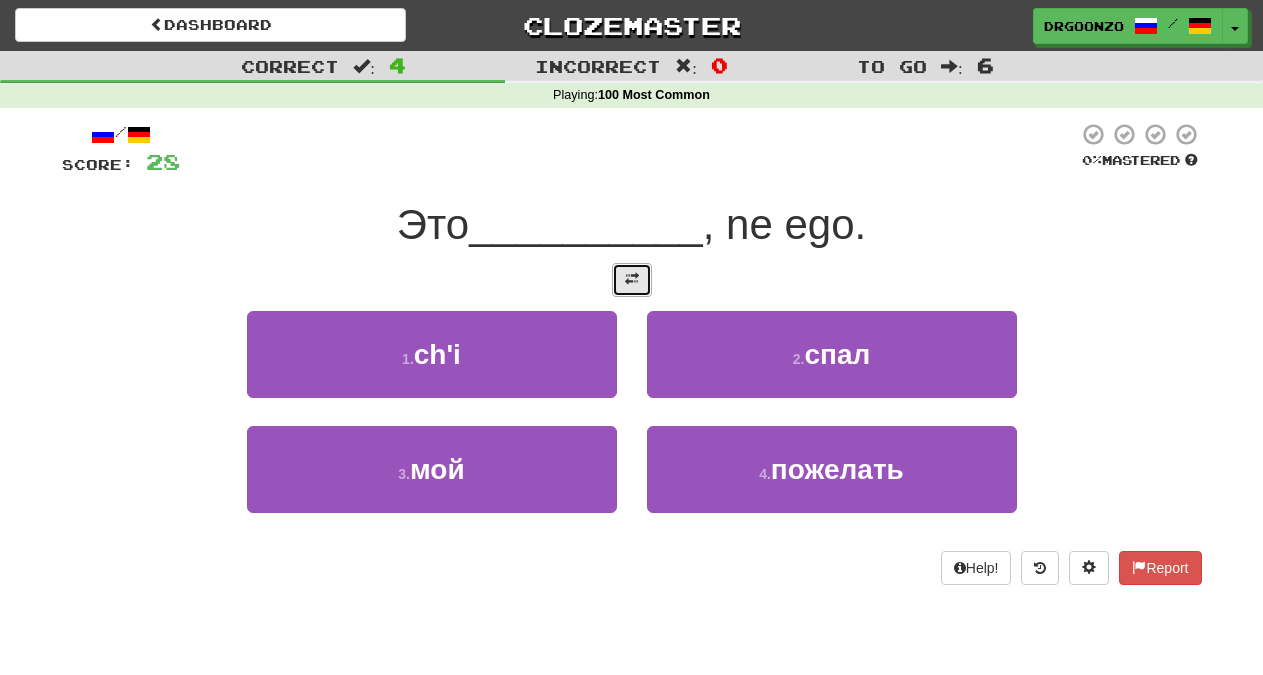 click at bounding box center (632, 280) 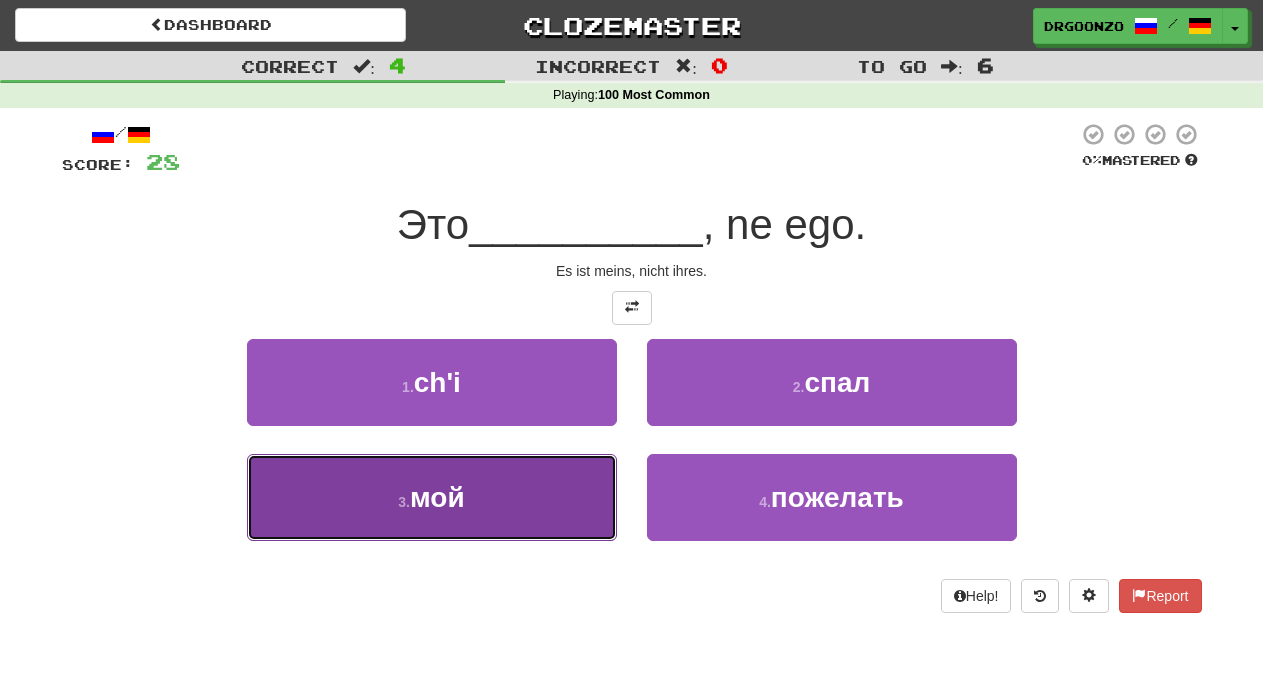 click on "мой" at bounding box center [437, 497] 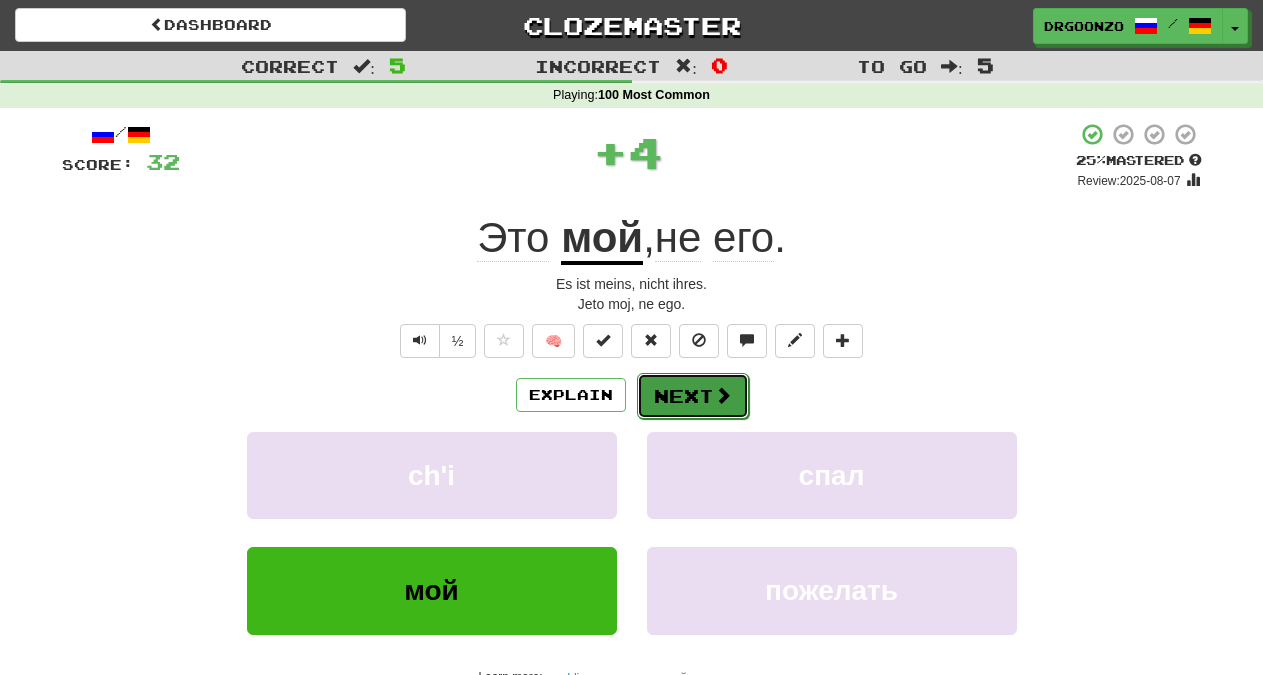click on "Next" at bounding box center (693, 396) 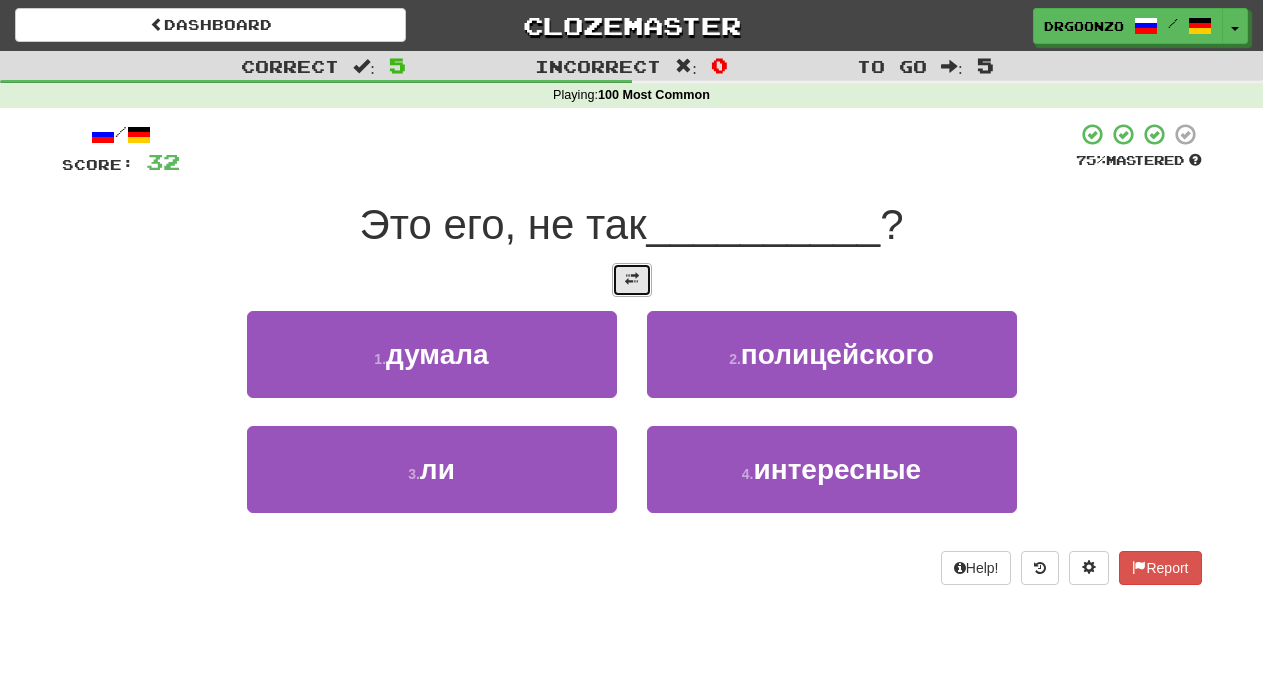 click at bounding box center [632, 279] 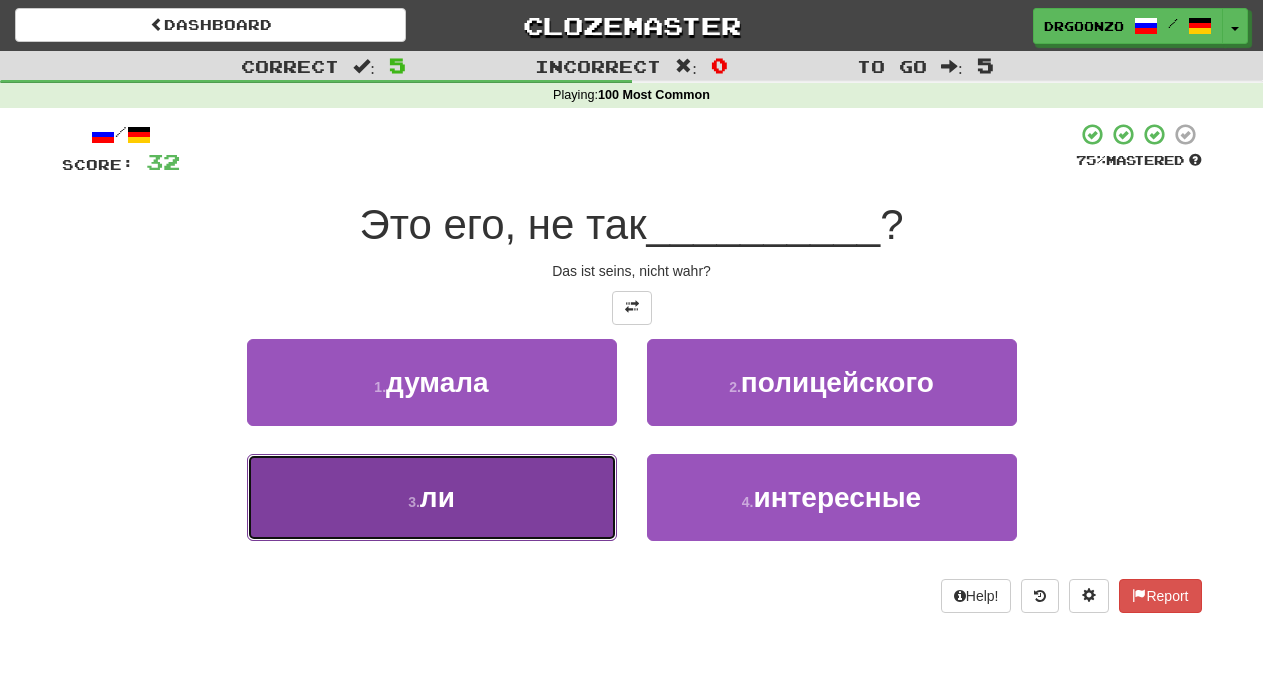click on "3 .  ли" at bounding box center (432, 497) 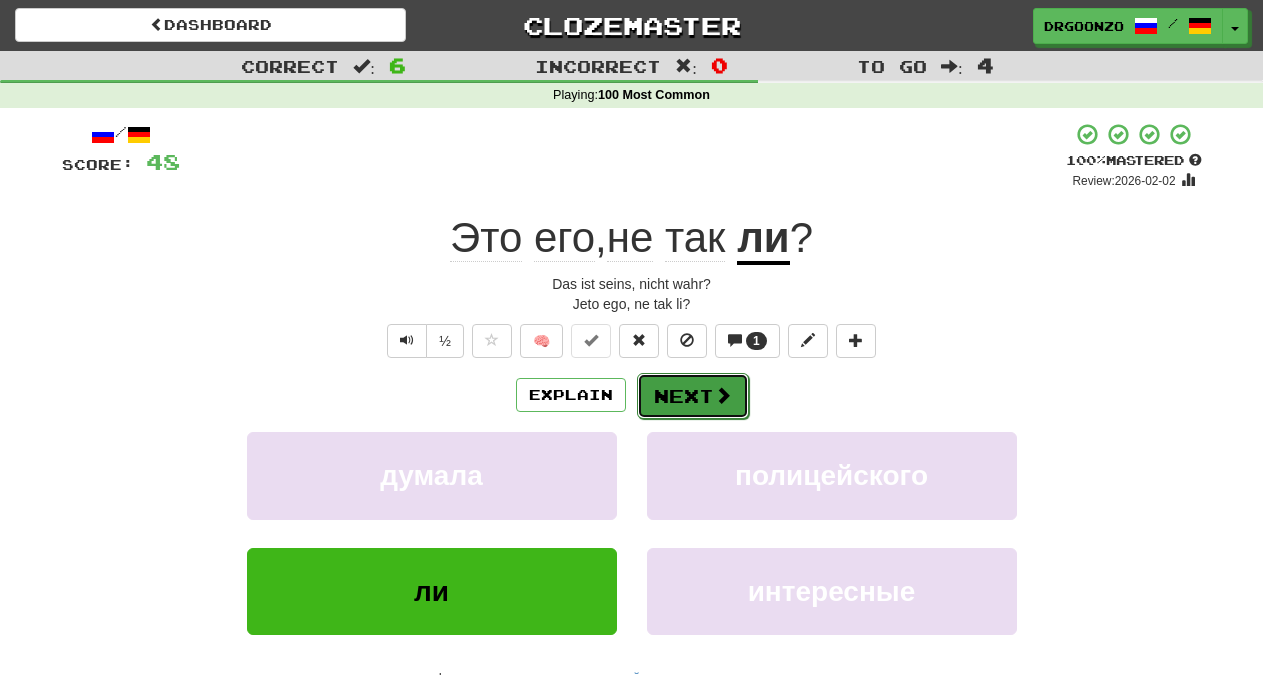 click on "Next" at bounding box center [693, 396] 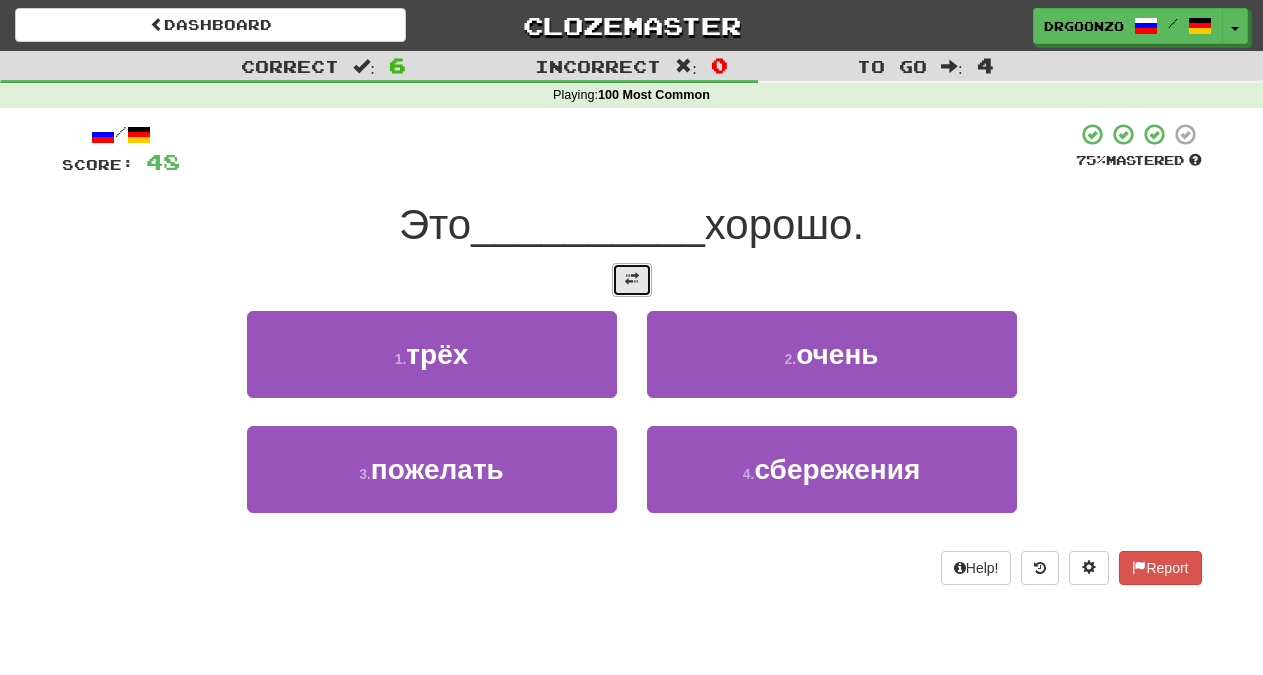click at bounding box center (632, 280) 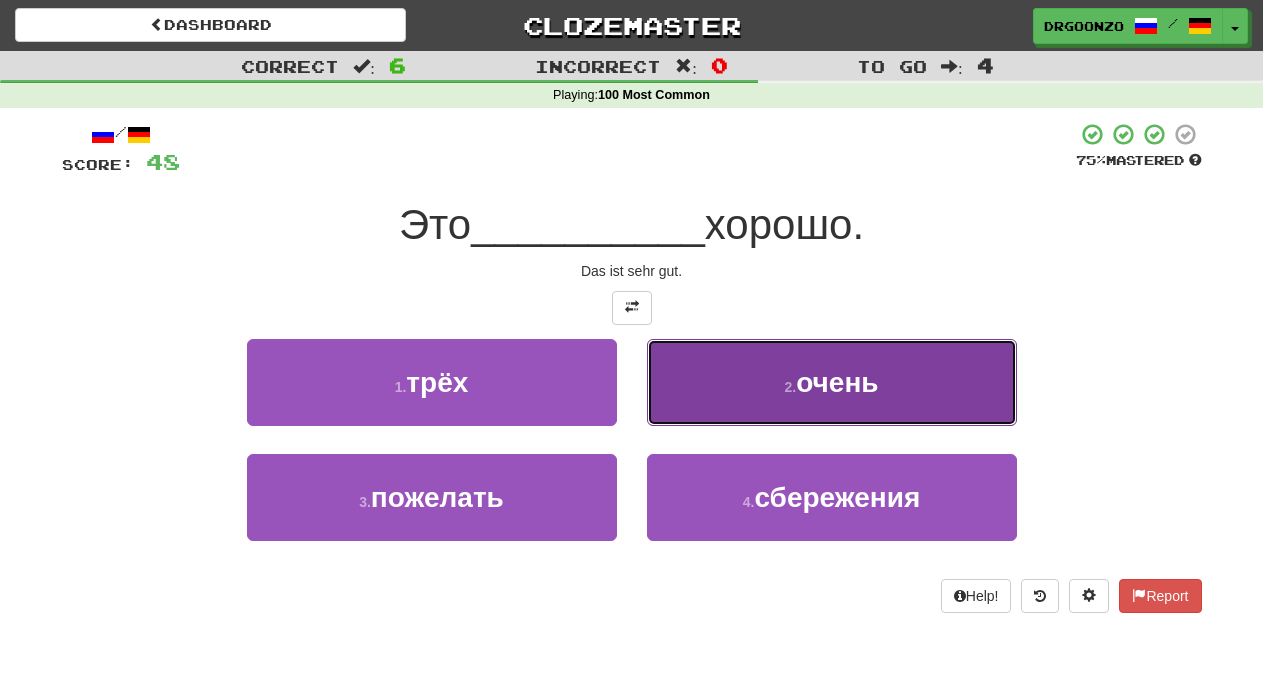 click on "2 .  очень" at bounding box center (832, 382) 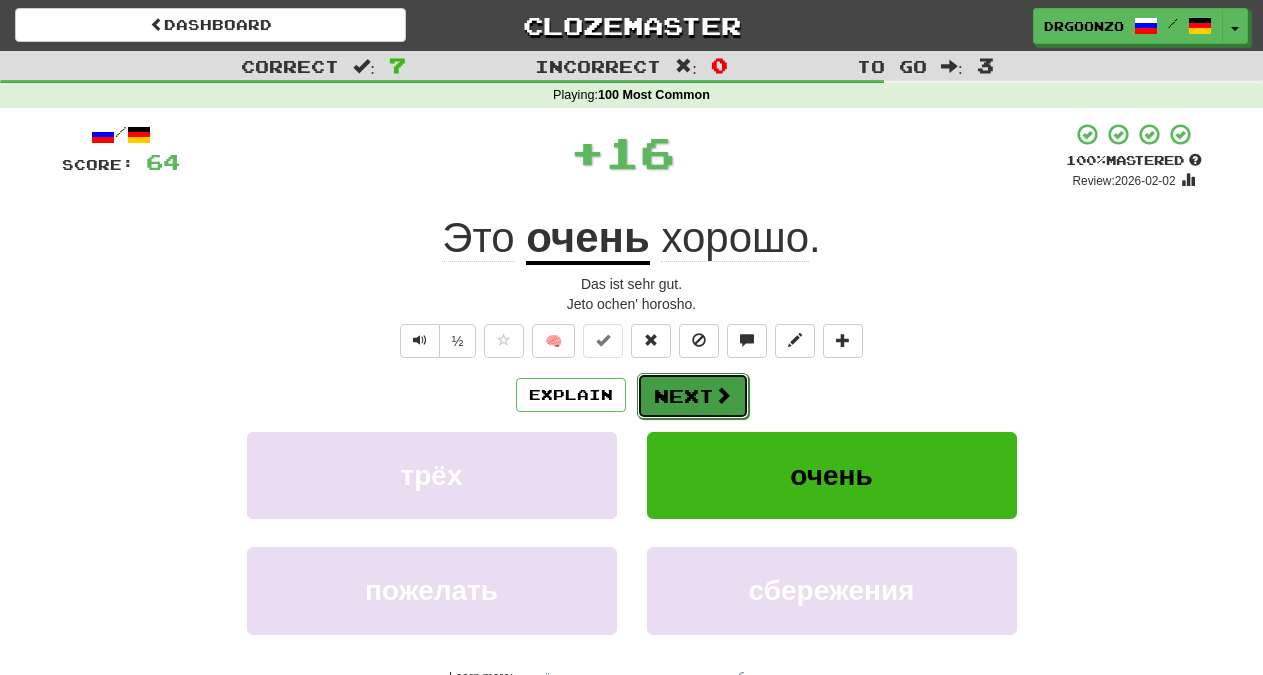 click at bounding box center [723, 395] 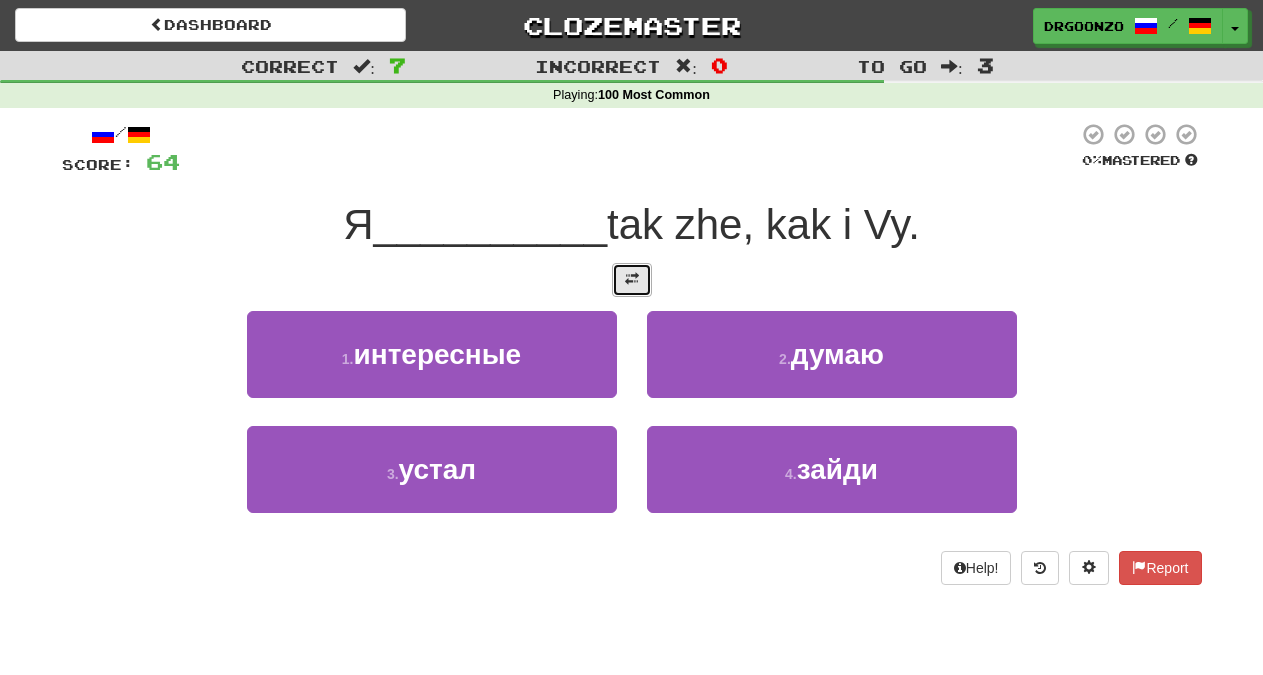 click at bounding box center (632, 279) 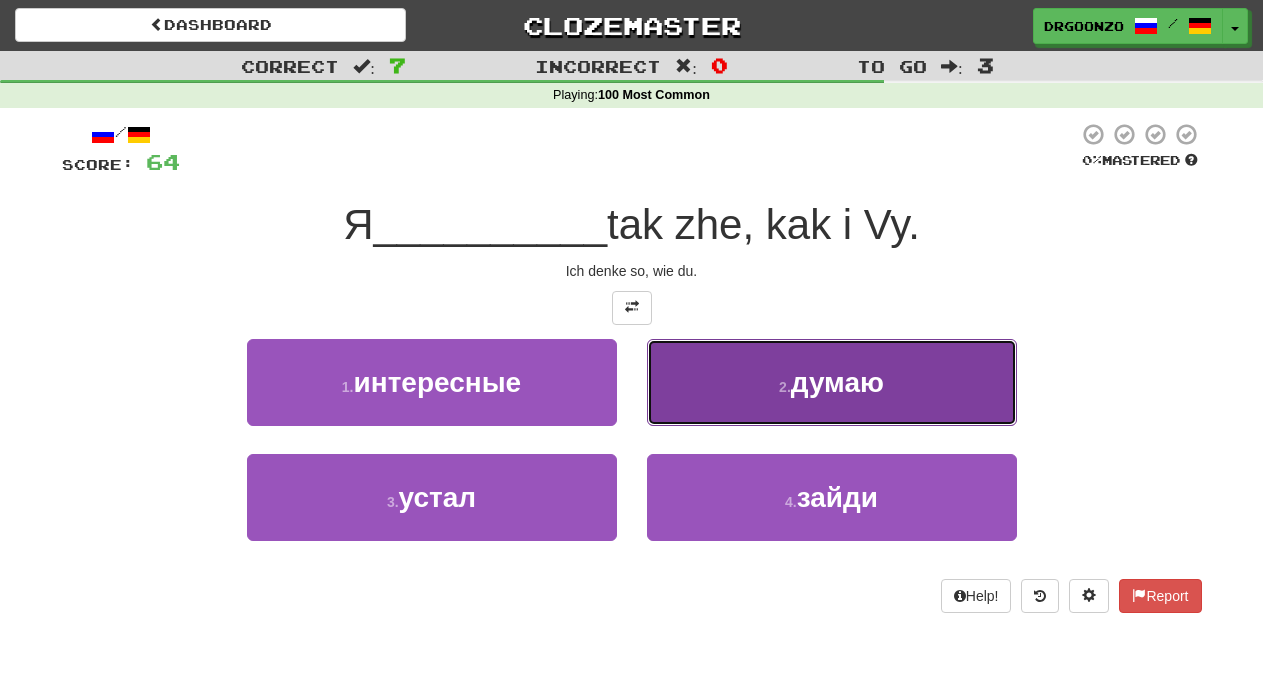 click on "2 .  думаю" at bounding box center (832, 382) 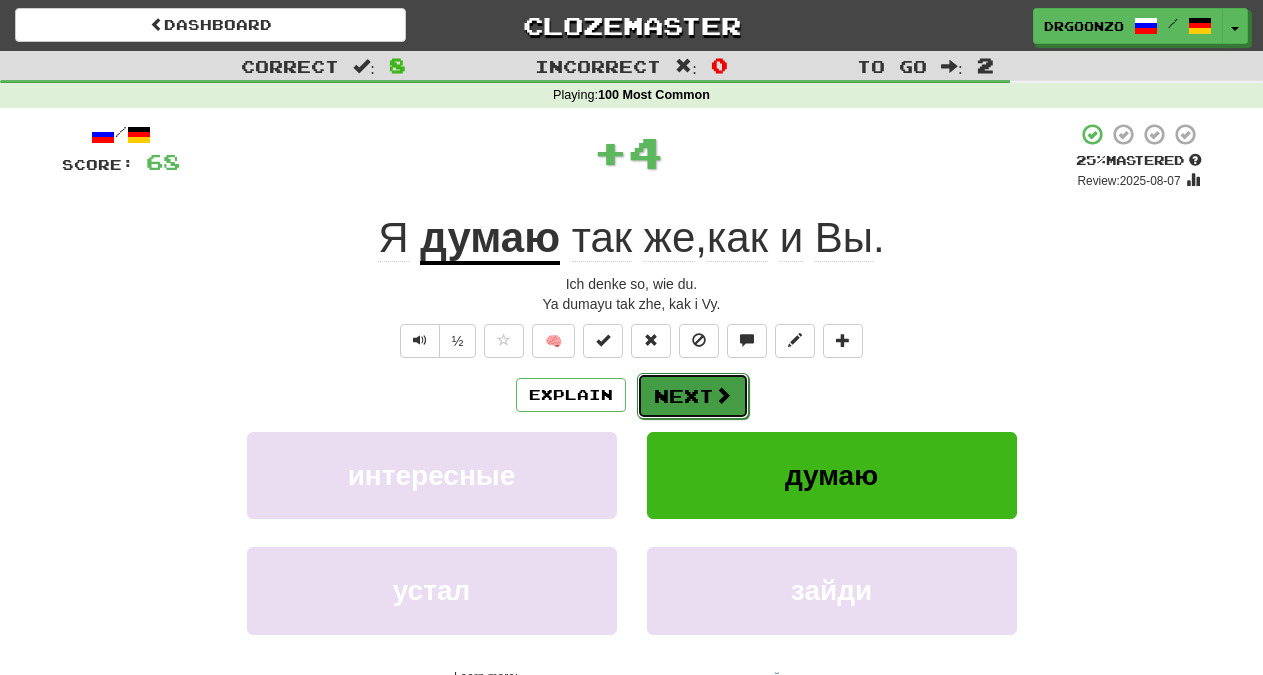 click at bounding box center (723, 395) 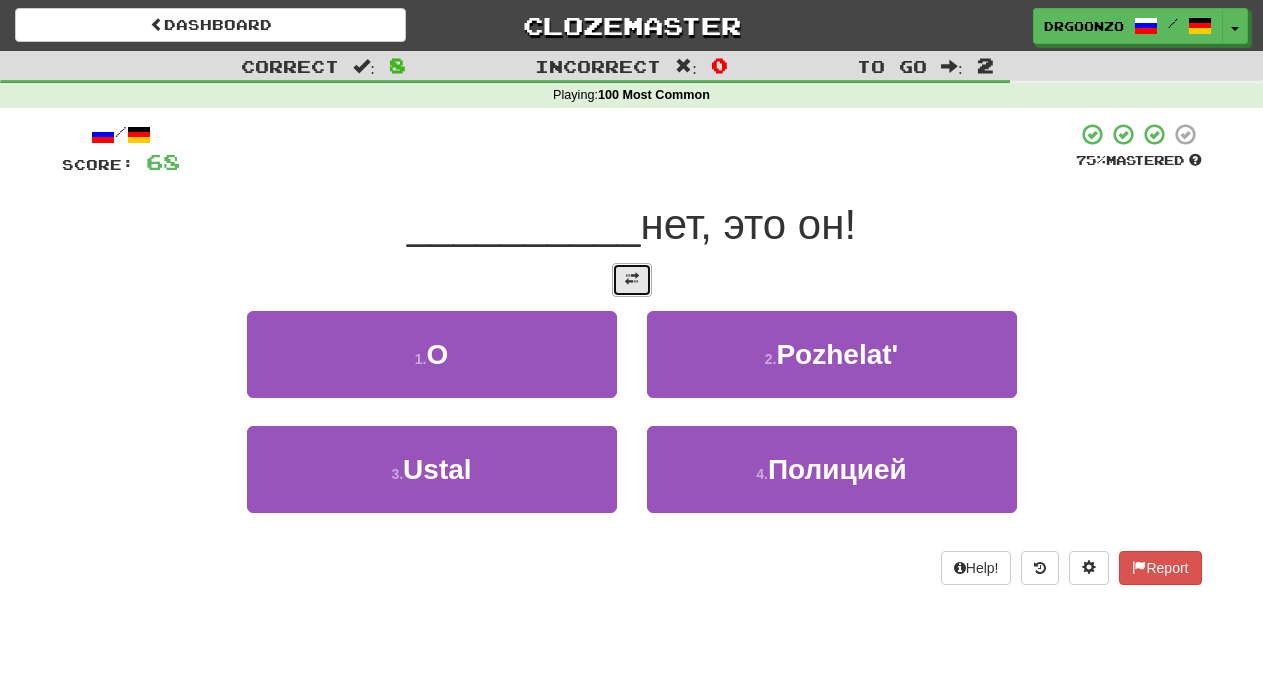 click at bounding box center [632, 280] 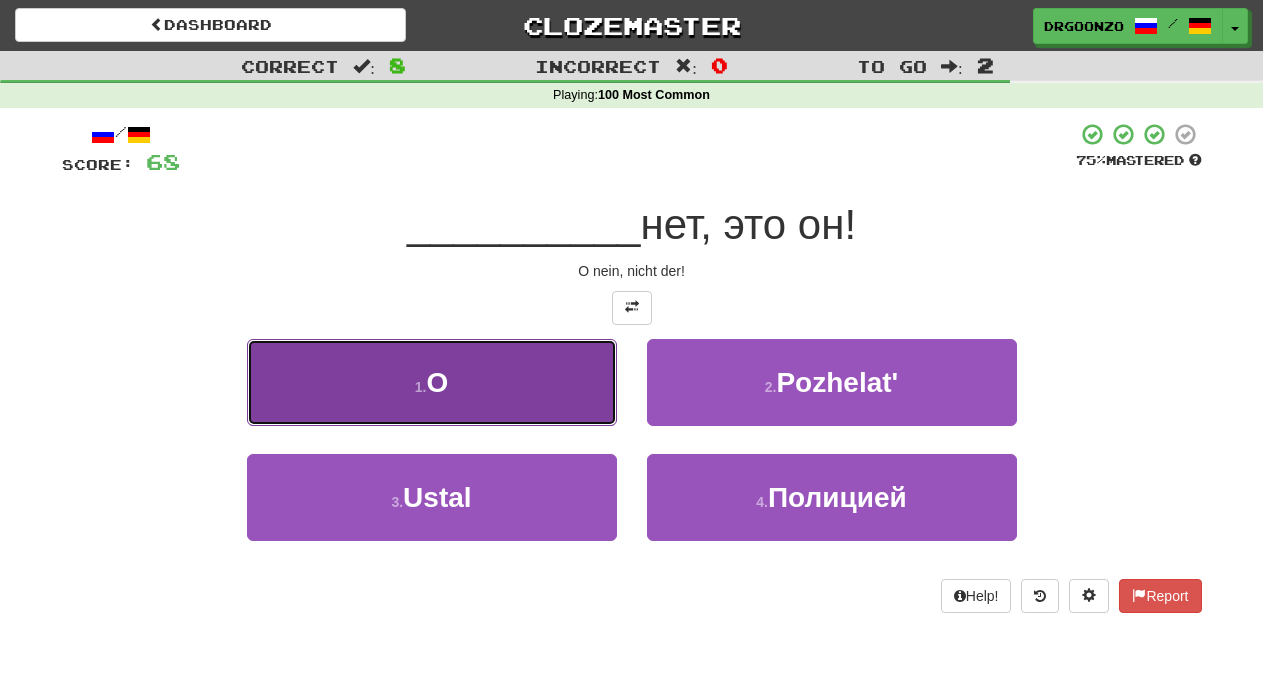 click on "1 .  О" at bounding box center (432, 382) 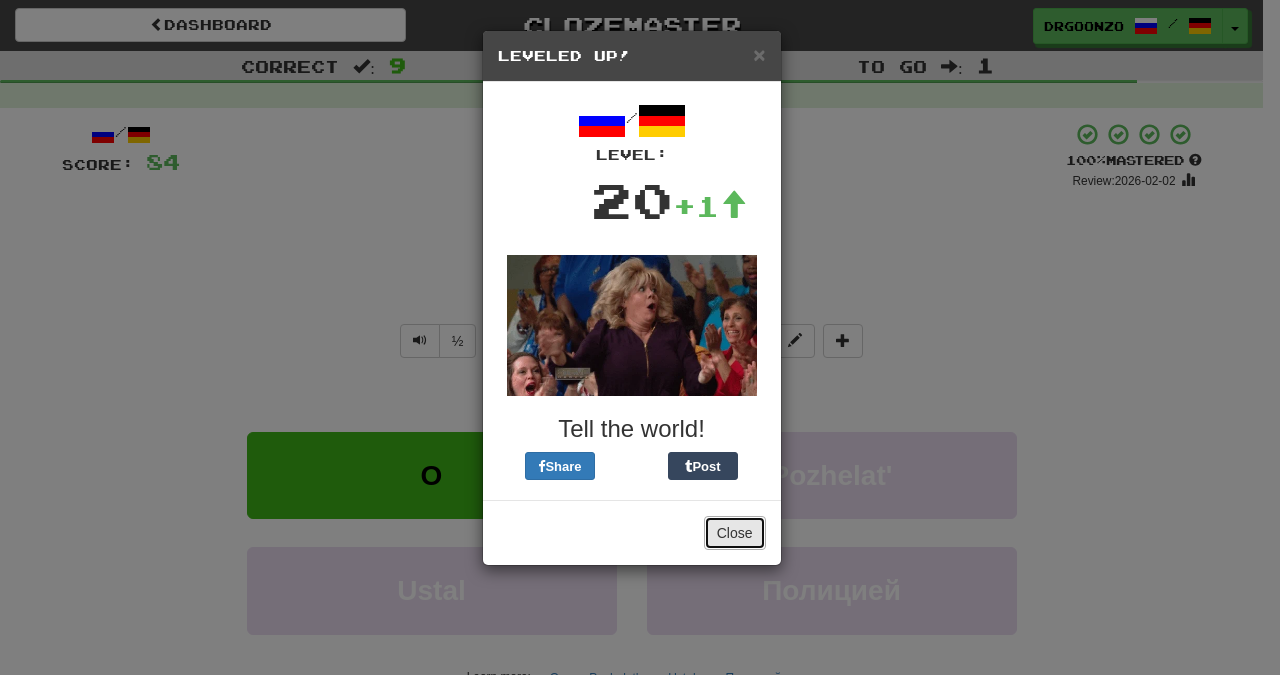 click on "Close" at bounding box center (735, 533) 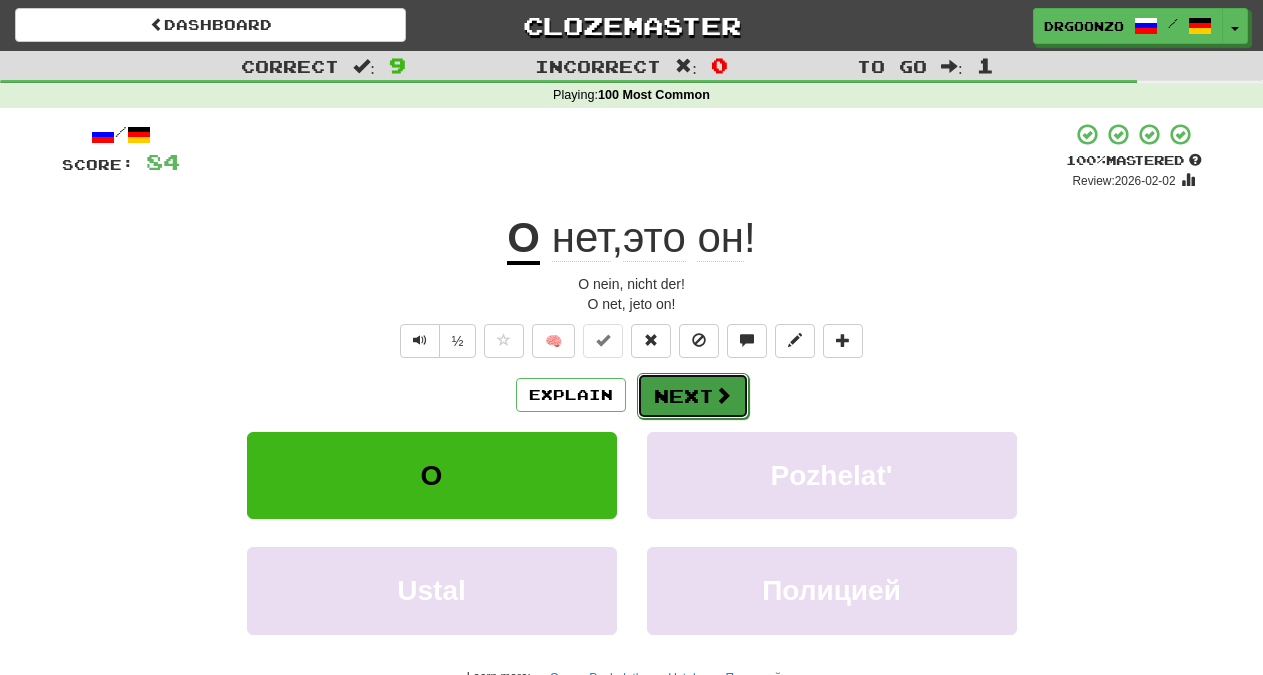 click on "Next" at bounding box center [693, 396] 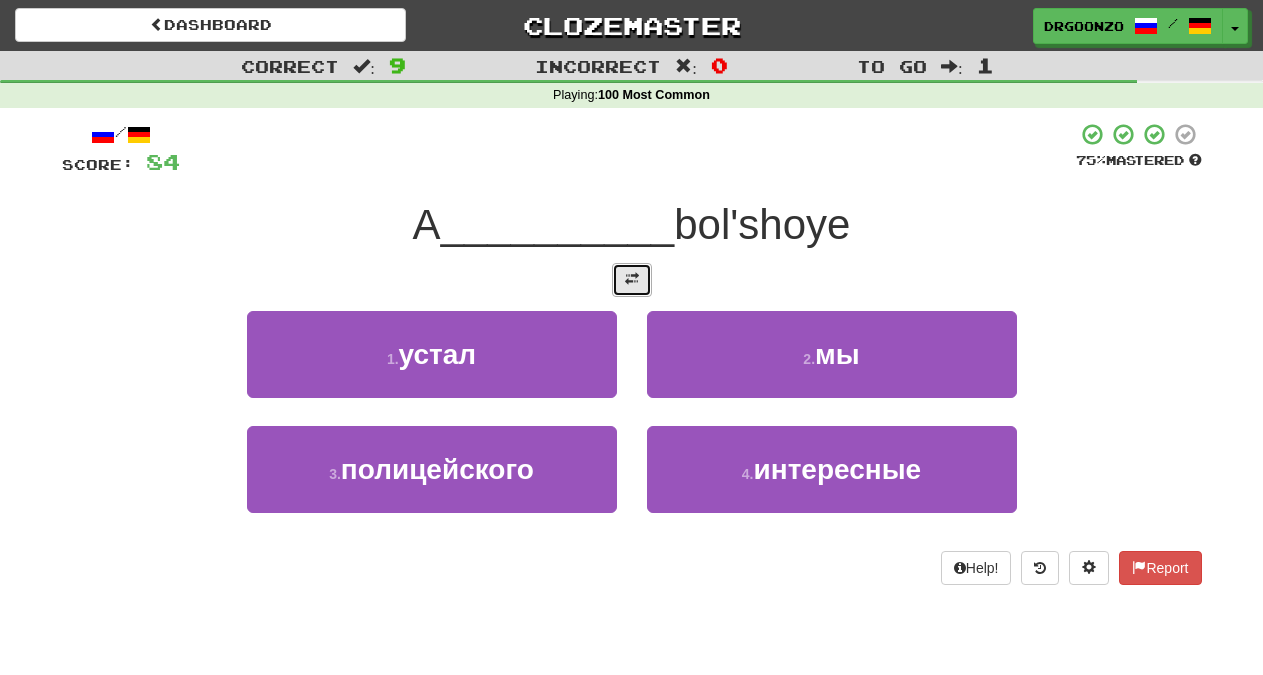 click at bounding box center [632, 279] 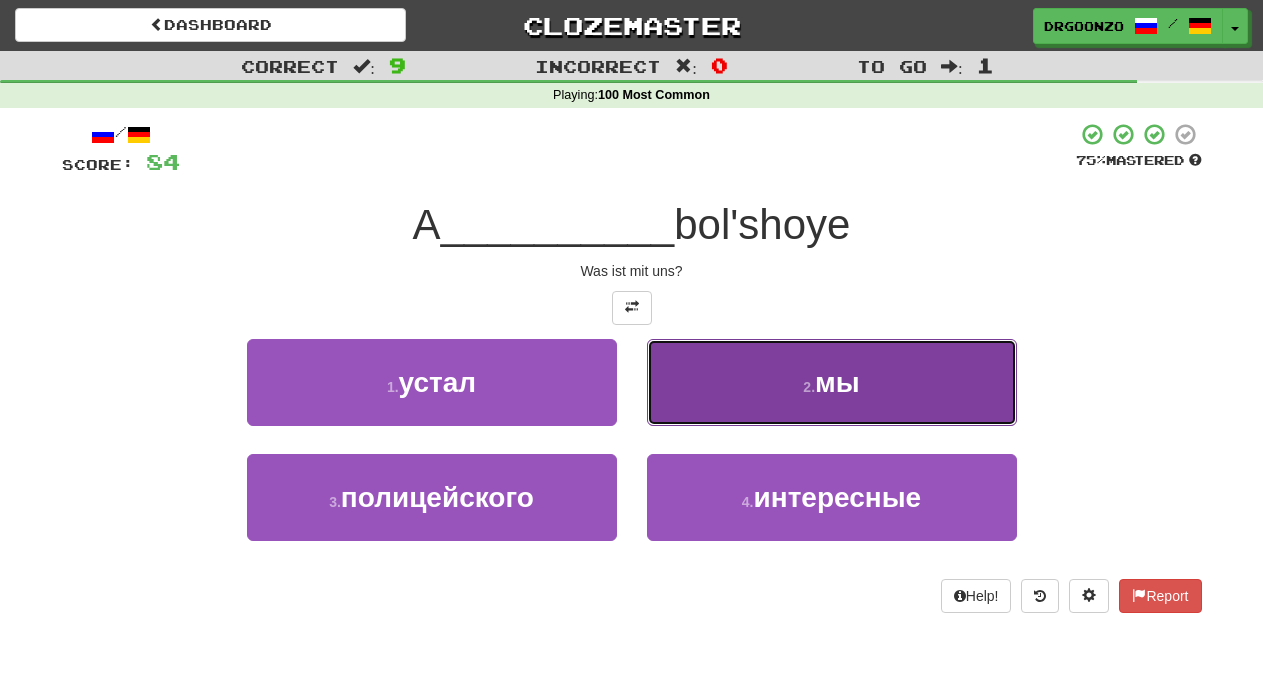 click on "2 .  мы" at bounding box center (832, 382) 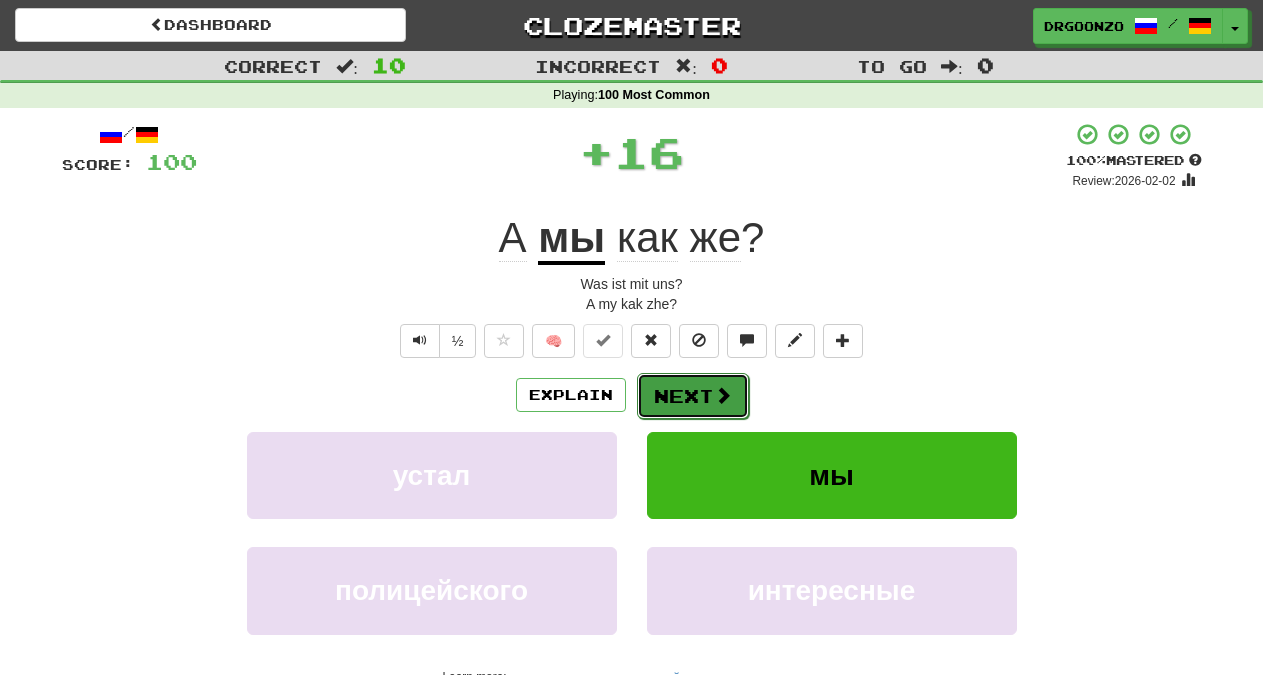 click on "Next" at bounding box center [693, 396] 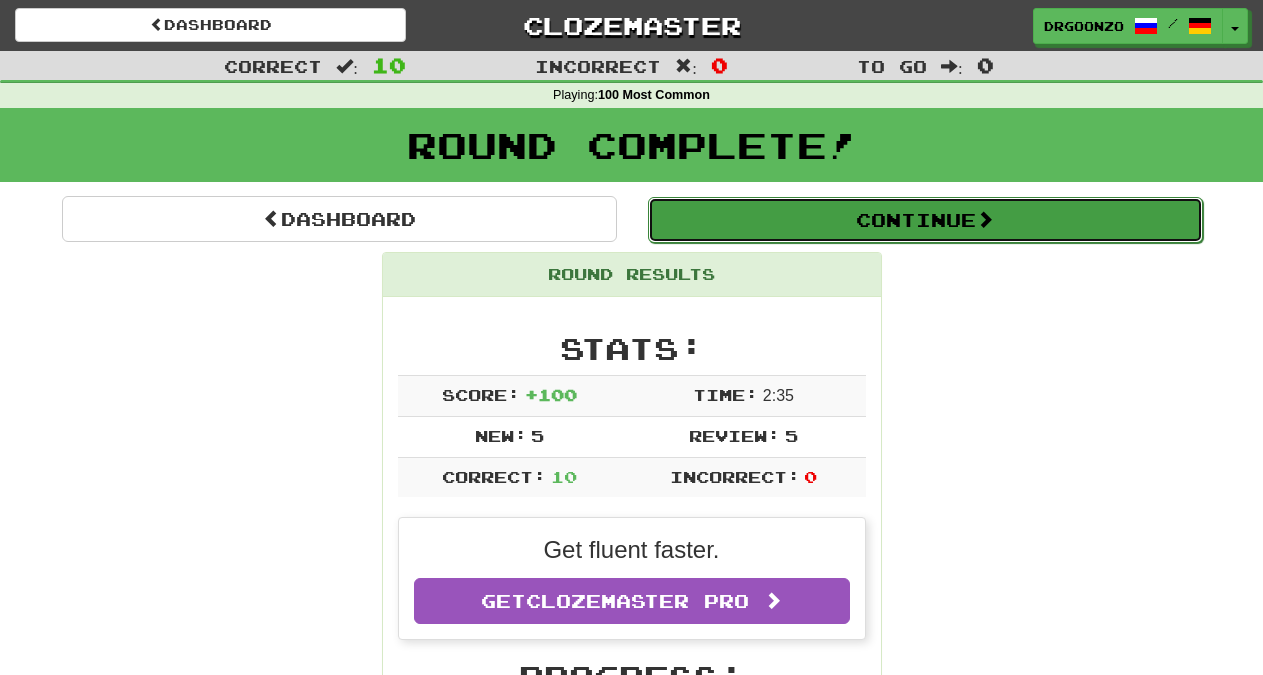 click on "Continue" at bounding box center (925, 220) 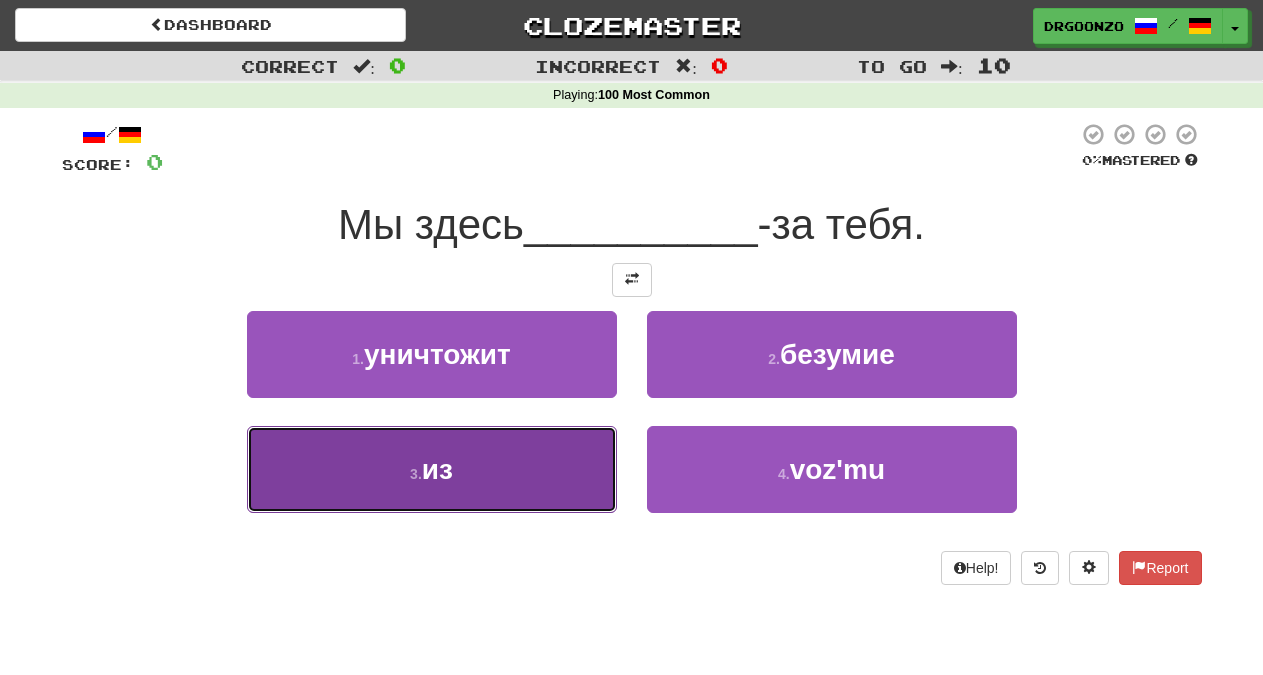 click on "из" at bounding box center [437, 469] 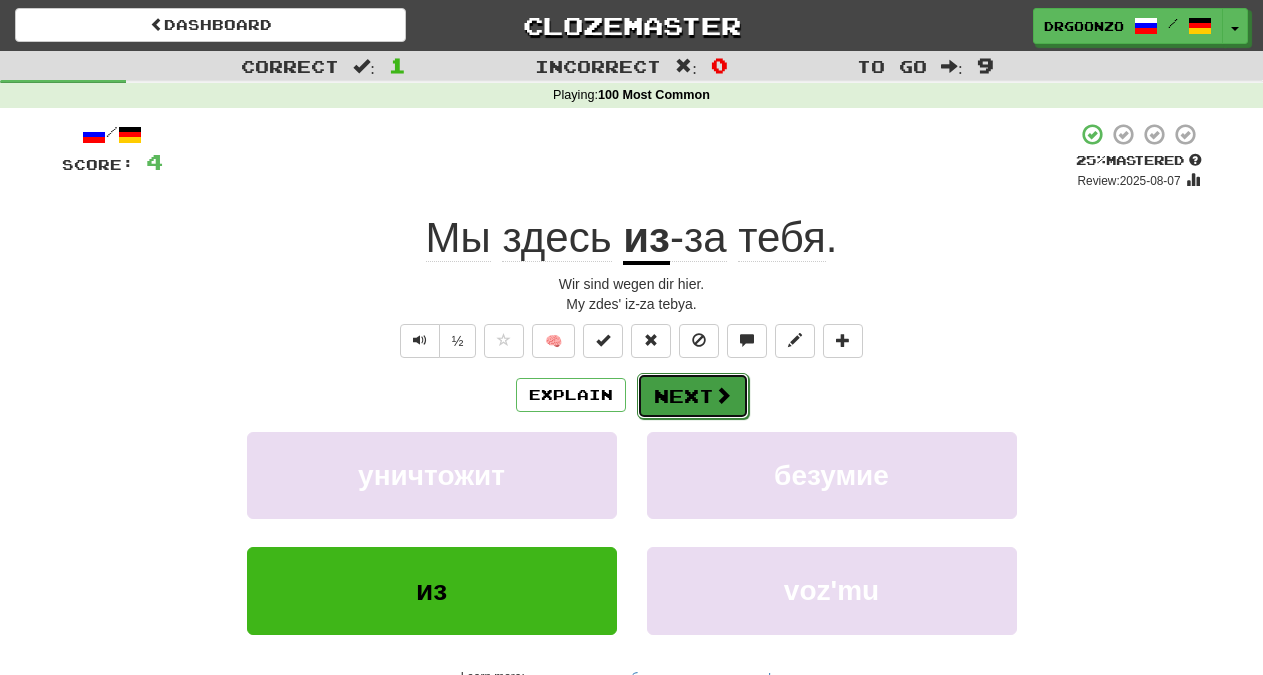click on "Next" at bounding box center [693, 396] 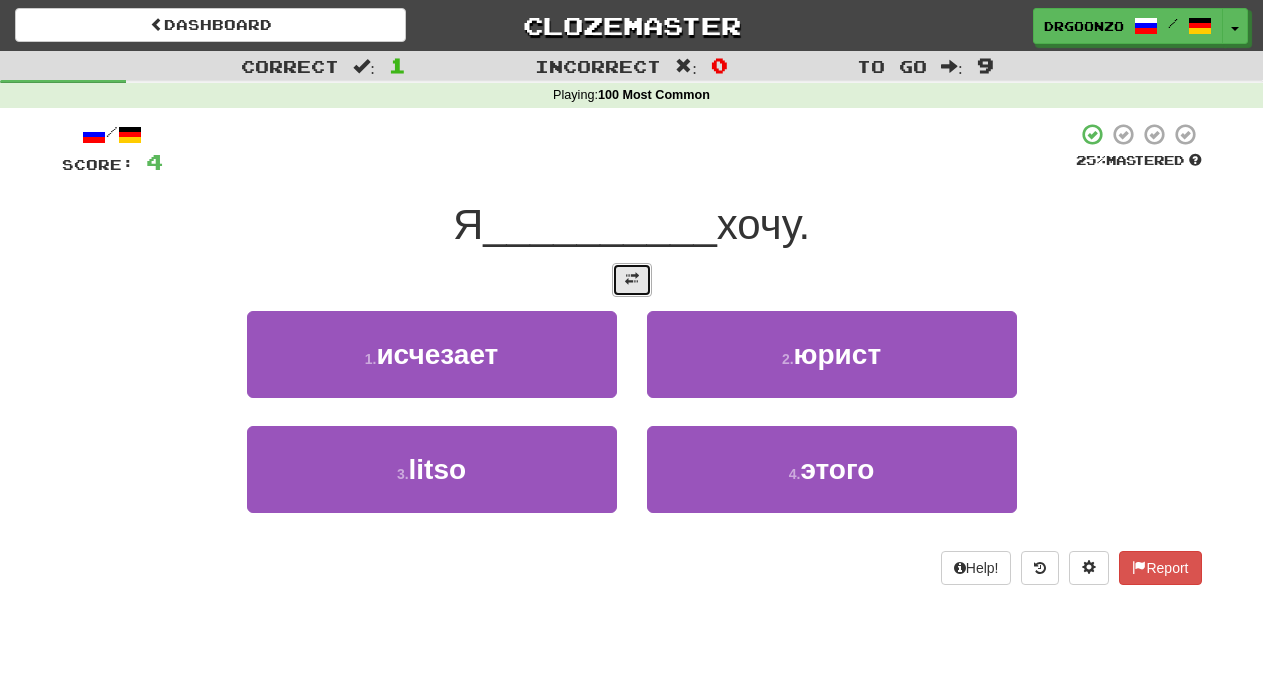 click at bounding box center [632, 280] 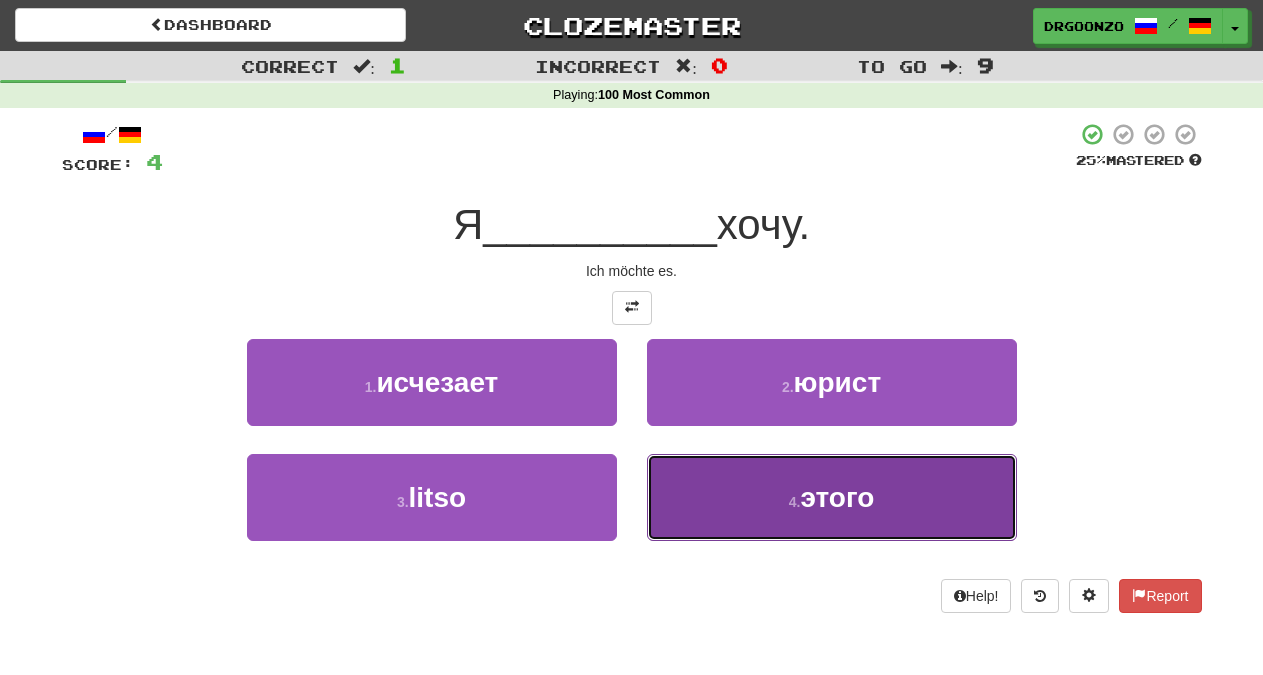 click on "4 ." at bounding box center (795, 502) 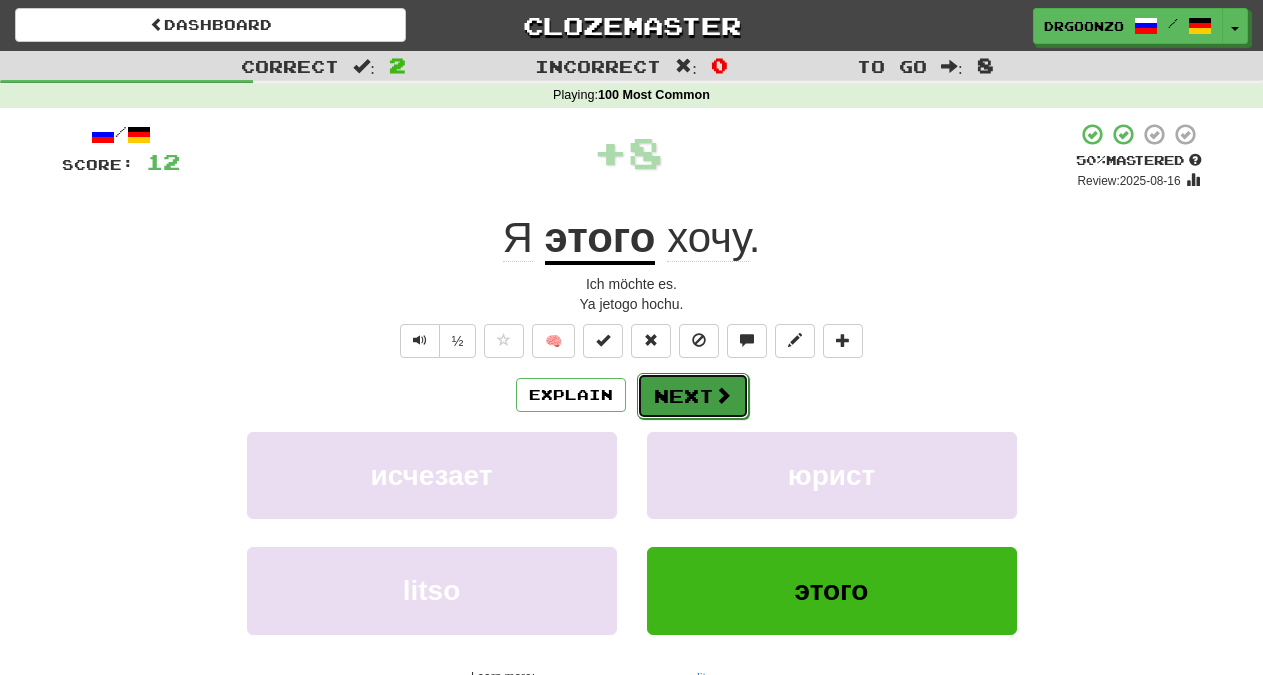 click on "Next" at bounding box center [693, 396] 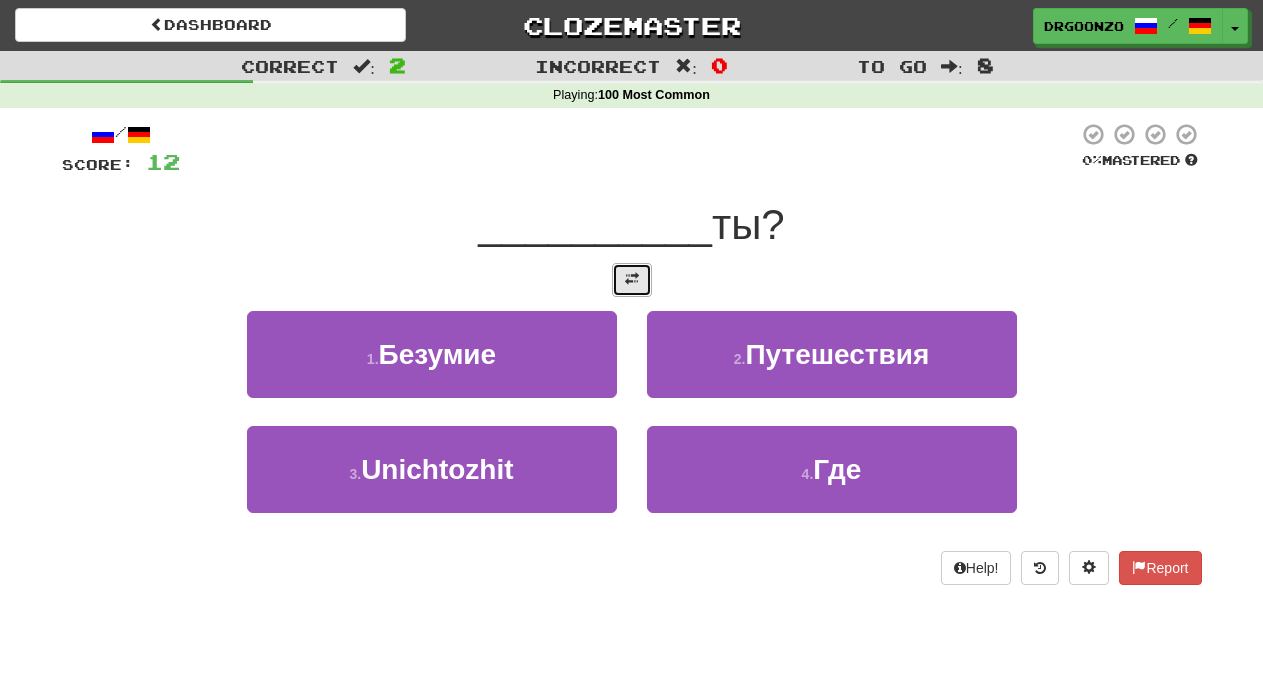 click at bounding box center (632, 280) 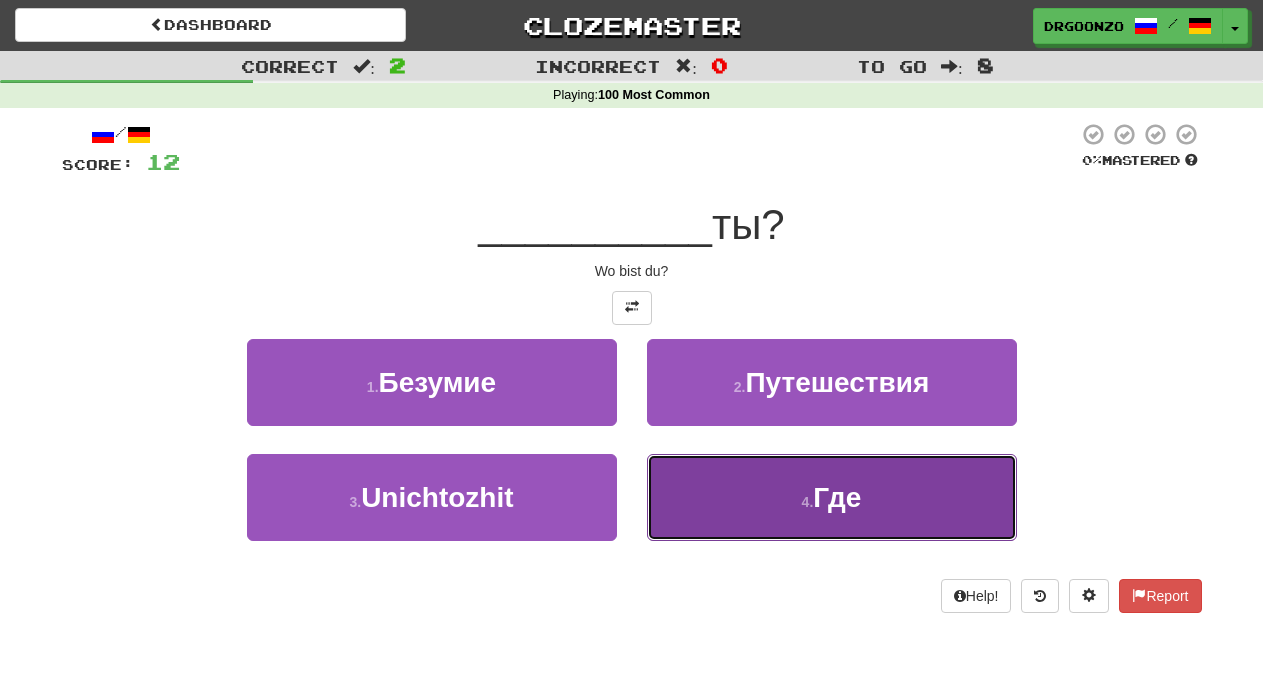 click on "4 .  Где" at bounding box center (832, 497) 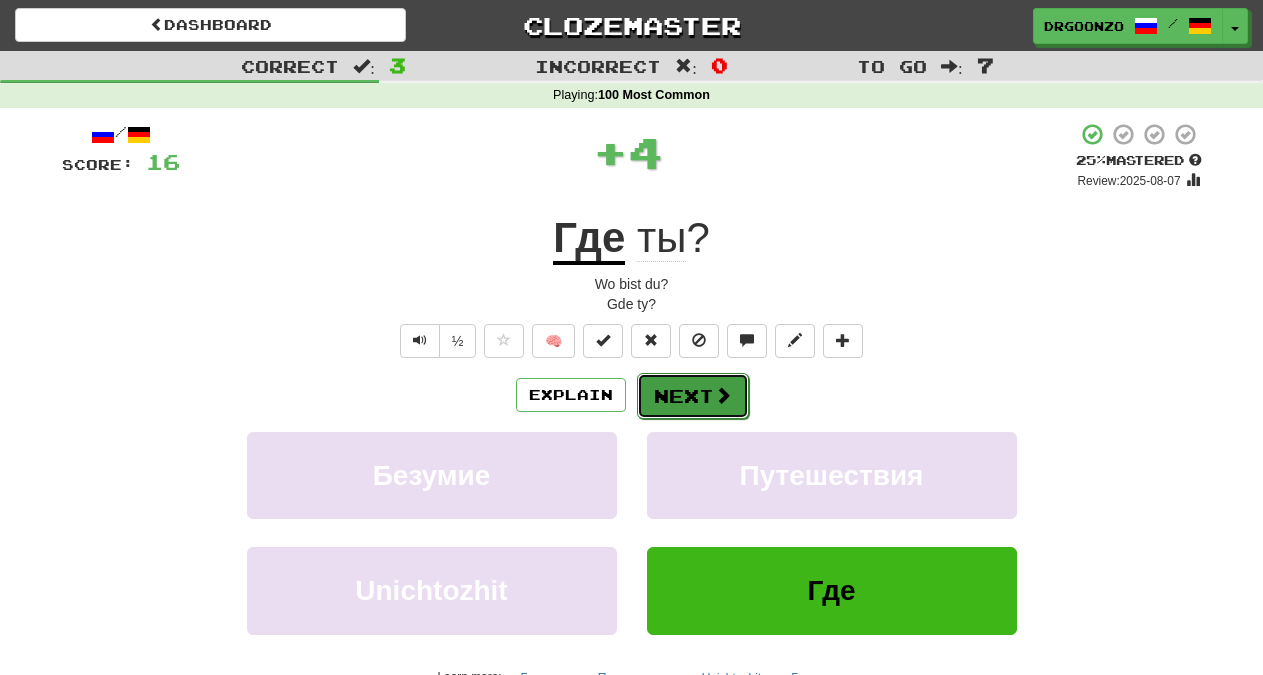 click on "Next" at bounding box center [693, 396] 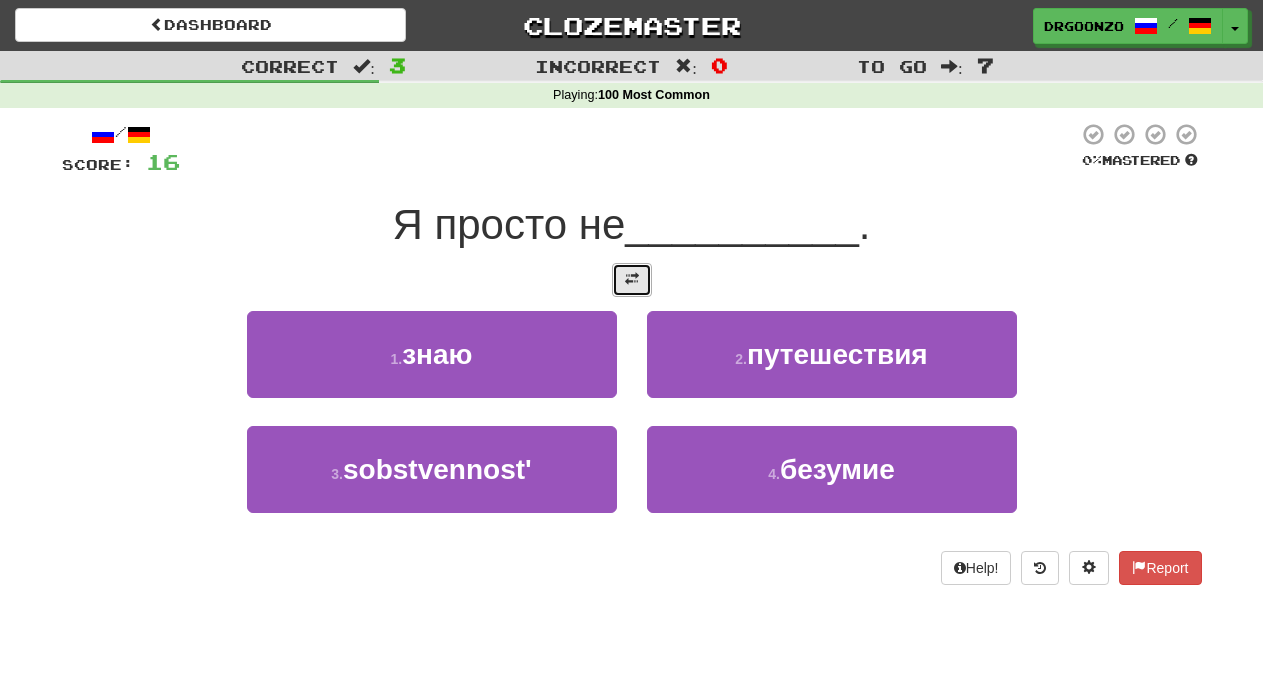 click at bounding box center (632, 280) 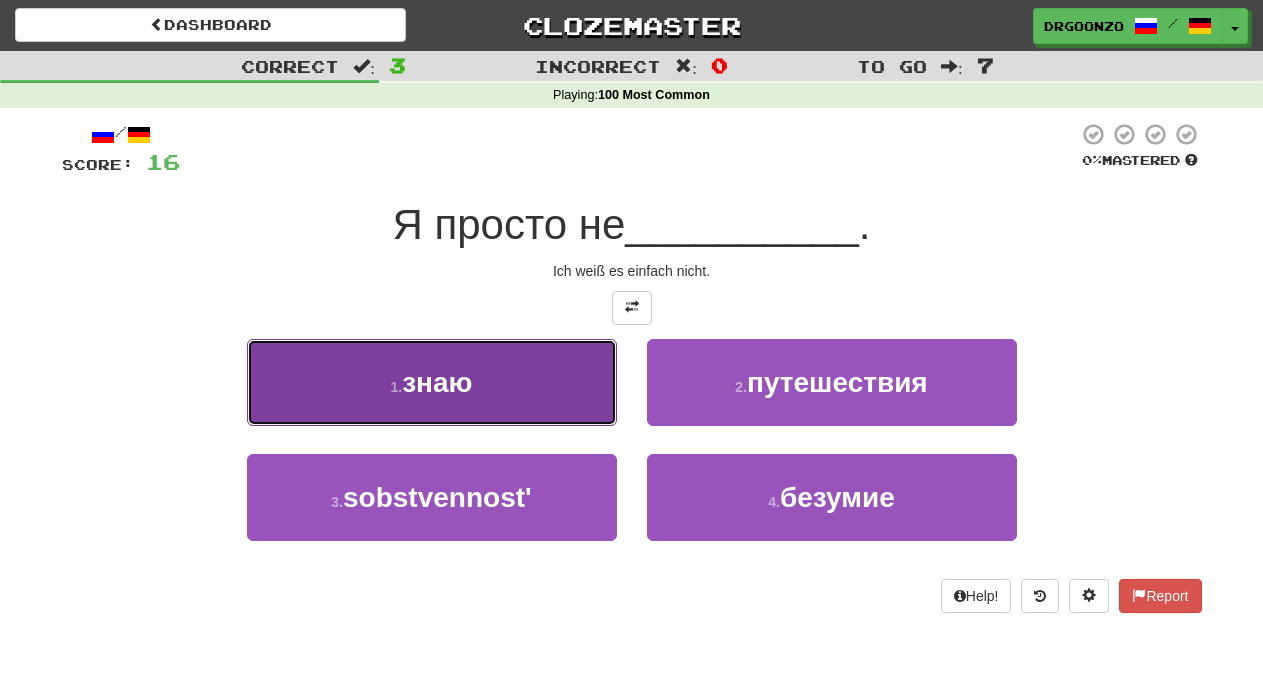 click on "1 .  знаю" at bounding box center [432, 382] 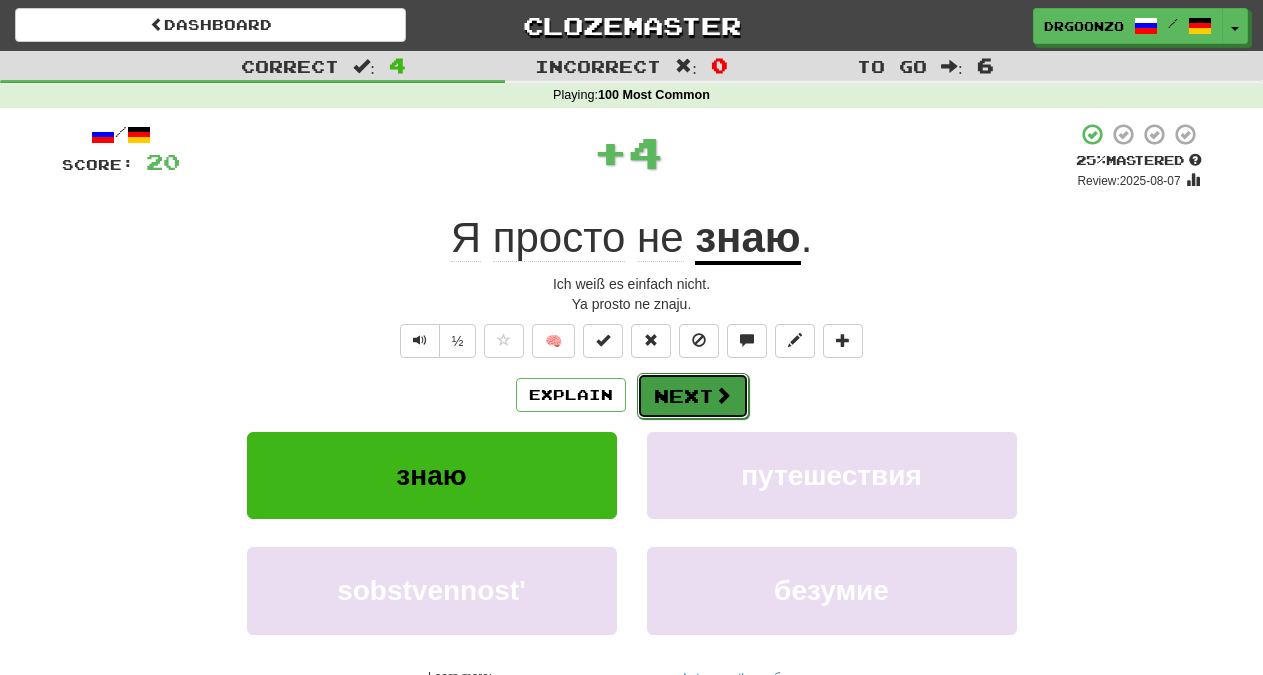 click on "Next" at bounding box center (693, 396) 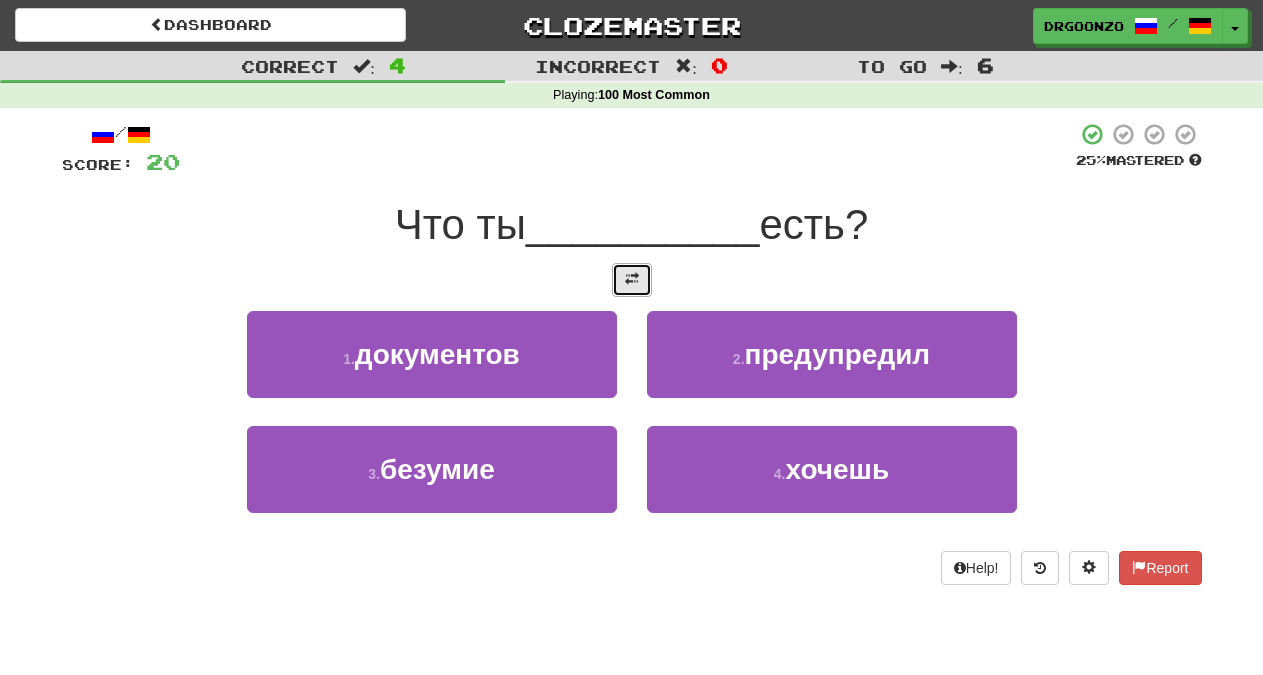 click at bounding box center (632, 280) 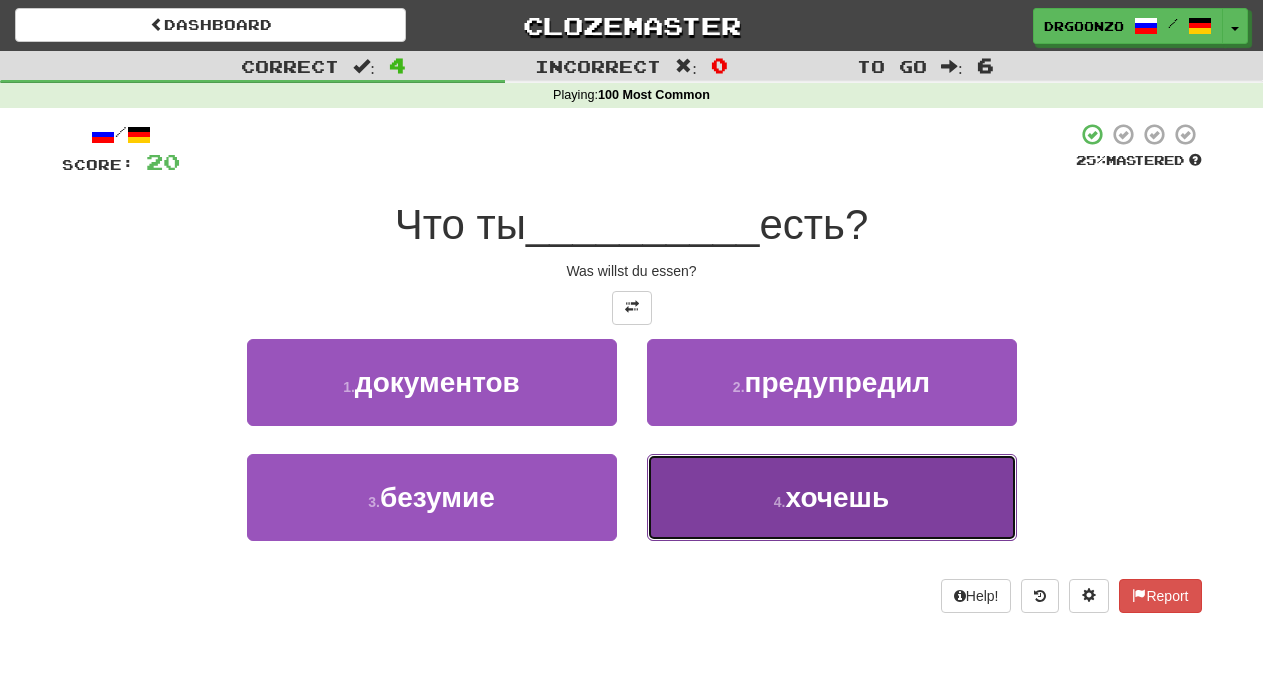 click on "хочешь" at bounding box center (838, 497) 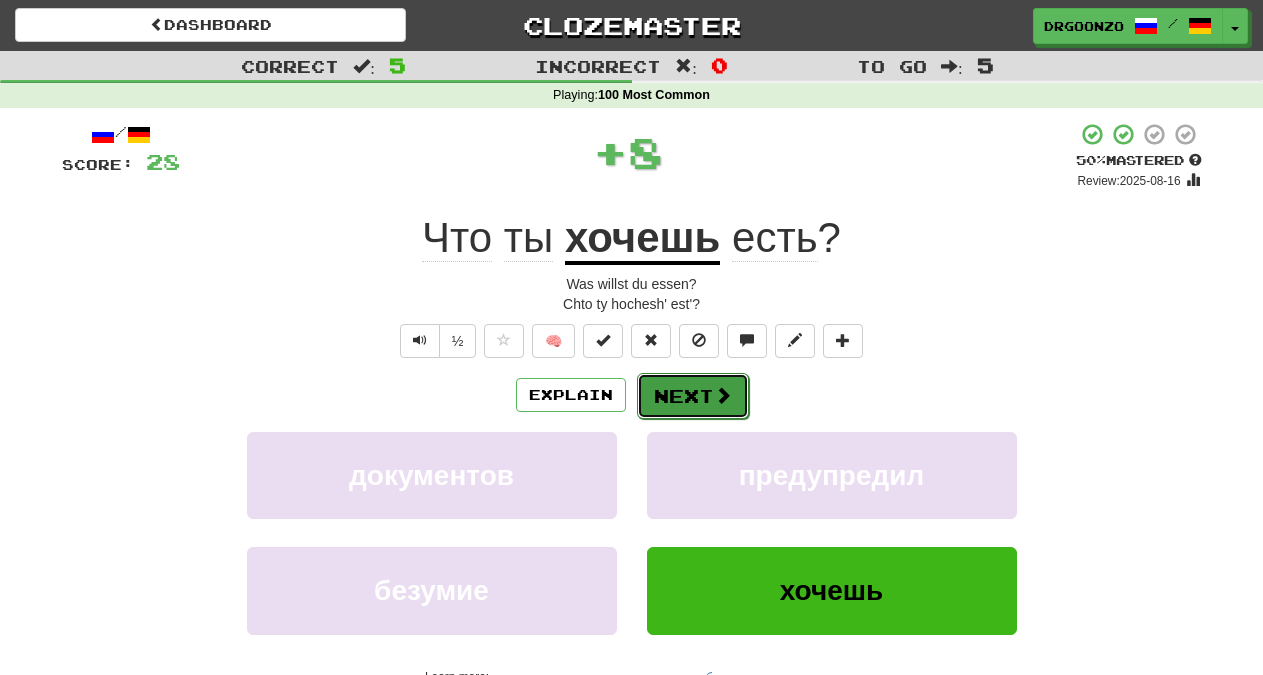 click on "Next" at bounding box center (693, 396) 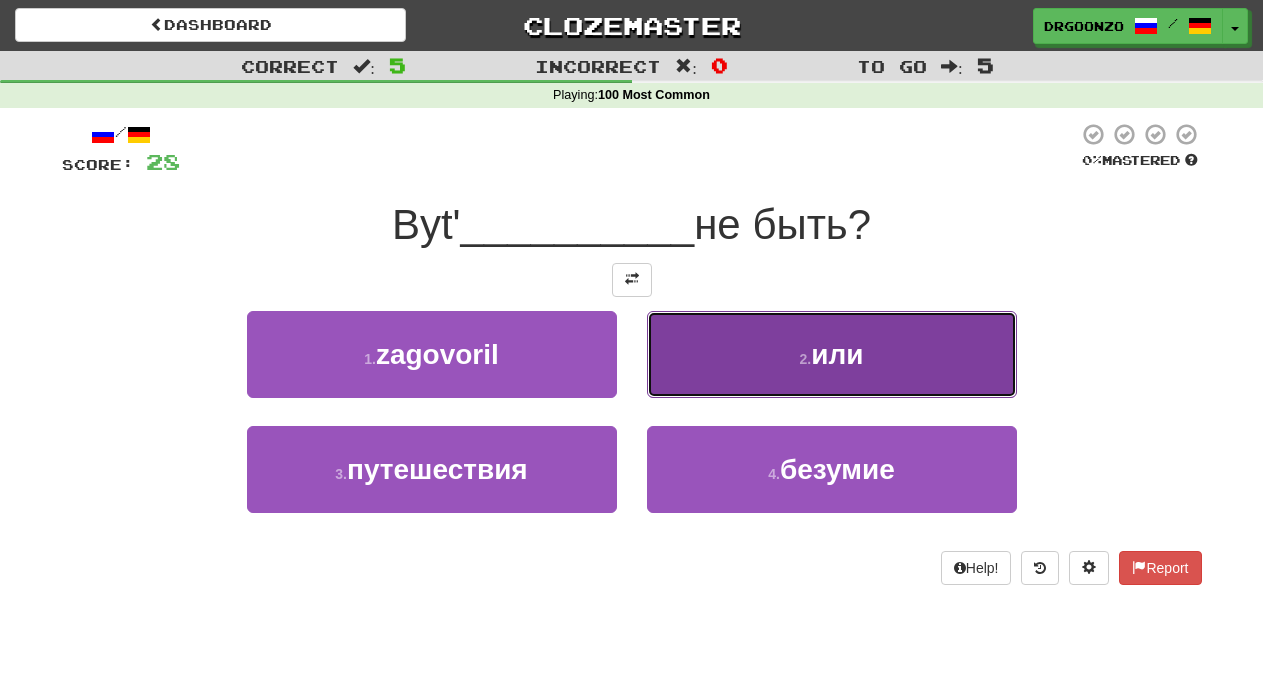 click on "2 ." at bounding box center [806, 359] 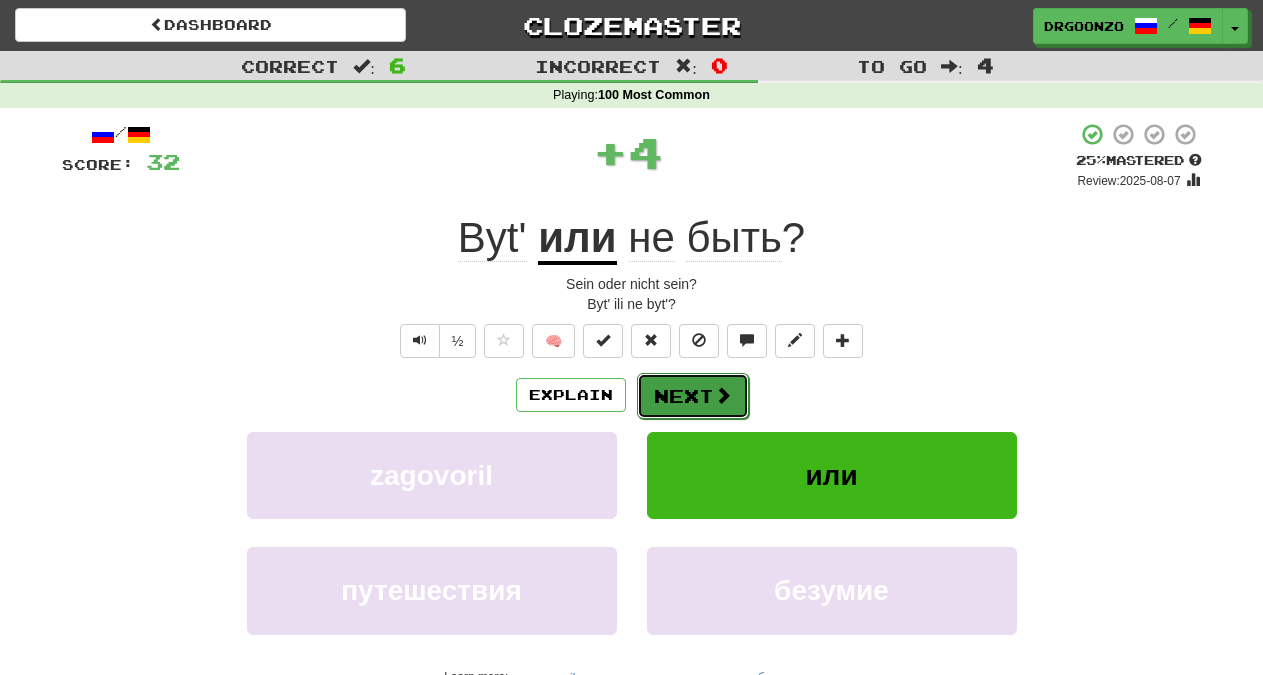 click at bounding box center [723, 395] 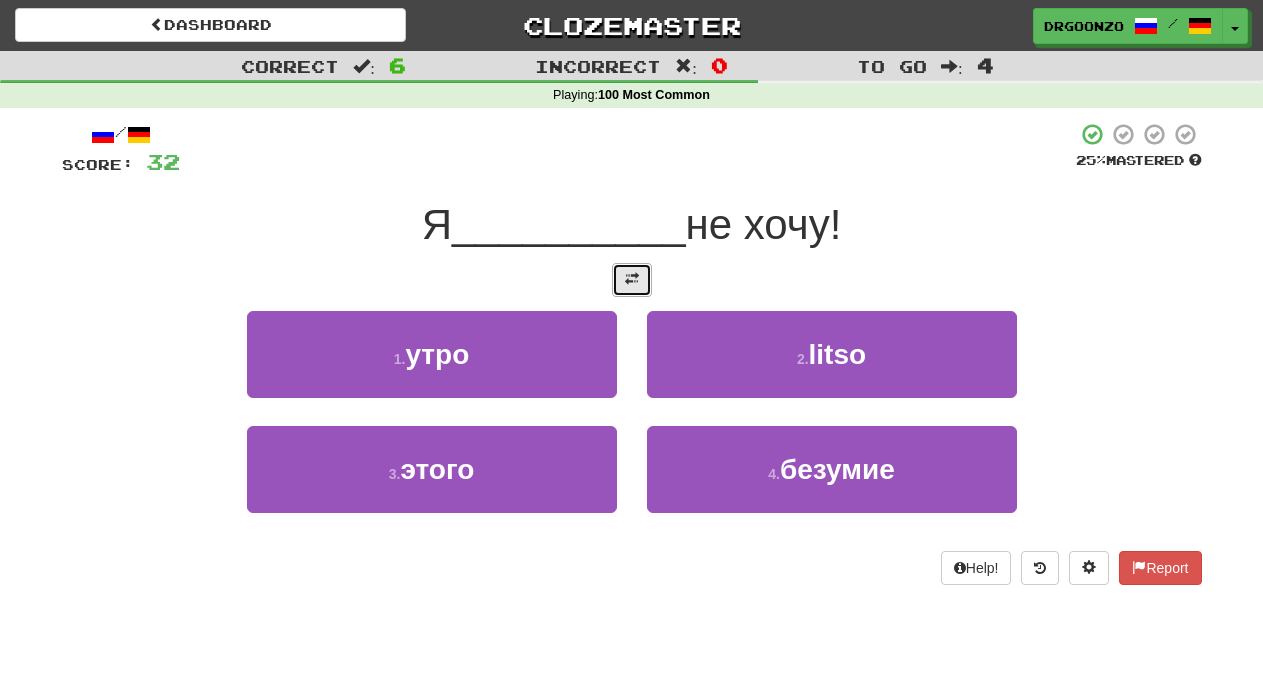 click at bounding box center (632, 280) 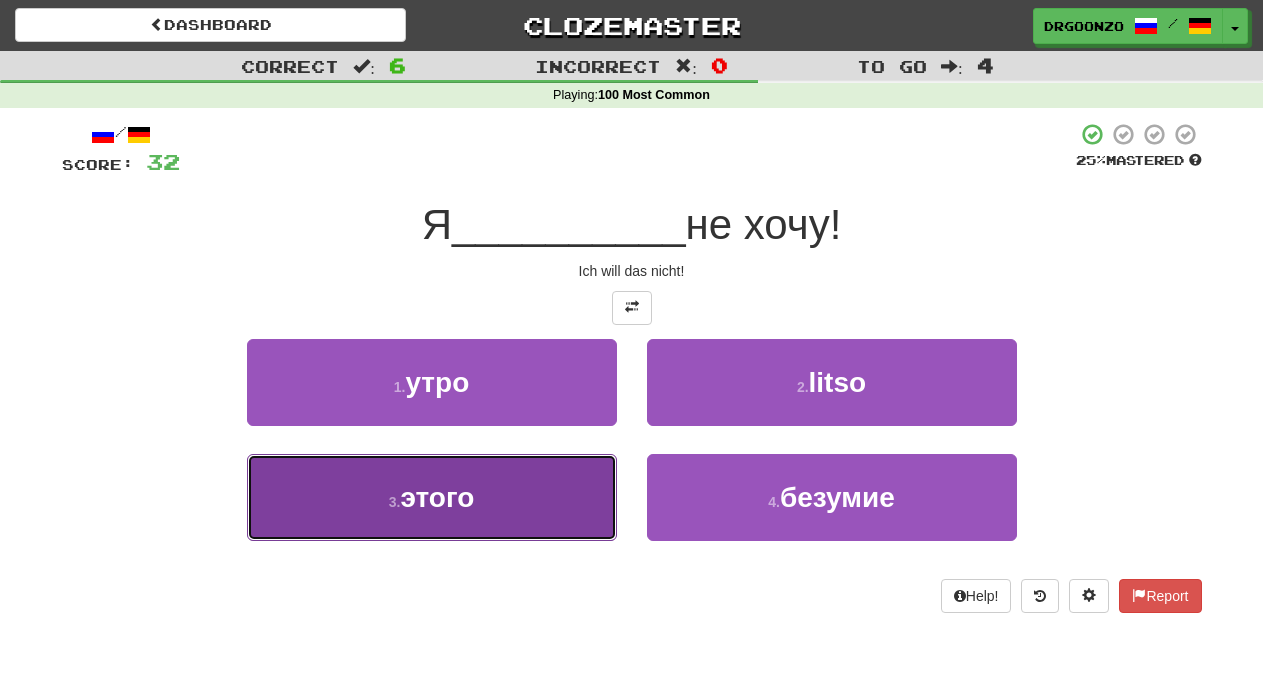click on "3 .  этого" at bounding box center (432, 497) 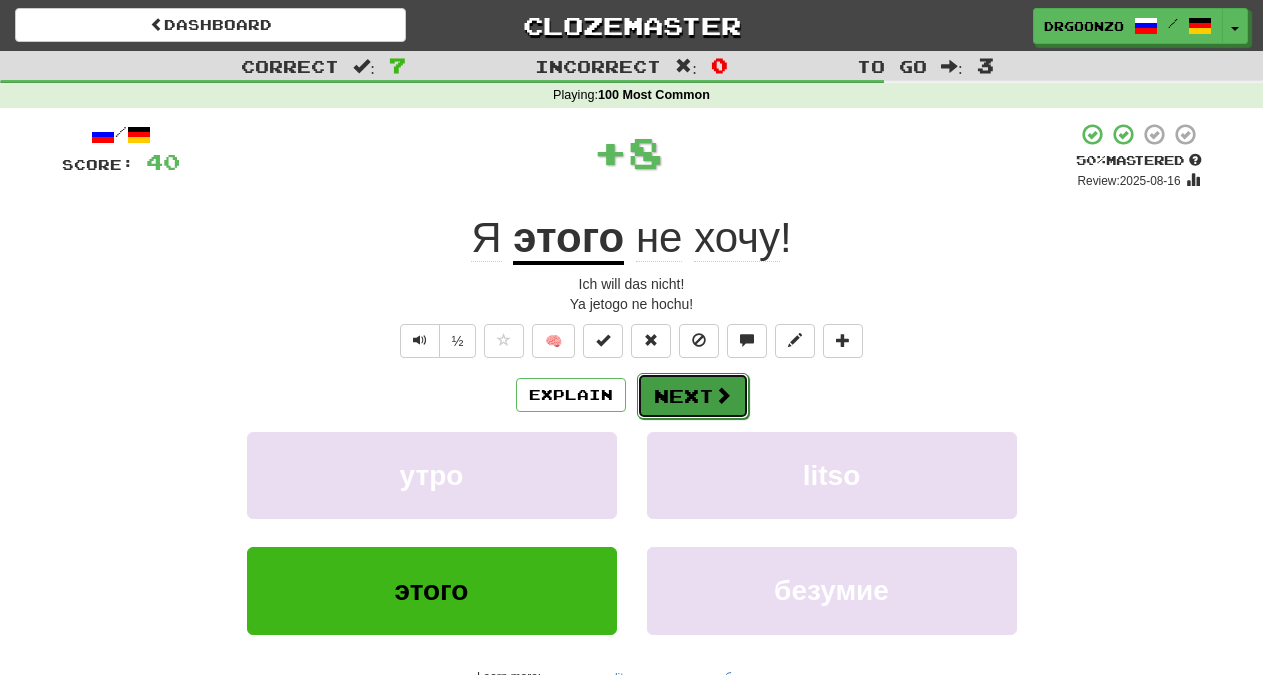 click on "Next" at bounding box center (693, 396) 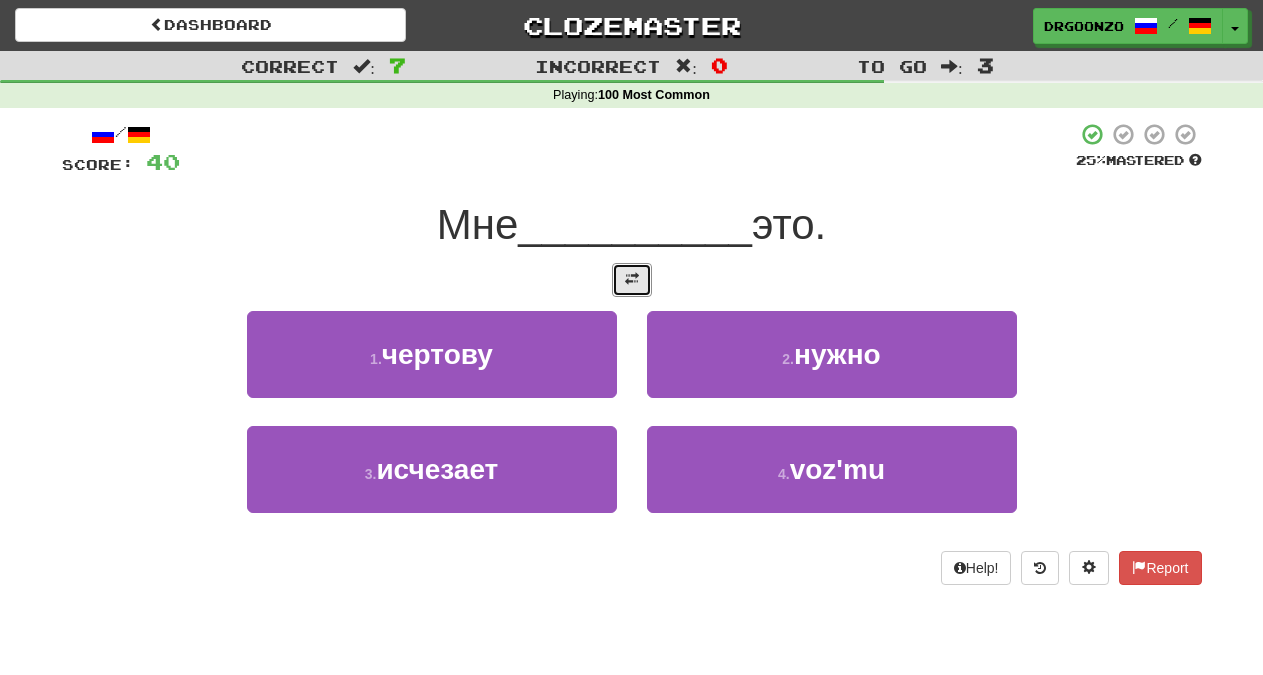 click at bounding box center [632, 280] 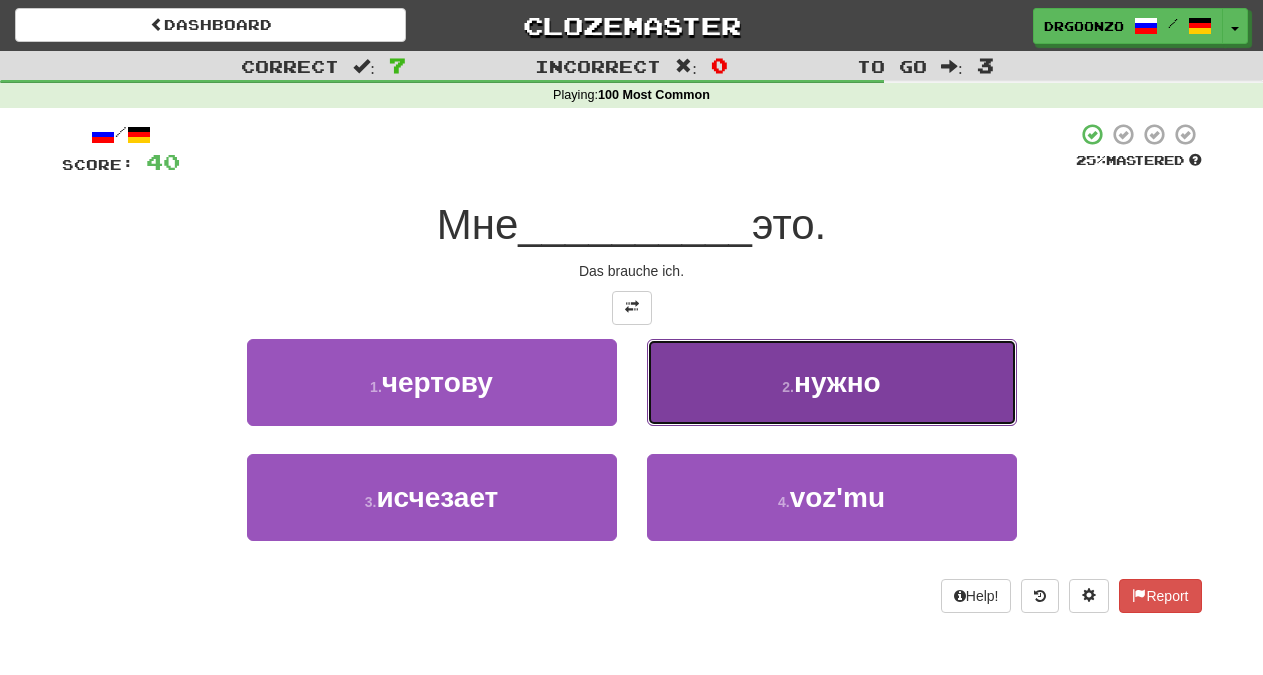 click on "2 ." at bounding box center [788, 387] 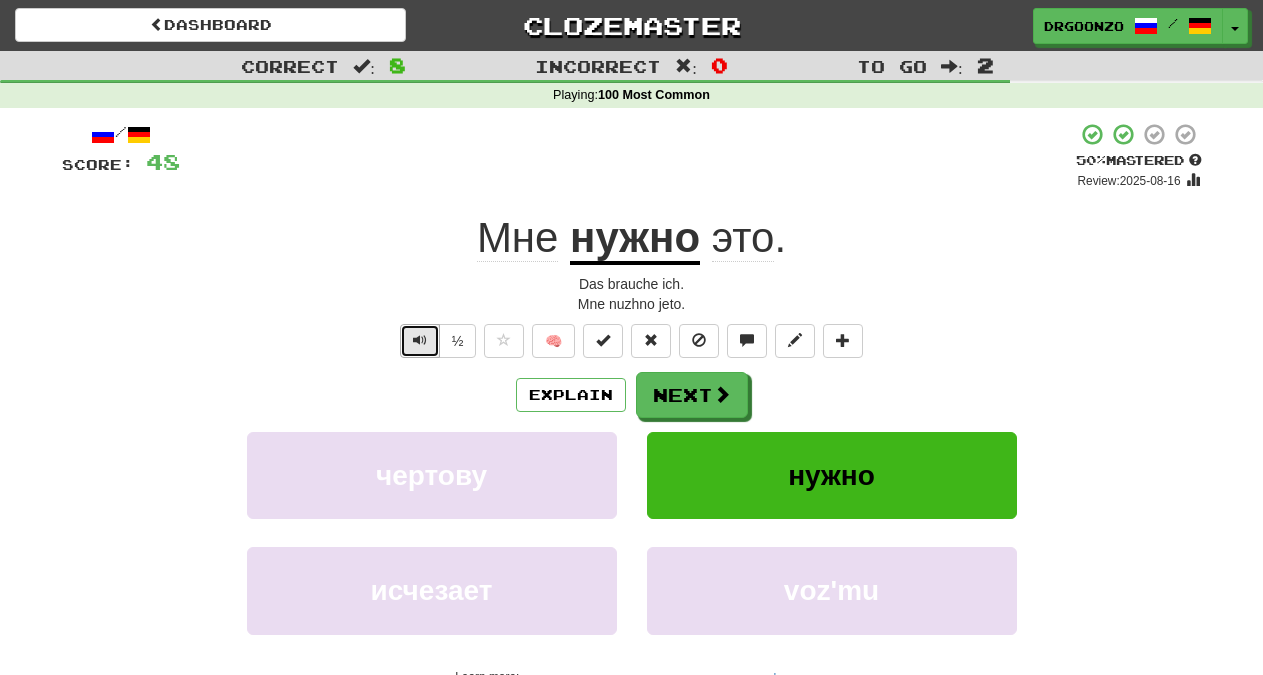 click at bounding box center (420, 340) 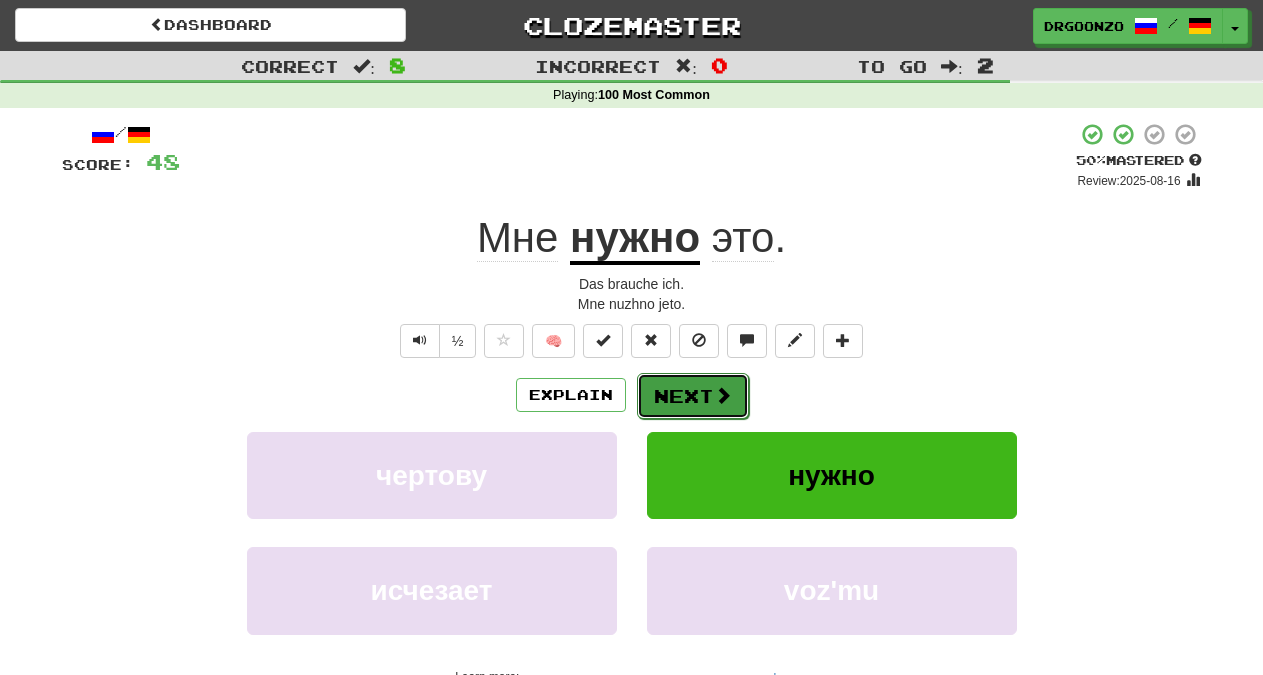 click on "Next" at bounding box center [693, 396] 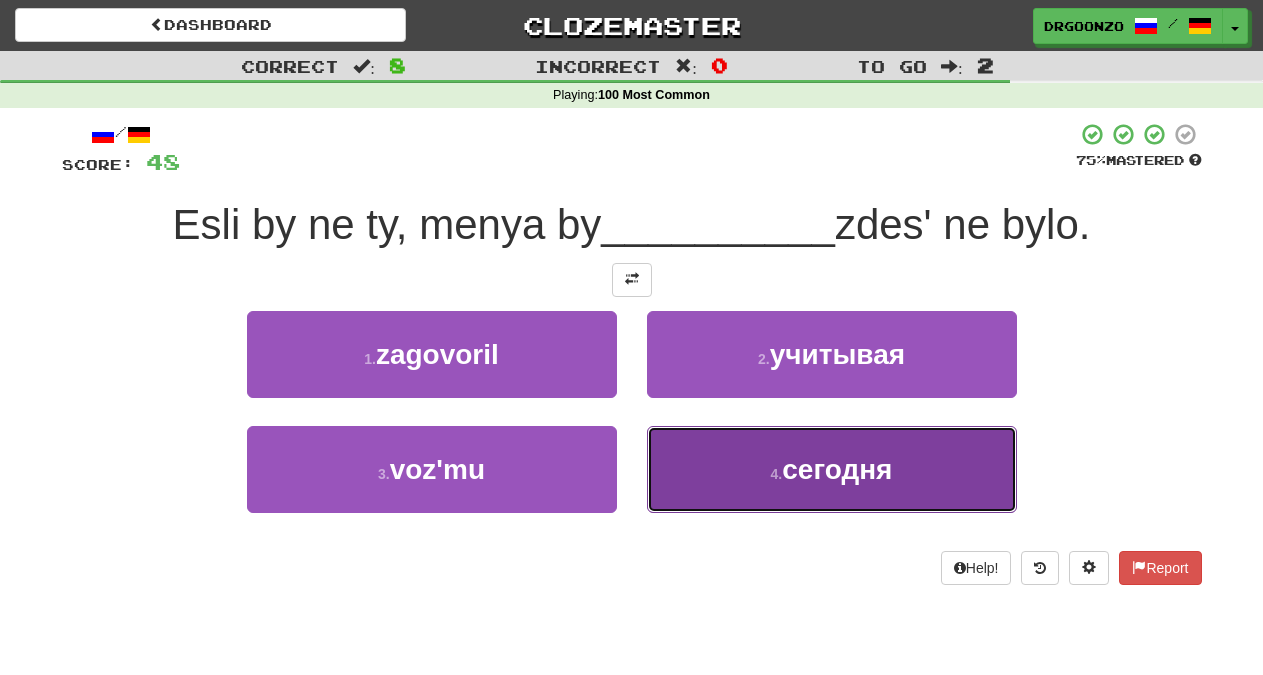 click on "сегодня" at bounding box center (837, 469) 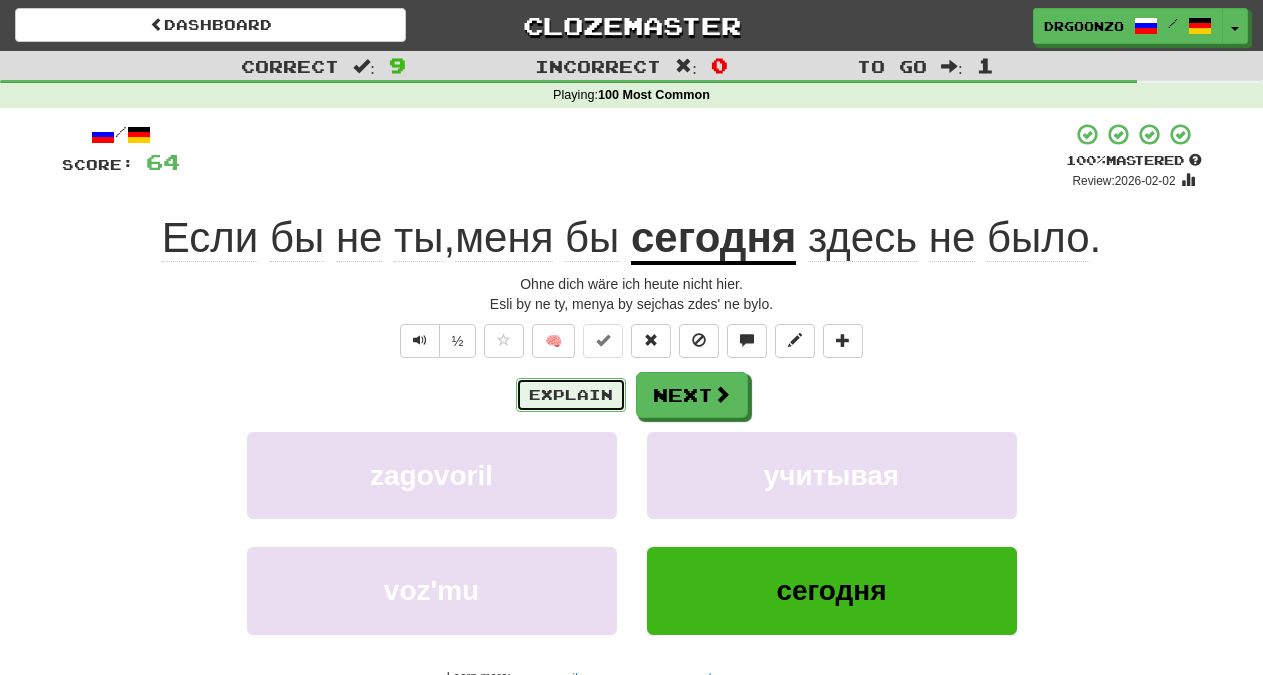 click on "Explain" at bounding box center (571, 395) 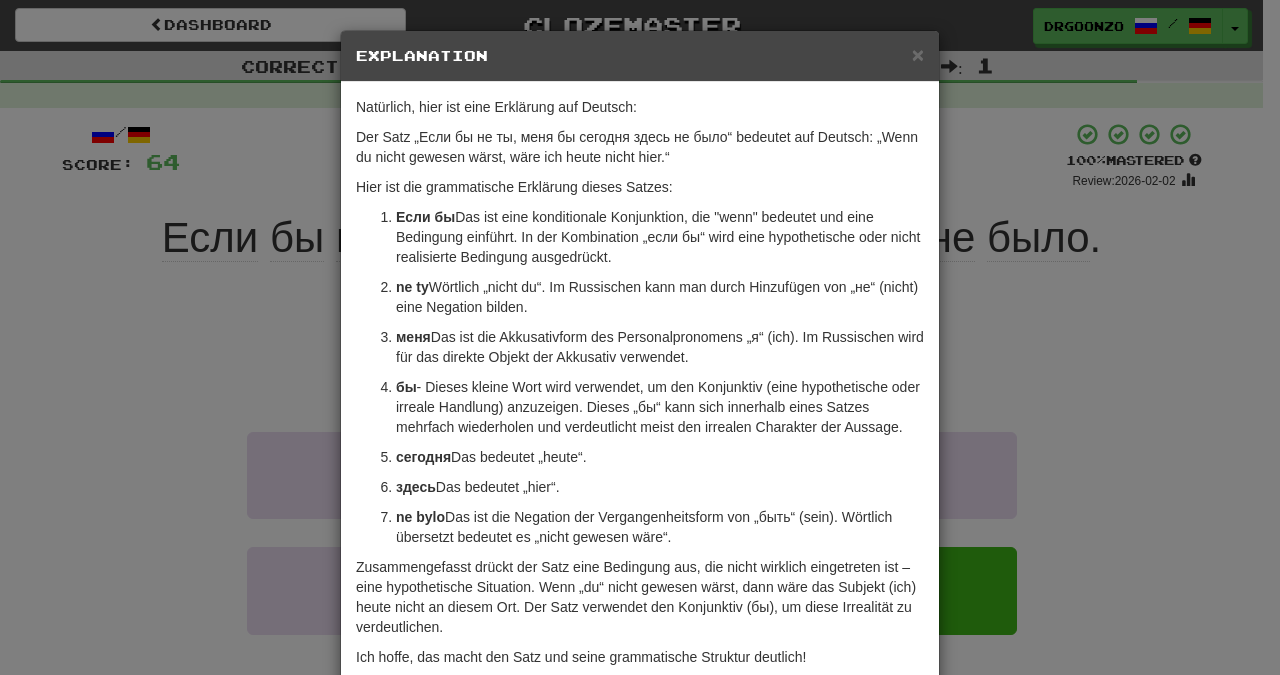 drag, startPoint x: 601, startPoint y: 55, endPoint x: 712, endPoint y: 54, distance: 111.0045 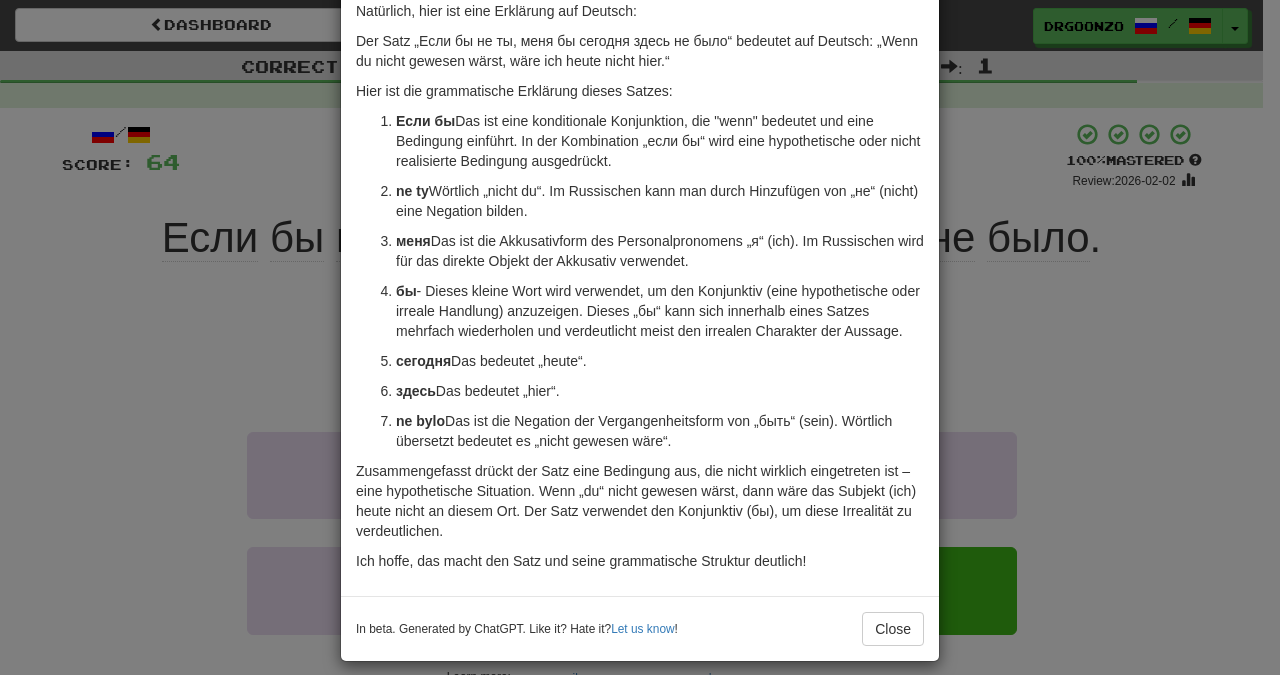scroll, scrollTop: 0, scrollLeft: 0, axis: both 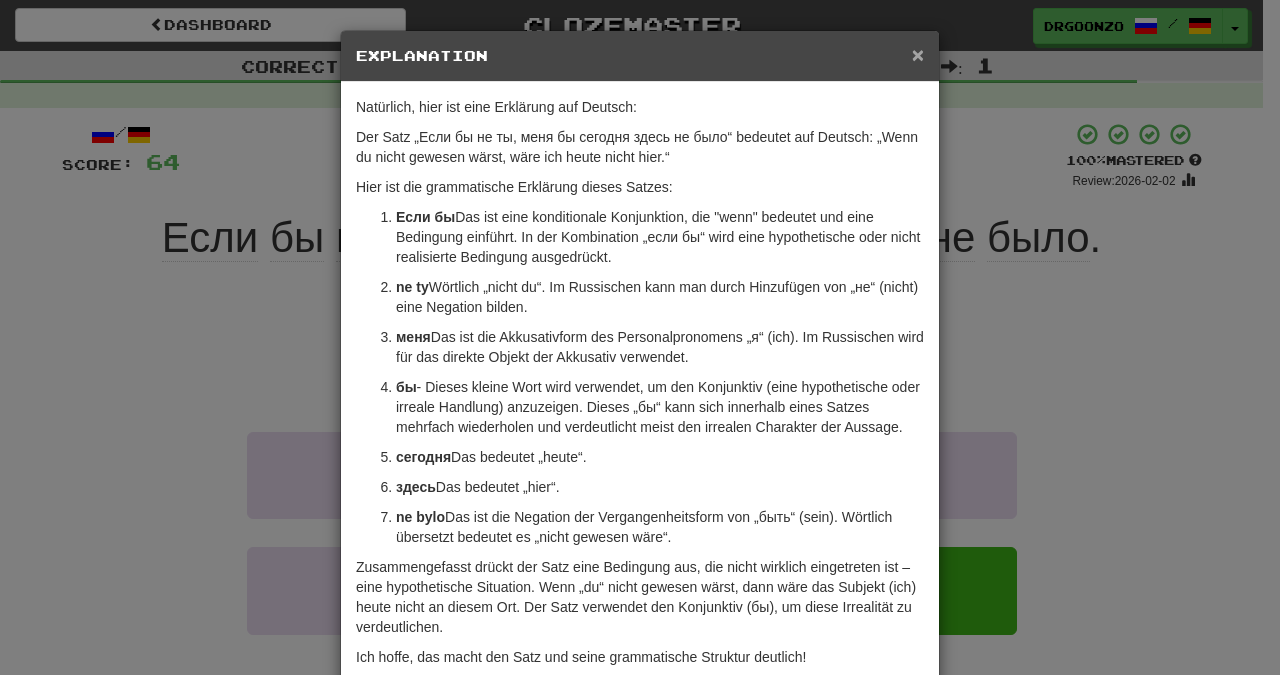 click on "×" at bounding box center (918, 54) 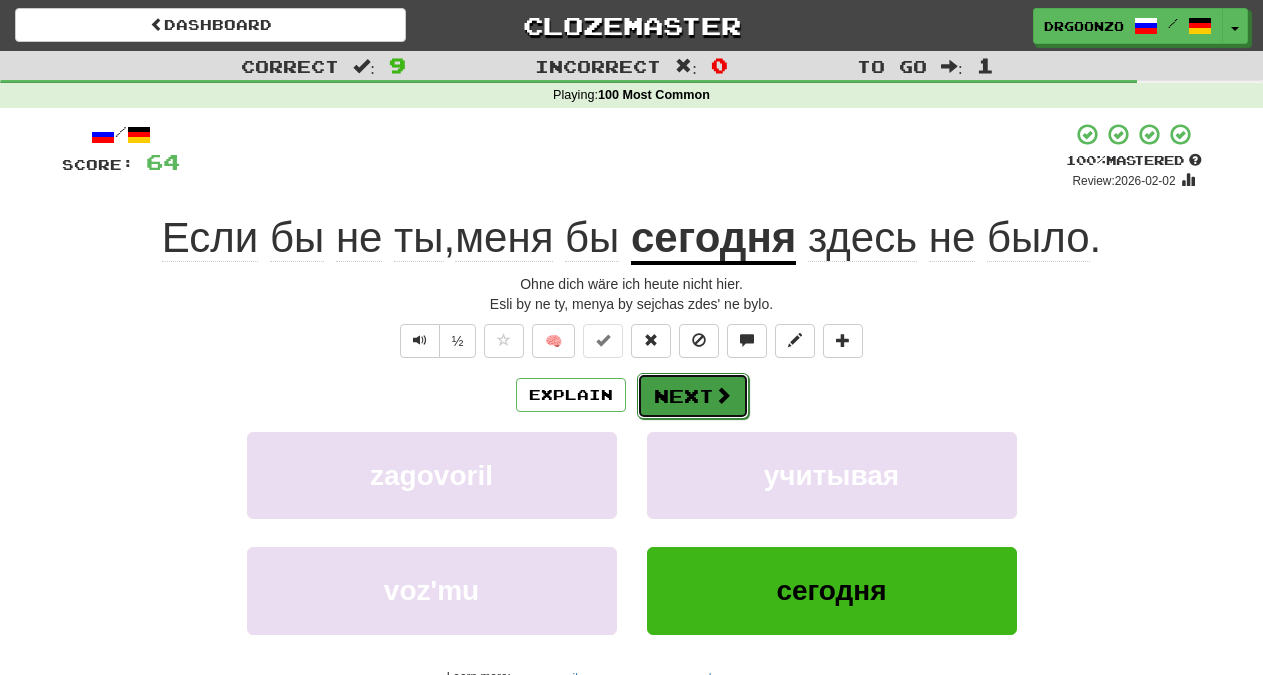 click on "Next" at bounding box center [693, 396] 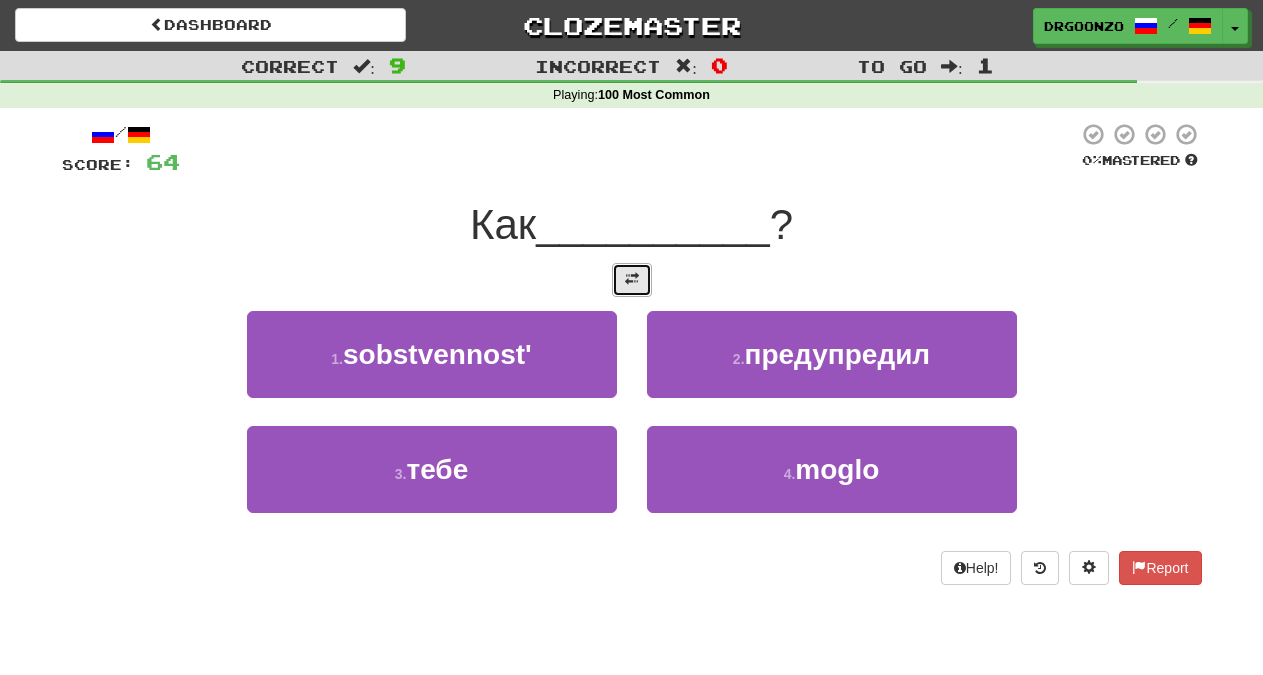 click at bounding box center (632, 280) 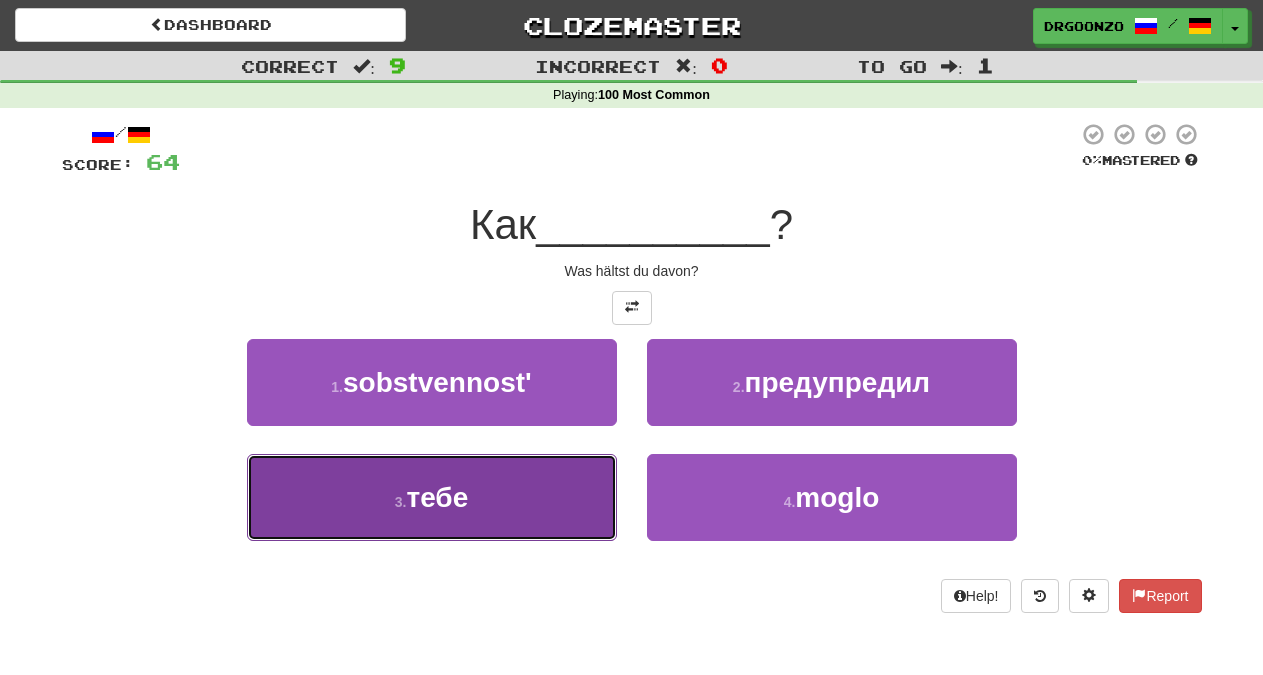 click on "тебе" at bounding box center (437, 497) 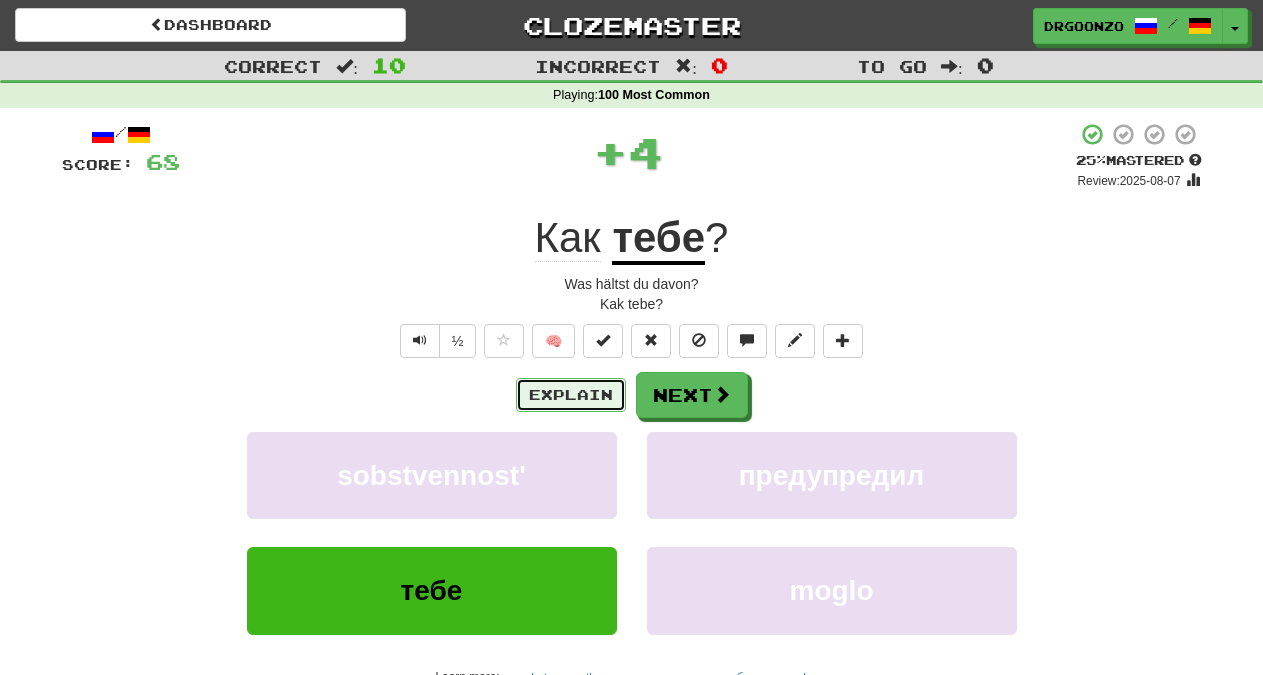 click on "Explain" at bounding box center (571, 395) 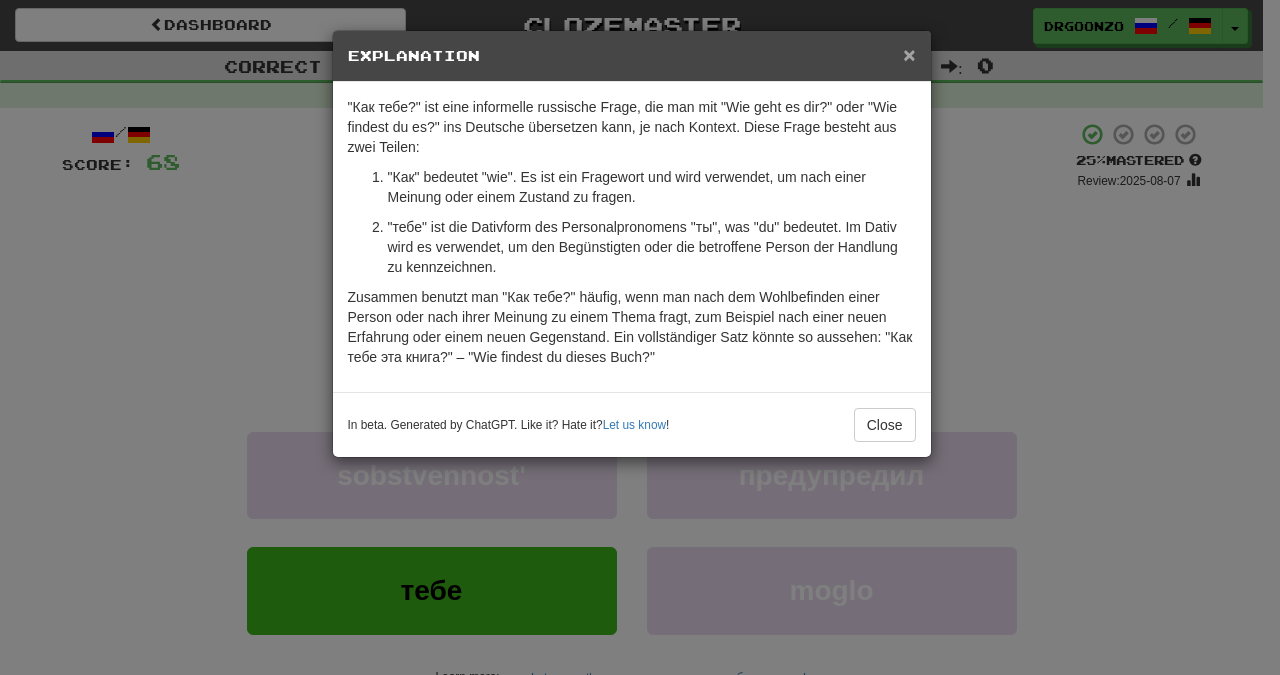 click on "×" at bounding box center (909, 54) 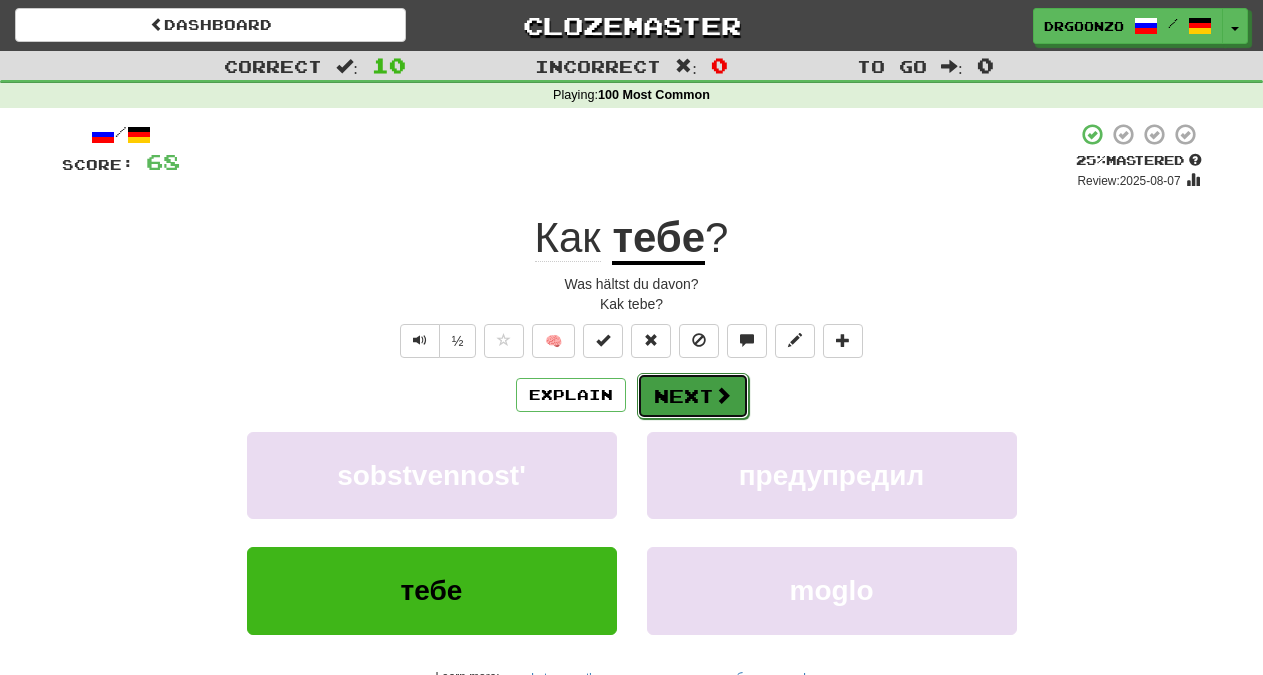 click at bounding box center (723, 395) 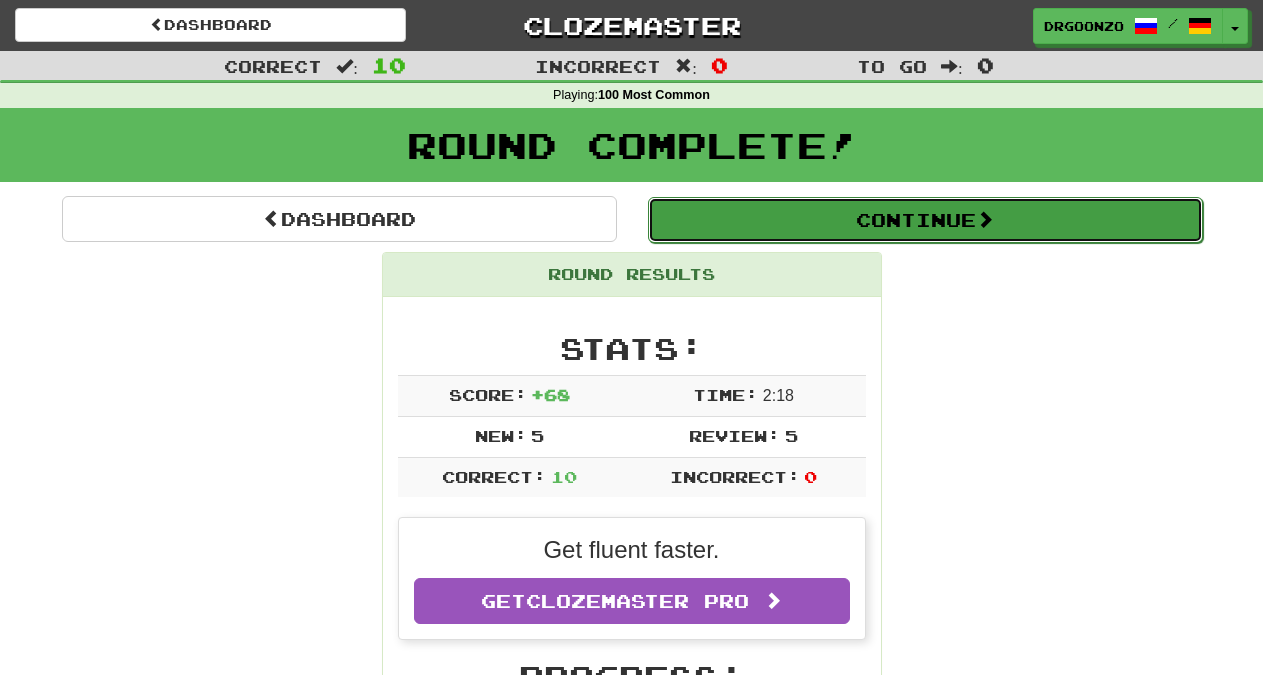 click on "Continue" at bounding box center (925, 220) 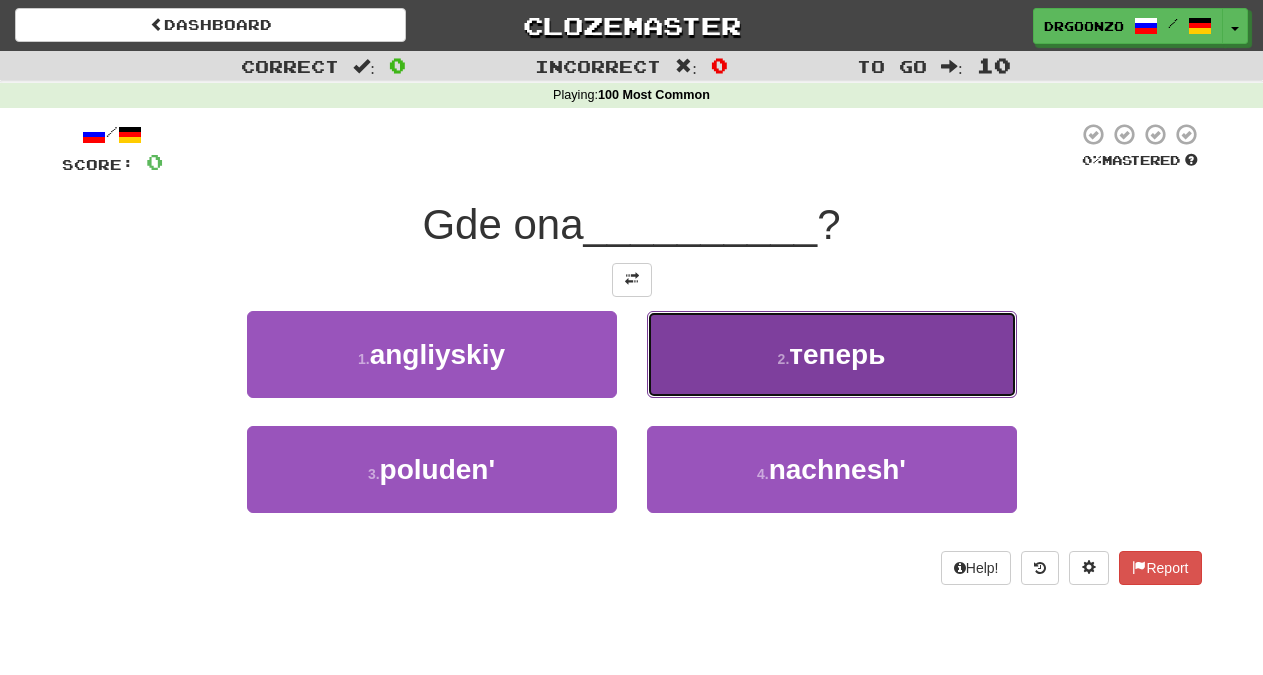 click on "теперь" at bounding box center (837, 354) 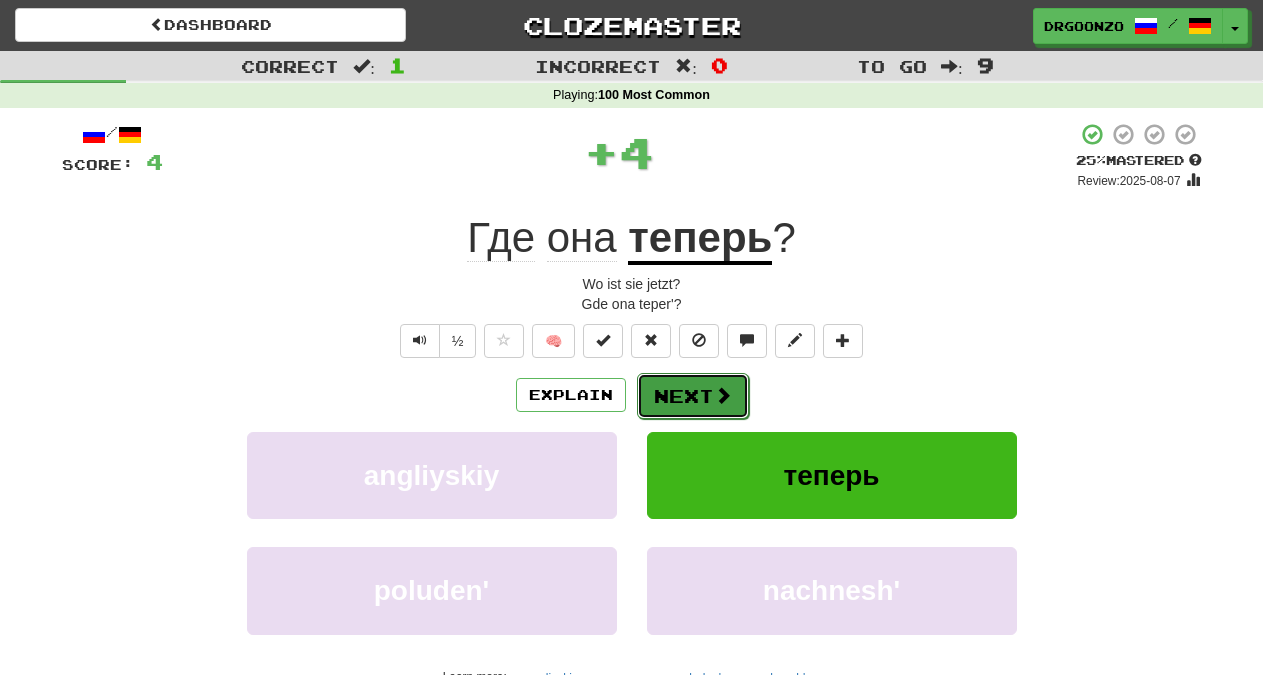 click on "Next" at bounding box center (693, 396) 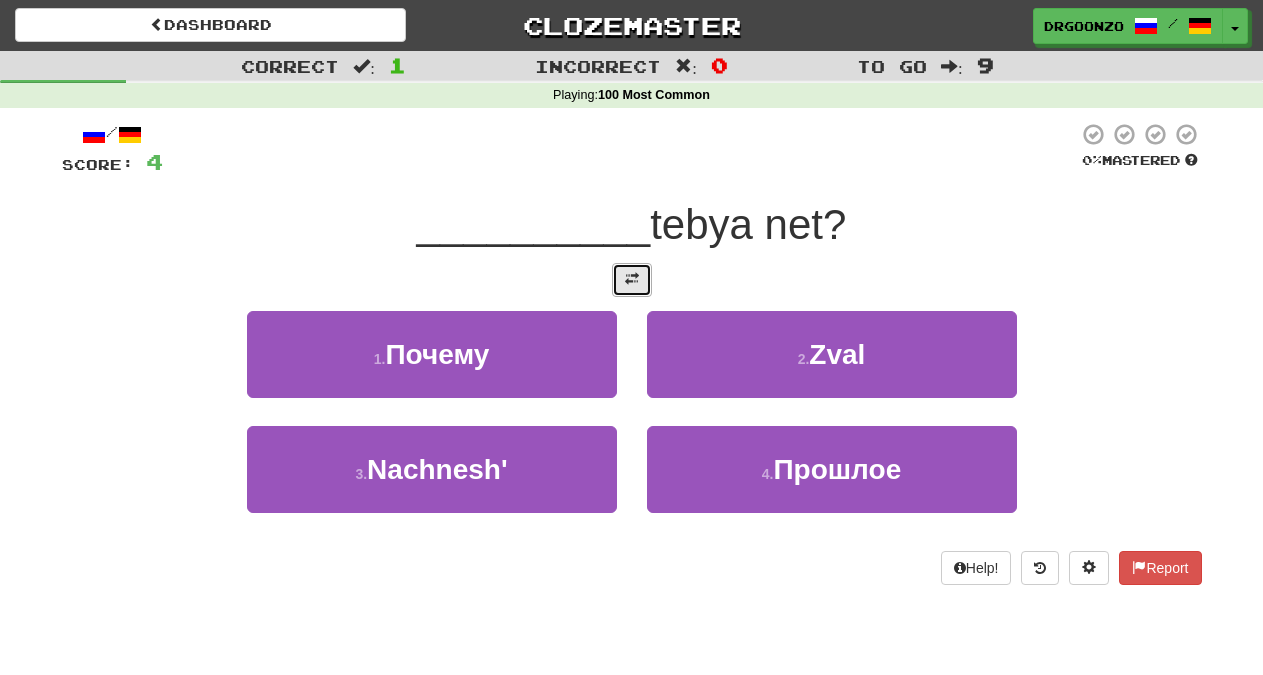 click at bounding box center (632, 279) 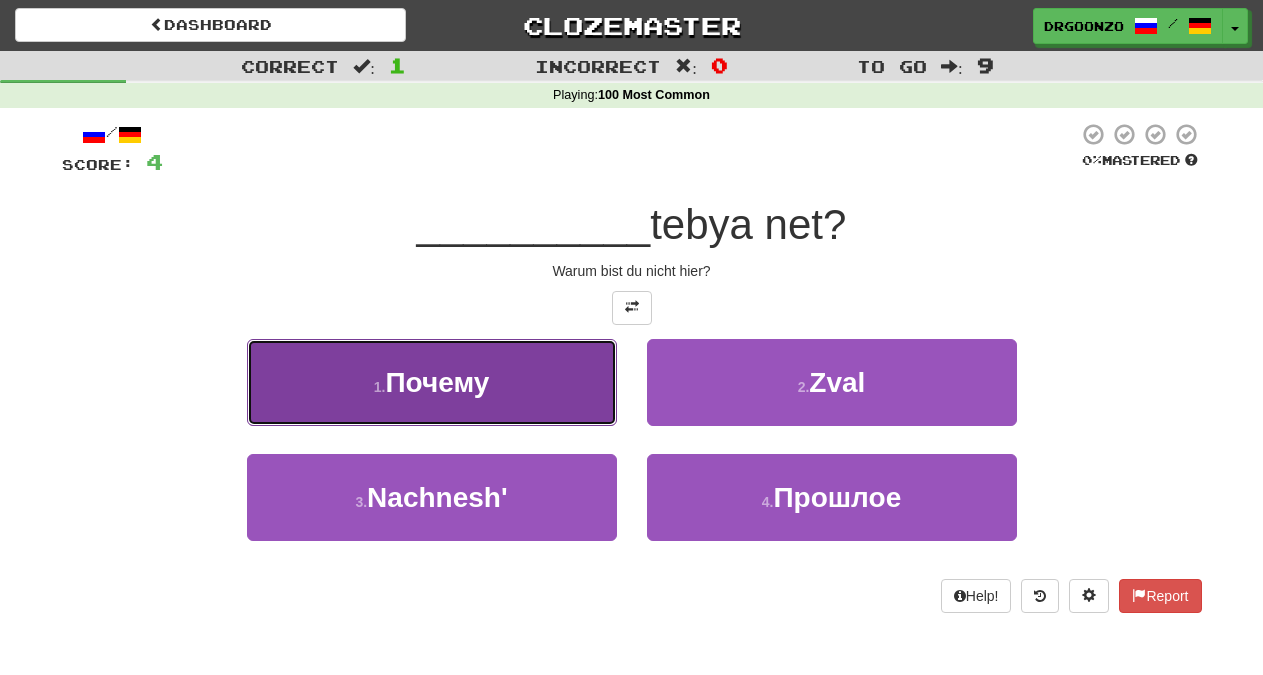 click on "Почему" at bounding box center [437, 382] 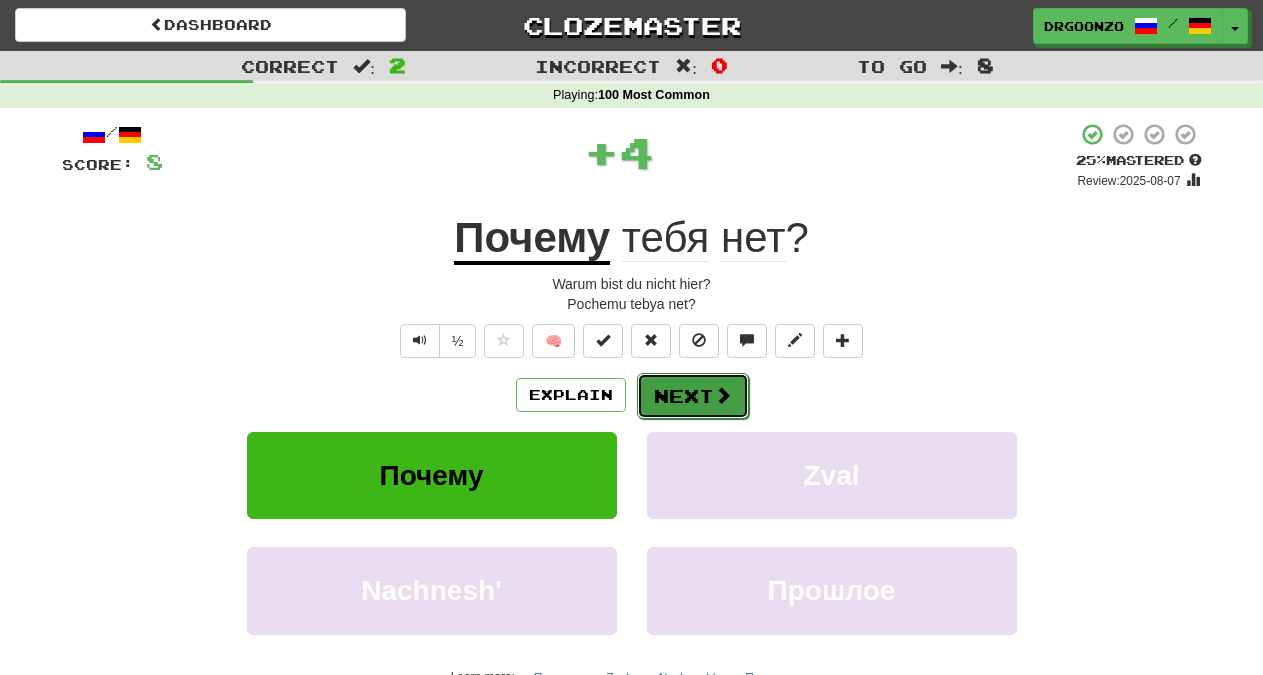 click on "Next" at bounding box center (693, 396) 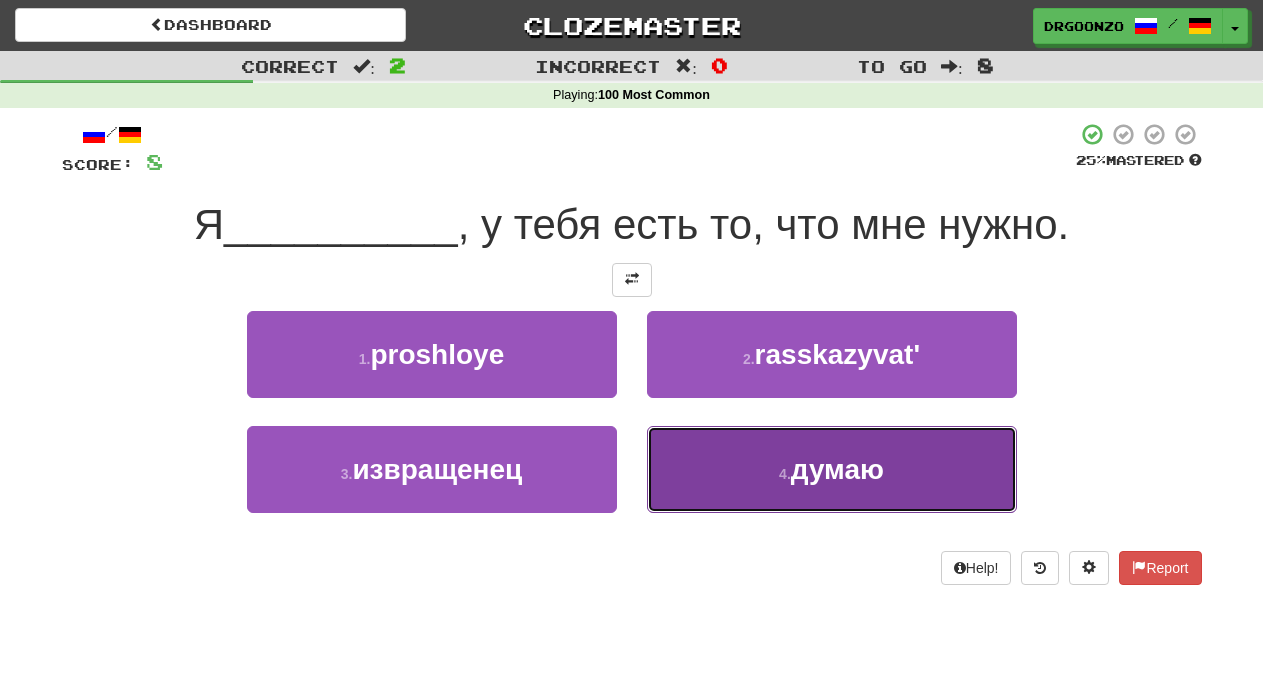 click on "думаю" at bounding box center [837, 469] 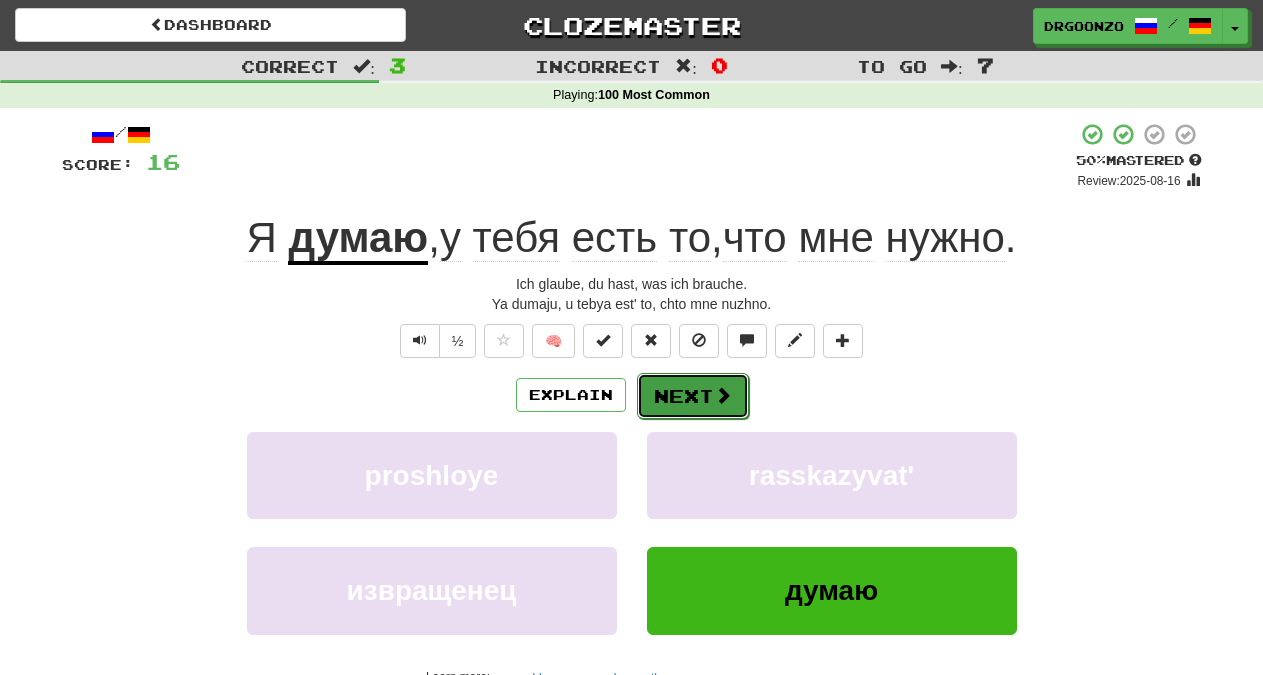 click on "Next" at bounding box center (693, 396) 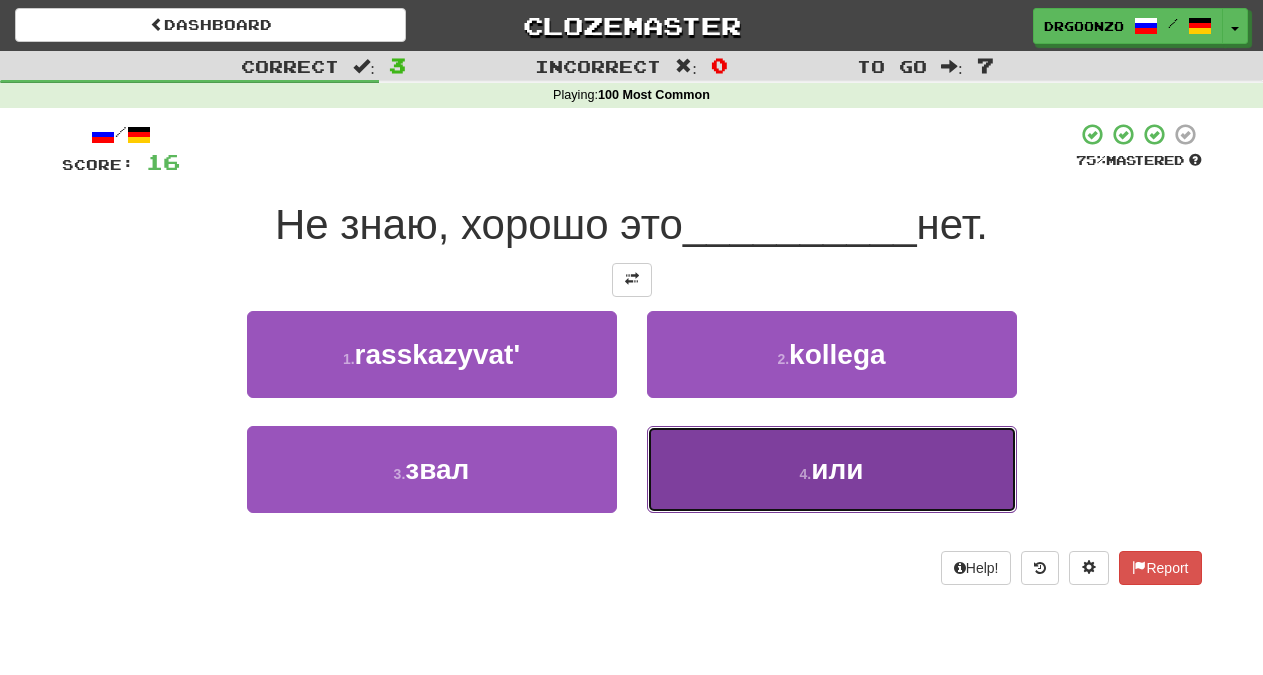 click on "или" at bounding box center (837, 469) 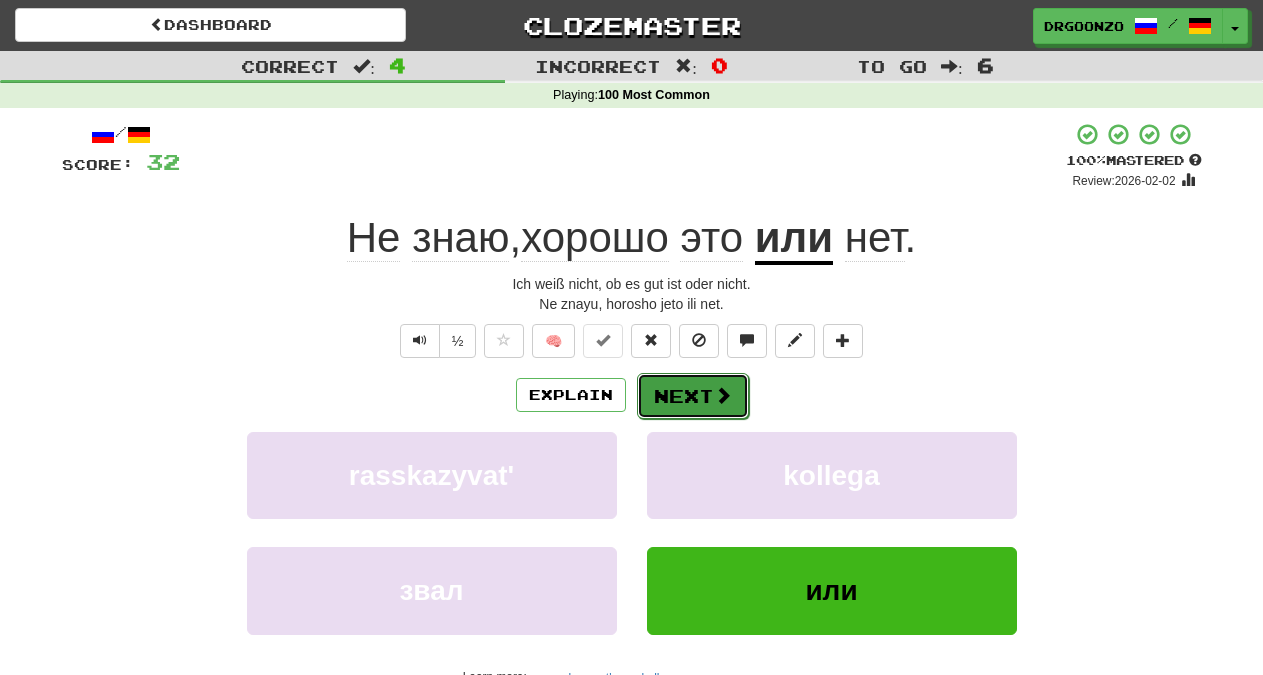 click on "Next" at bounding box center (693, 396) 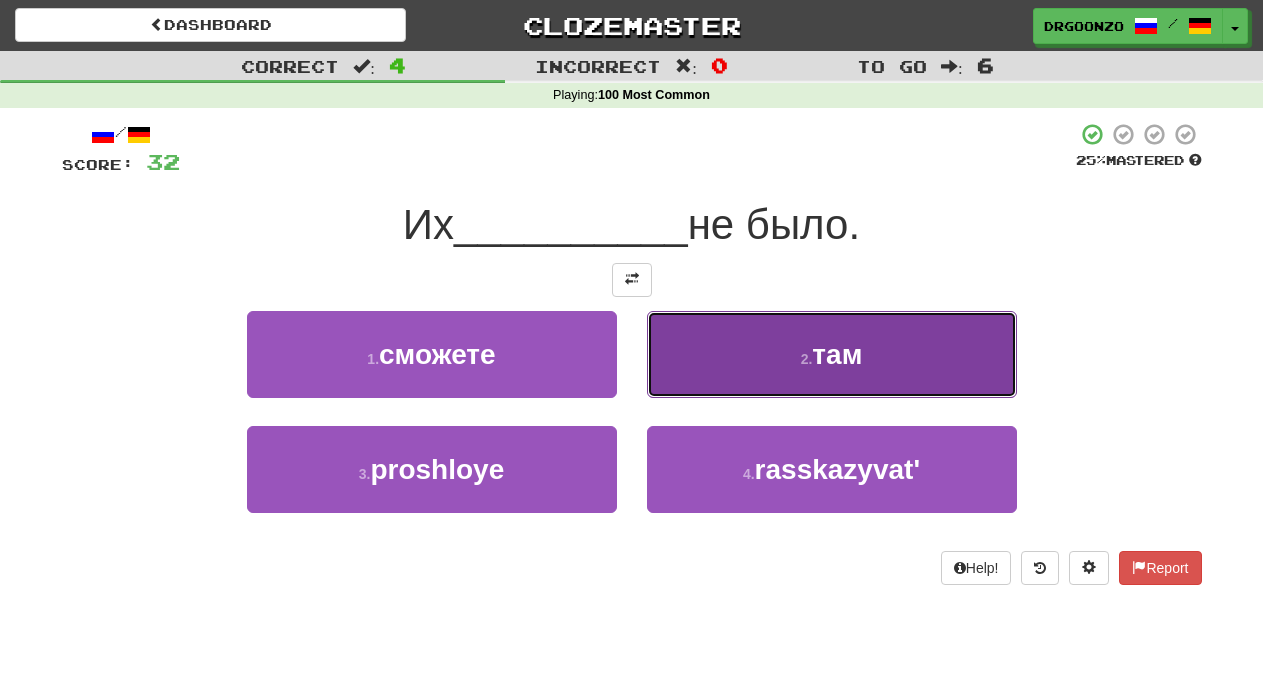 click on "2 .  там" at bounding box center [832, 354] 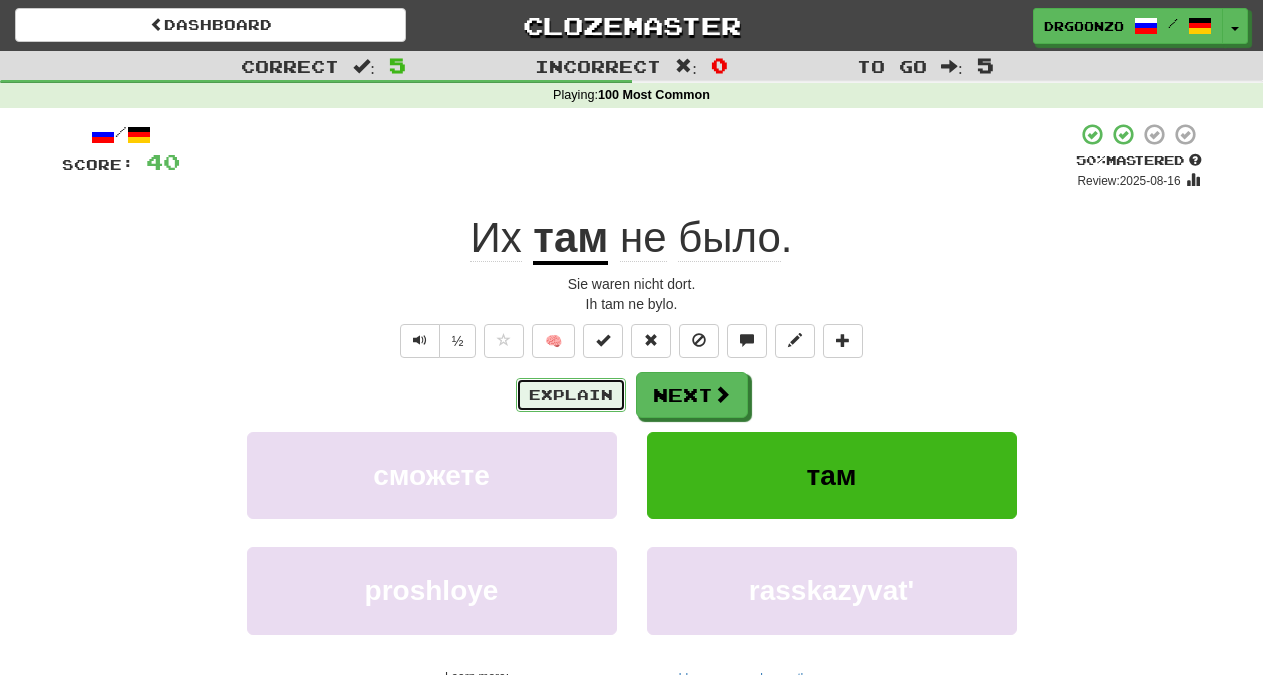 click on "Explain" at bounding box center [571, 395] 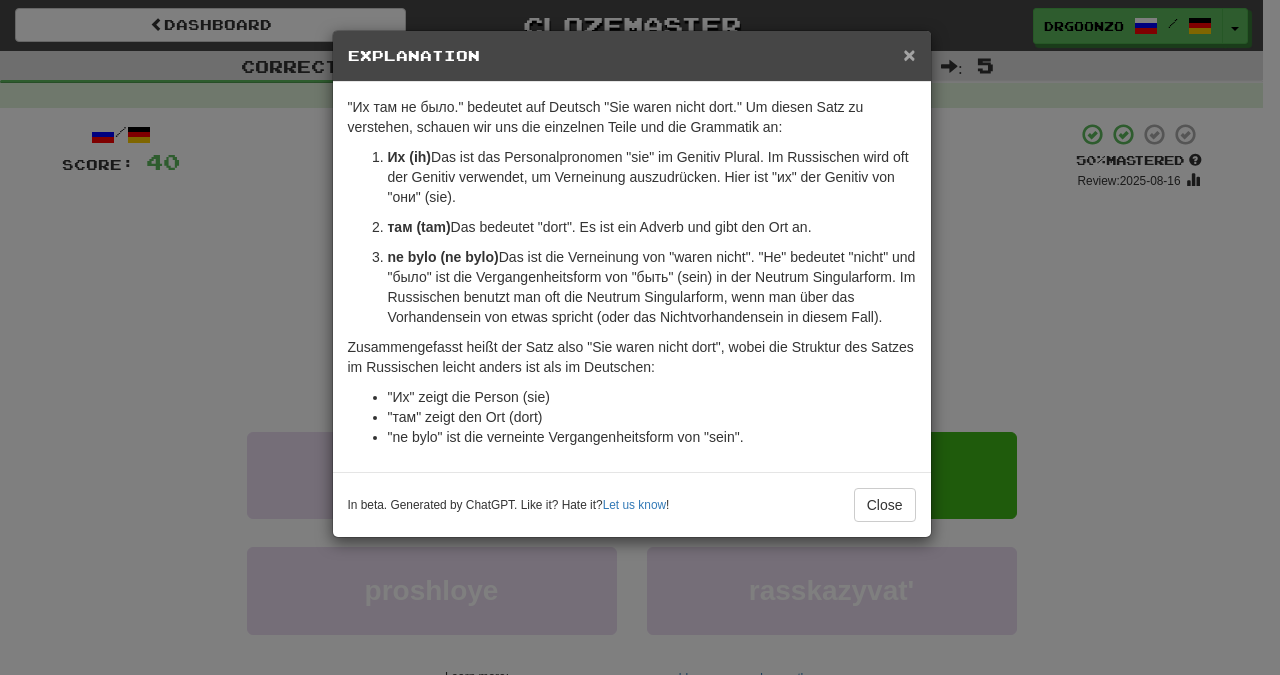 click on "×" at bounding box center [909, 54] 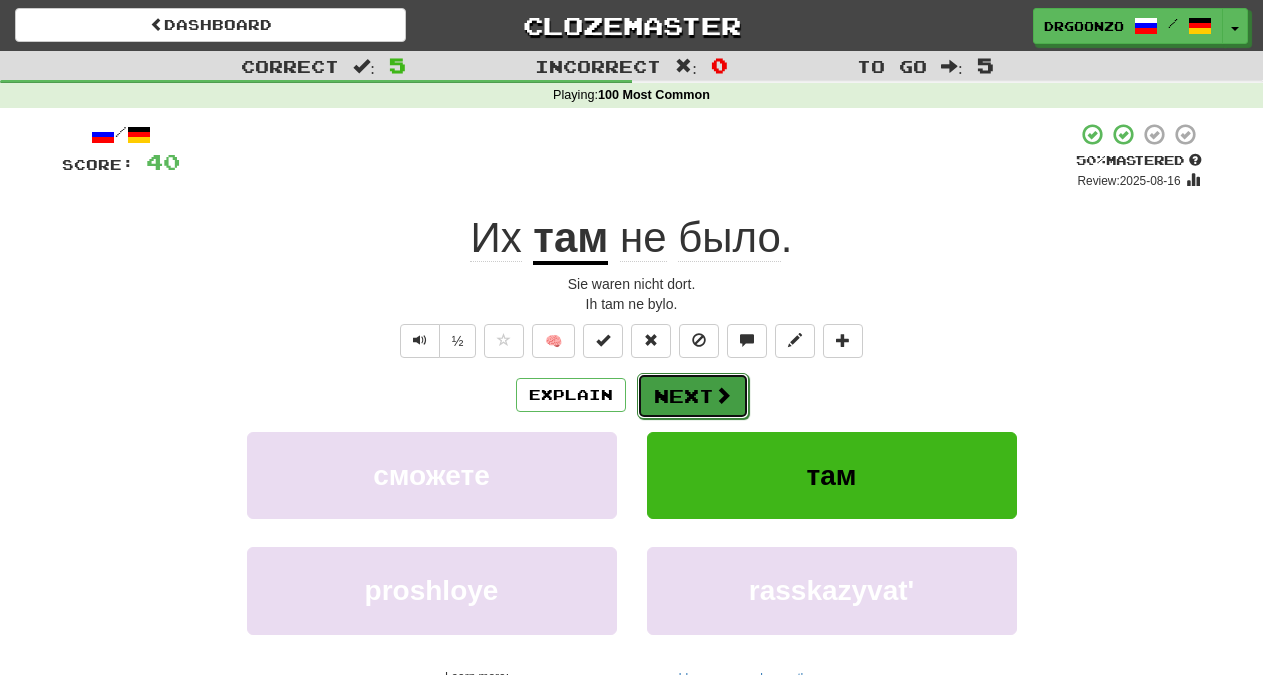 click at bounding box center [723, 395] 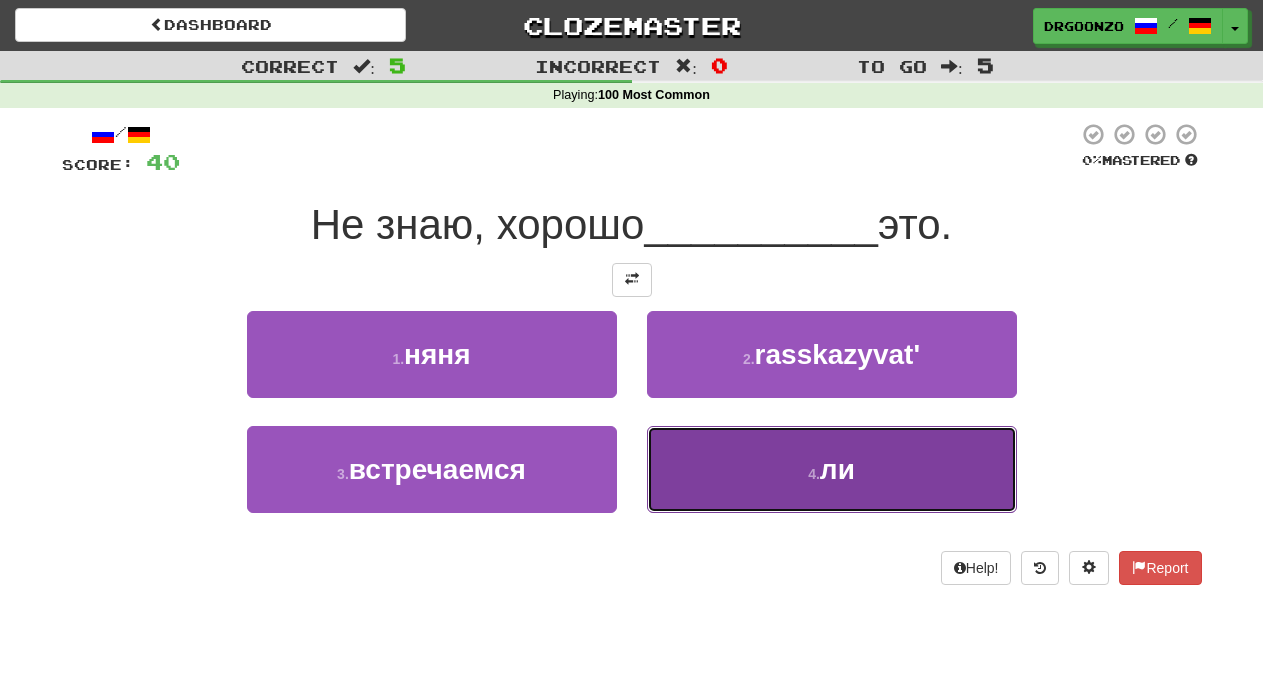 click on "ли" at bounding box center [837, 469] 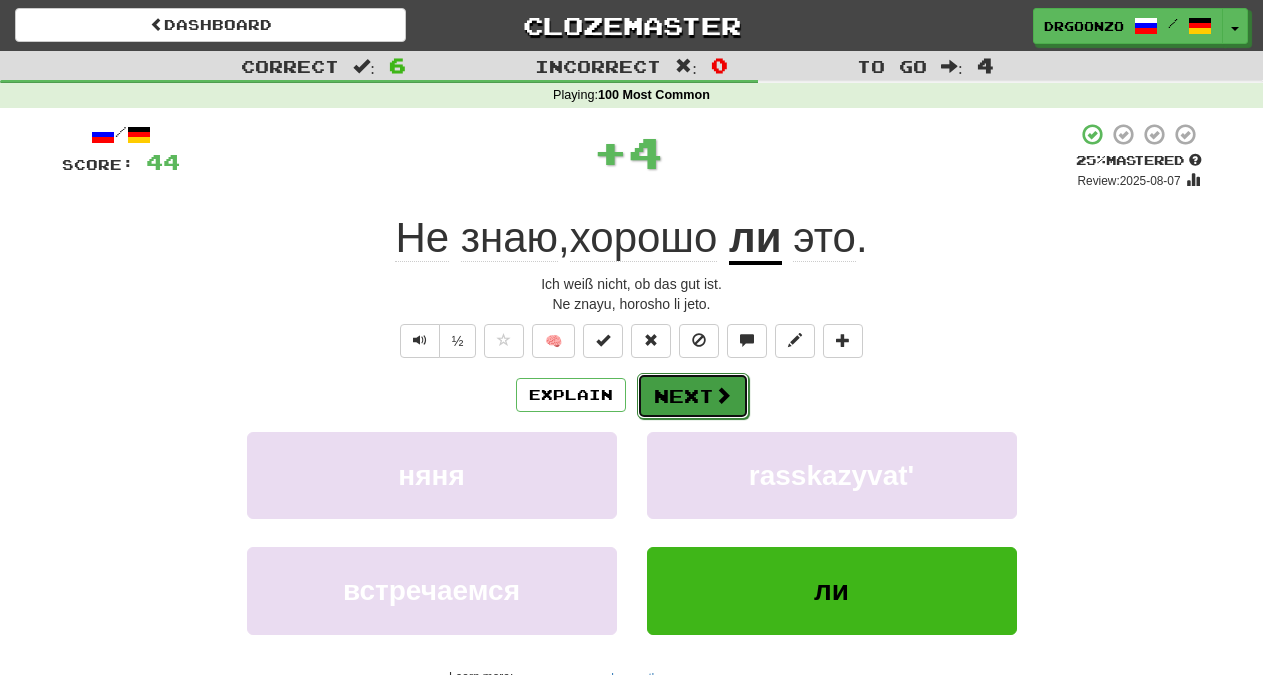 click on "Next" at bounding box center (693, 396) 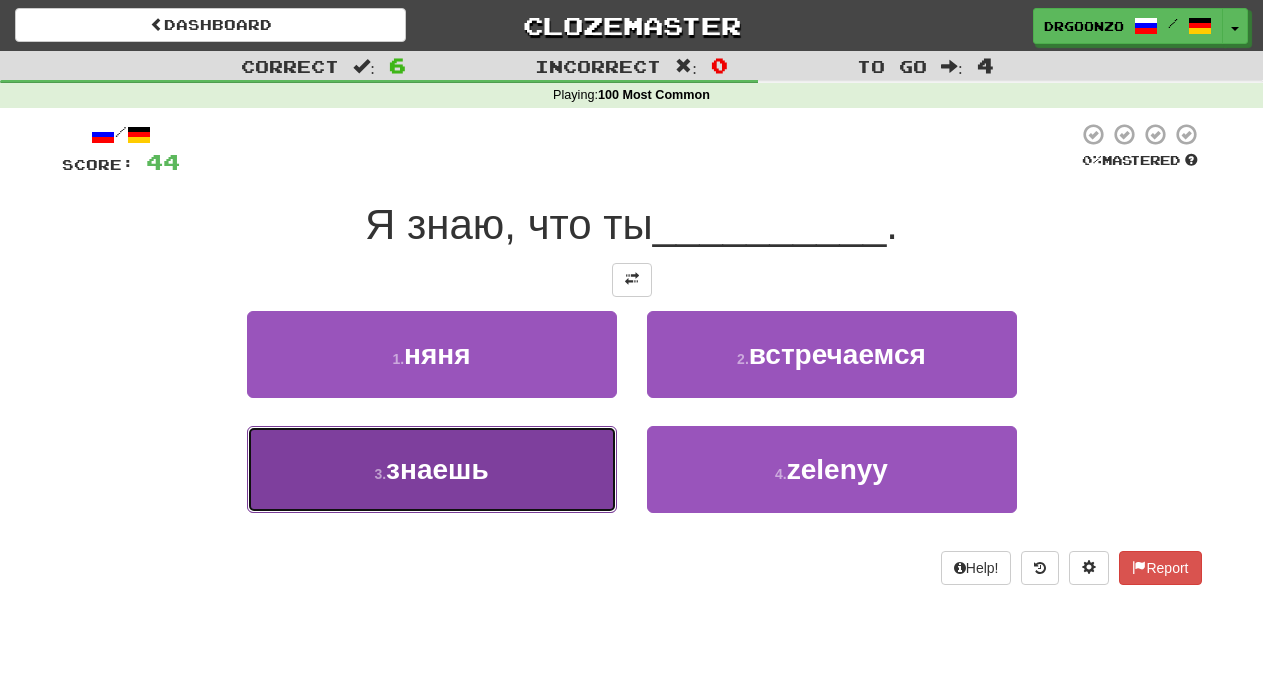 click on "3 .  знаешь" at bounding box center (432, 469) 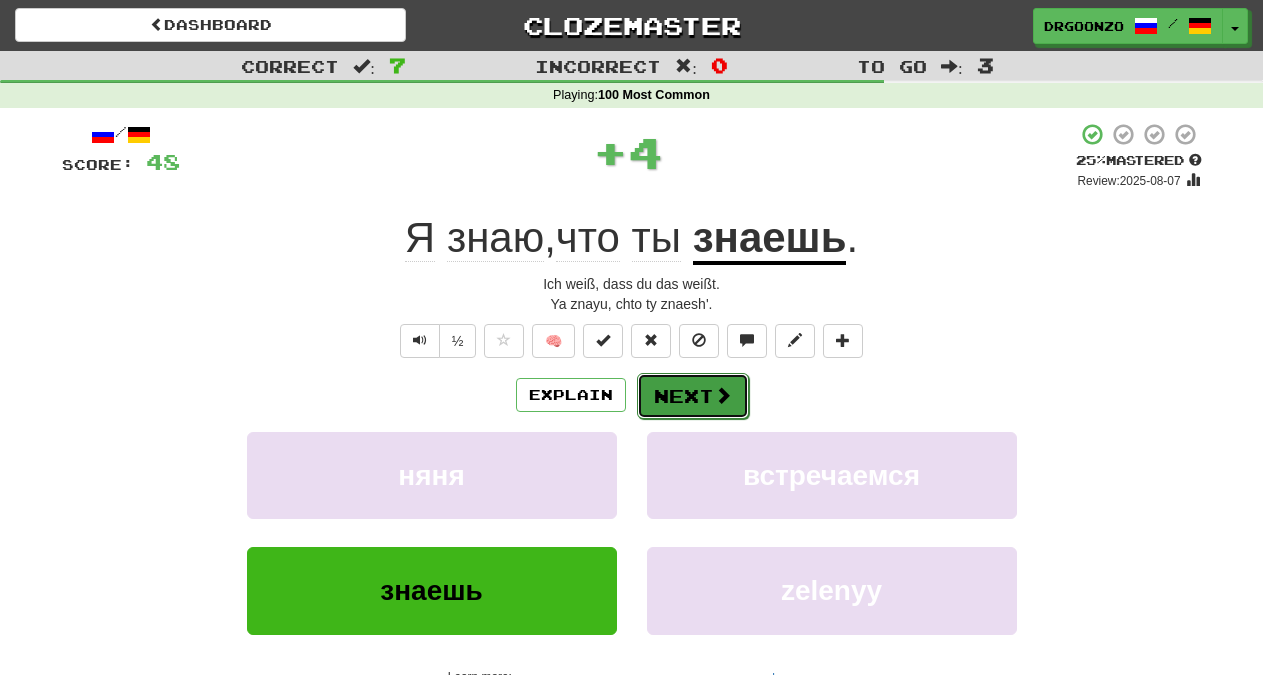 click on "Next" at bounding box center [693, 396] 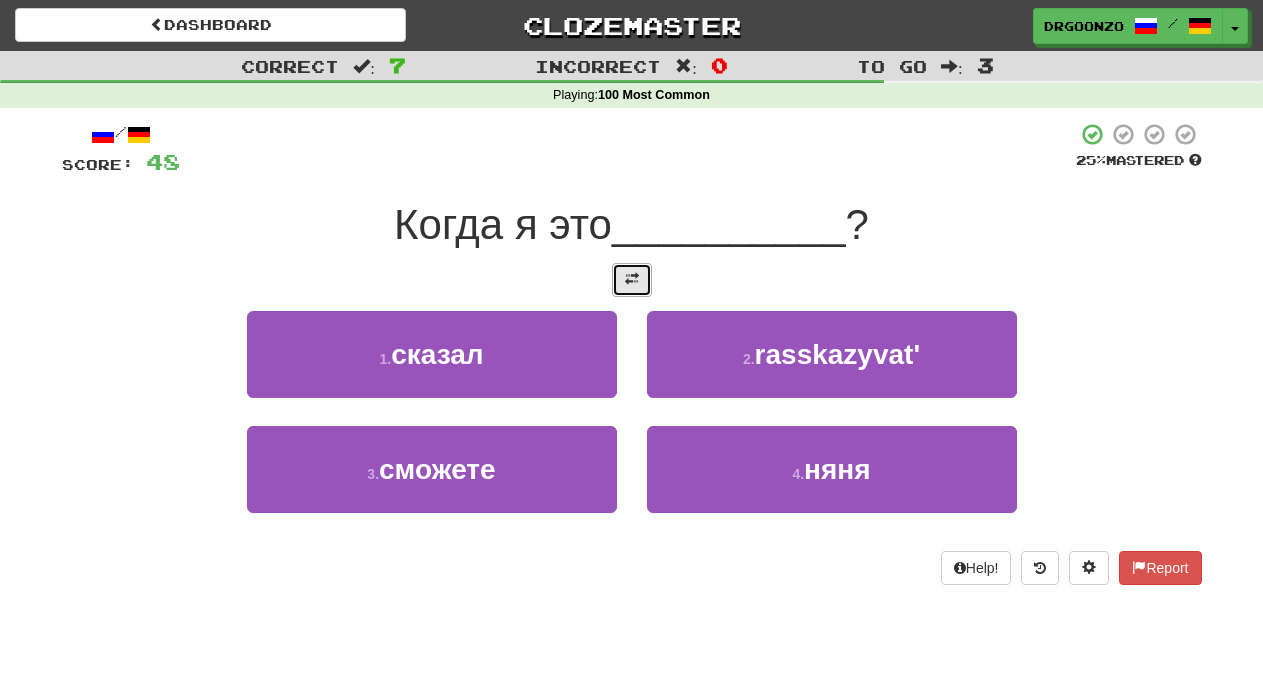 click at bounding box center (632, 279) 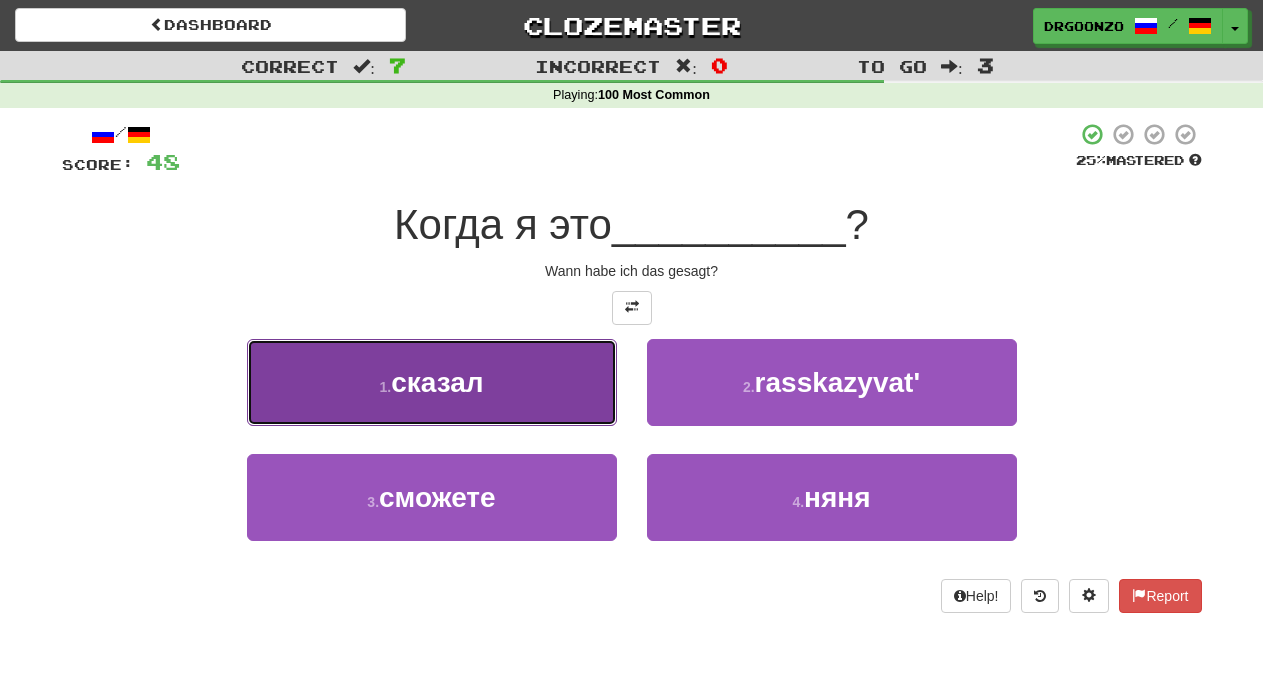 click on "1 .  сказал" at bounding box center (432, 382) 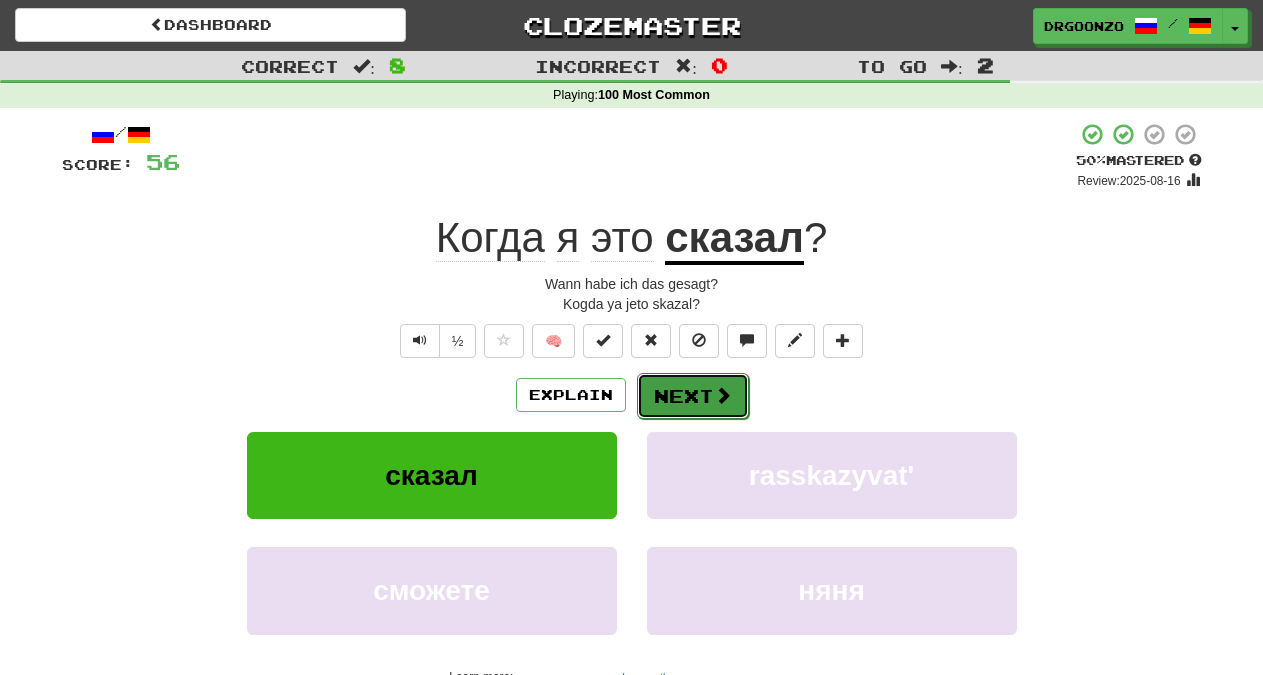click on "Next" at bounding box center (693, 396) 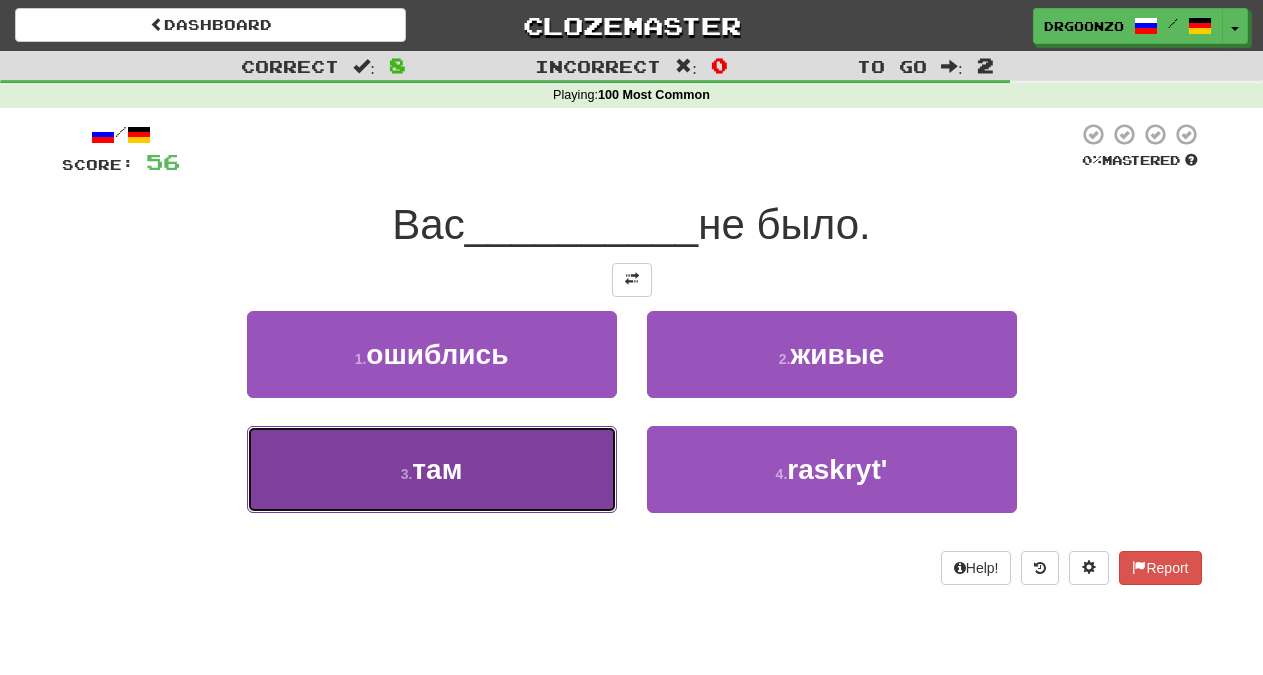 click on "3 .  там" at bounding box center [432, 469] 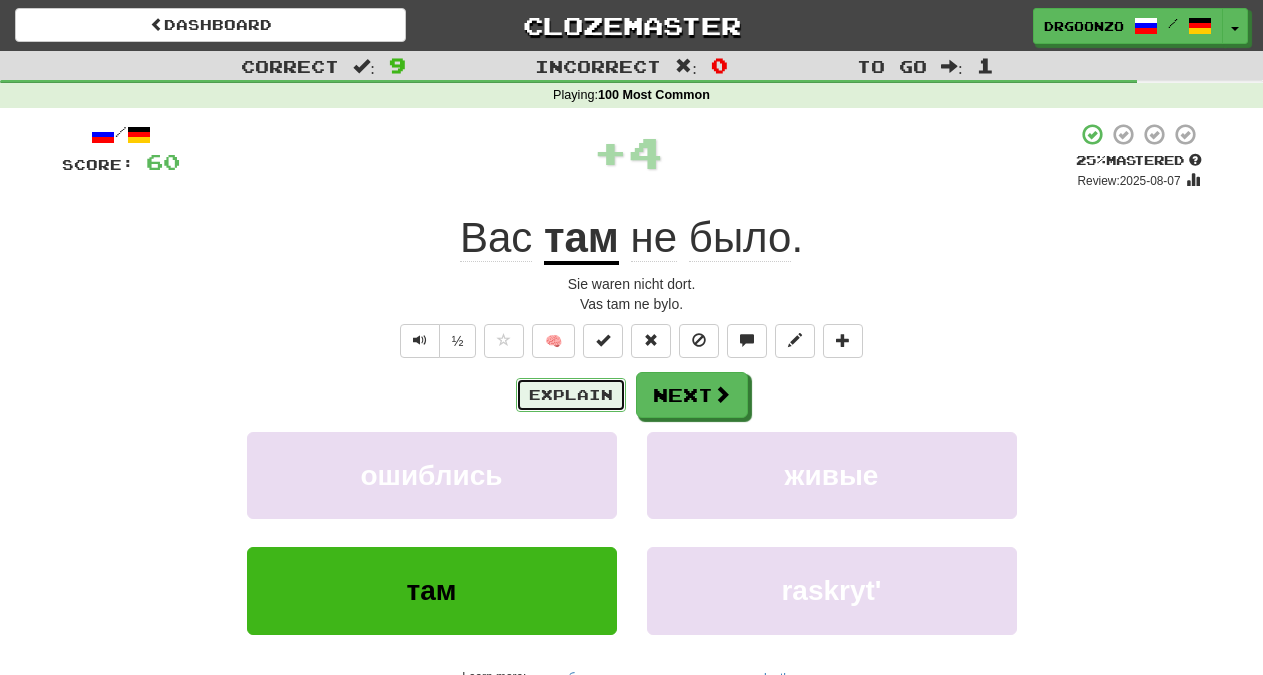 click on "Explain" at bounding box center (571, 395) 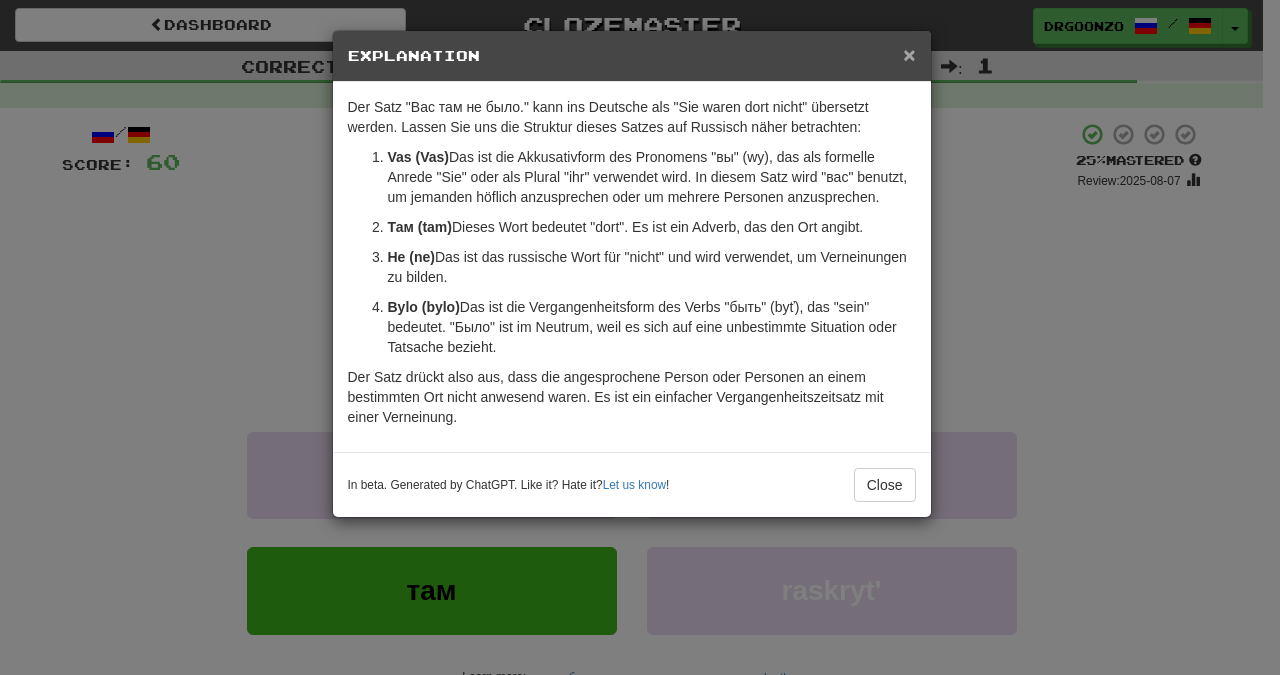 click on "×" at bounding box center [909, 54] 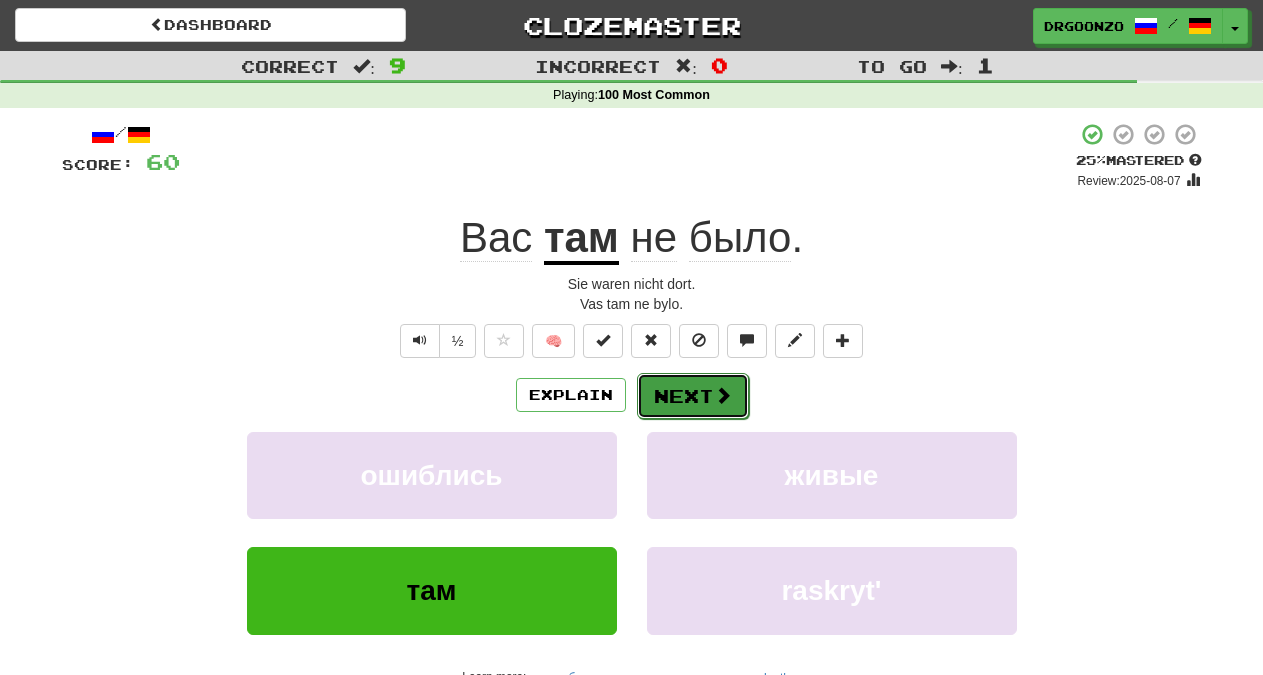 click on "Next" at bounding box center [693, 396] 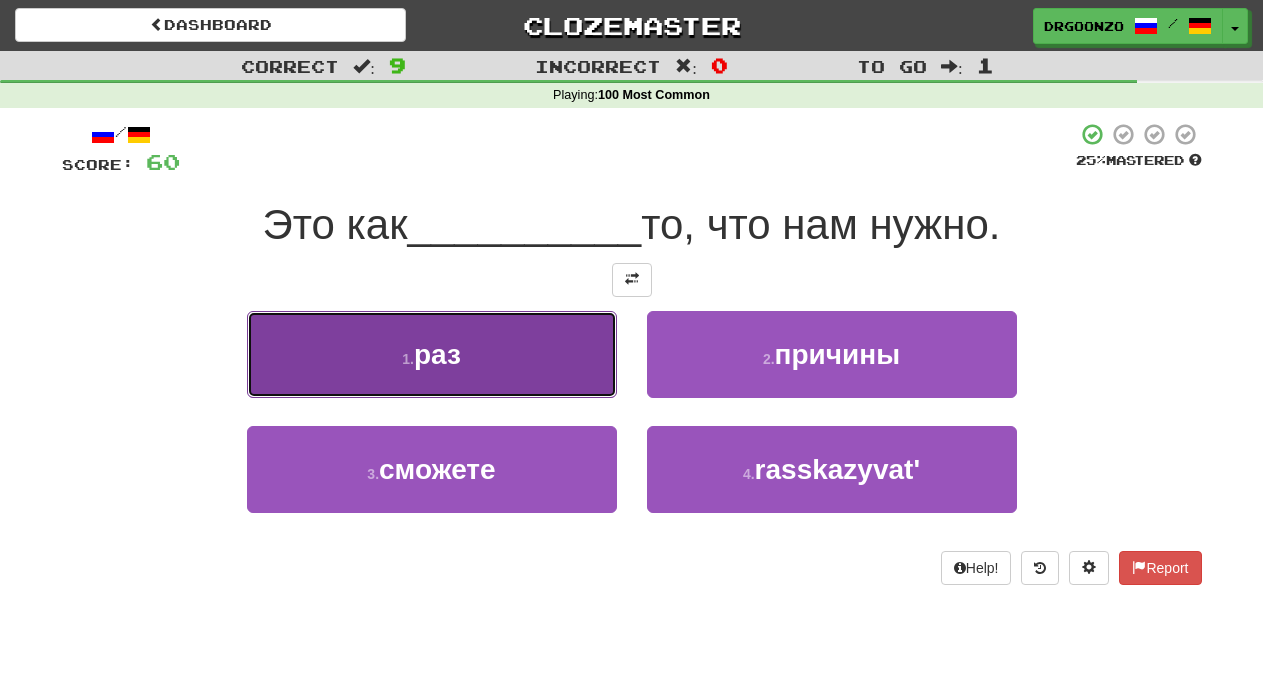 click on "раз" at bounding box center [437, 354] 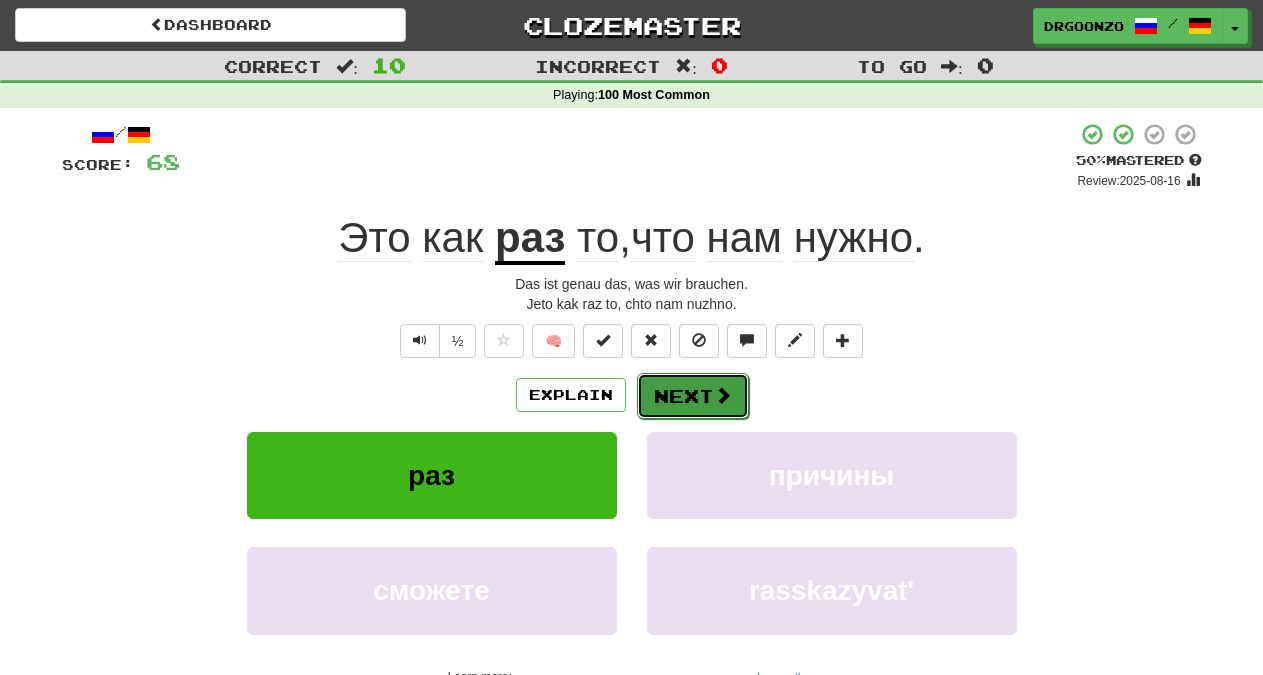 click on "Next" at bounding box center (693, 396) 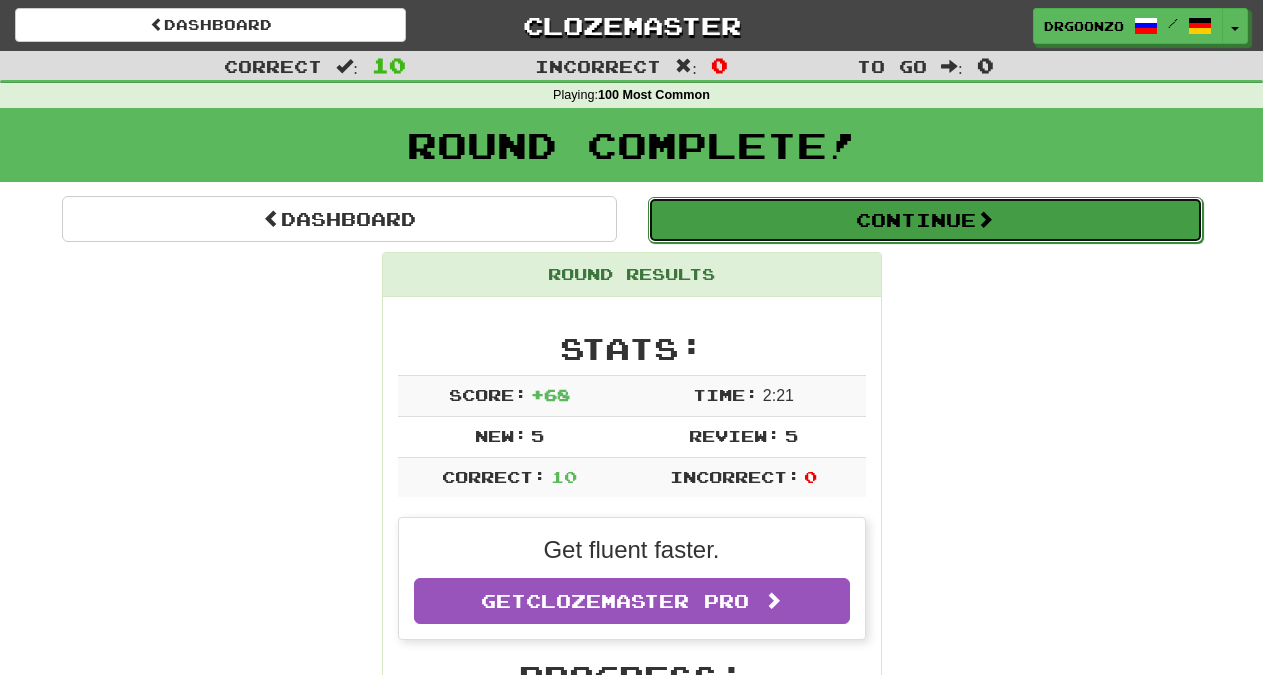 click on "Continue" at bounding box center (925, 220) 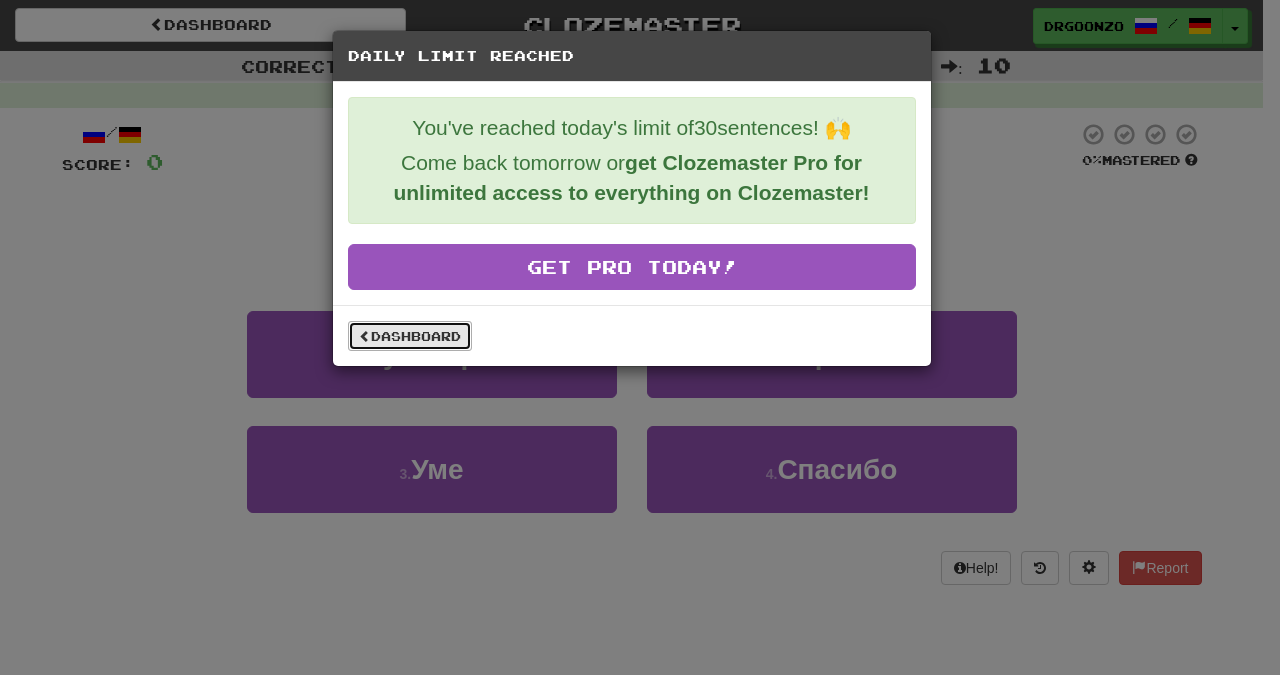 click on "Dashboard" at bounding box center (410, 336) 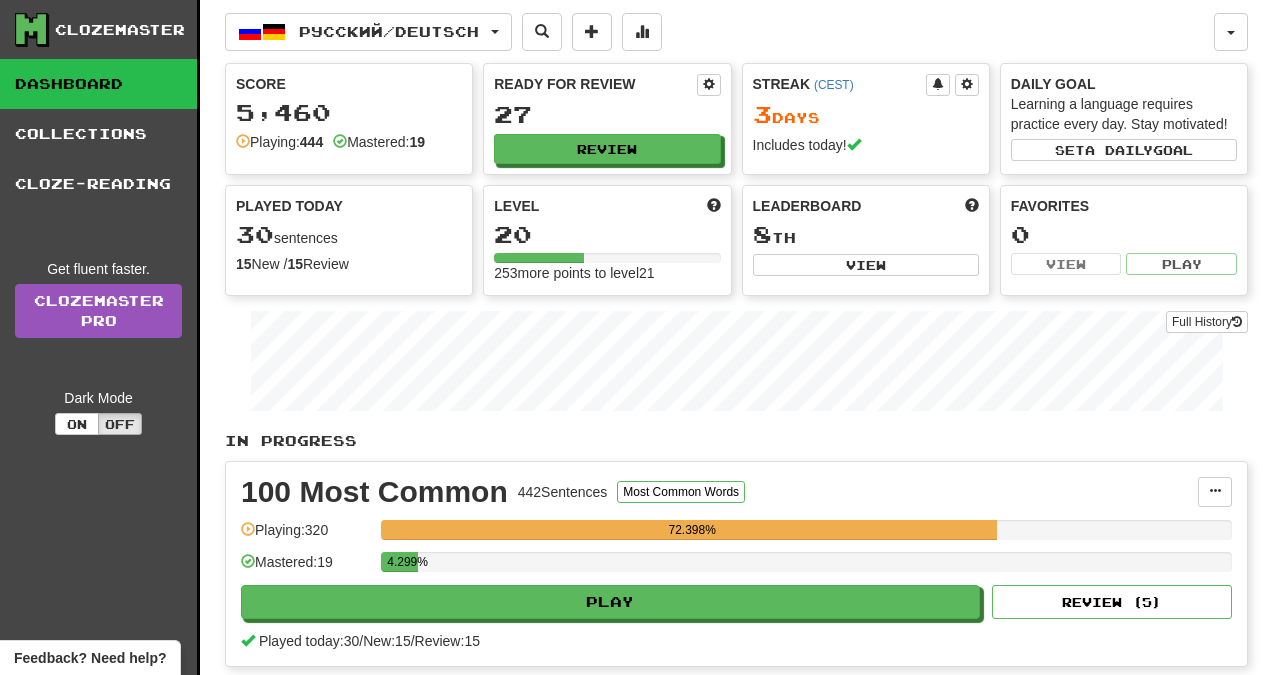 scroll, scrollTop: 0, scrollLeft: 0, axis: both 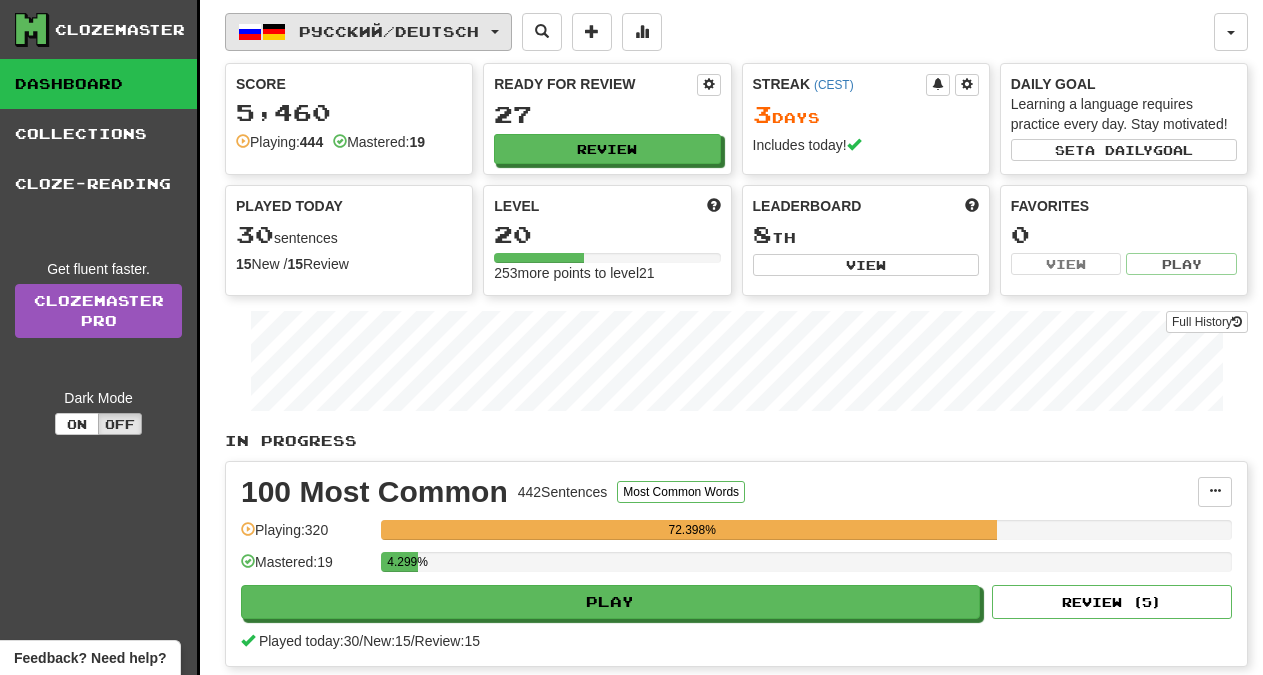 click on "Русский  /  Deutsch" at bounding box center (389, 31) 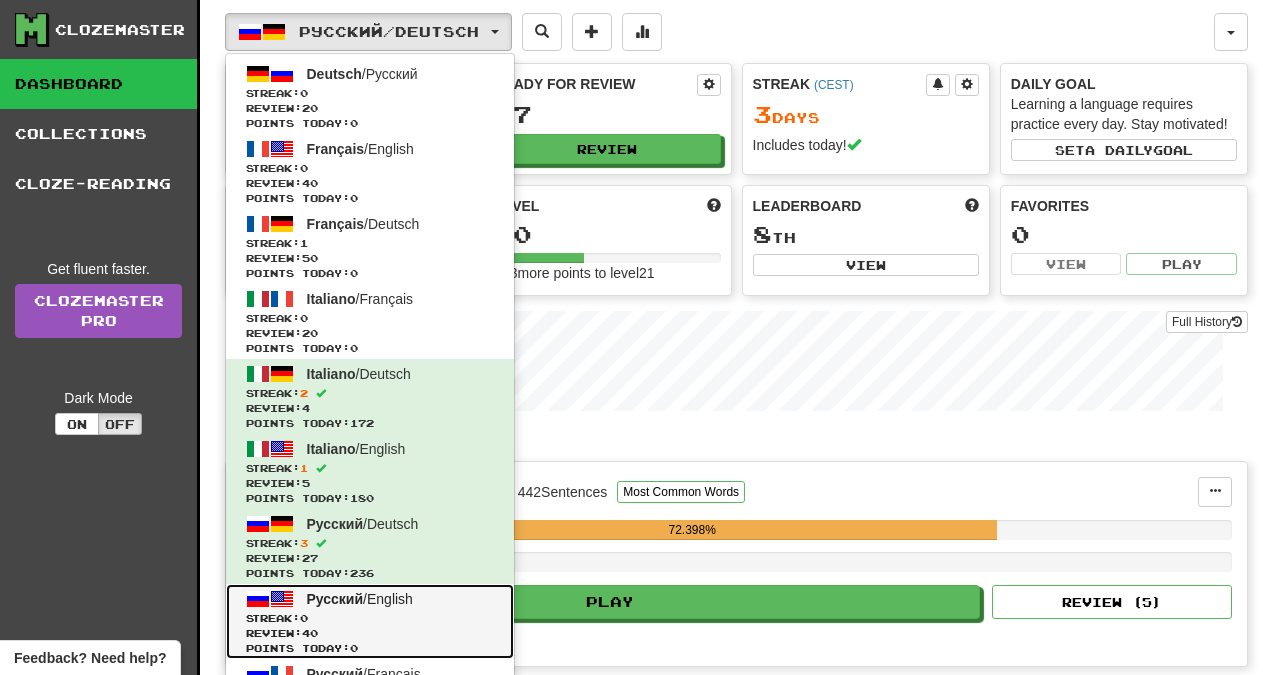 click on "Streak:  0" at bounding box center [370, 618] 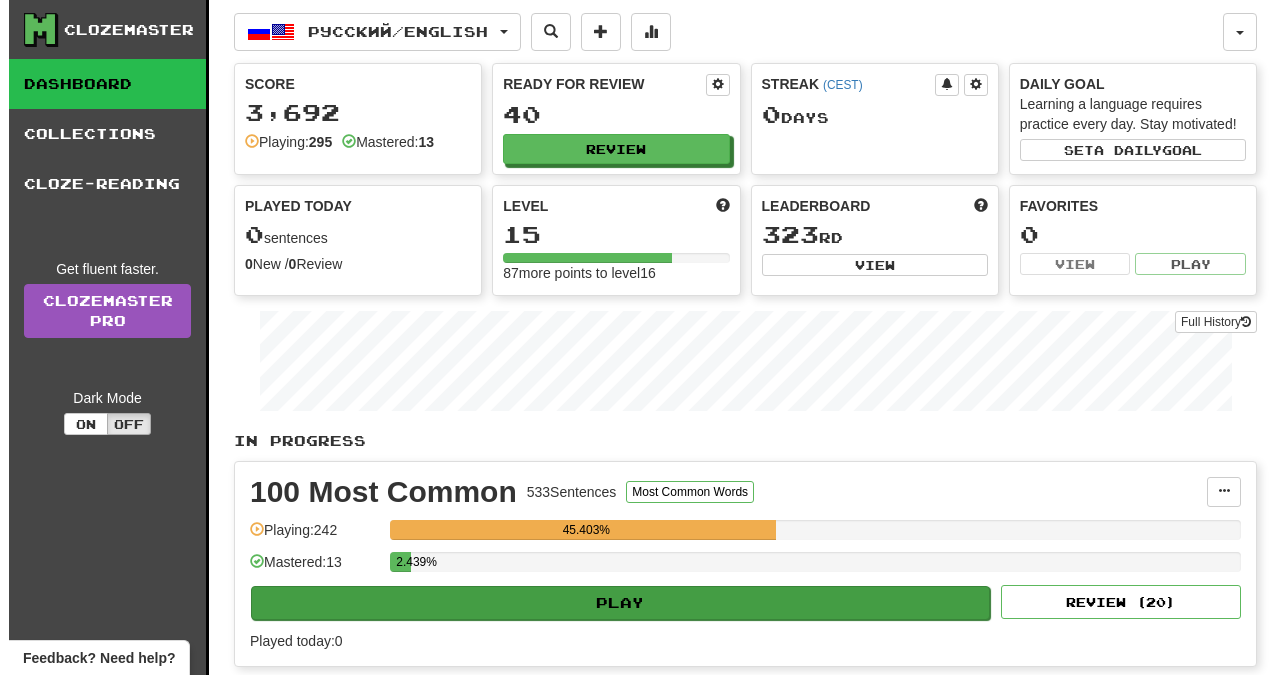 scroll, scrollTop: 0, scrollLeft: 0, axis: both 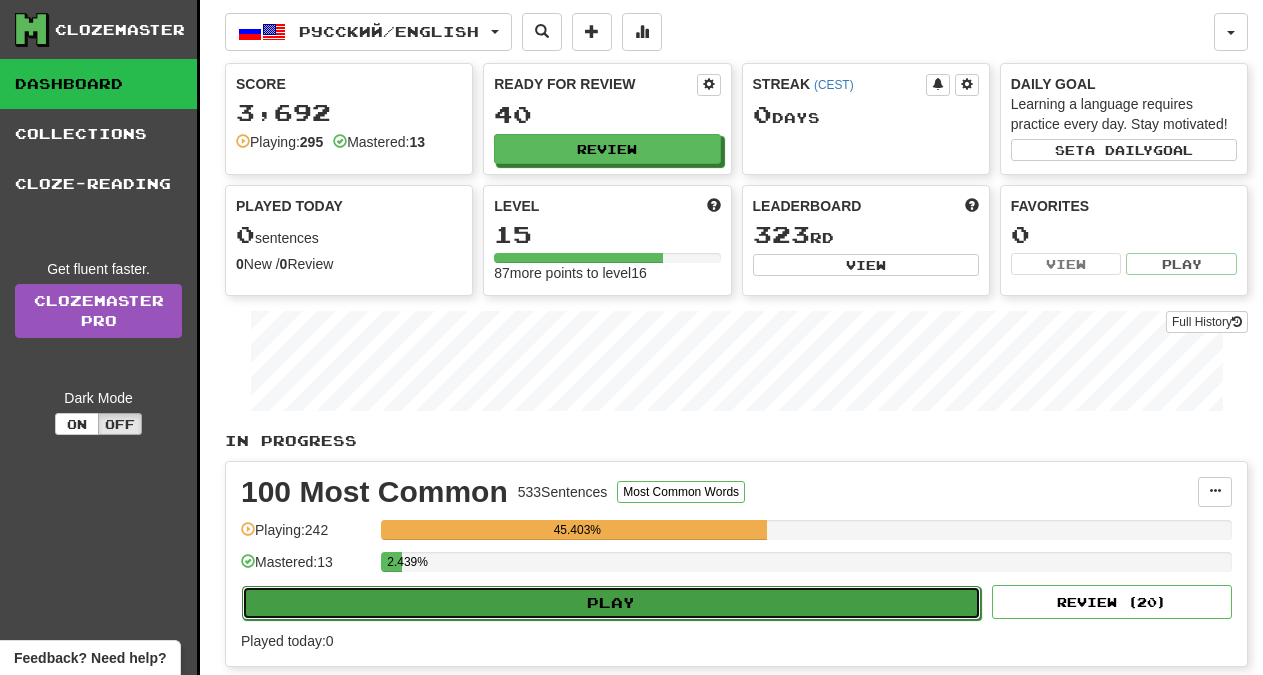 click on "Play" at bounding box center (611, 603) 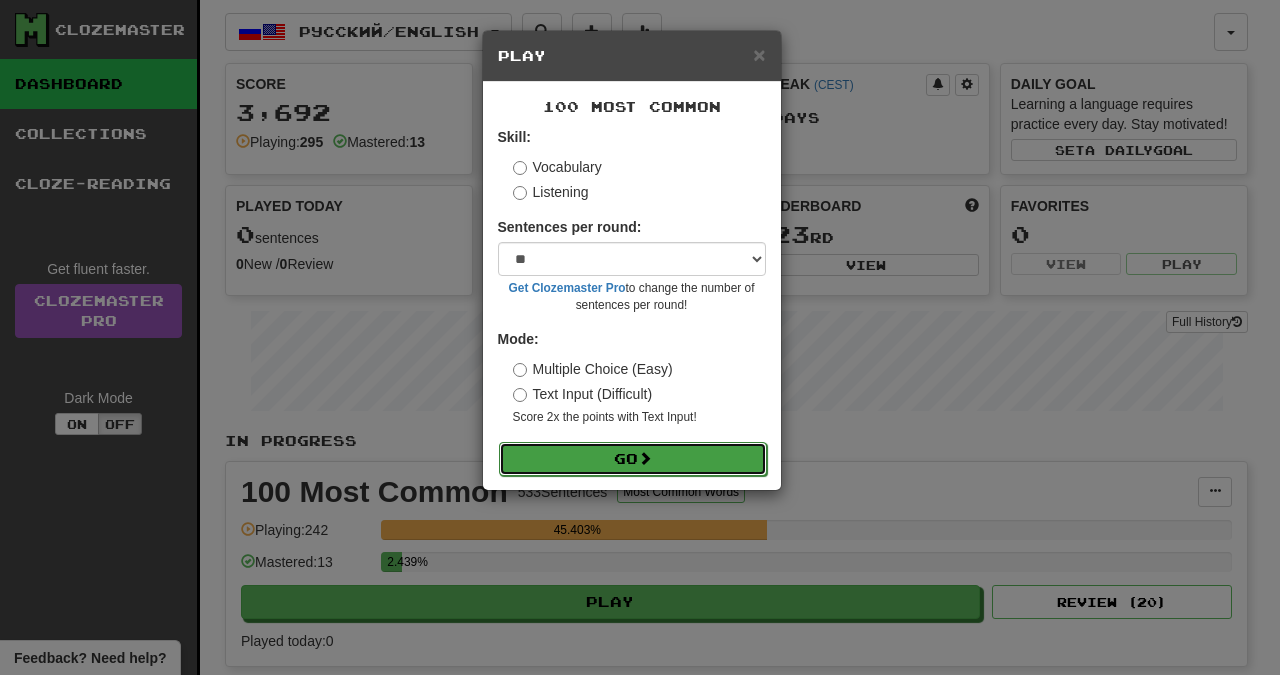 click on "Go" at bounding box center (633, 459) 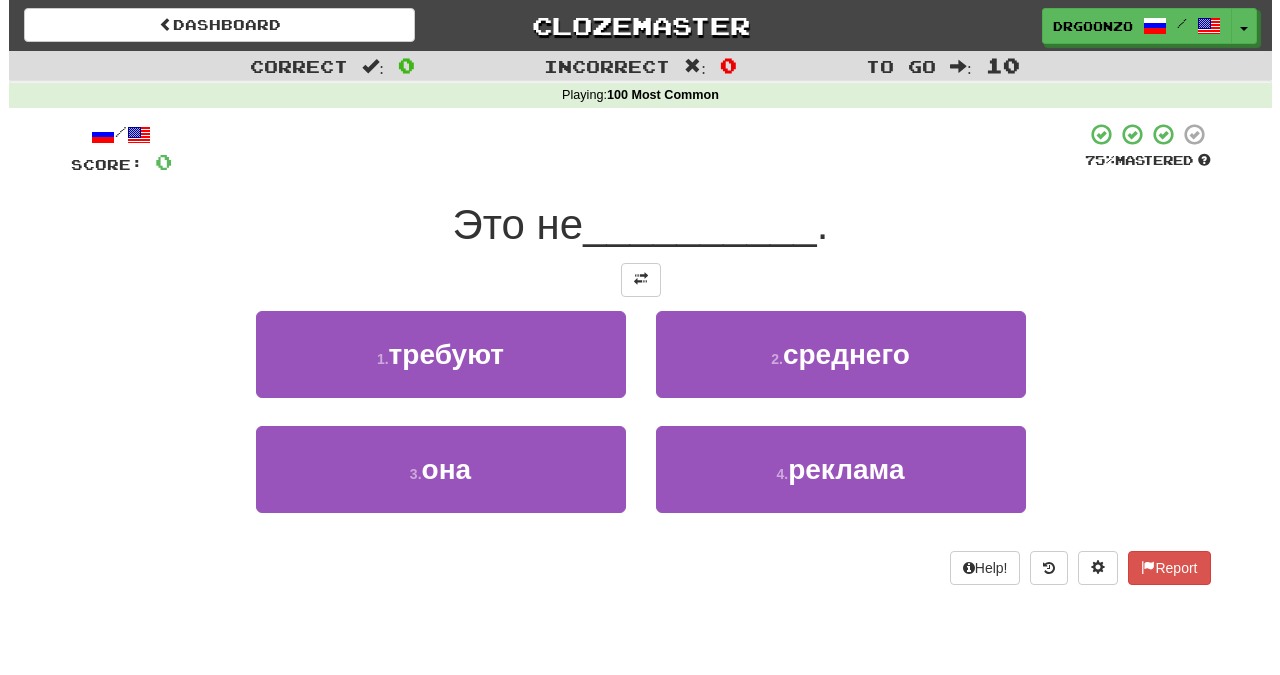 scroll, scrollTop: 0, scrollLeft: 0, axis: both 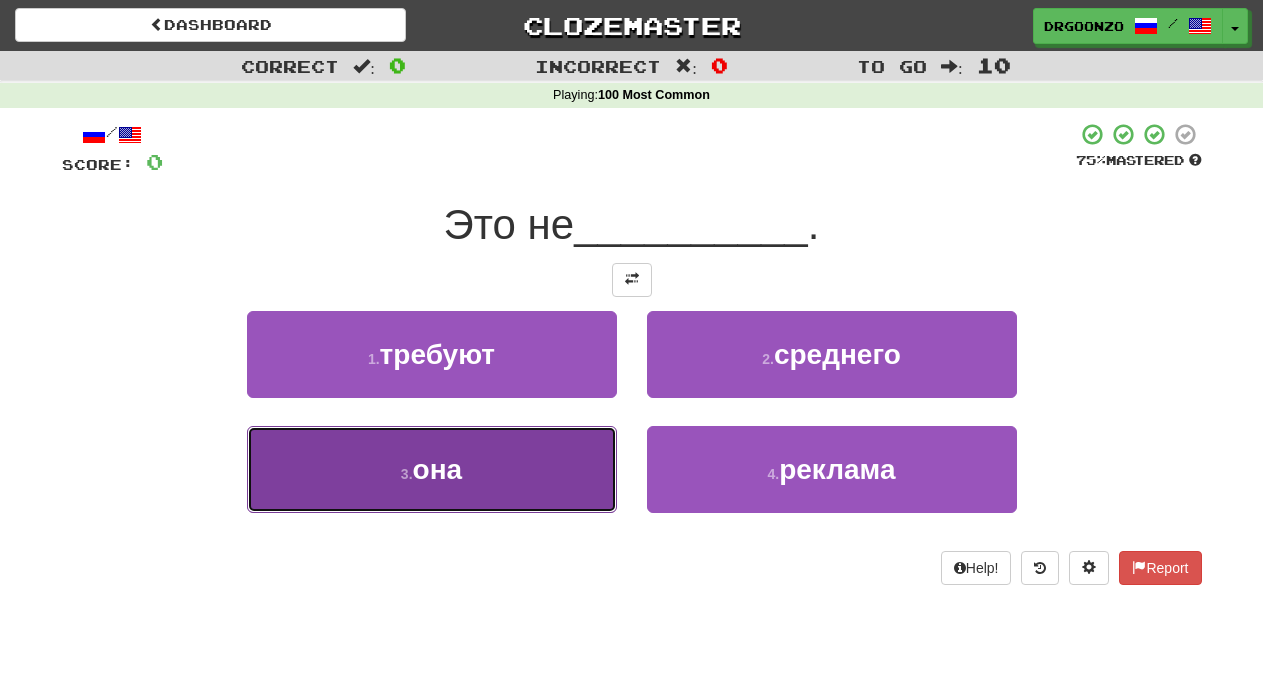 click on "3 .  она" at bounding box center [432, 469] 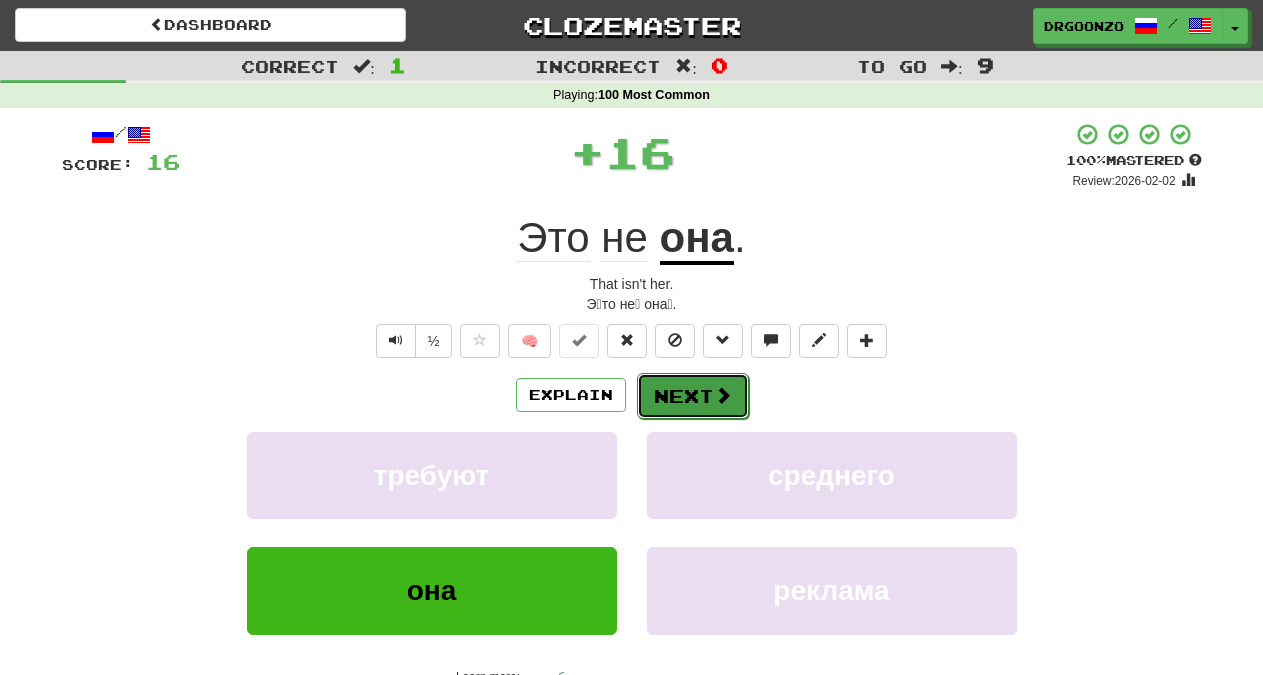 click on "Next" at bounding box center (693, 396) 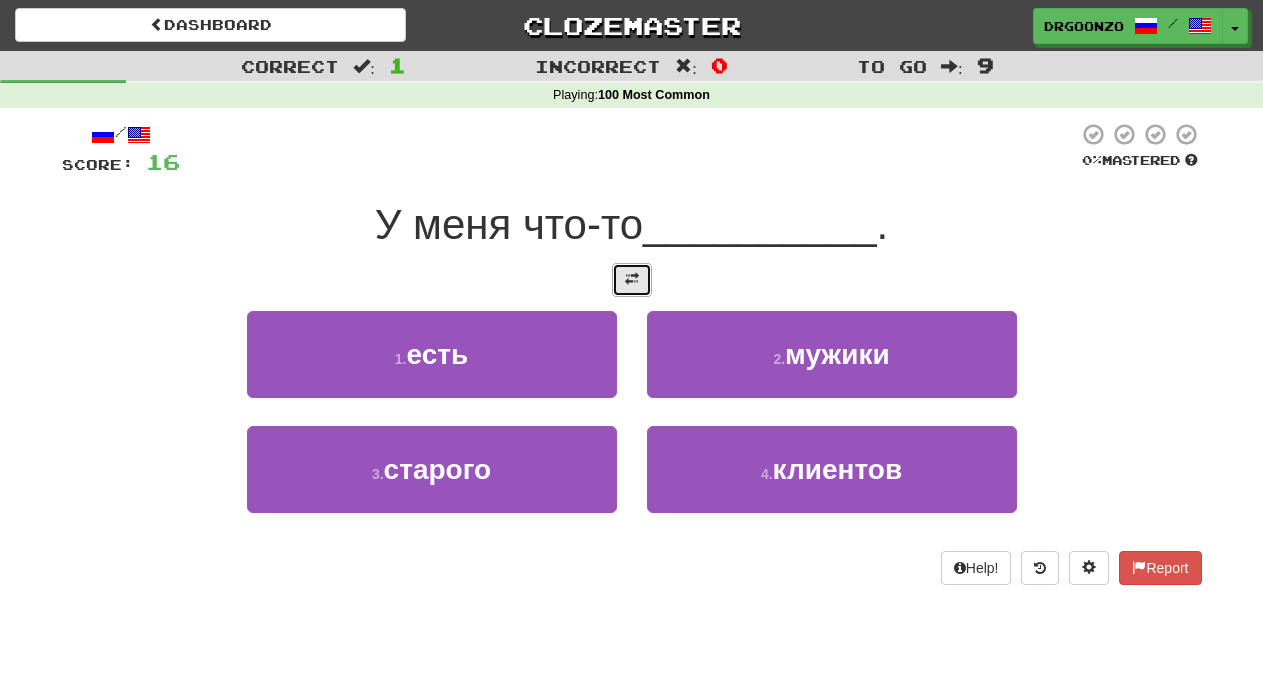 click at bounding box center [632, 280] 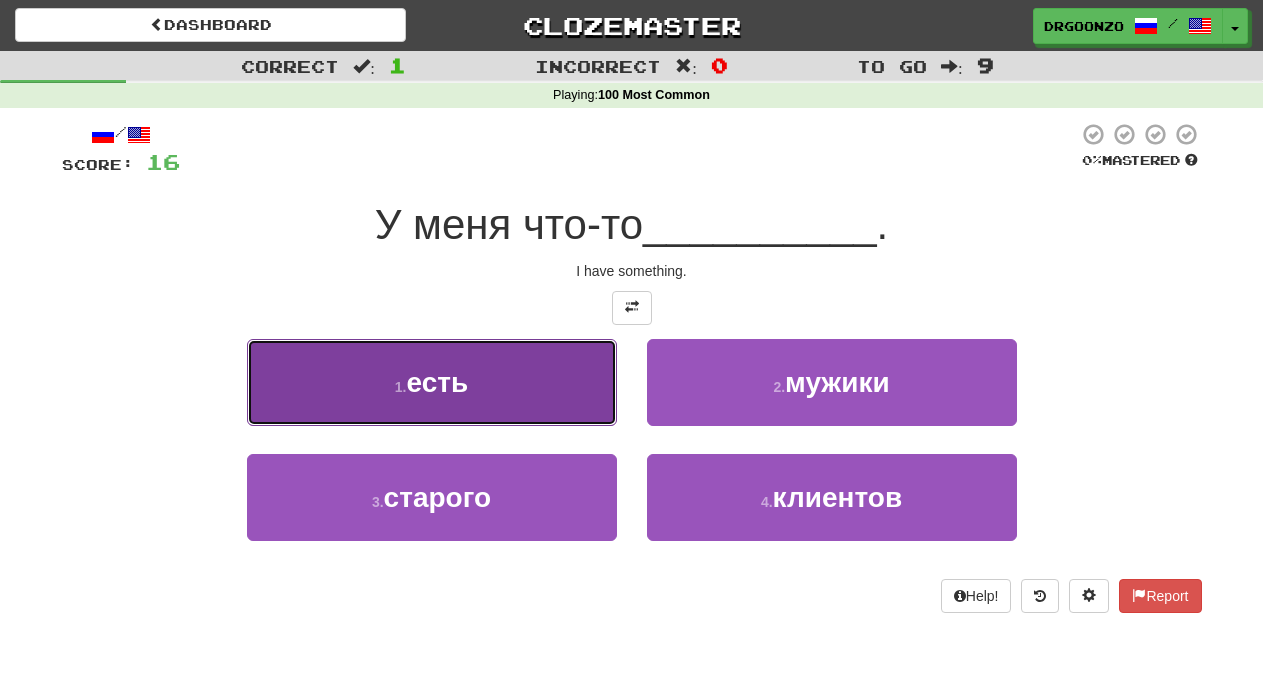 click on "есть" at bounding box center (437, 382) 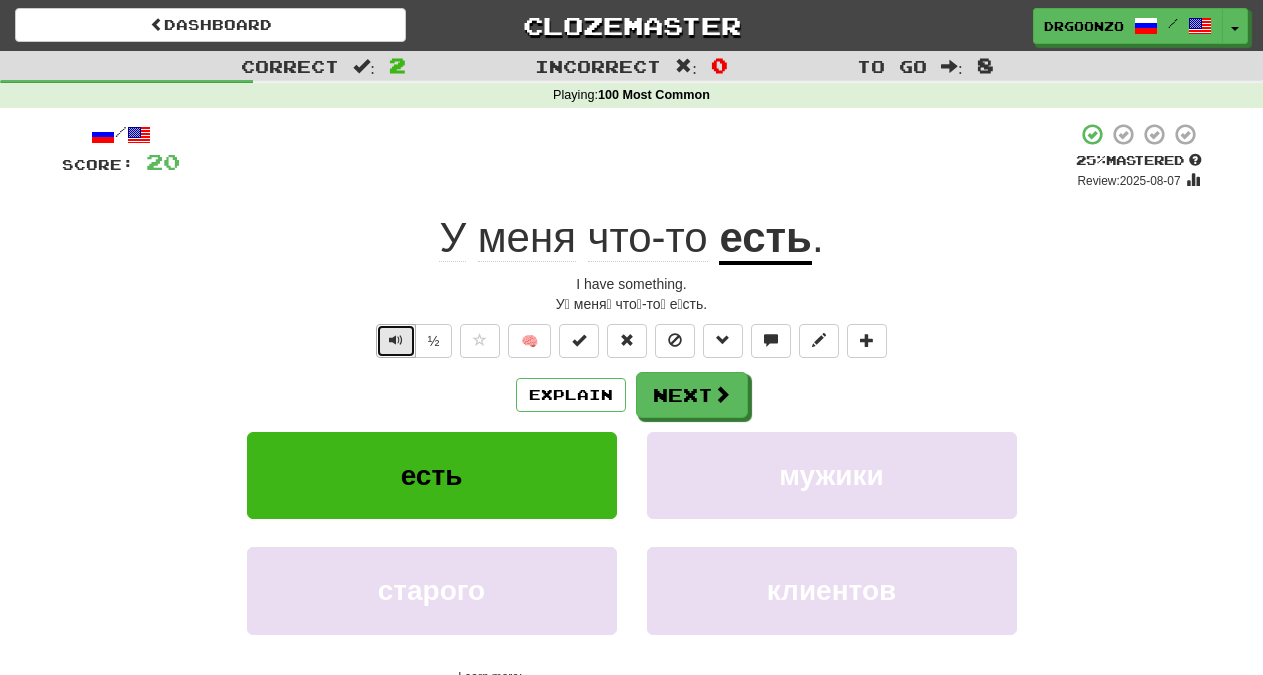 click at bounding box center (396, 340) 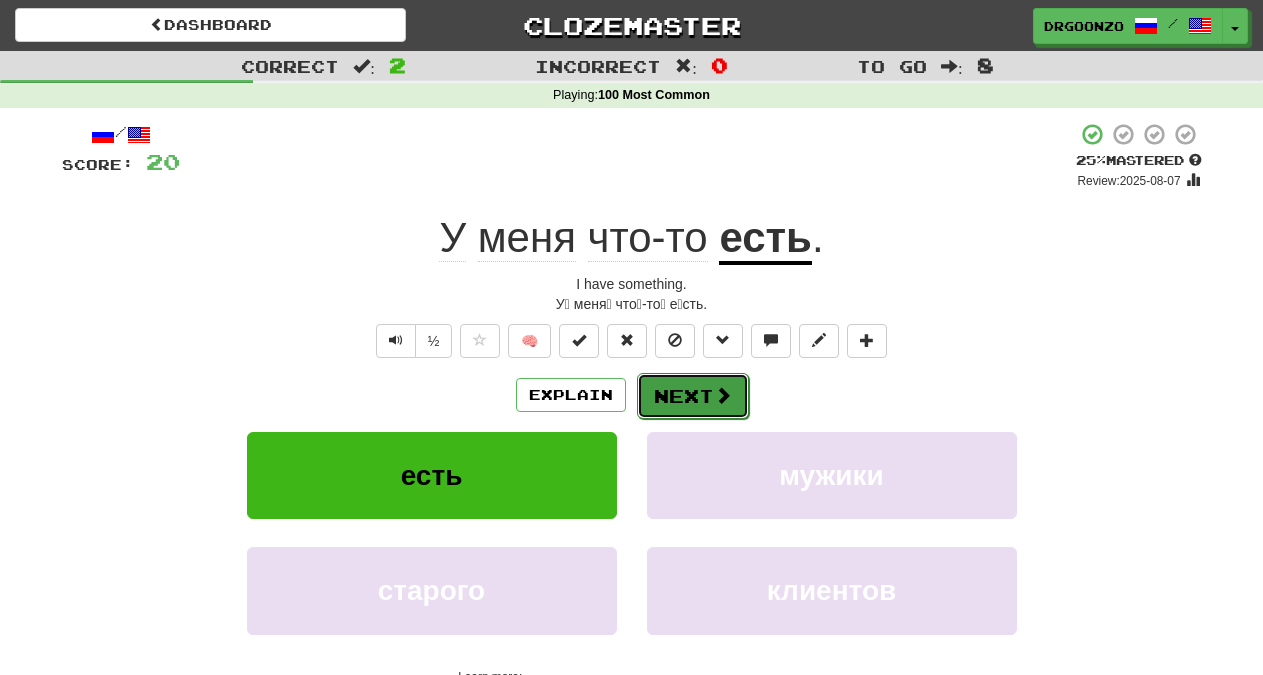 click on "Next" at bounding box center [693, 396] 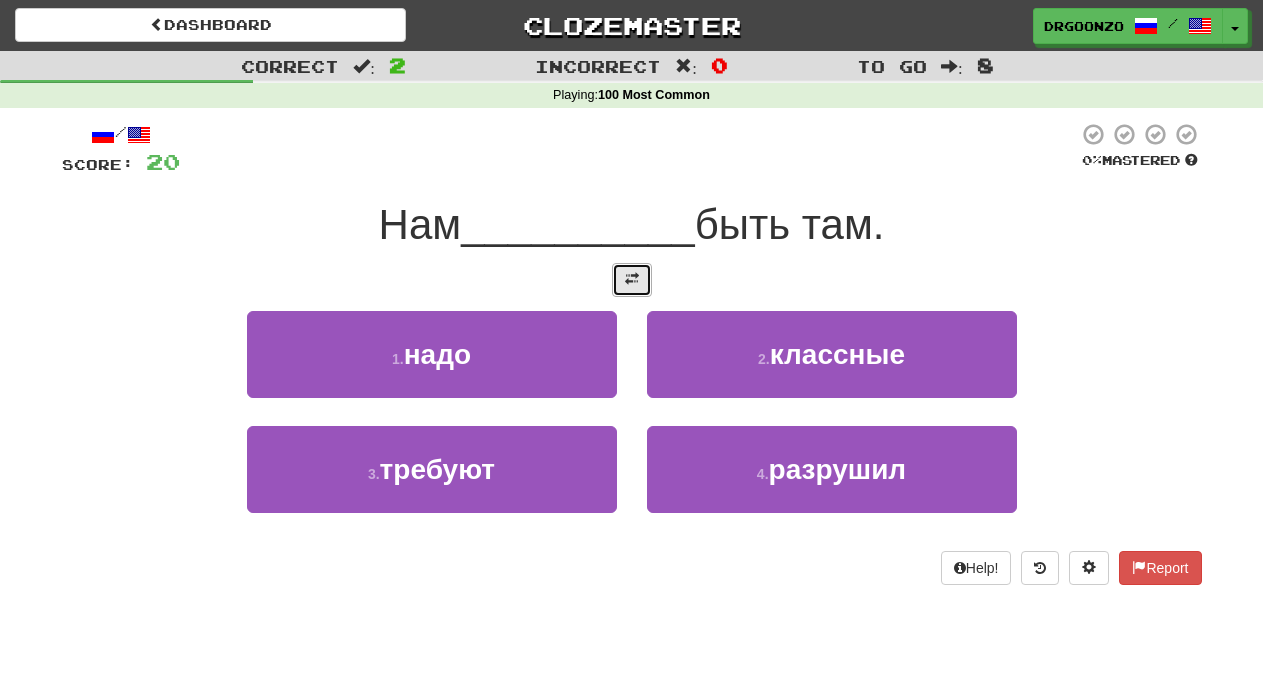 click at bounding box center (632, 279) 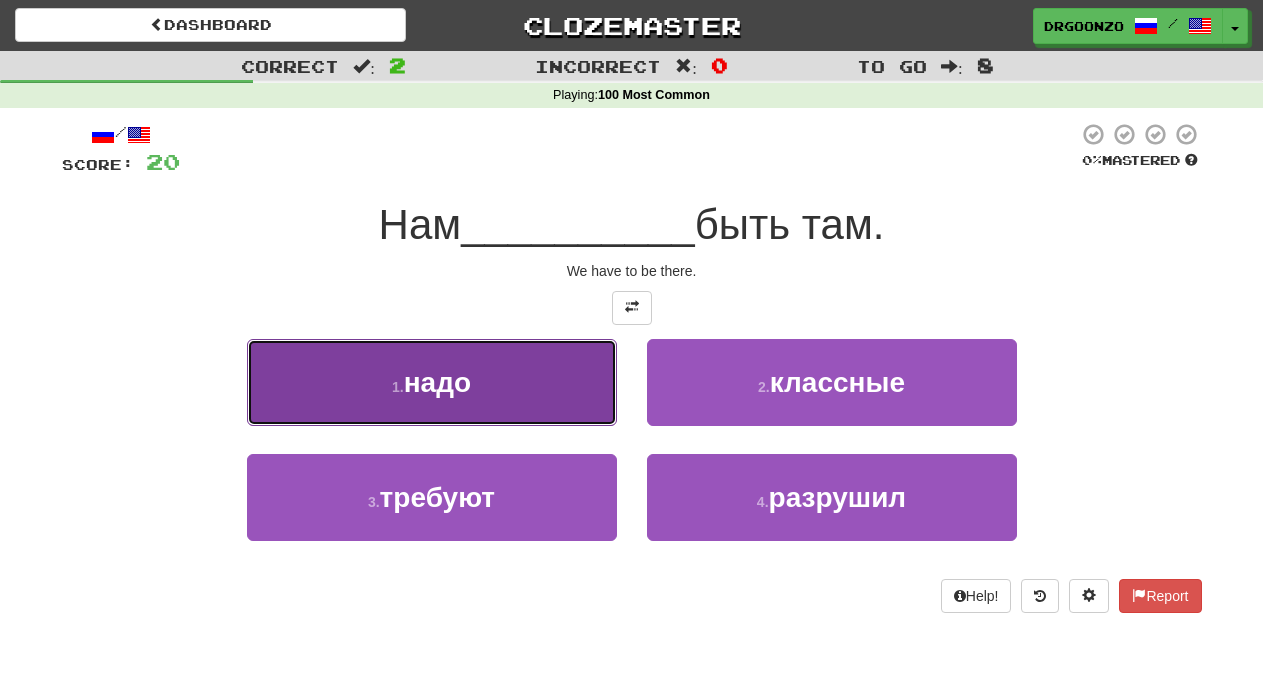click on "надо" at bounding box center [437, 382] 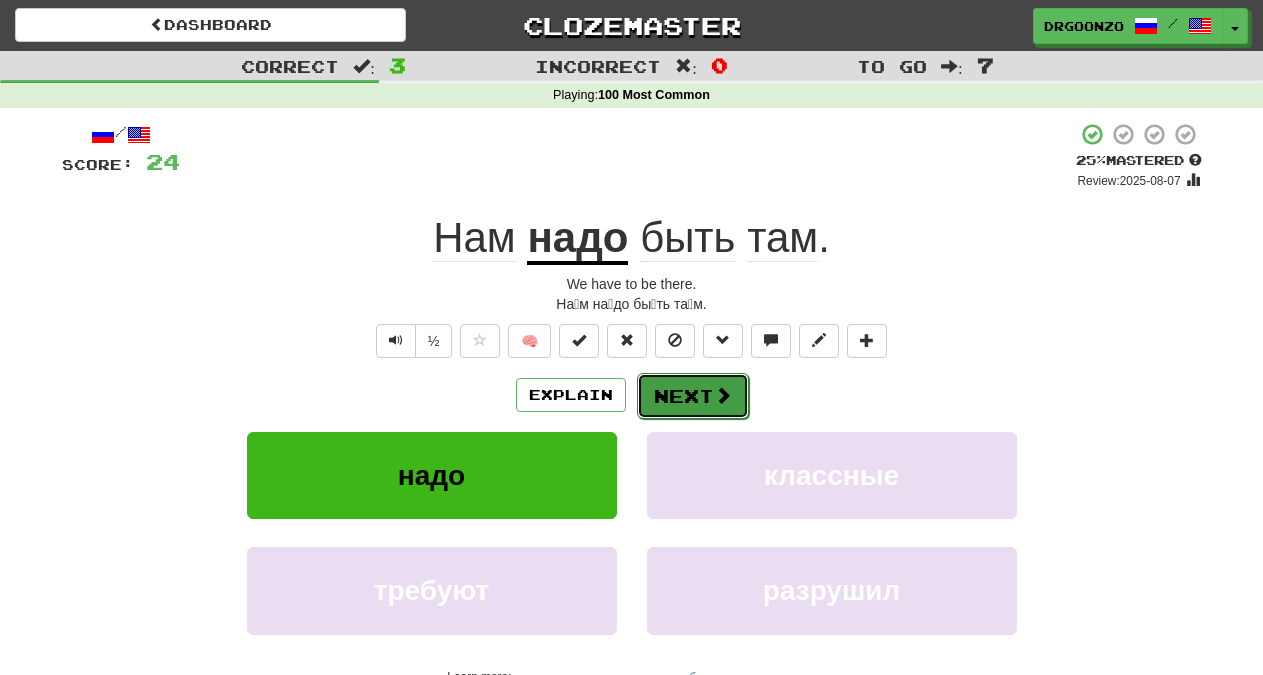 click on "Next" at bounding box center (693, 396) 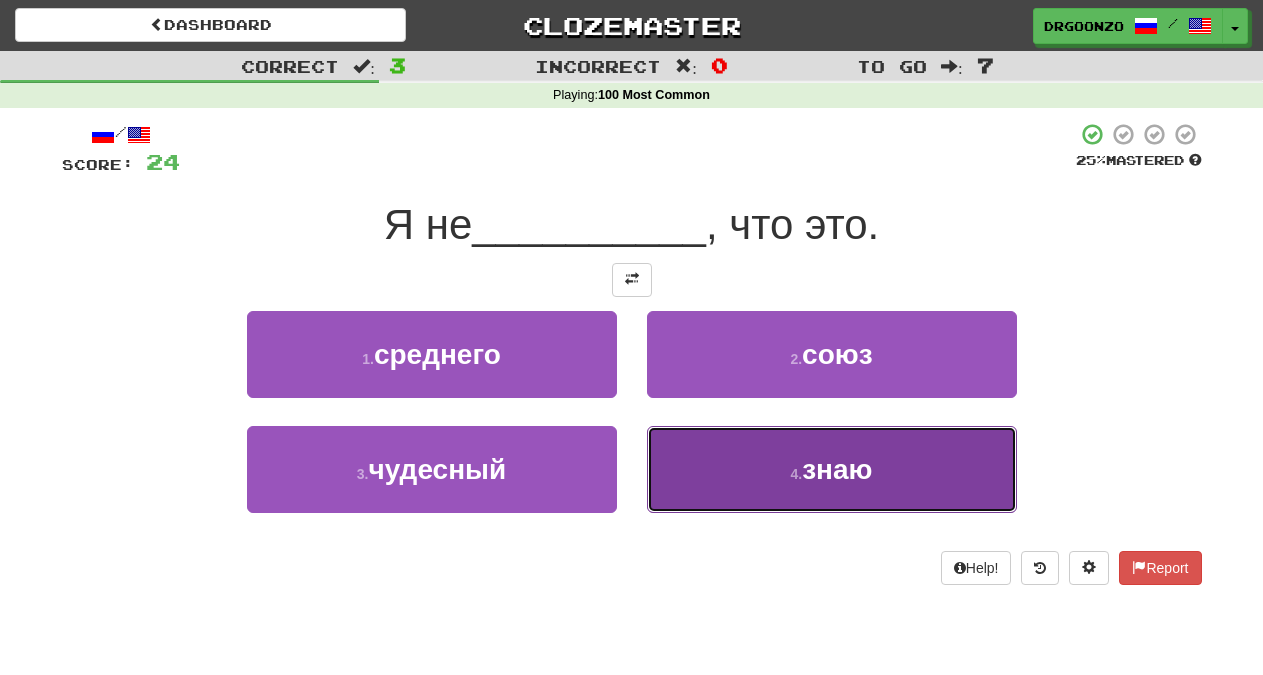 click on "знаю" at bounding box center [837, 469] 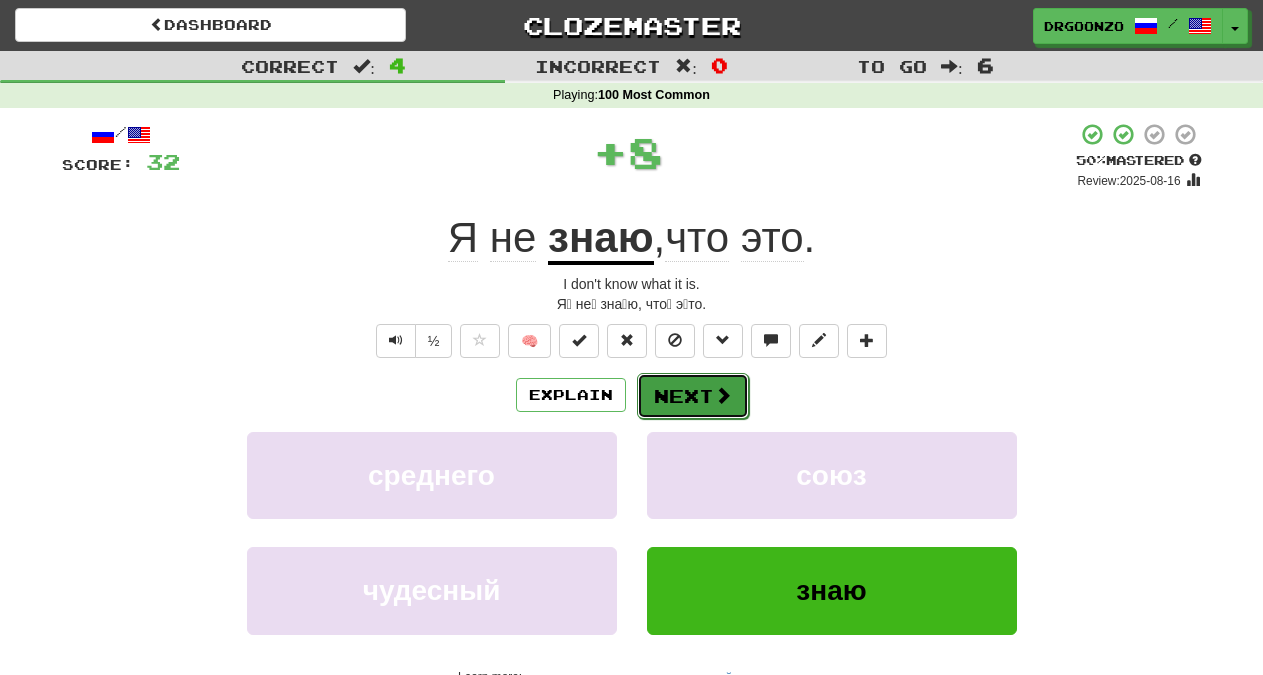 click on "Next" at bounding box center (693, 396) 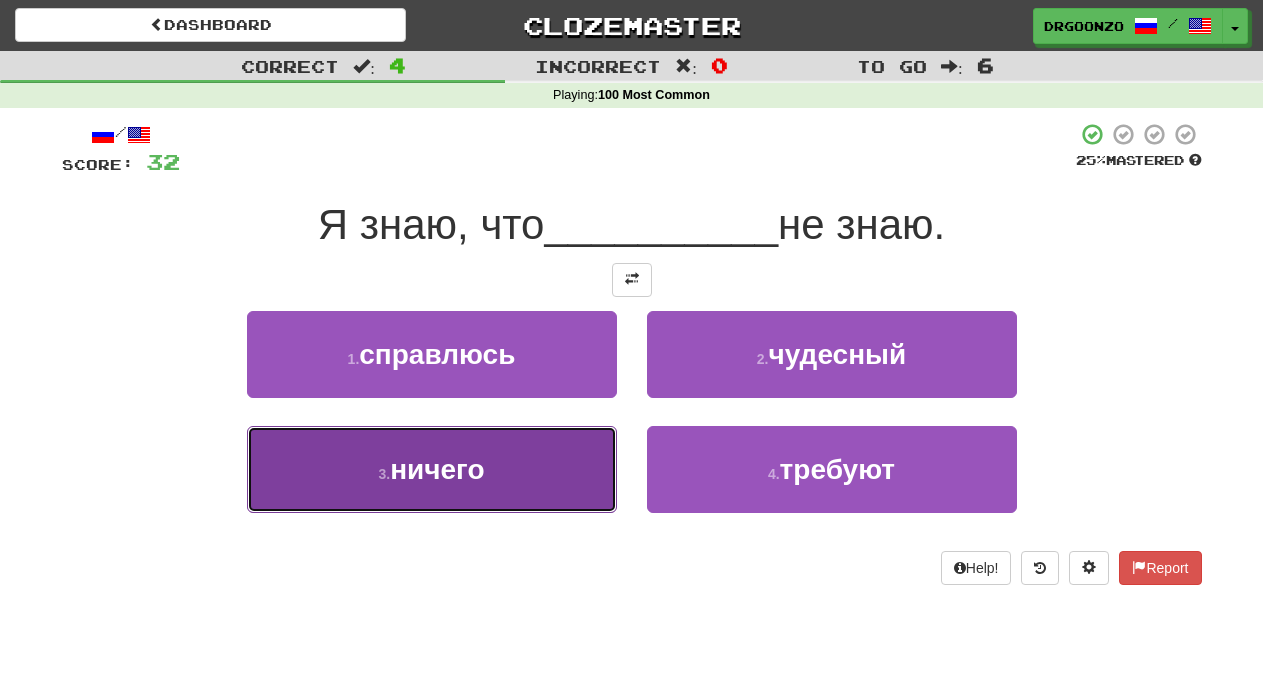 click on "ничего" at bounding box center (437, 469) 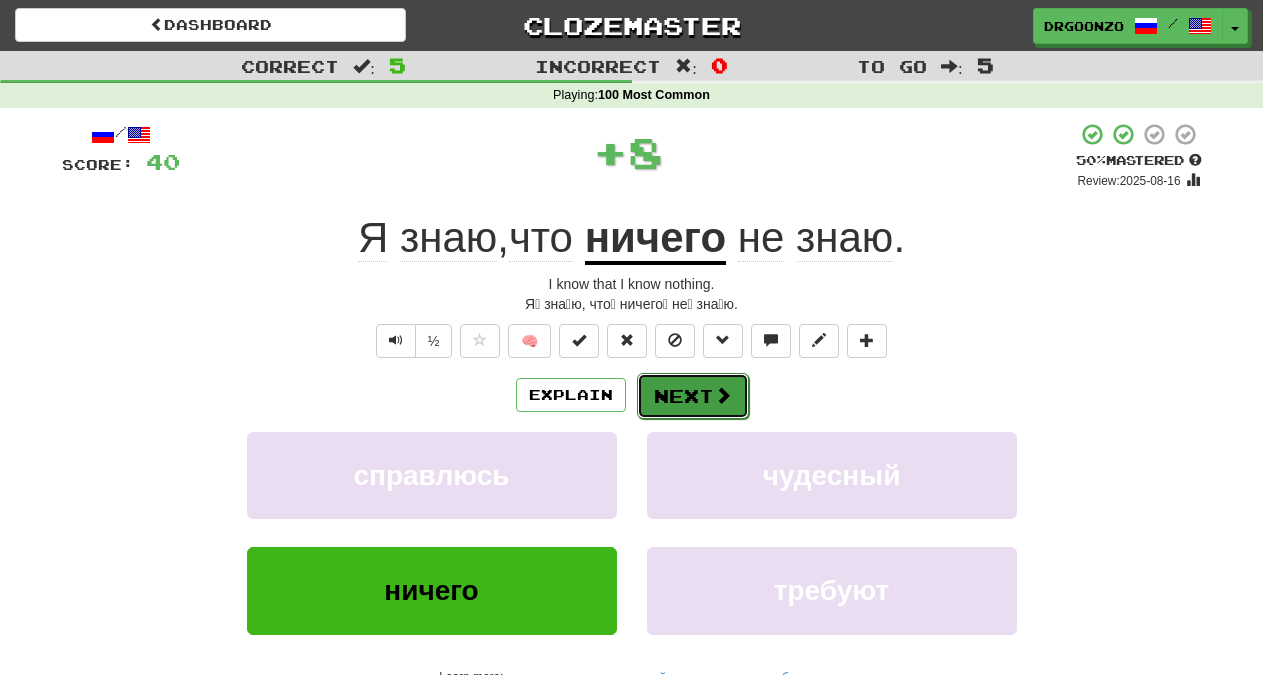 click on "Next" at bounding box center [693, 396] 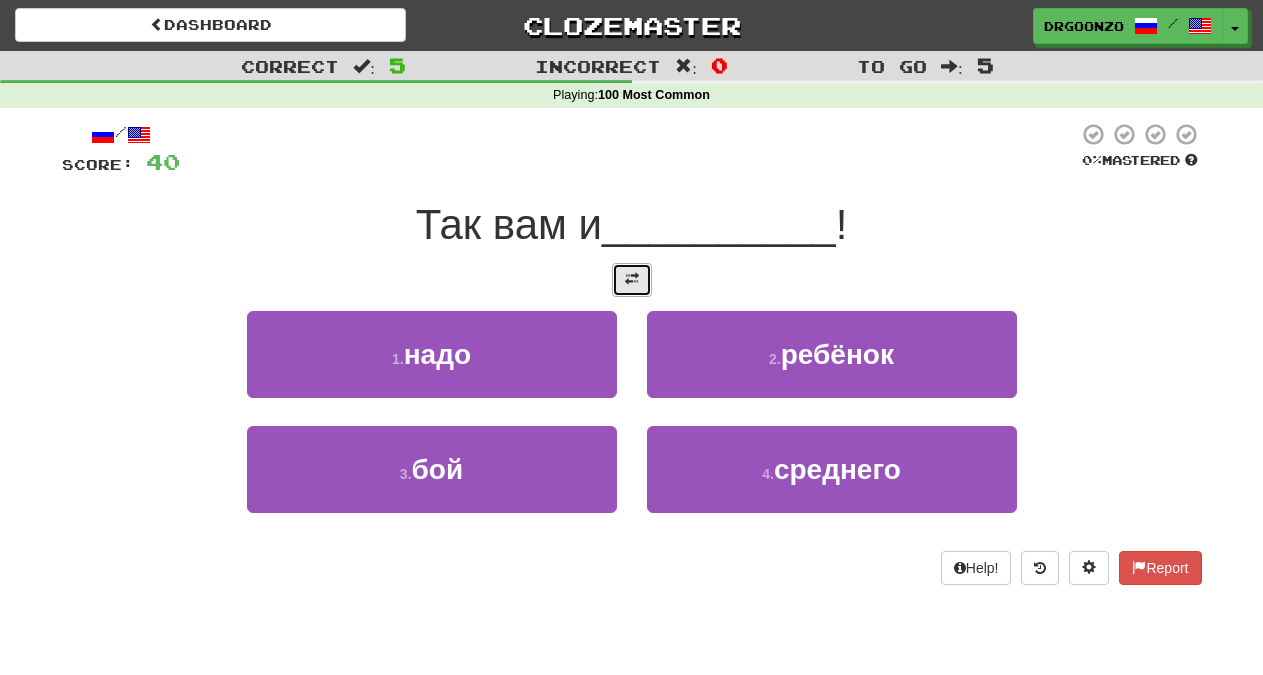 click at bounding box center (632, 279) 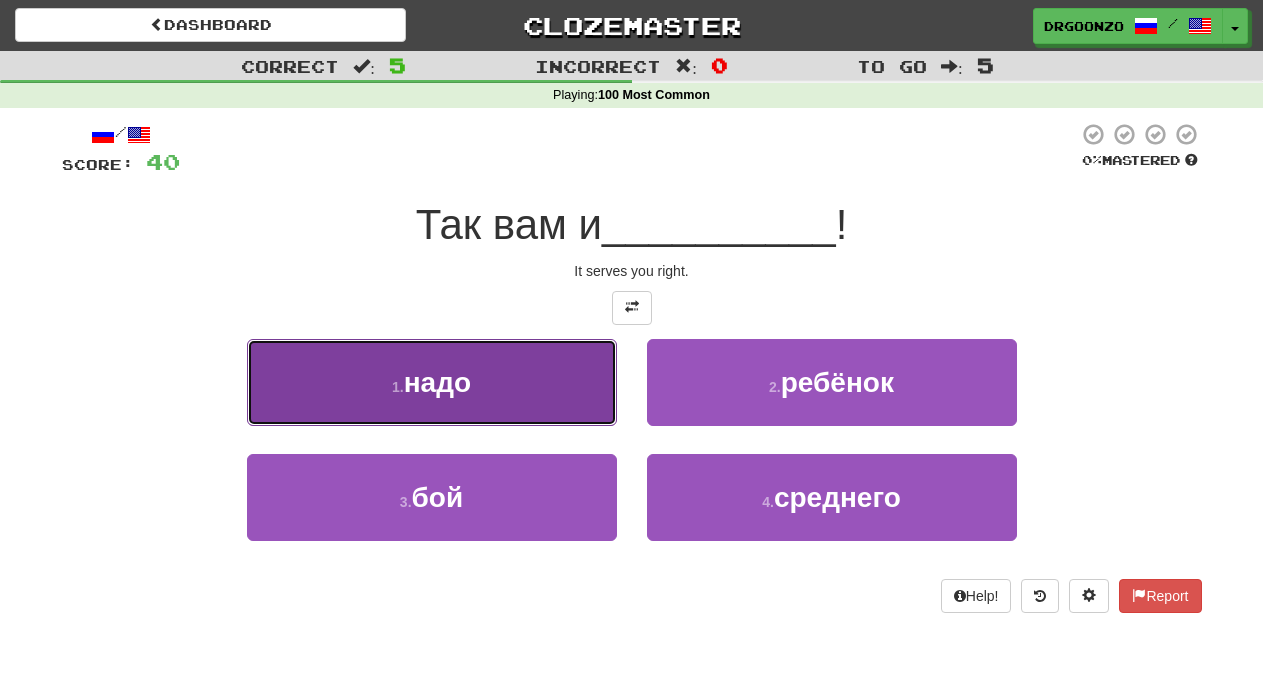 click on "1 .  надо" at bounding box center (432, 382) 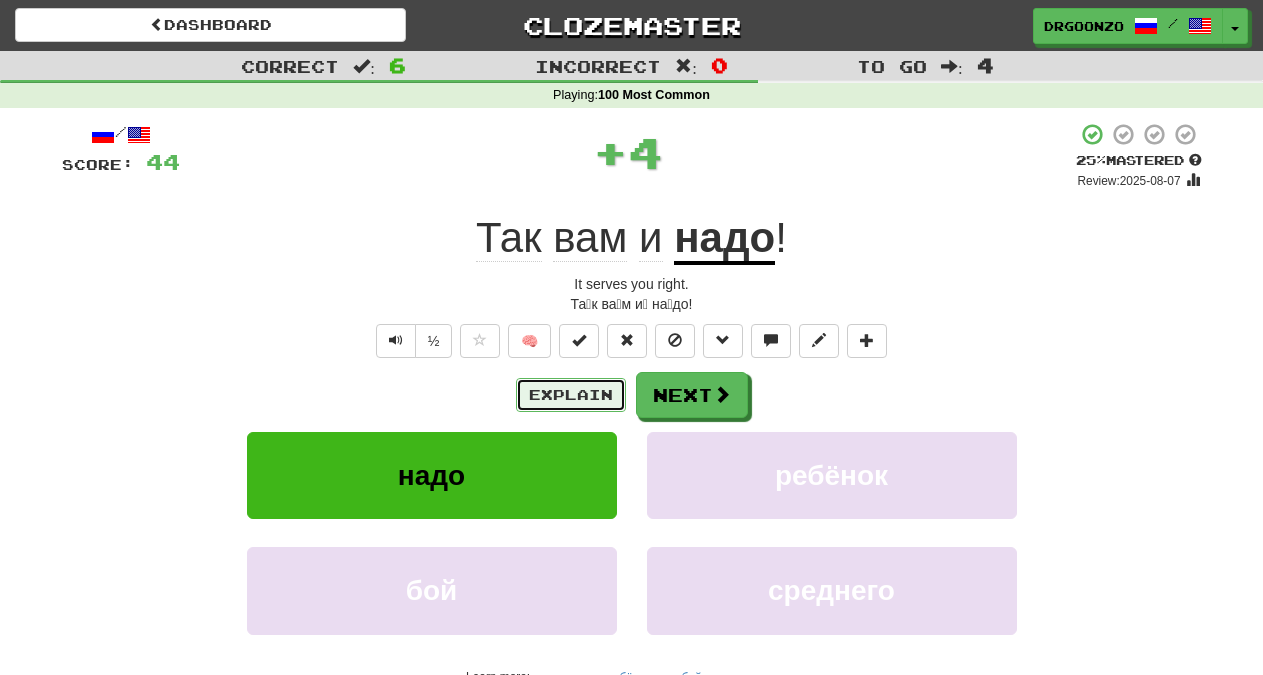 click on "Explain" at bounding box center [571, 395] 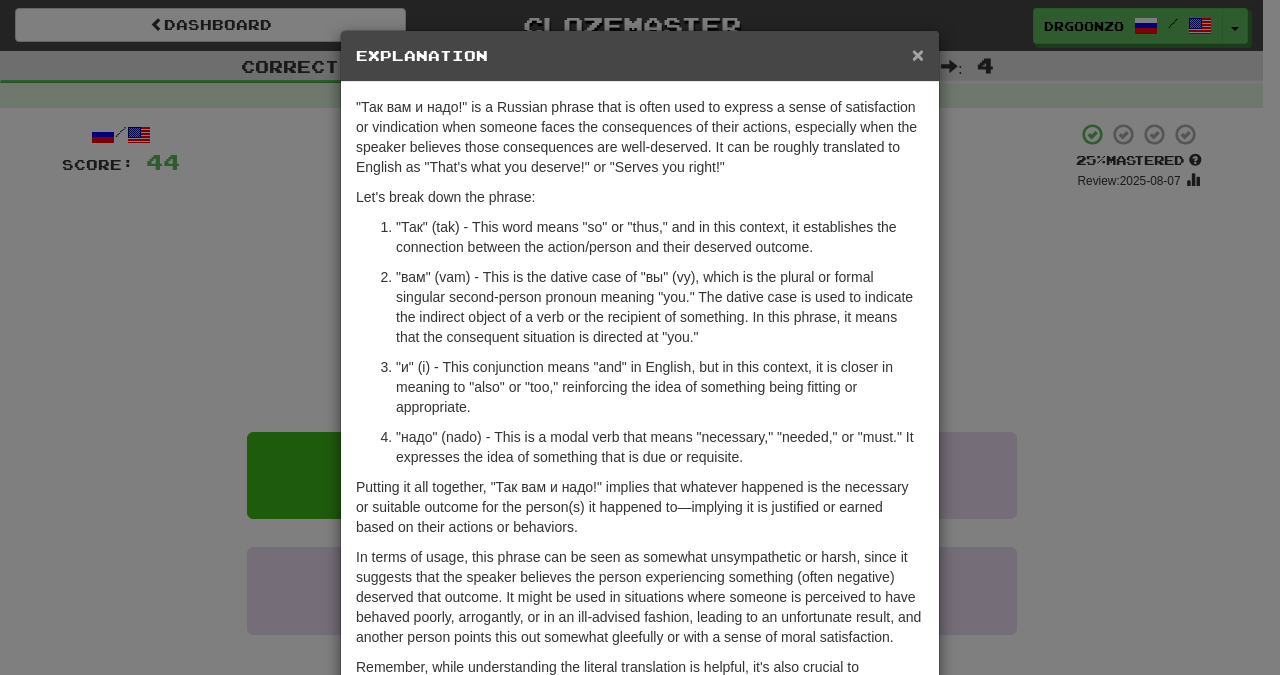 click on "×" at bounding box center (918, 54) 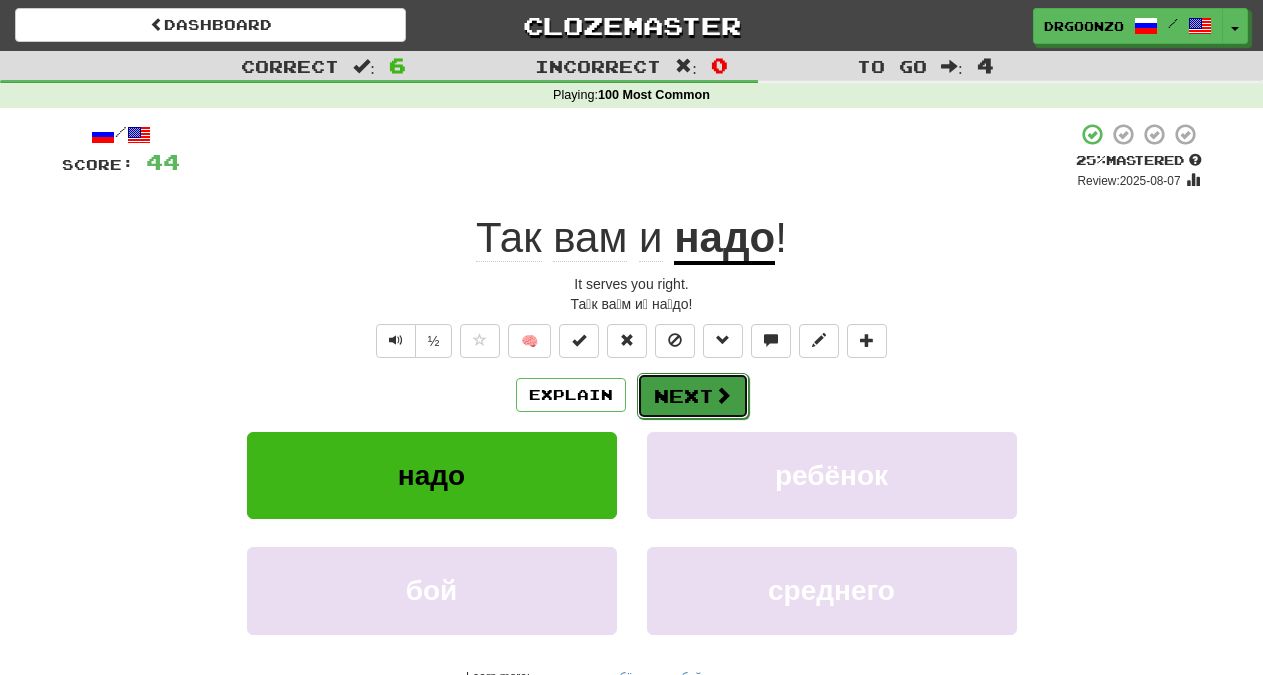 click on "Next" at bounding box center (693, 396) 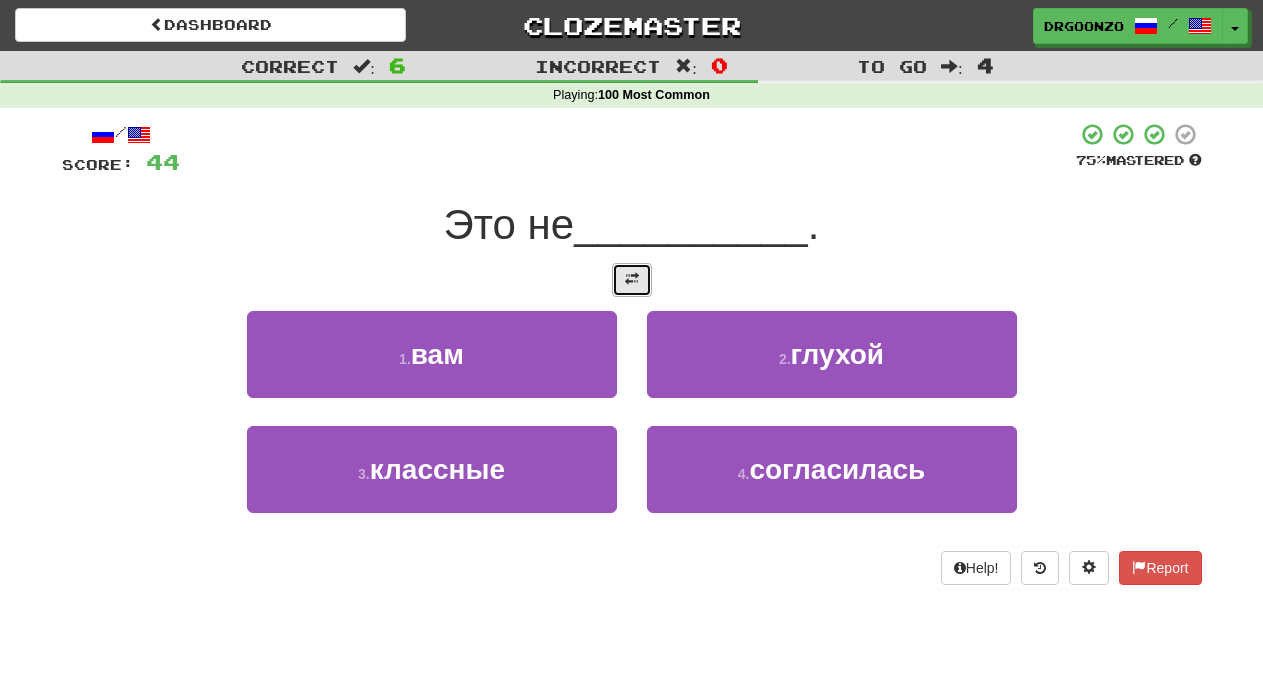 click at bounding box center [632, 279] 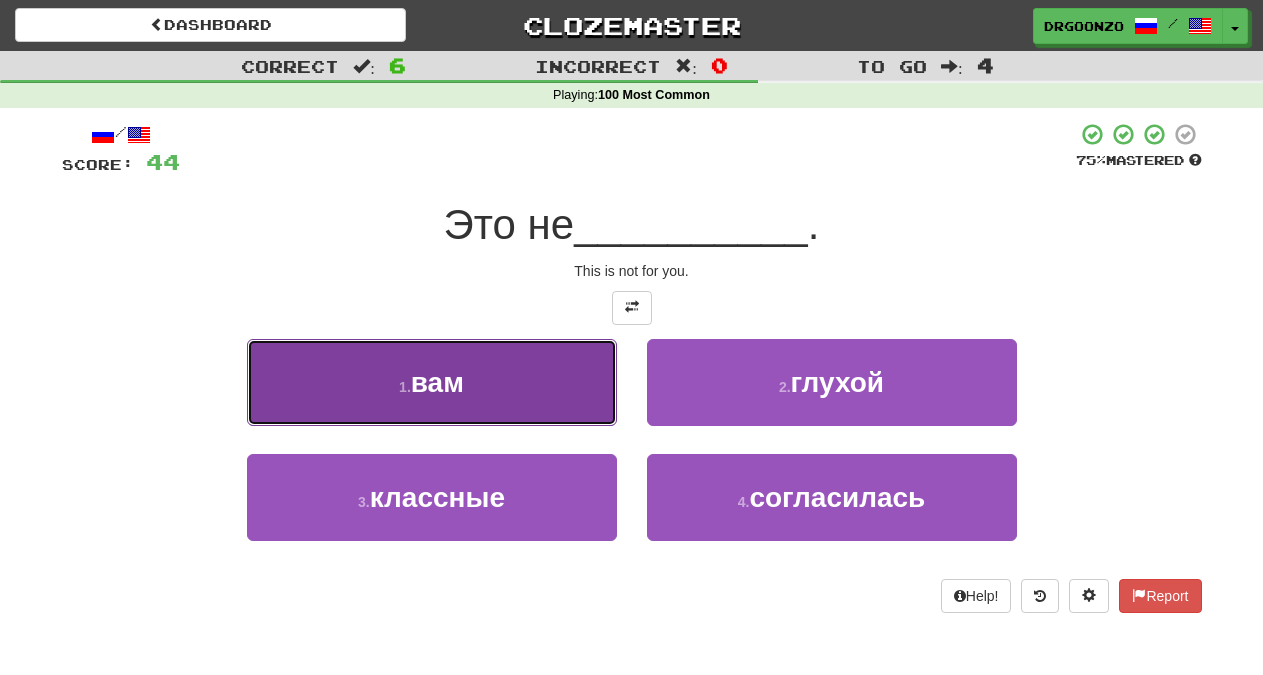 click on "вам" at bounding box center (437, 382) 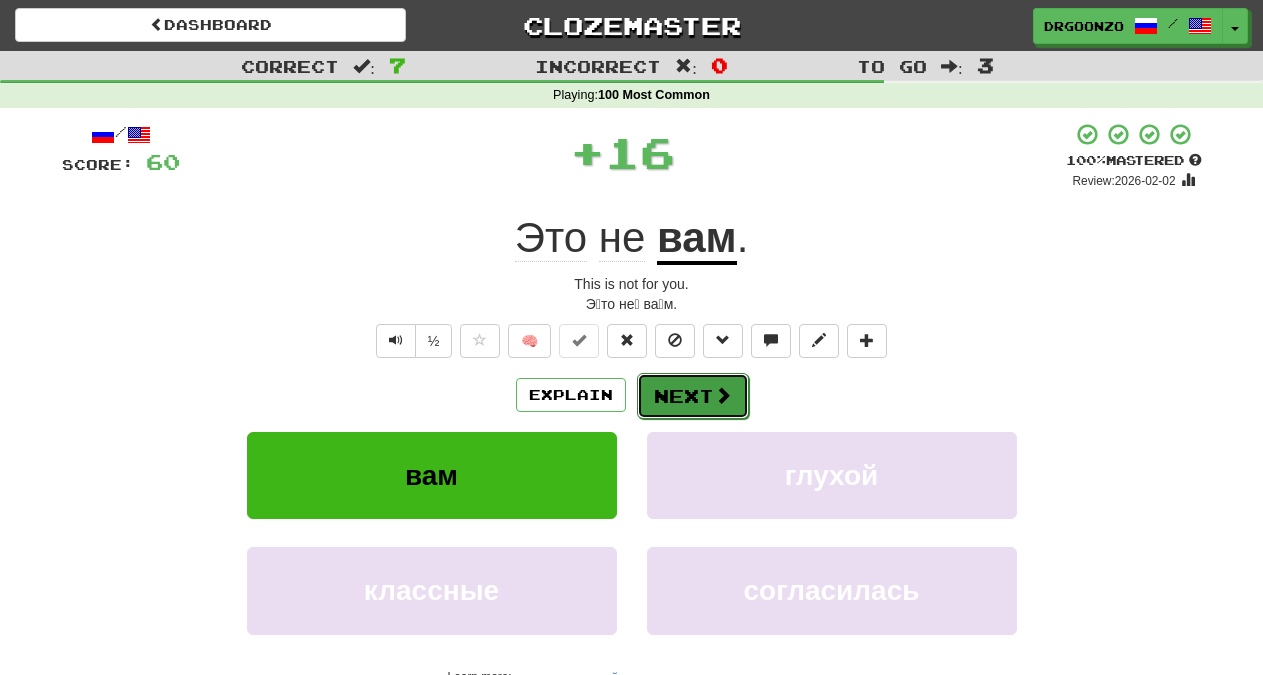 click at bounding box center (723, 395) 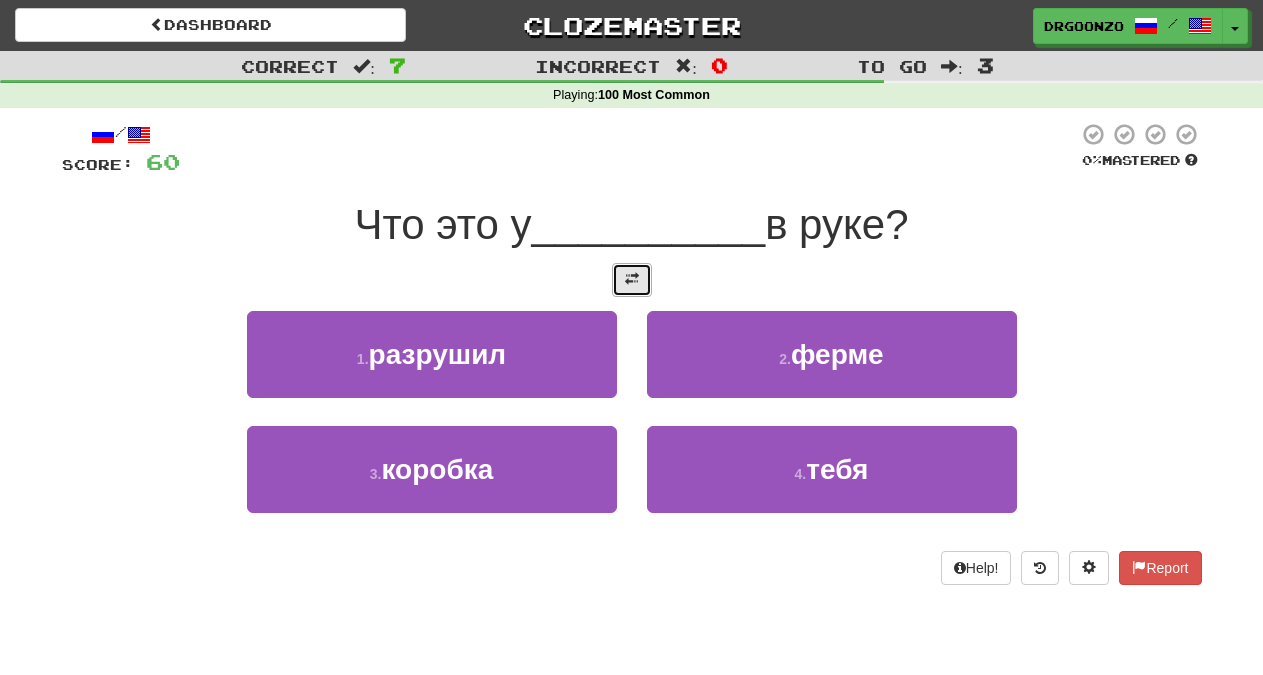 click at bounding box center [632, 280] 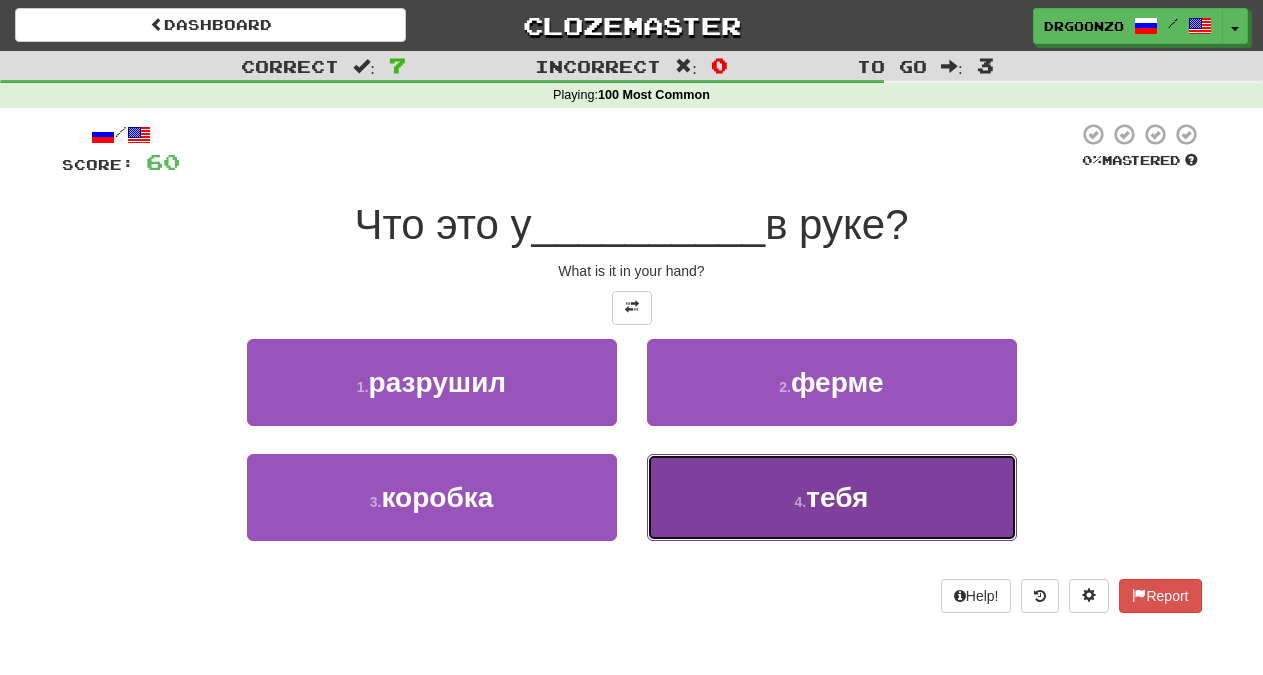 click on "тебя" at bounding box center [837, 497] 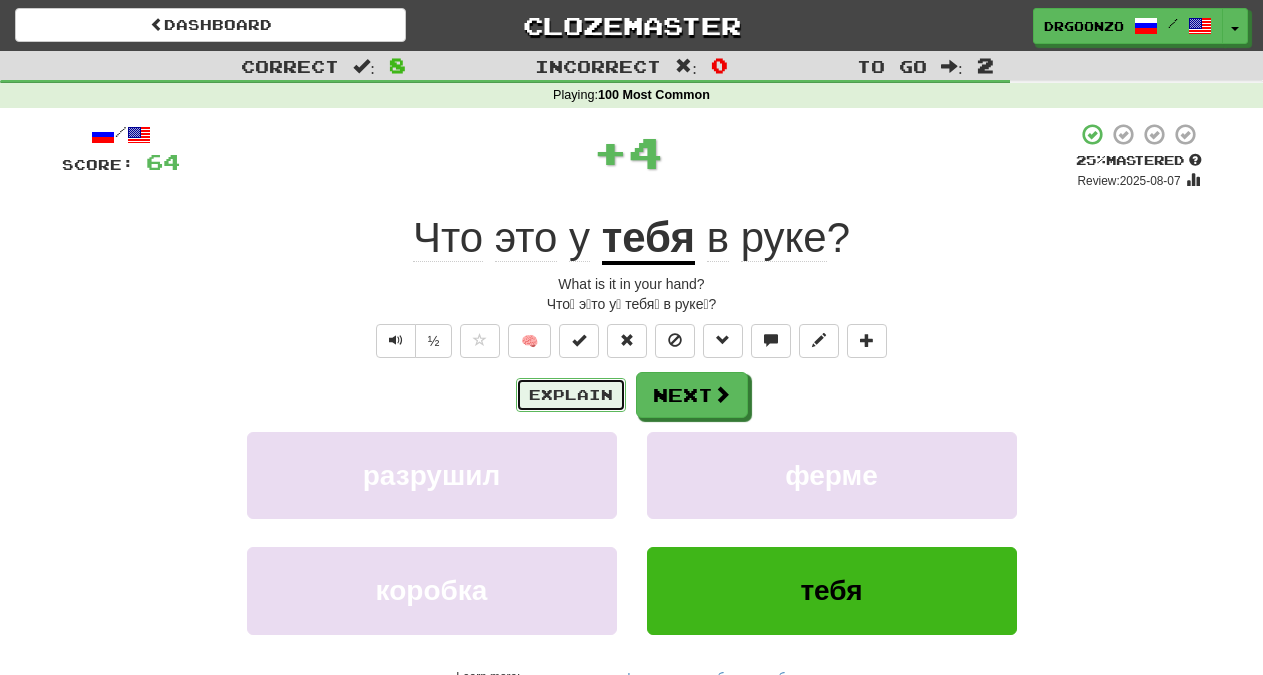 click on "Explain" at bounding box center [571, 395] 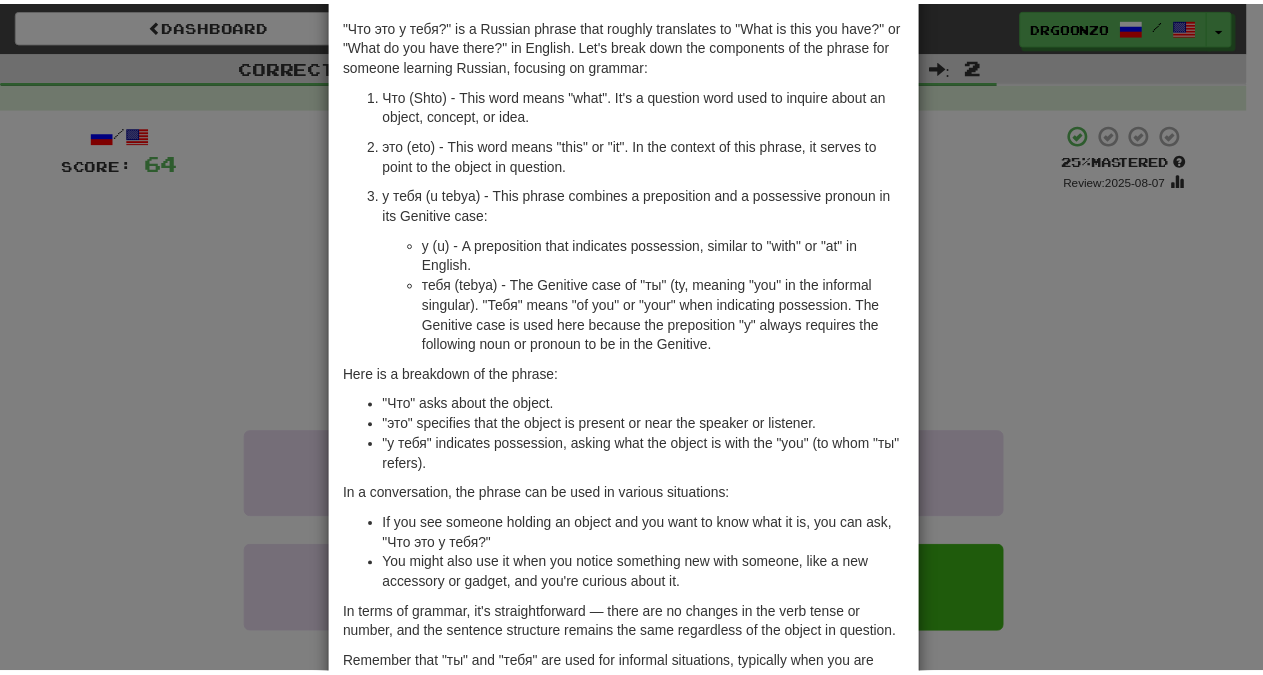 scroll, scrollTop: 0, scrollLeft: 0, axis: both 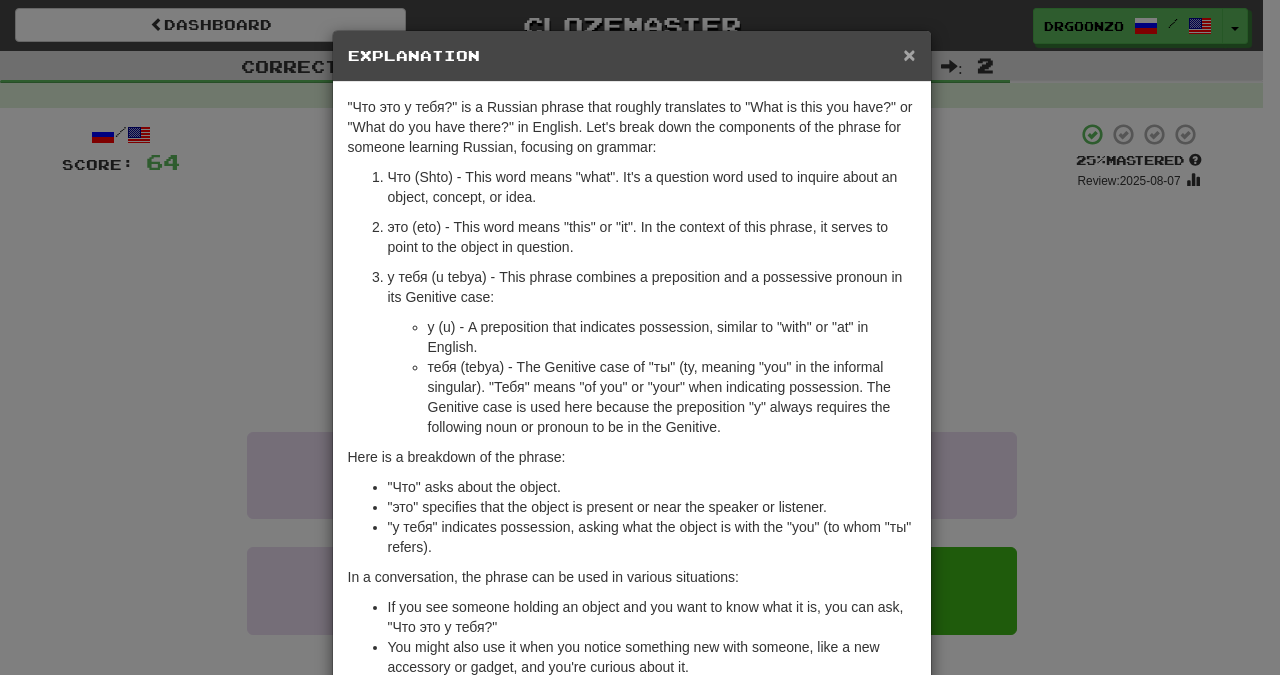 click on "×" at bounding box center (909, 54) 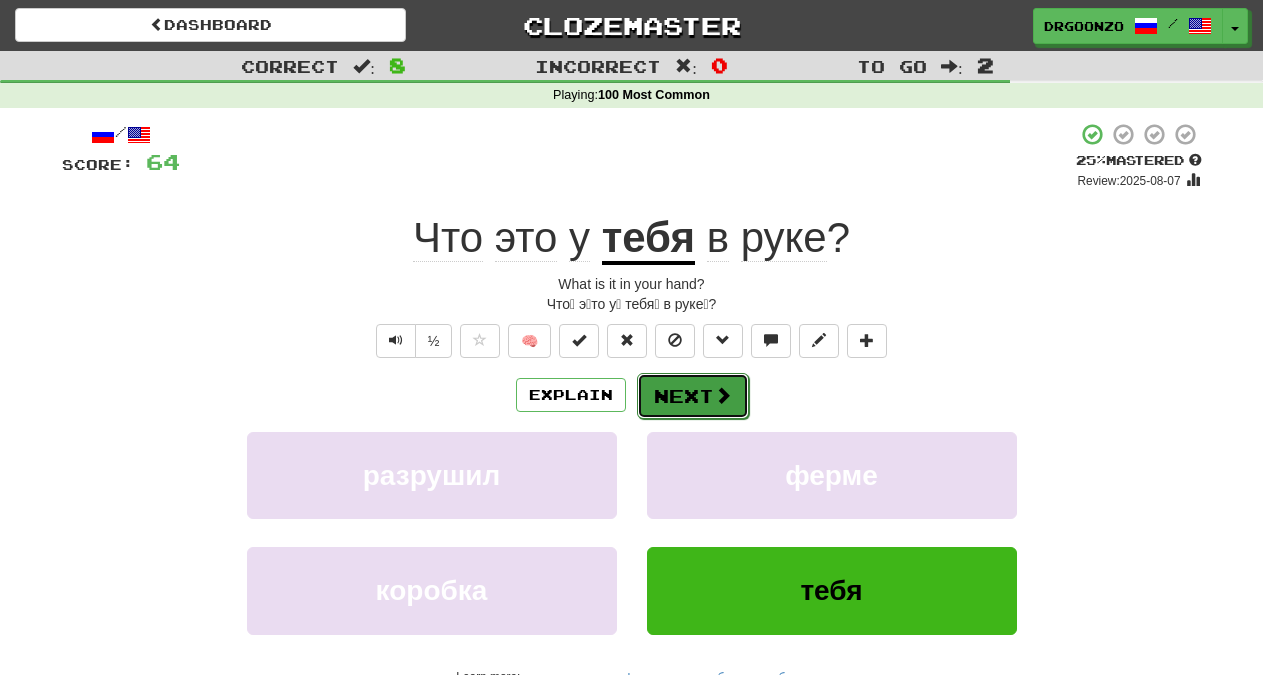 click on "Next" at bounding box center [693, 396] 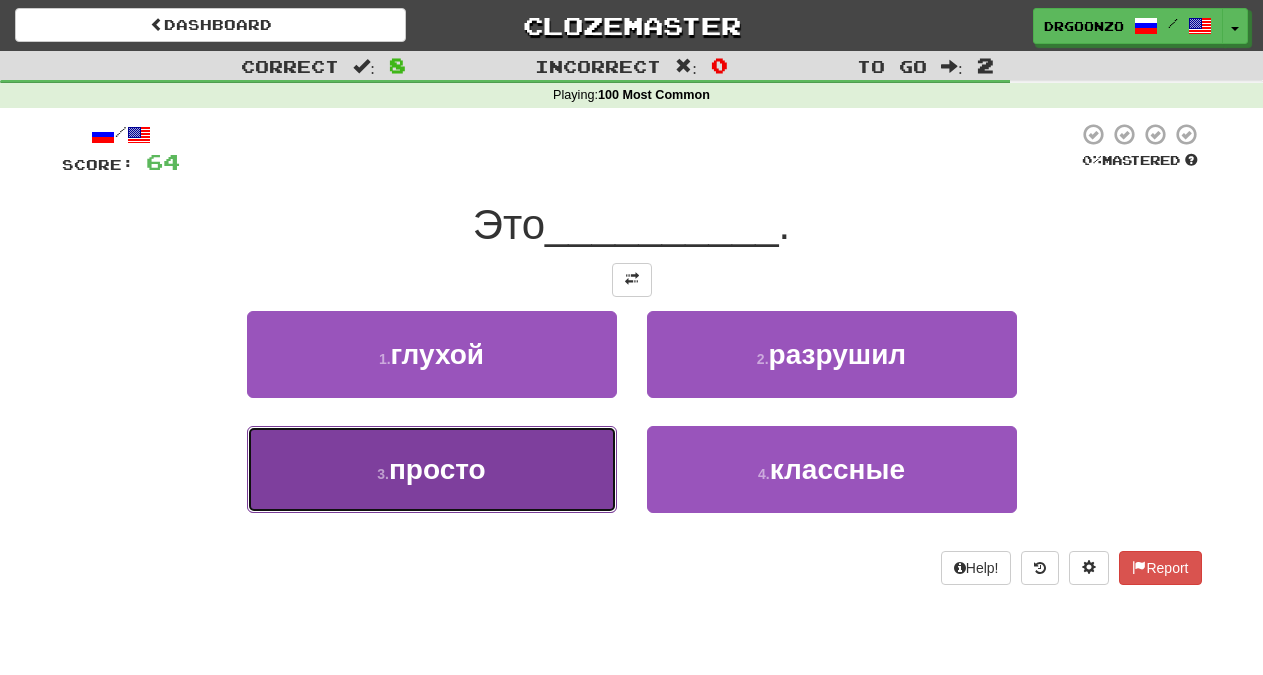 click on "3 .  просто" at bounding box center (432, 469) 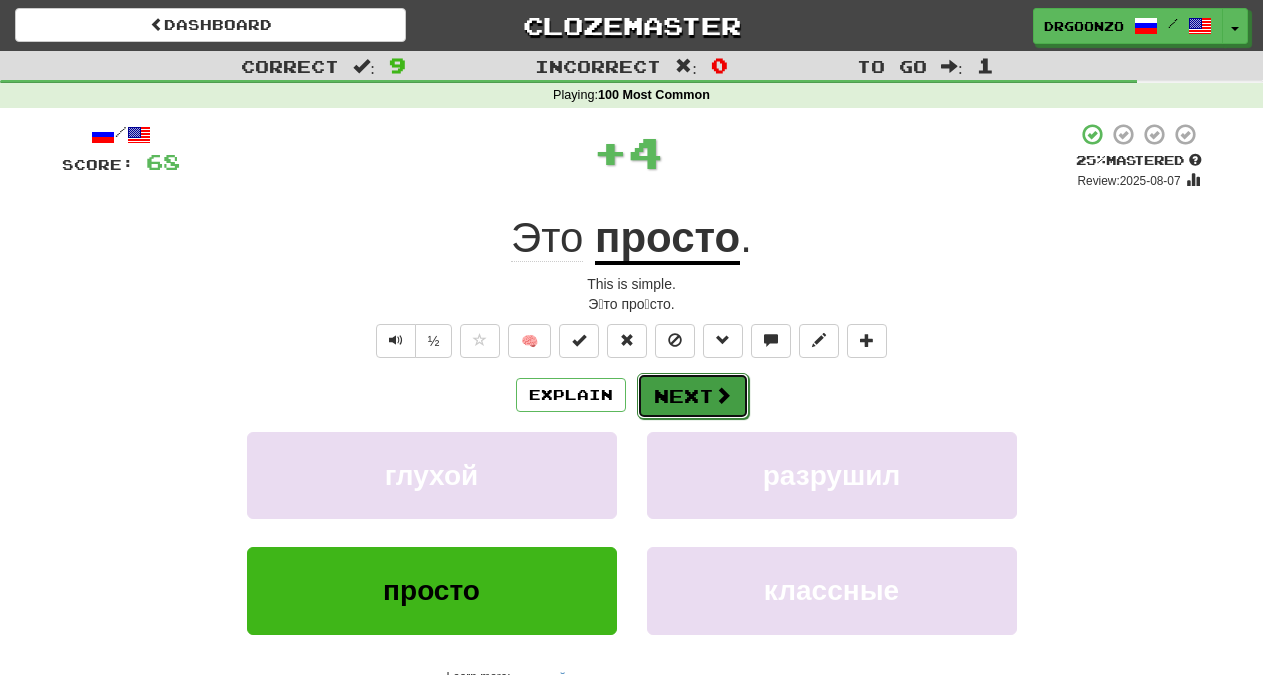click on "Next" at bounding box center [693, 396] 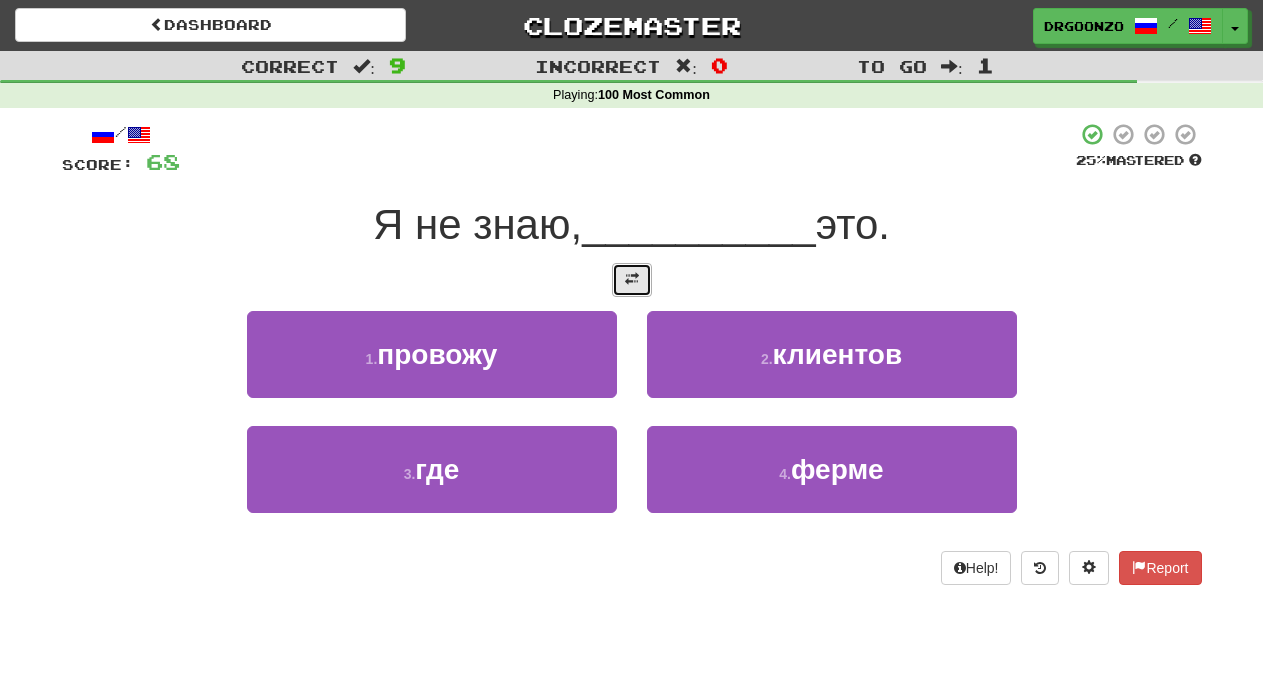 click at bounding box center [632, 279] 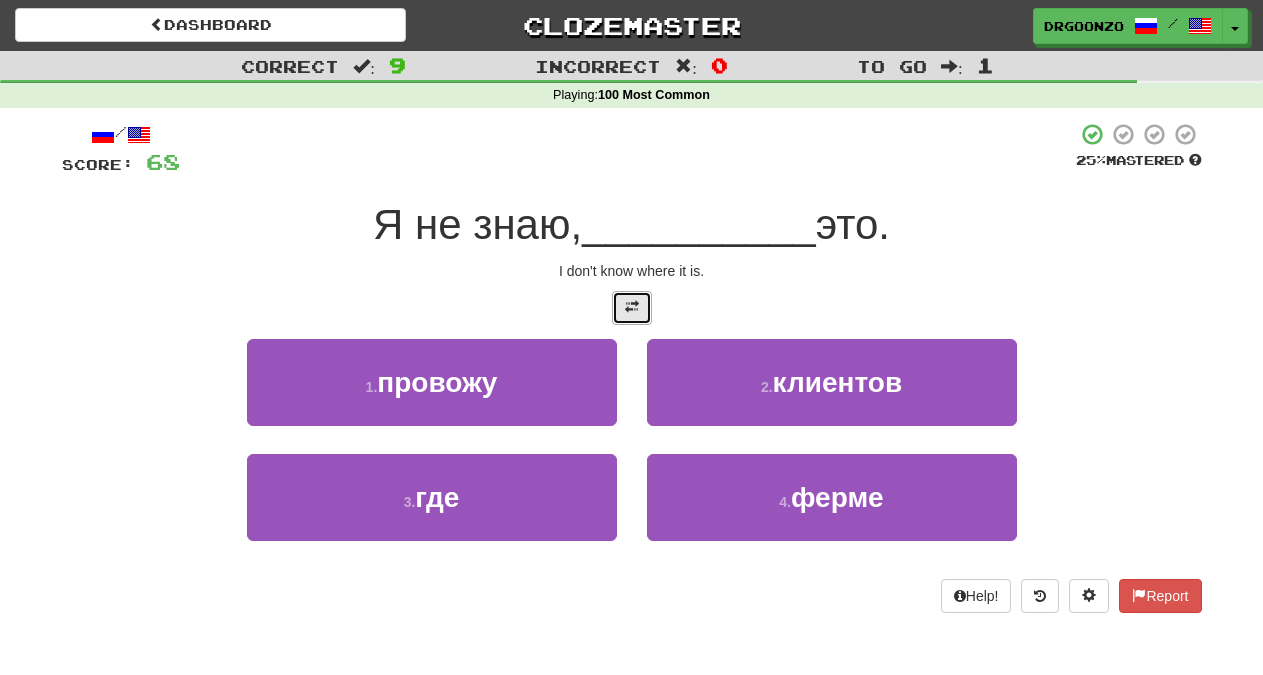 click at bounding box center (632, 307) 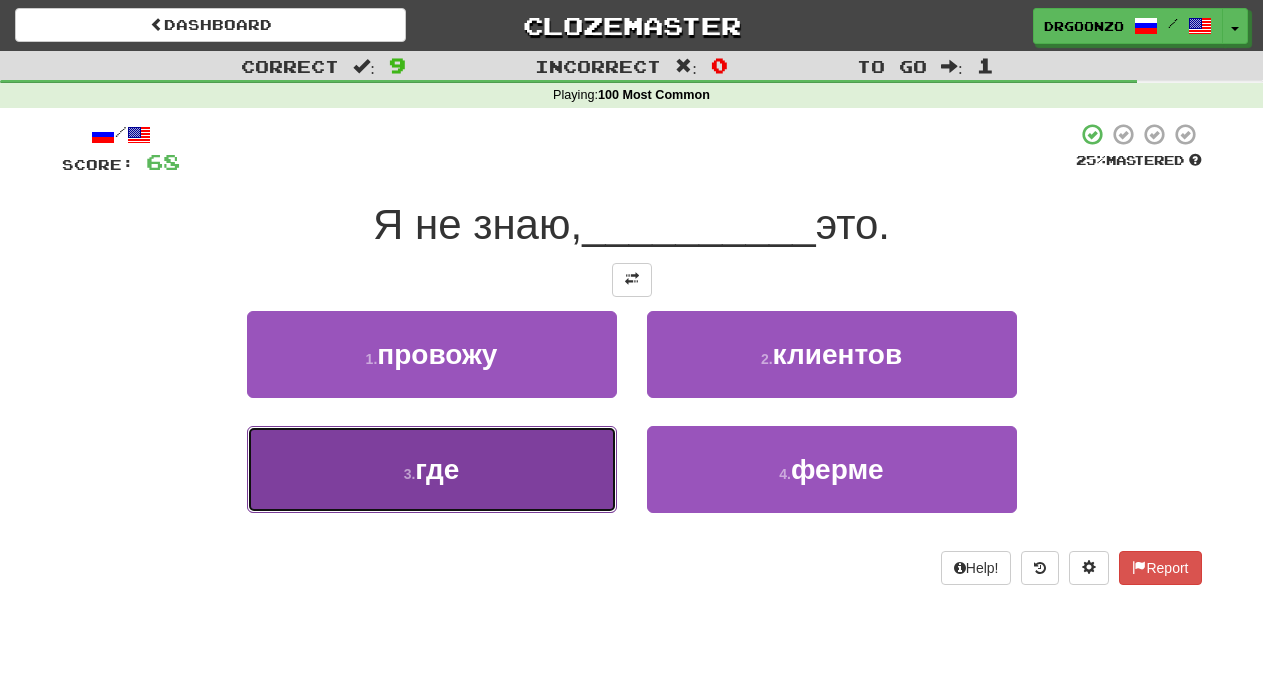 click on "где" at bounding box center (437, 469) 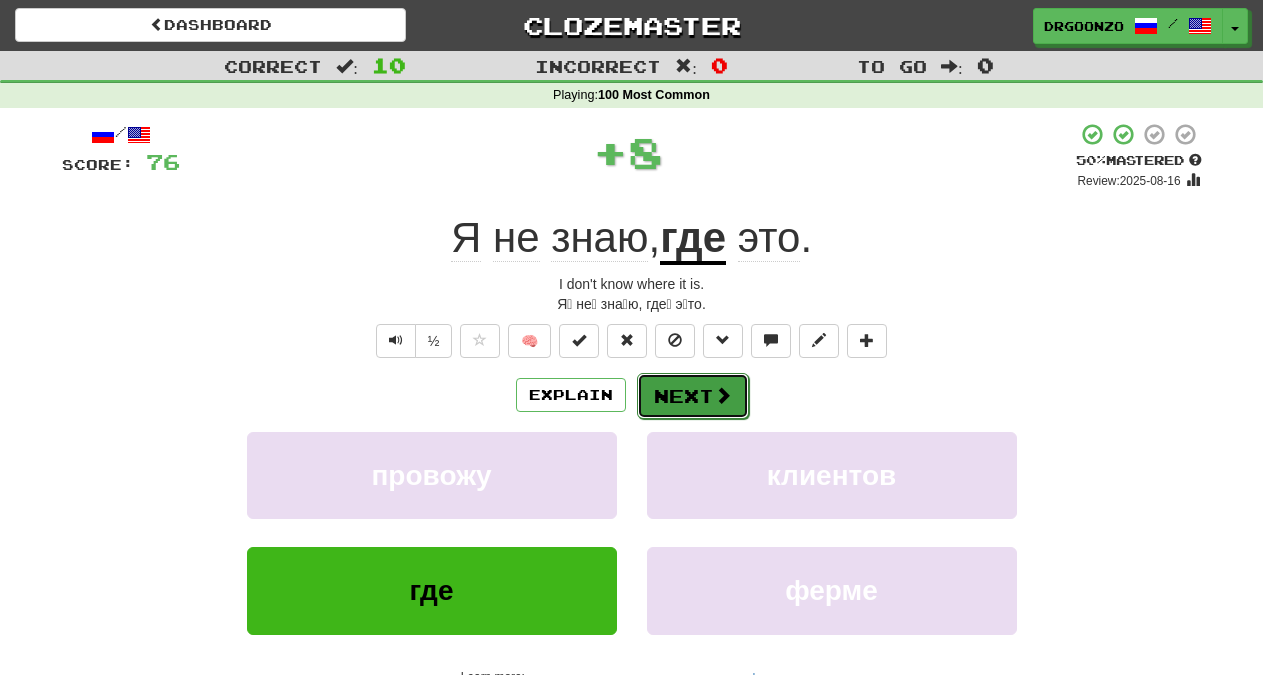 click on "Next" at bounding box center [693, 396] 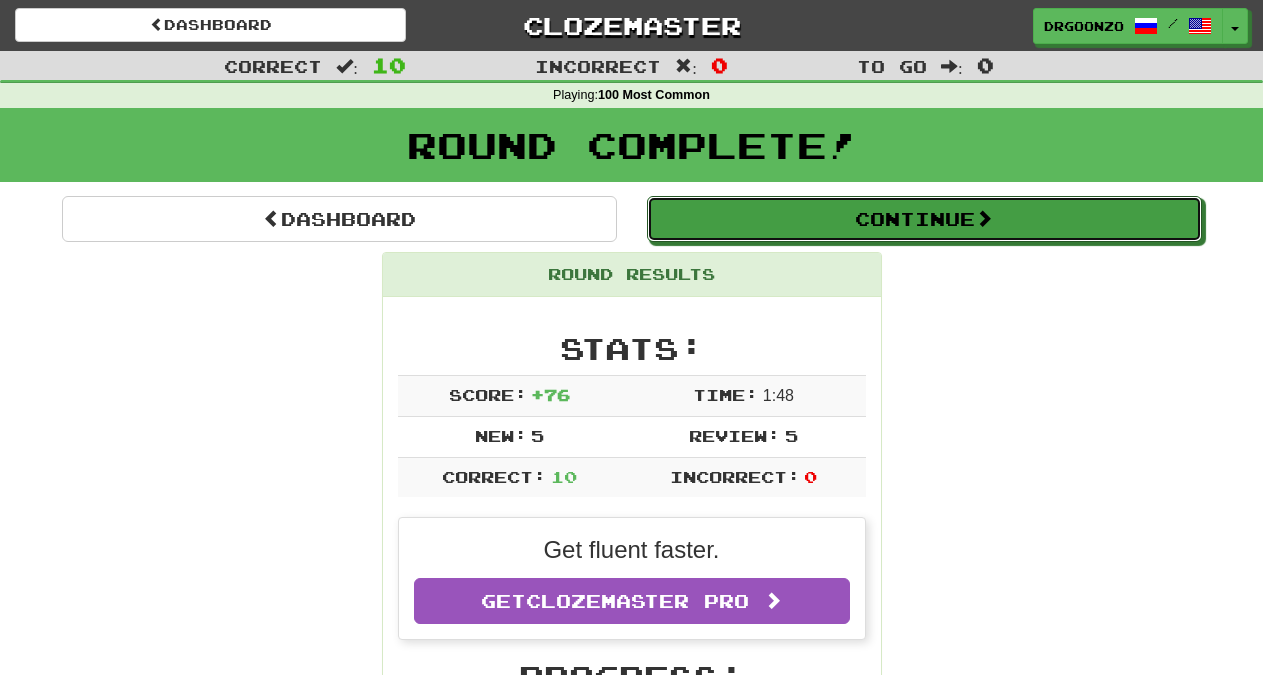 click on "Continue" at bounding box center [924, 219] 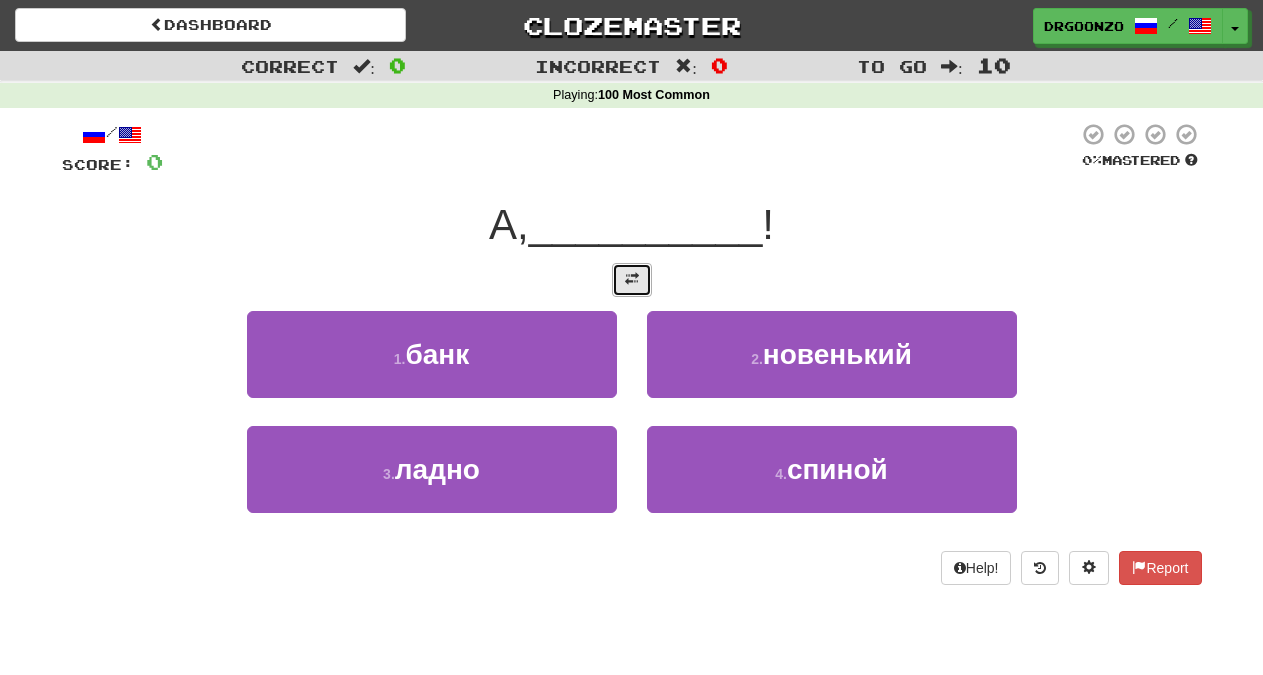 click at bounding box center [632, 280] 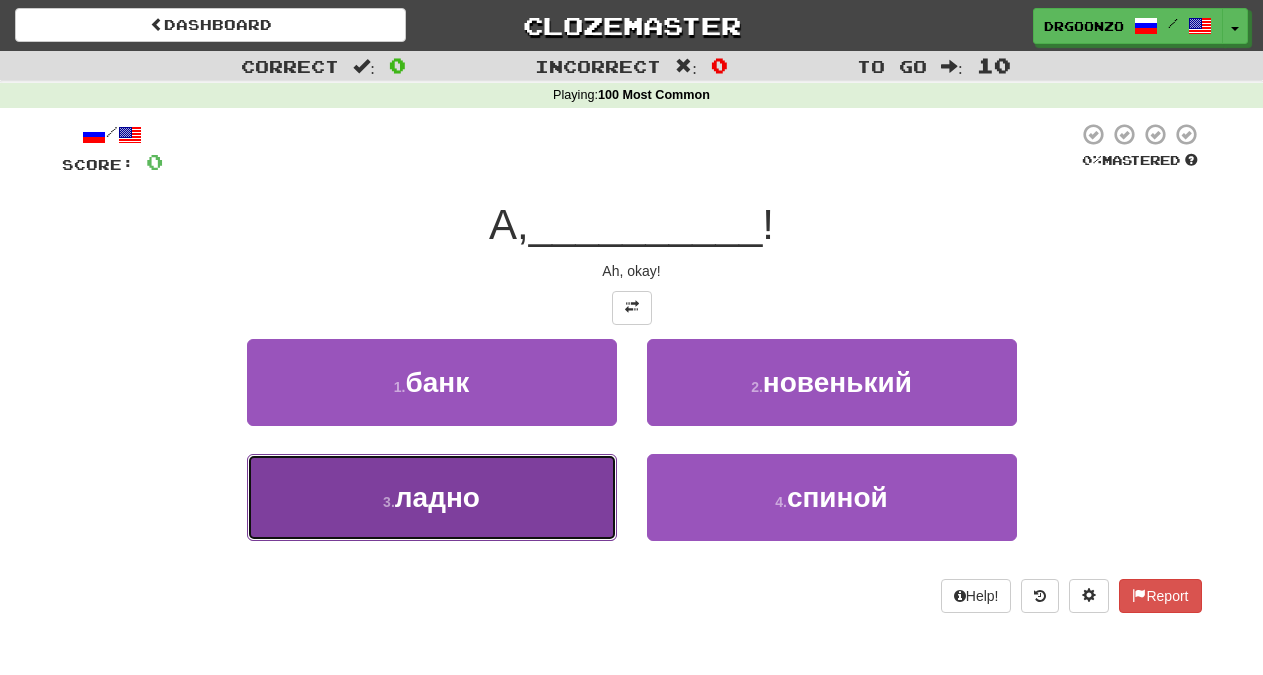 click on "ладно" at bounding box center [437, 497] 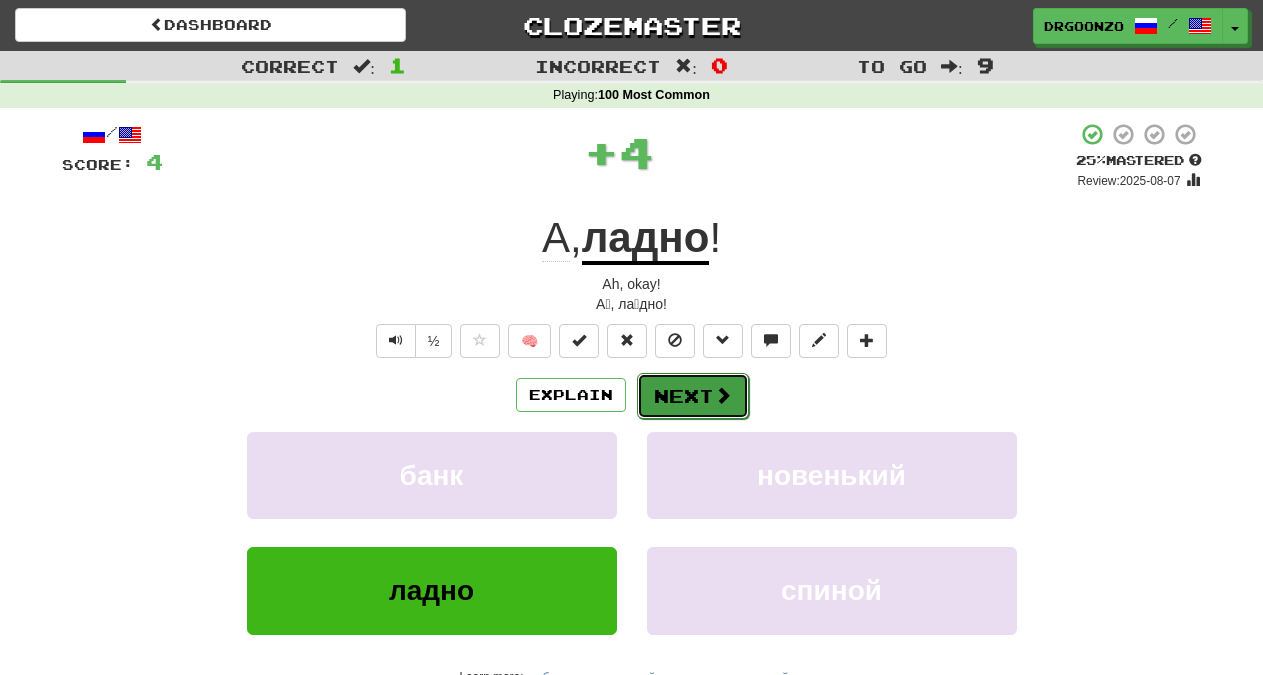 click on "Next" at bounding box center (693, 396) 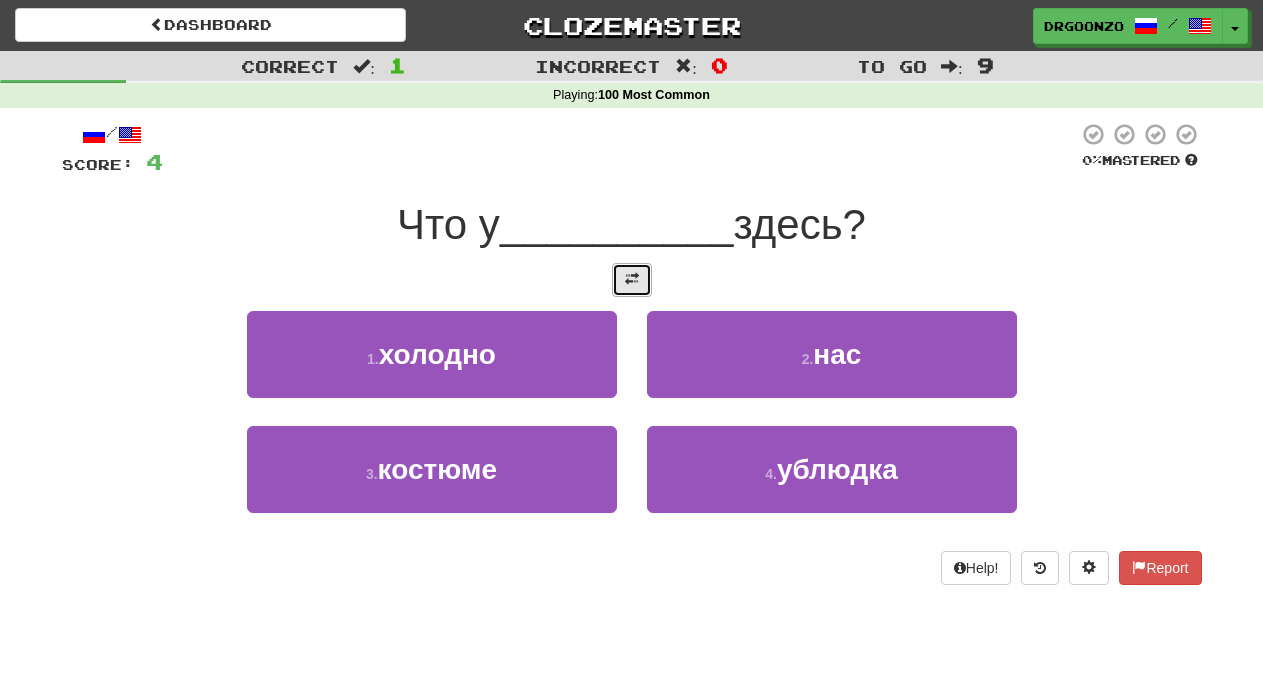 click at bounding box center [632, 279] 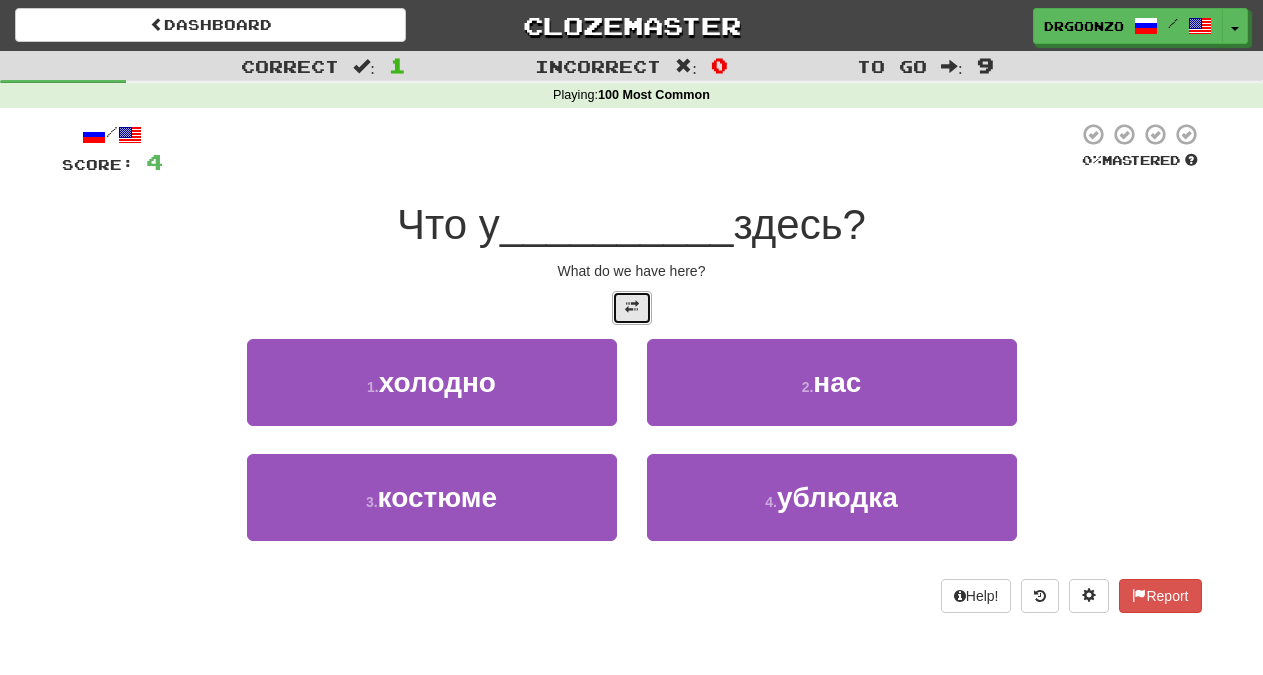 click at bounding box center (632, 307) 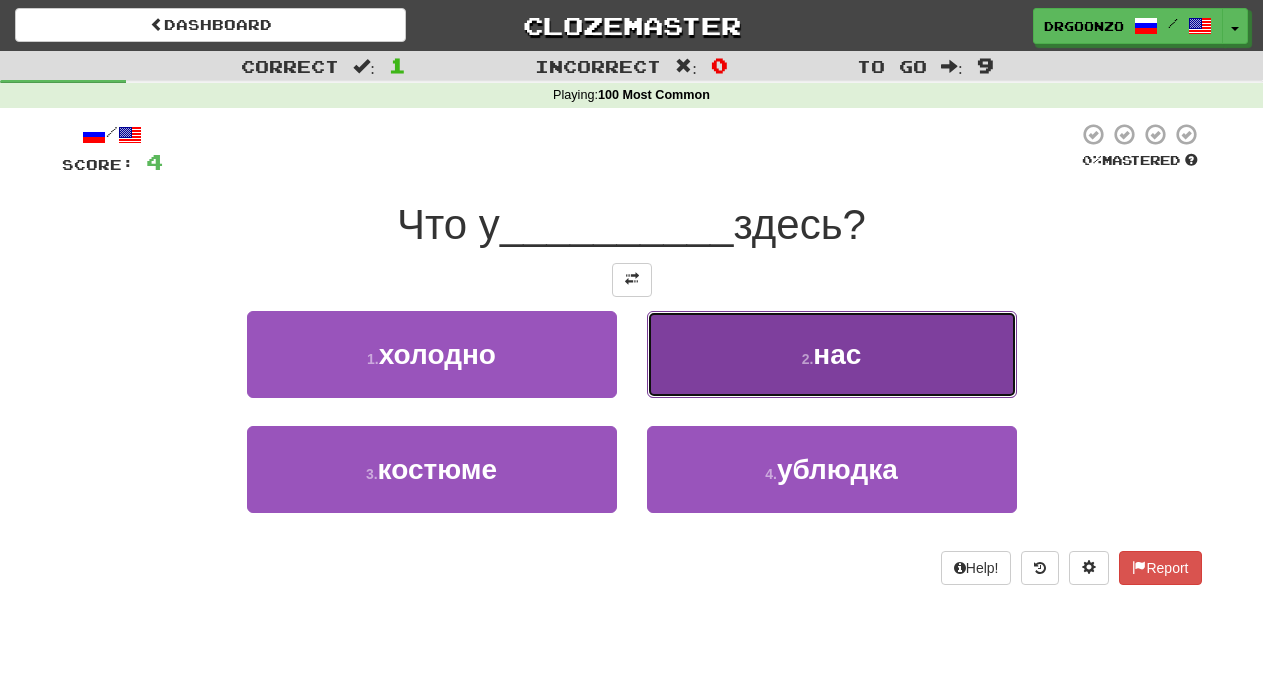 click on "нас" at bounding box center [837, 354] 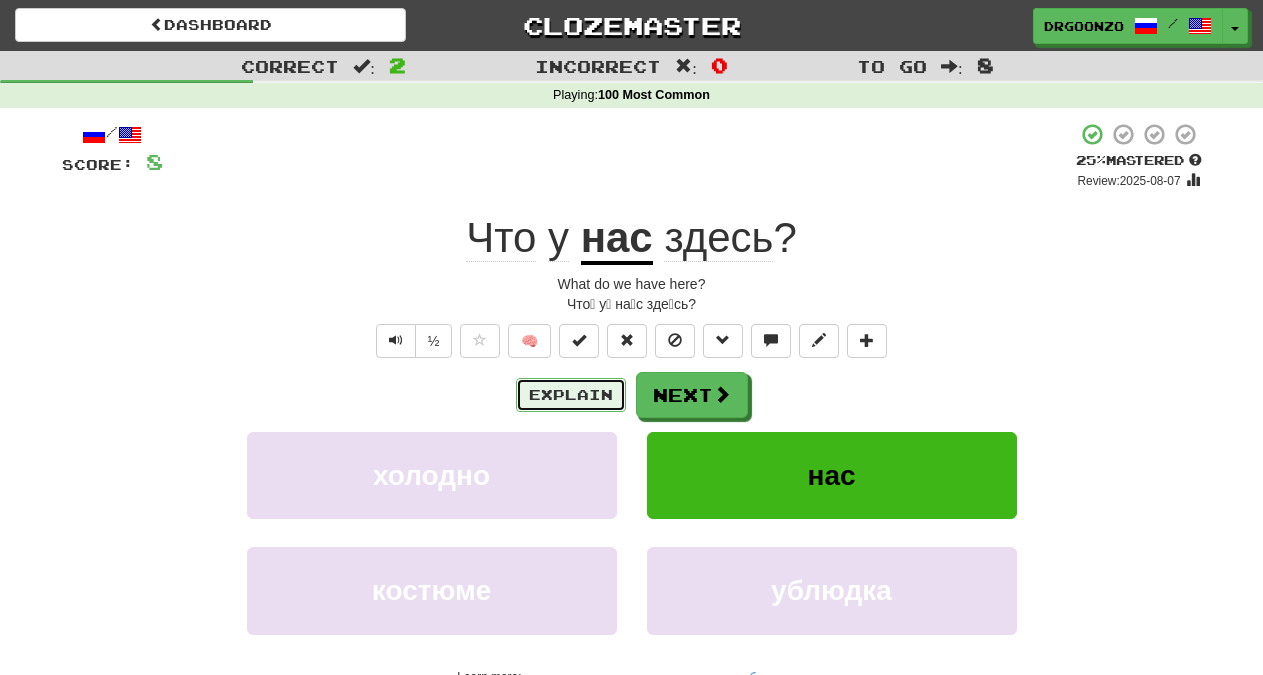 click on "Explain" at bounding box center (571, 395) 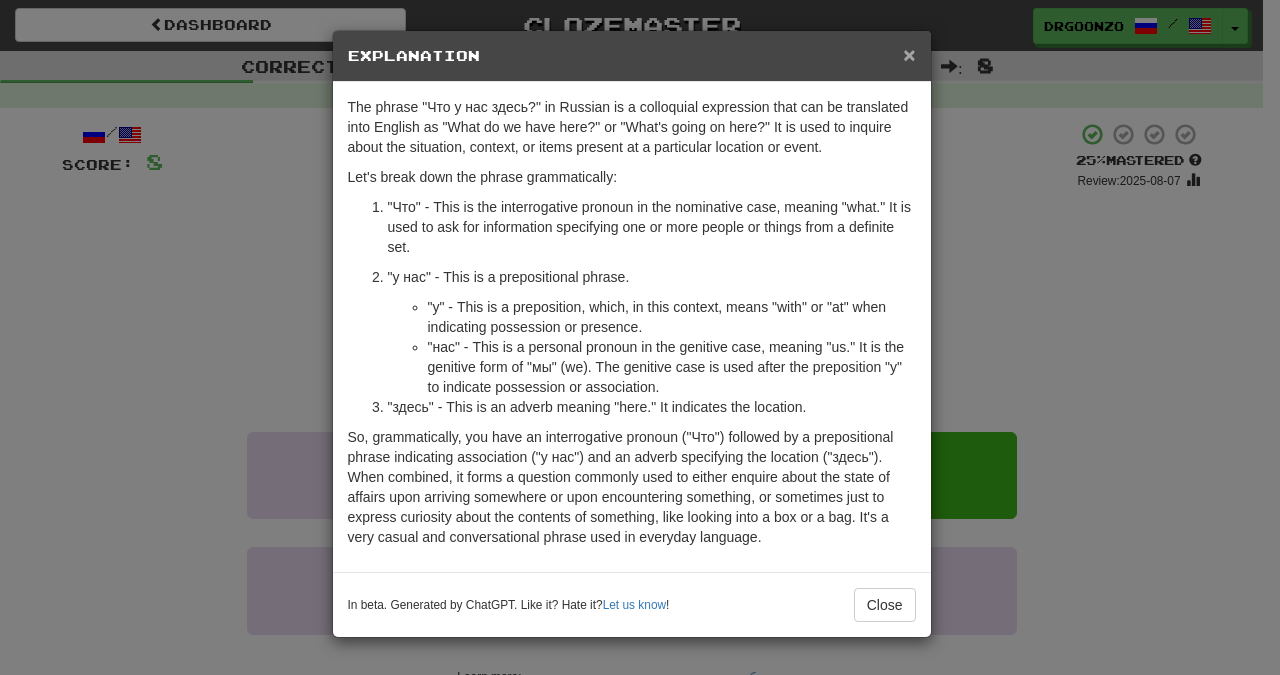 click on "×" at bounding box center [909, 54] 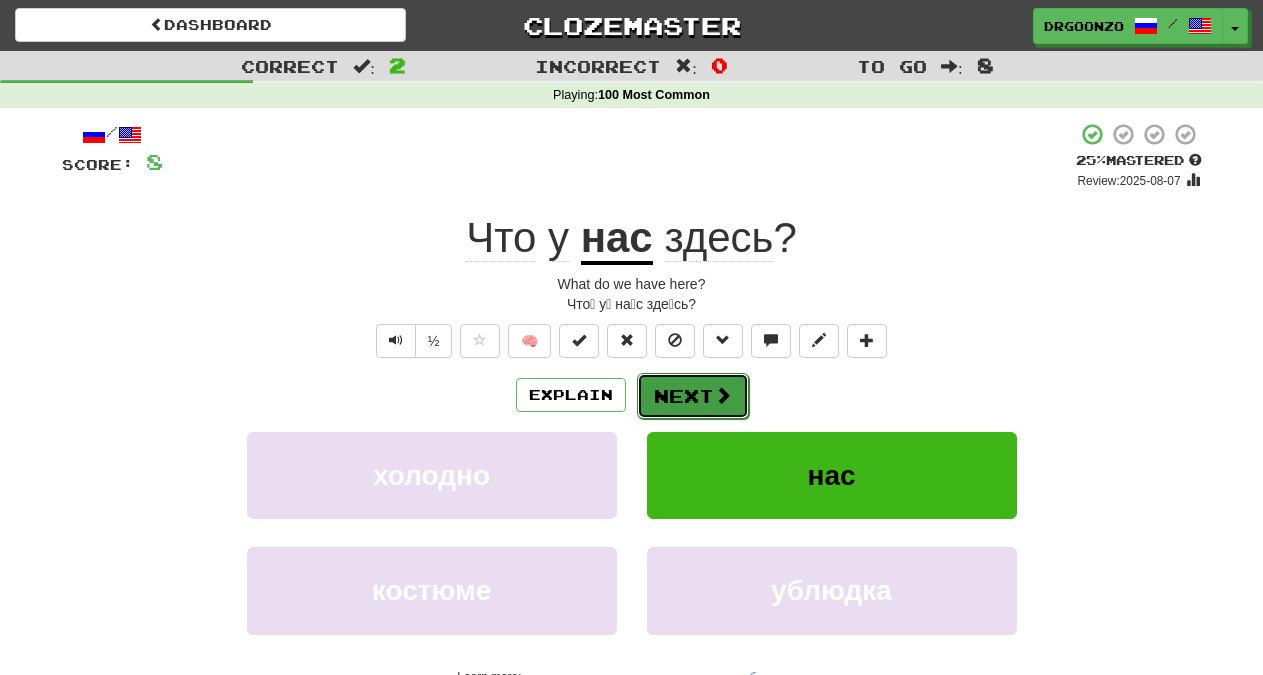 click on "Next" at bounding box center (693, 396) 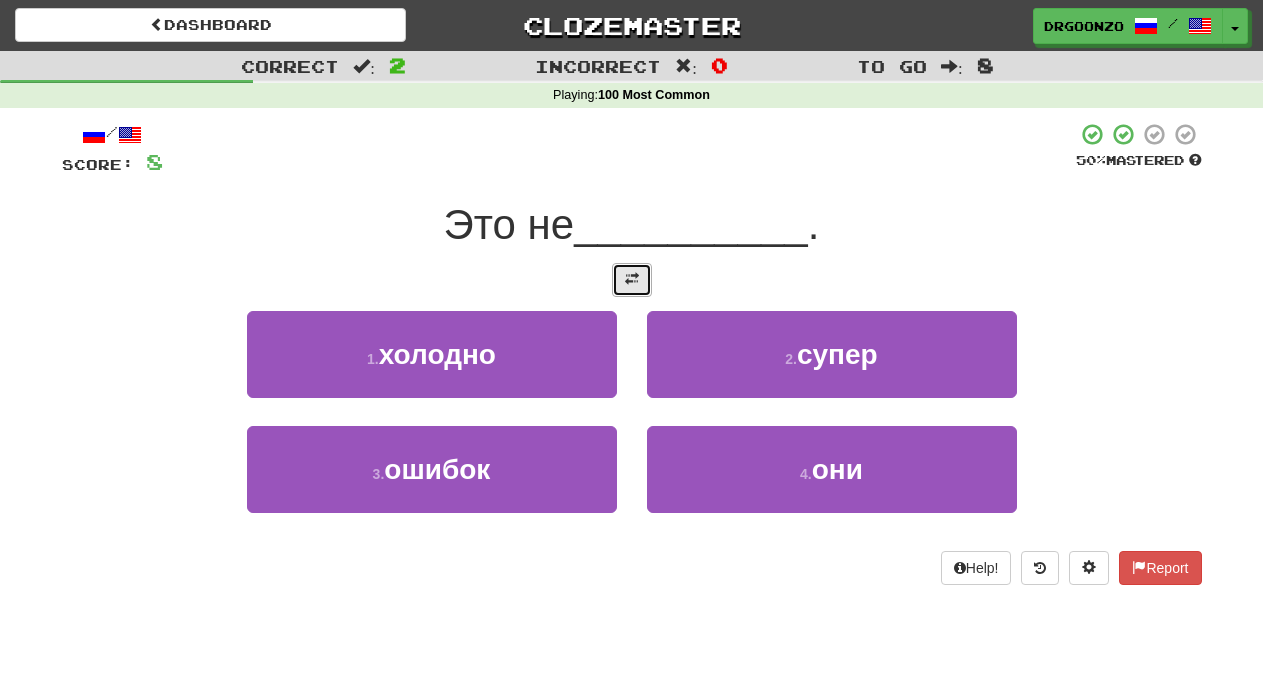click at bounding box center (632, 280) 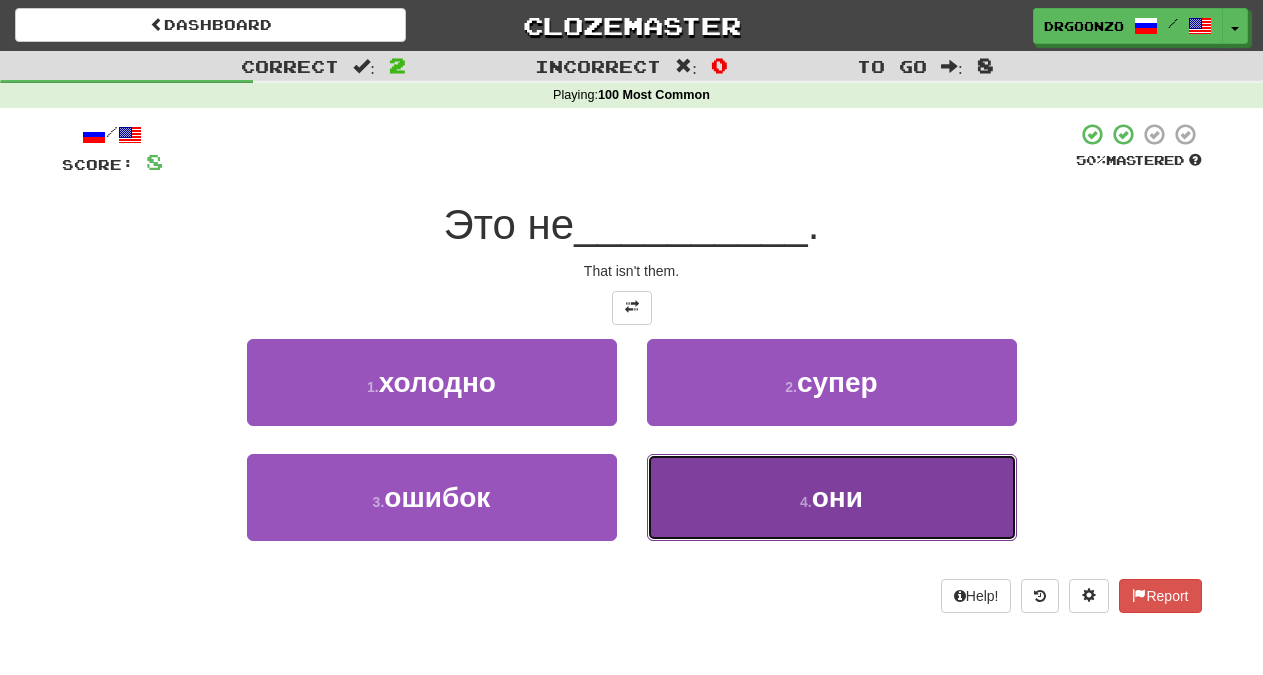 click on "они" at bounding box center (837, 497) 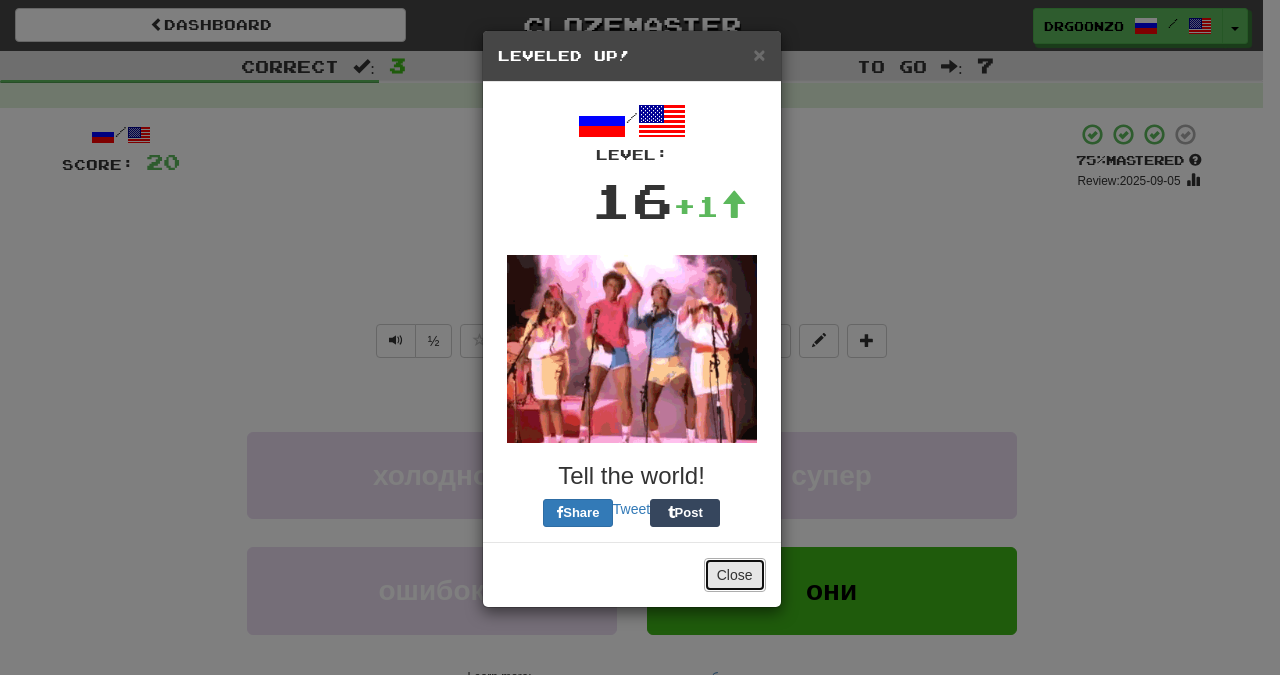 click on "Close" at bounding box center (735, 575) 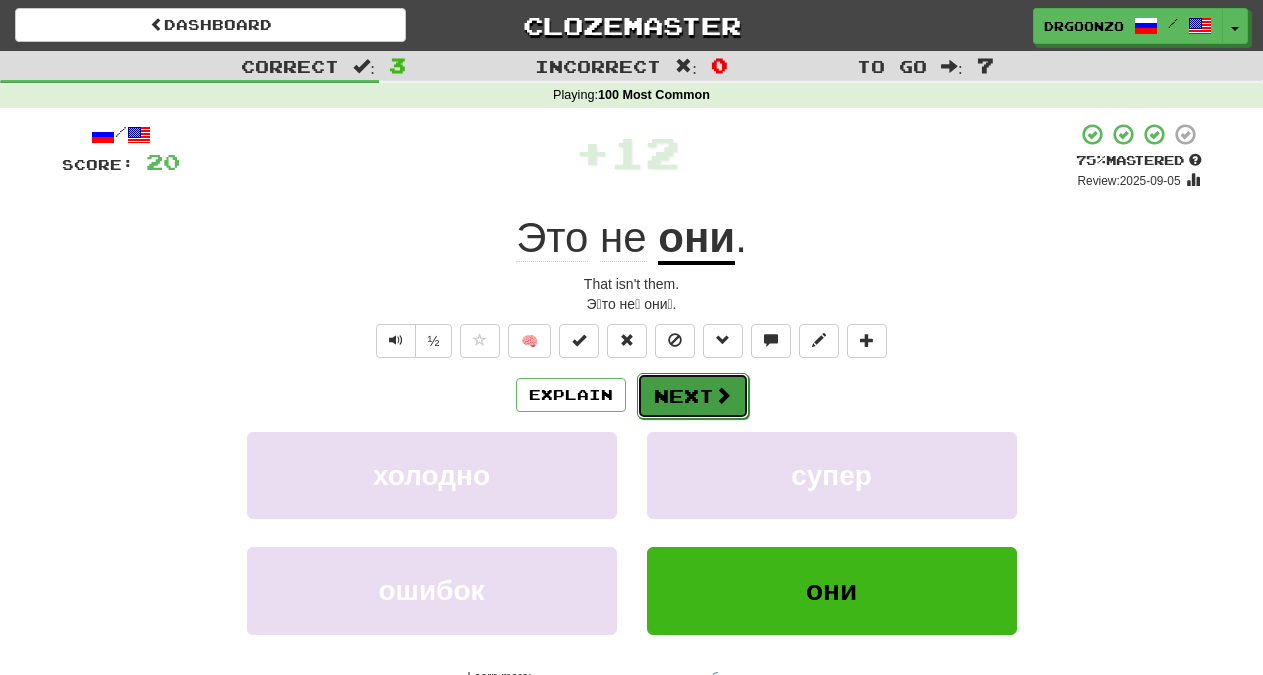 click on "Next" at bounding box center [693, 396] 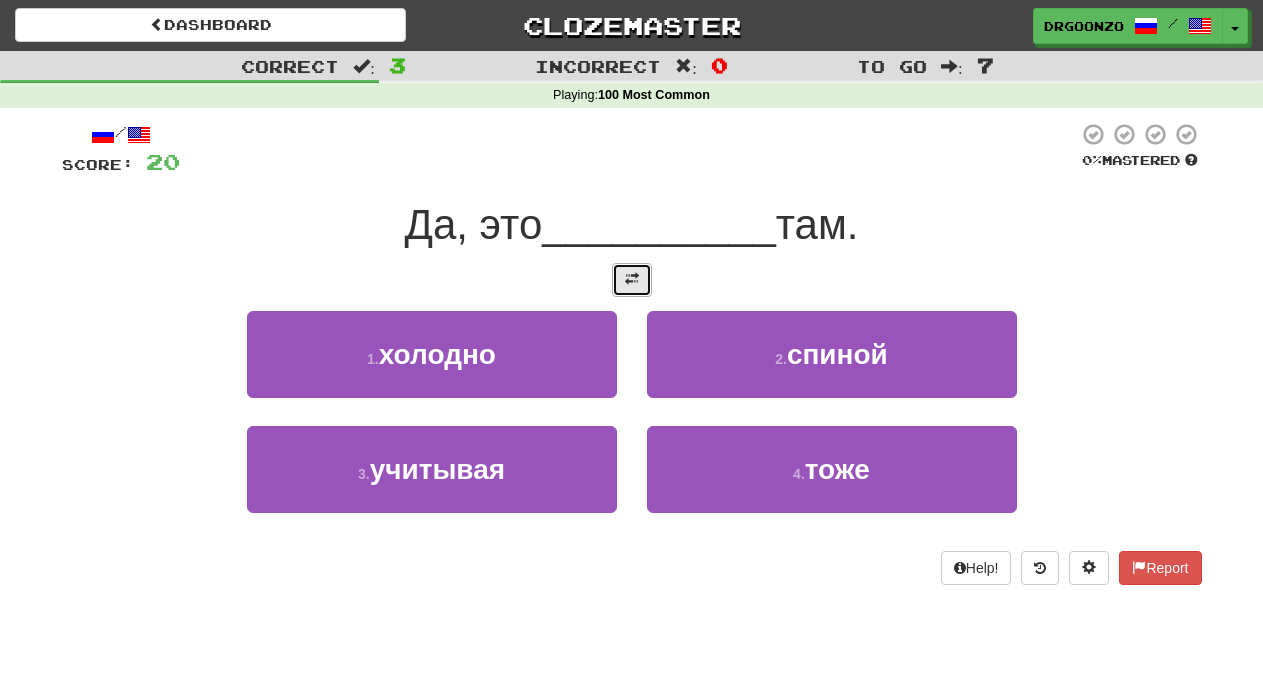 click at bounding box center [632, 280] 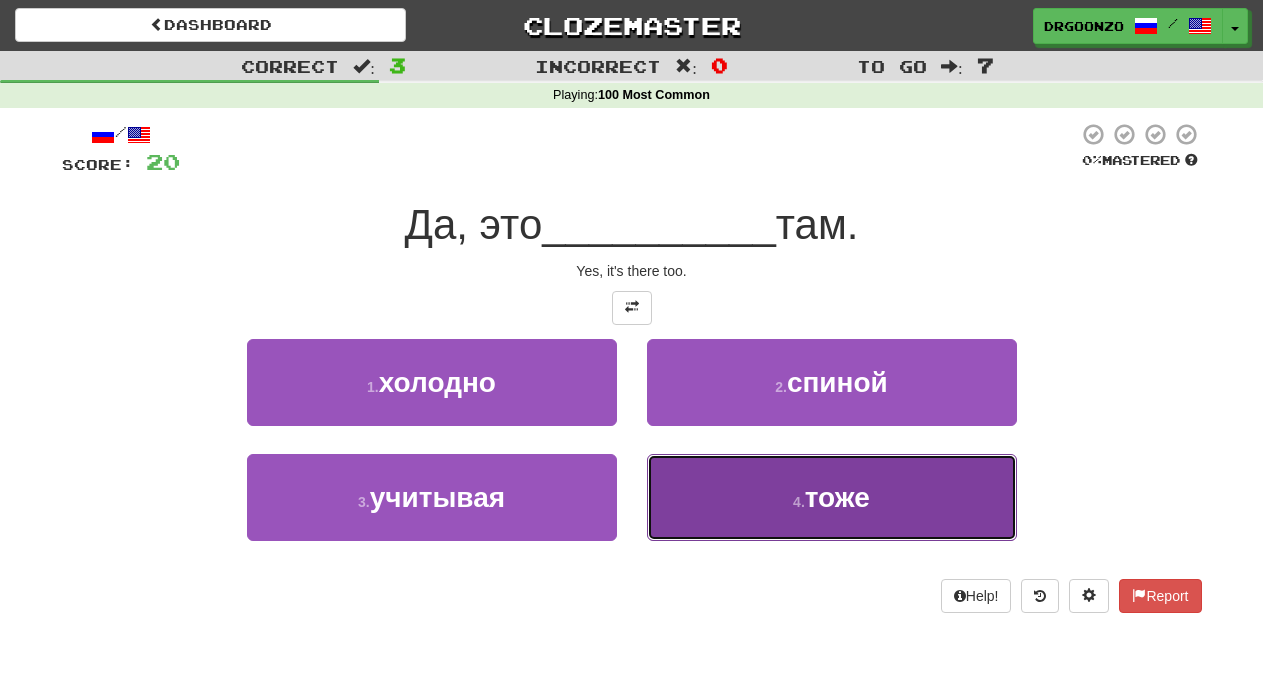 click on "тоже" at bounding box center [837, 497] 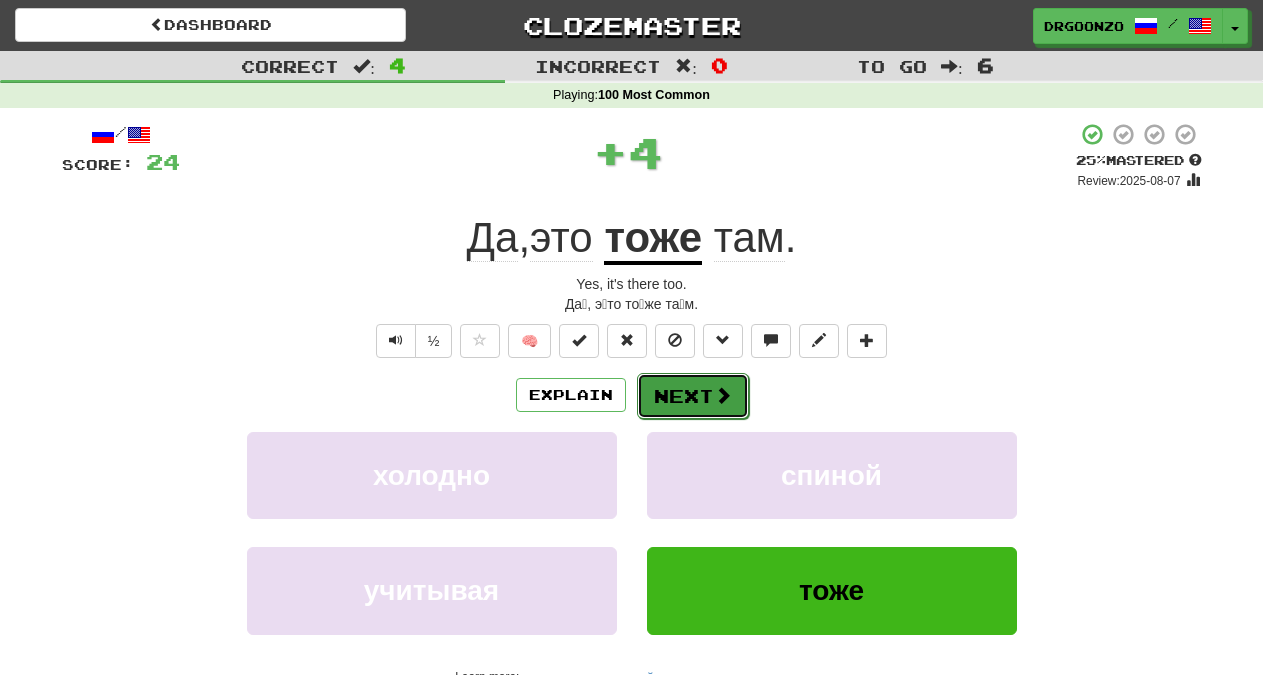 click on "Next" at bounding box center (693, 396) 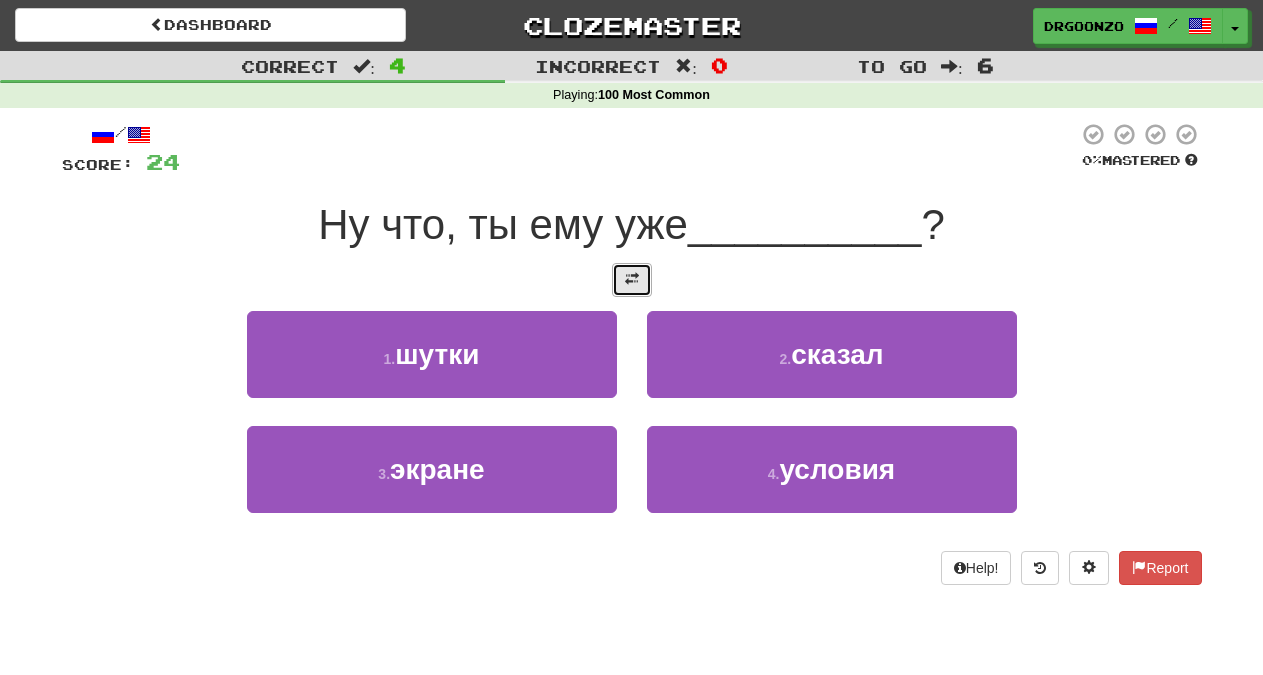 click at bounding box center (632, 280) 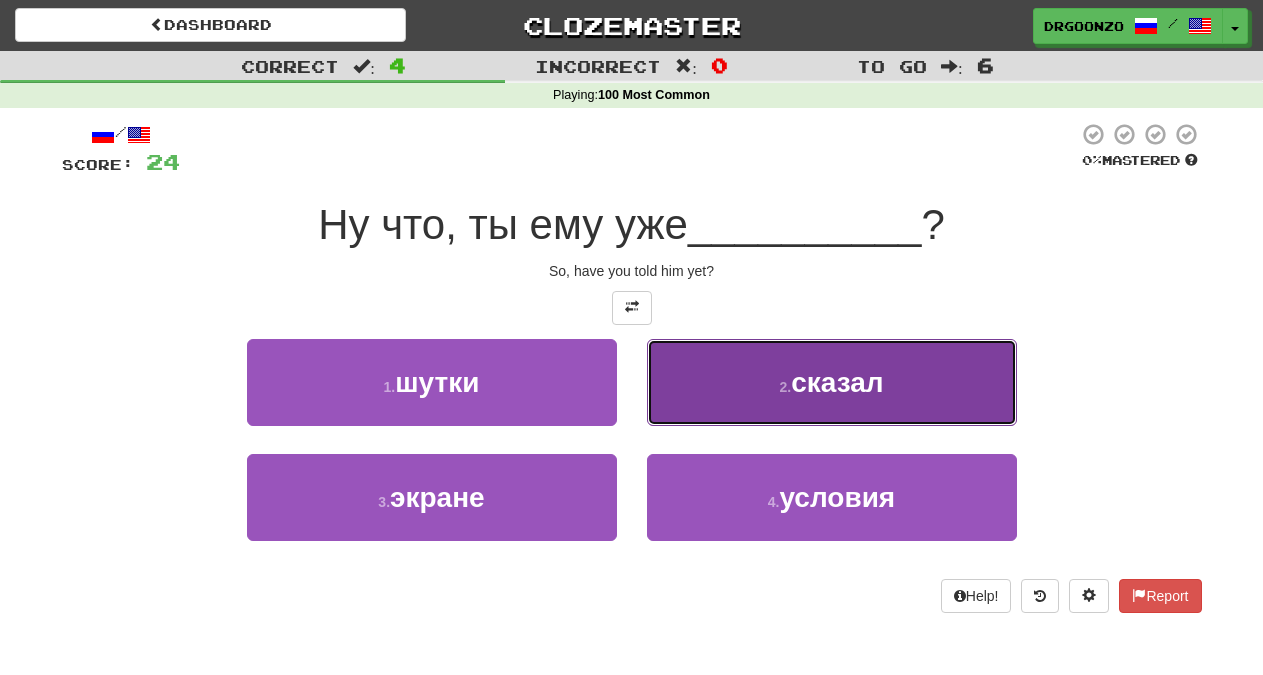 click on "сказал" at bounding box center [837, 382] 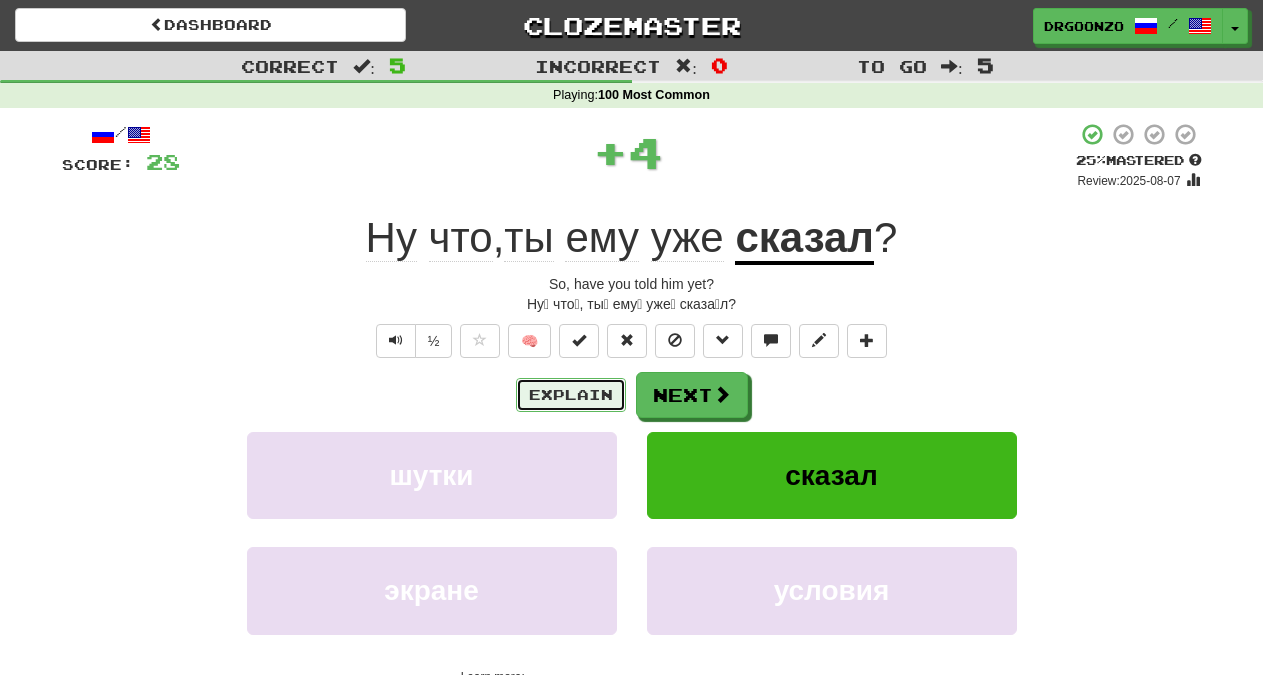 click on "Explain" at bounding box center [571, 395] 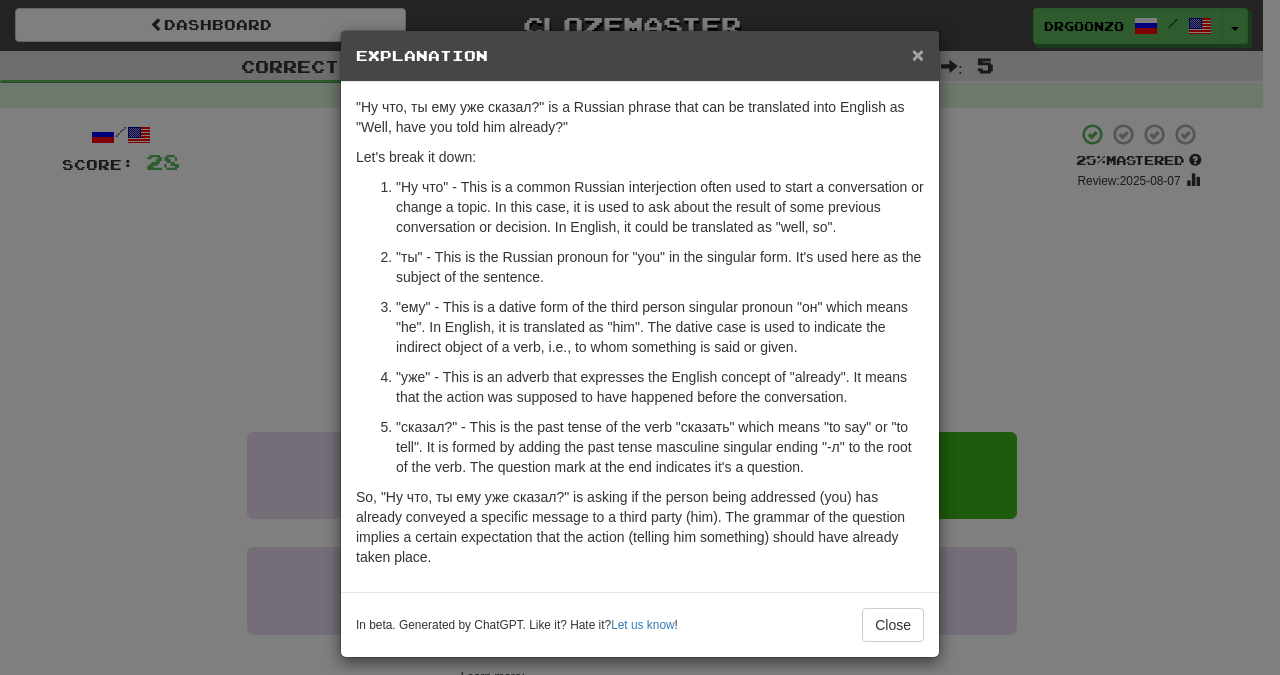 click on "×" at bounding box center (918, 54) 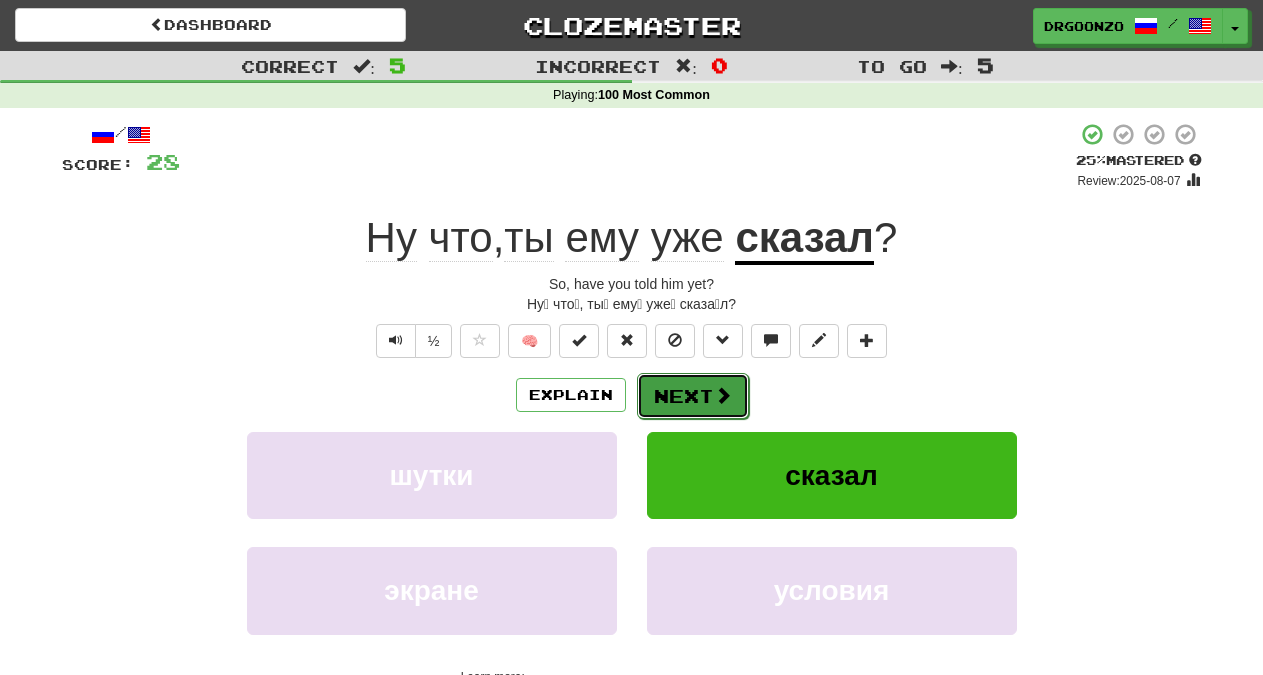 click on "Next" at bounding box center [693, 396] 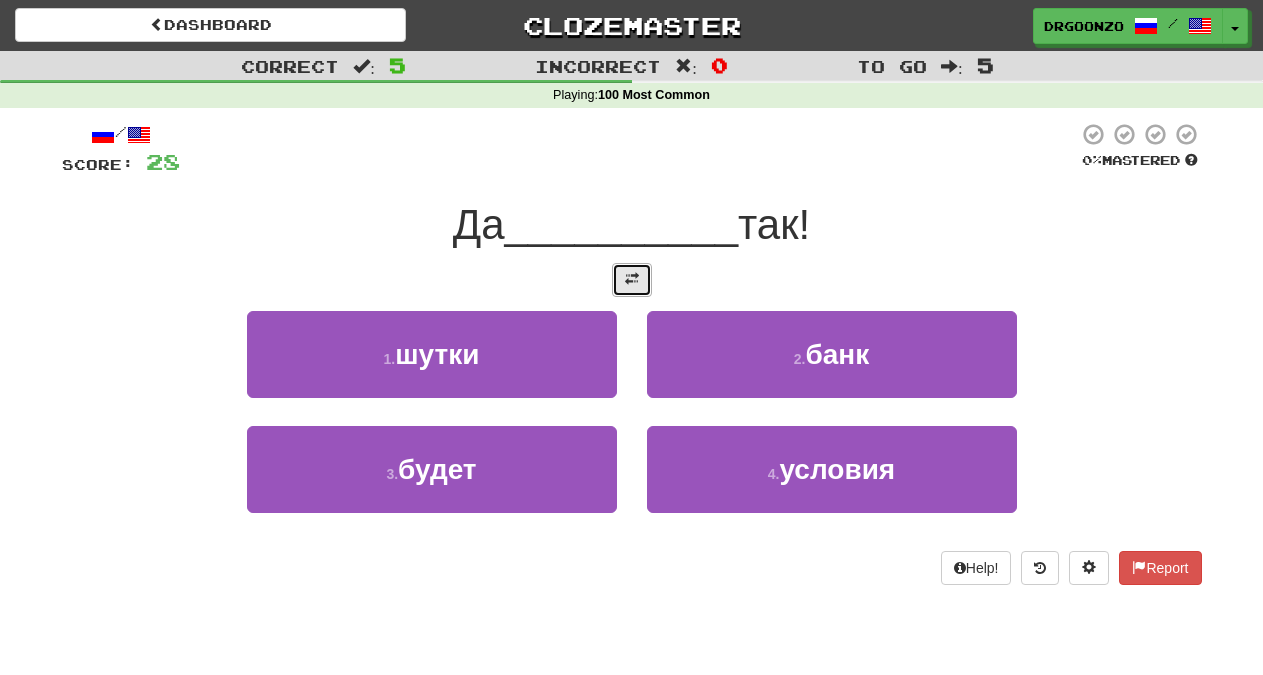 click at bounding box center [632, 279] 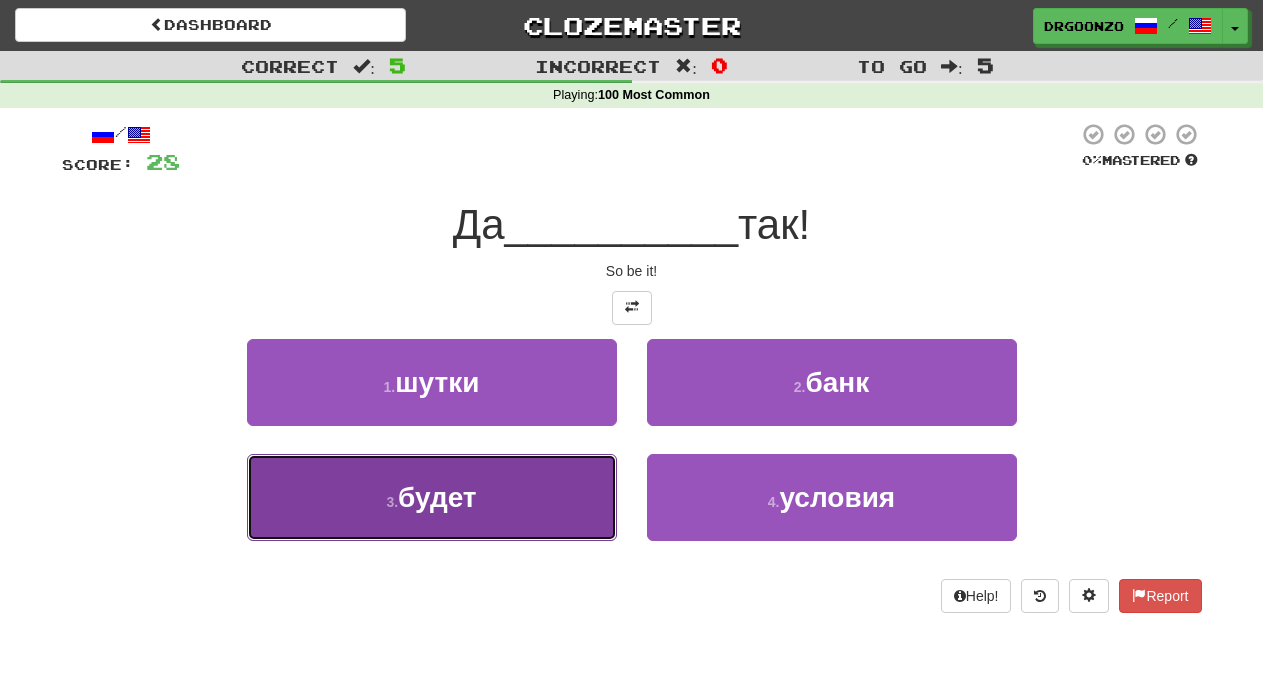 click on "будет" at bounding box center [437, 497] 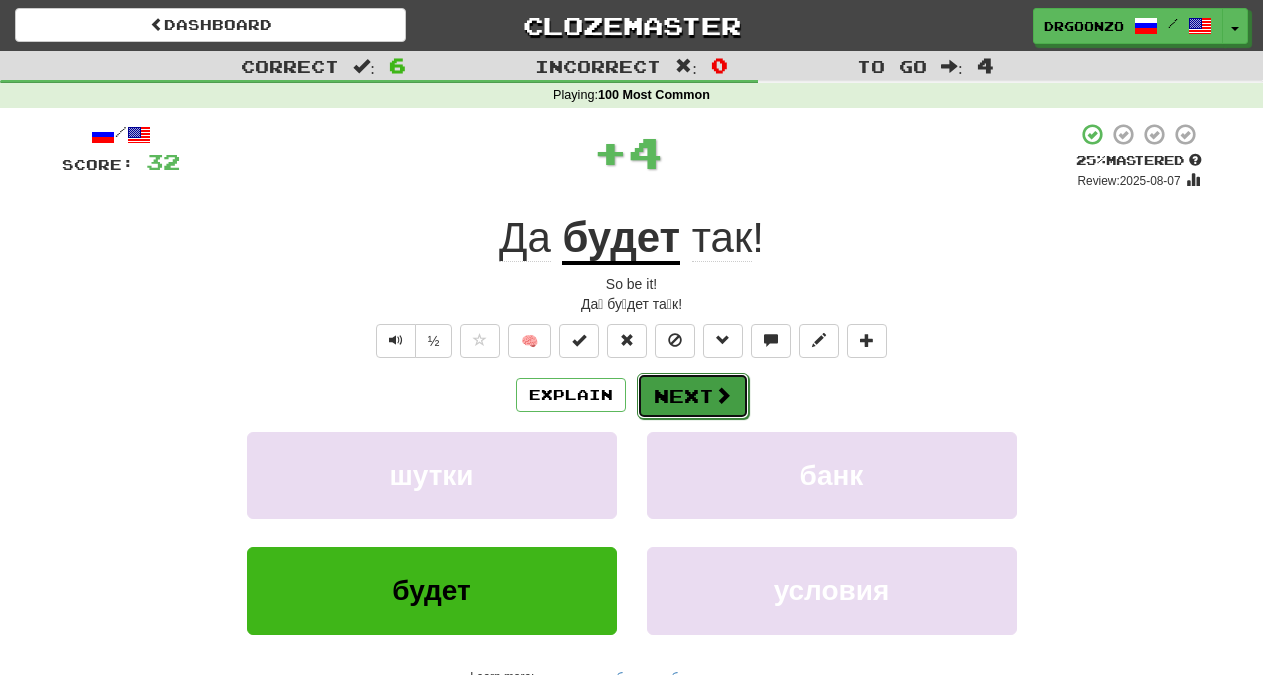 click on "Next" at bounding box center [693, 396] 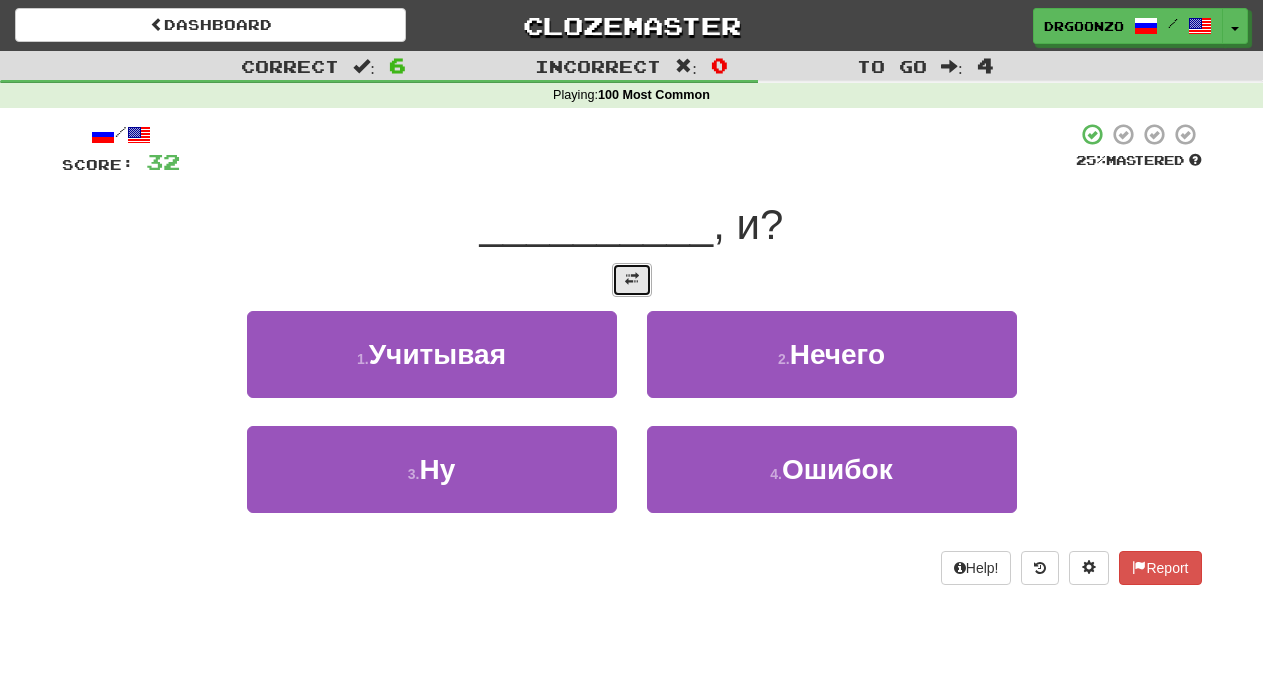 click at bounding box center [632, 279] 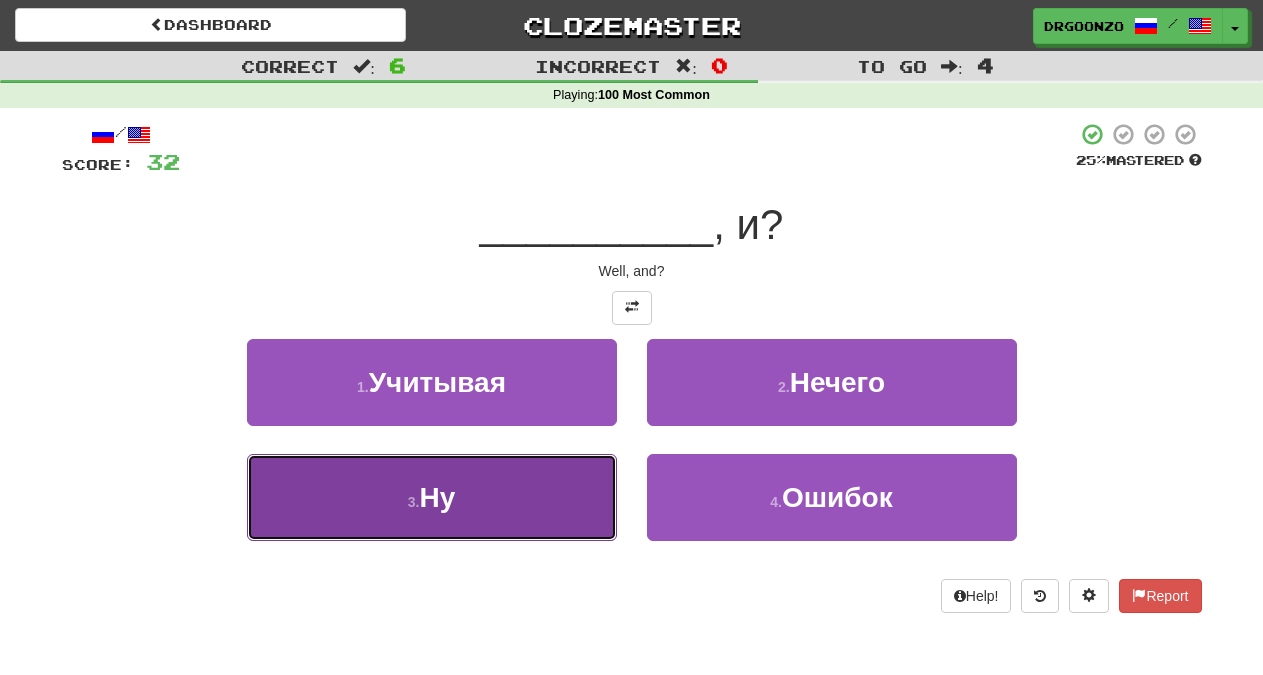 click on "3 .  Ну" at bounding box center (432, 497) 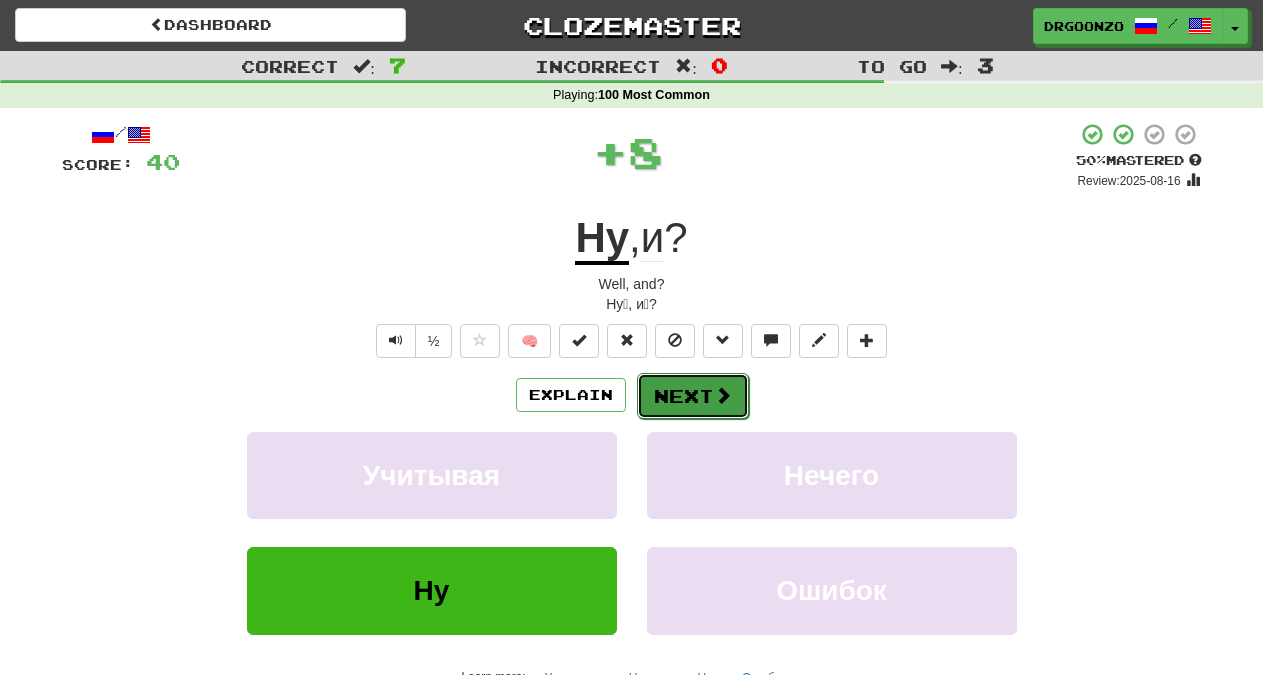 click at bounding box center [723, 395] 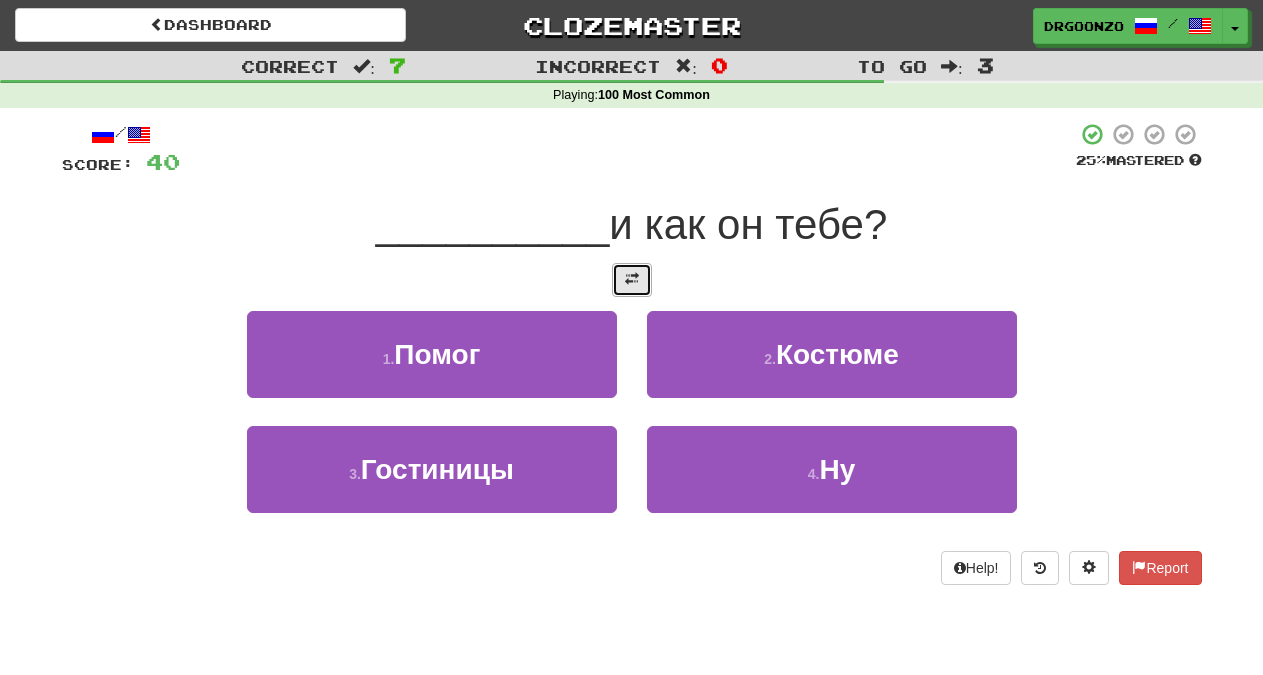 click at bounding box center [632, 279] 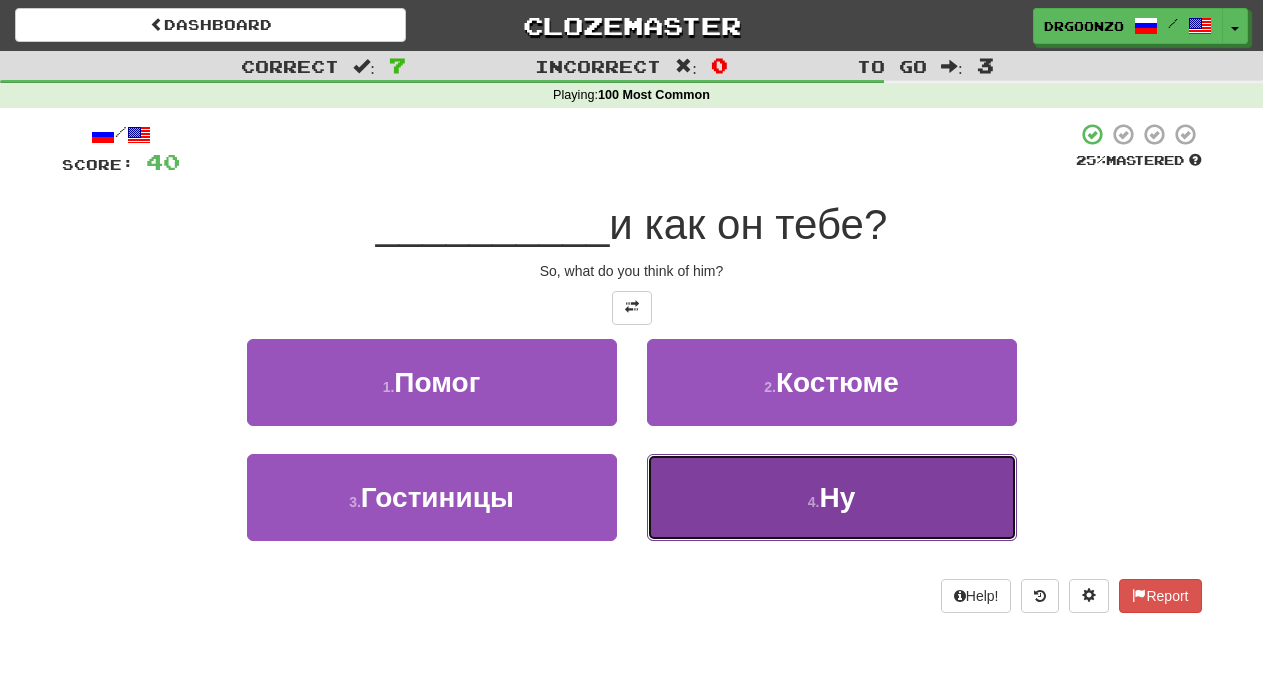 click on "4 .  Ну" at bounding box center [832, 497] 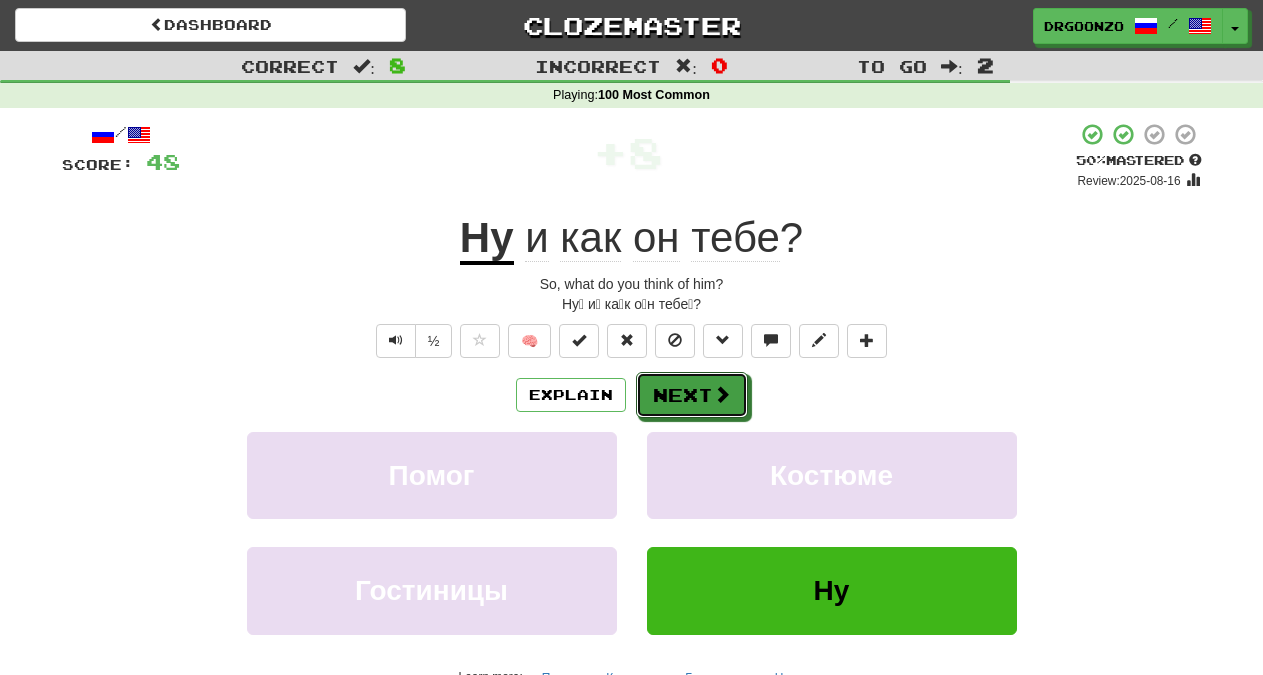 click on "Next" at bounding box center (692, 395) 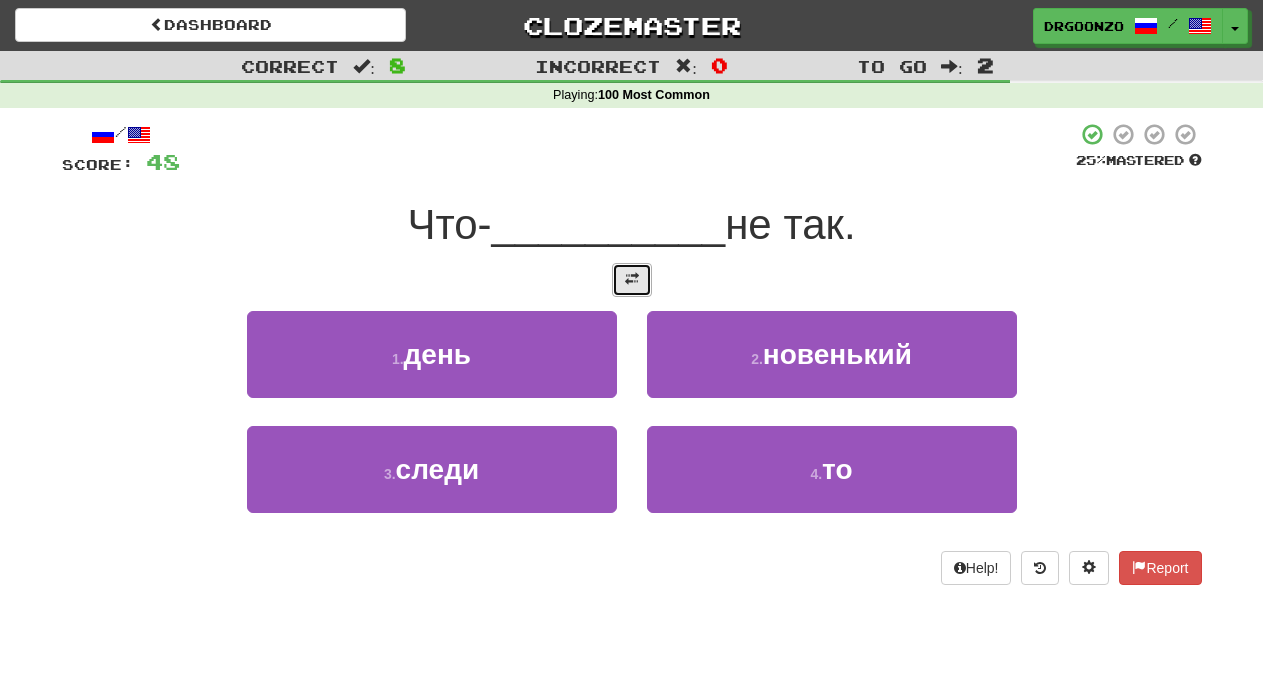 click at bounding box center (632, 280) 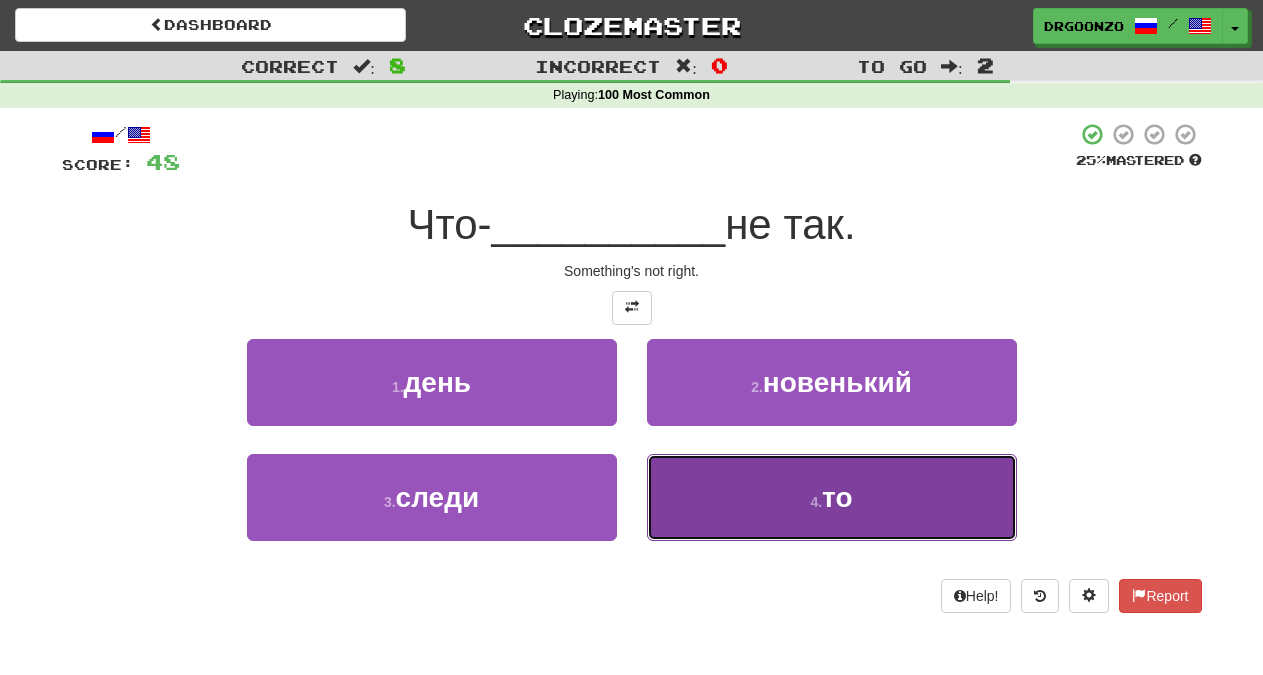 click on "то" at bounding box center [837, 497] 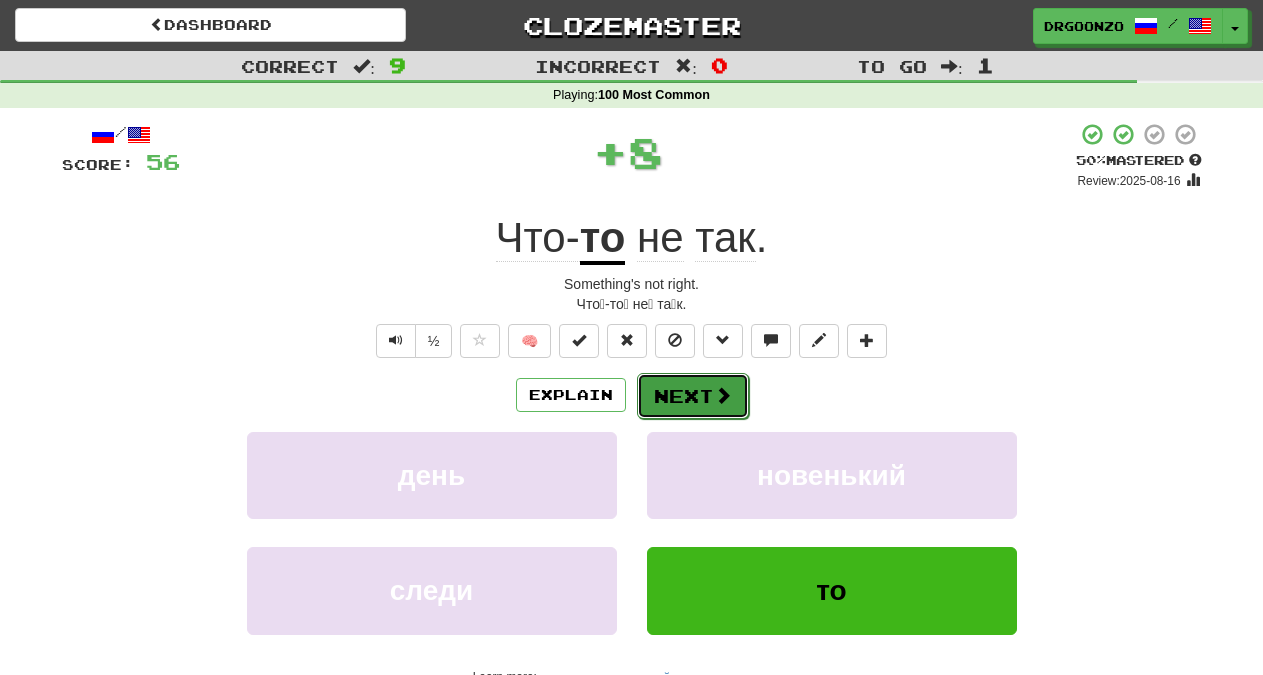 click on "Next" at bounding box center (693, 396) 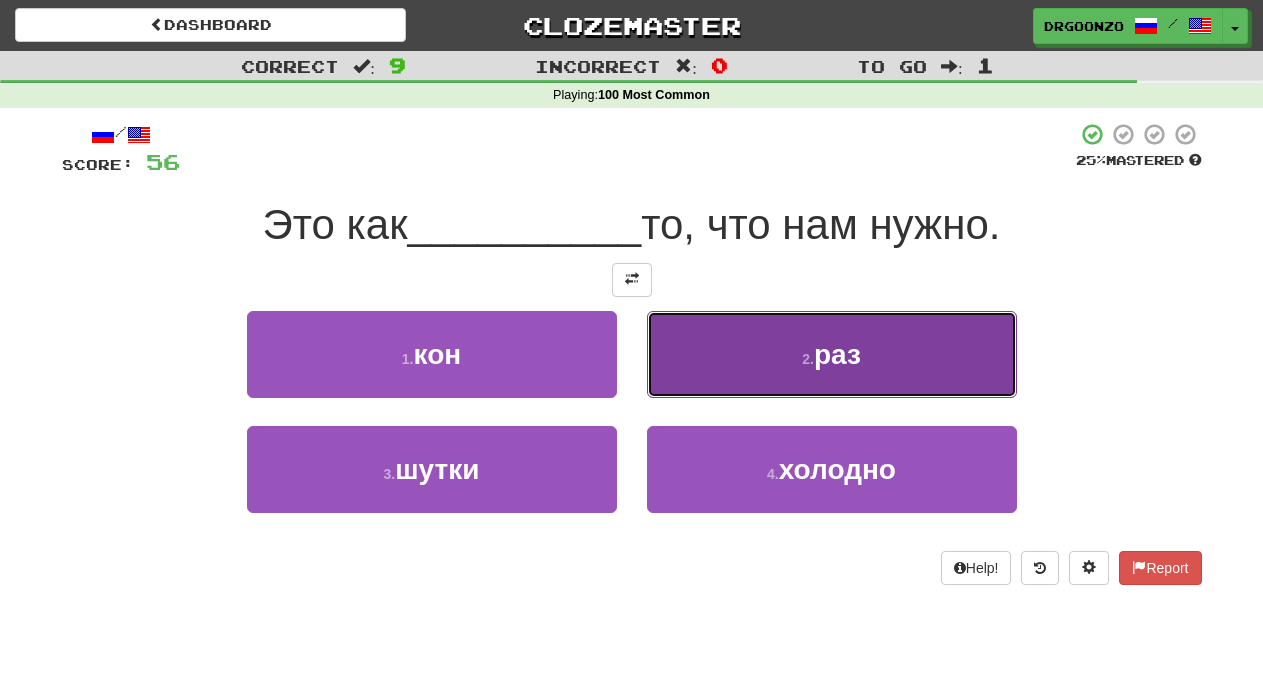 click on "2 .  раз" at bounding box center [832, 354] 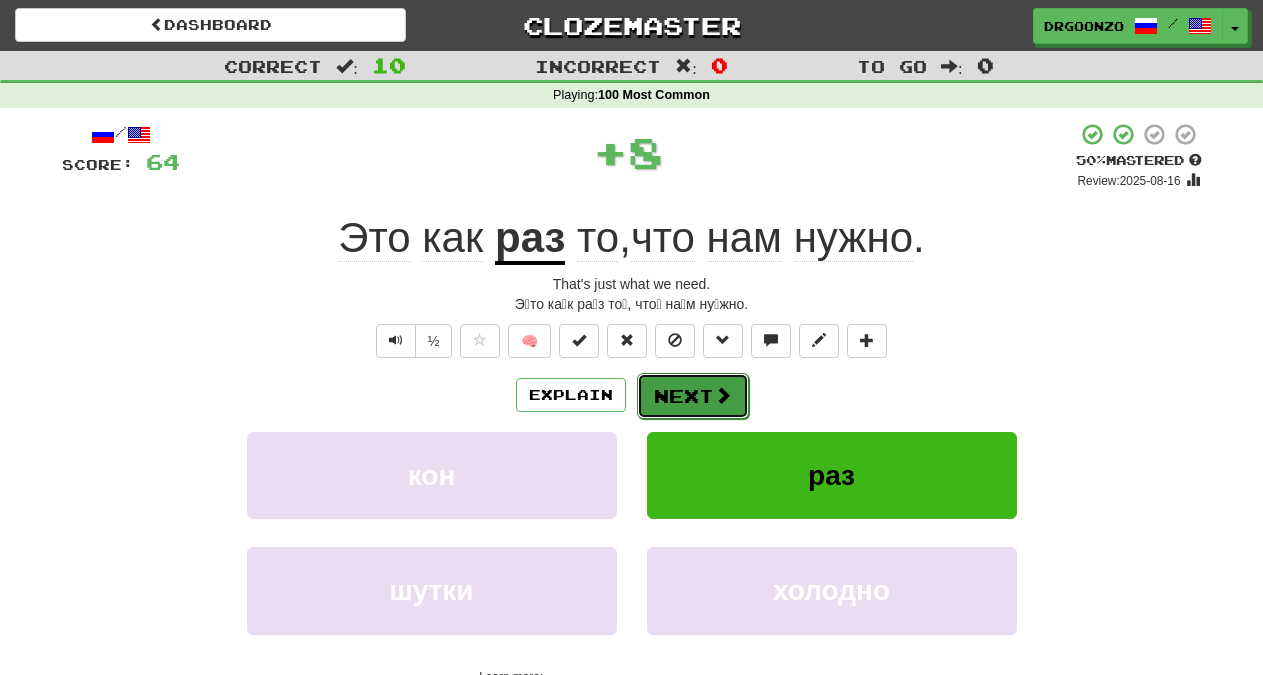 click on "Next" at bounding box center (693, 396) 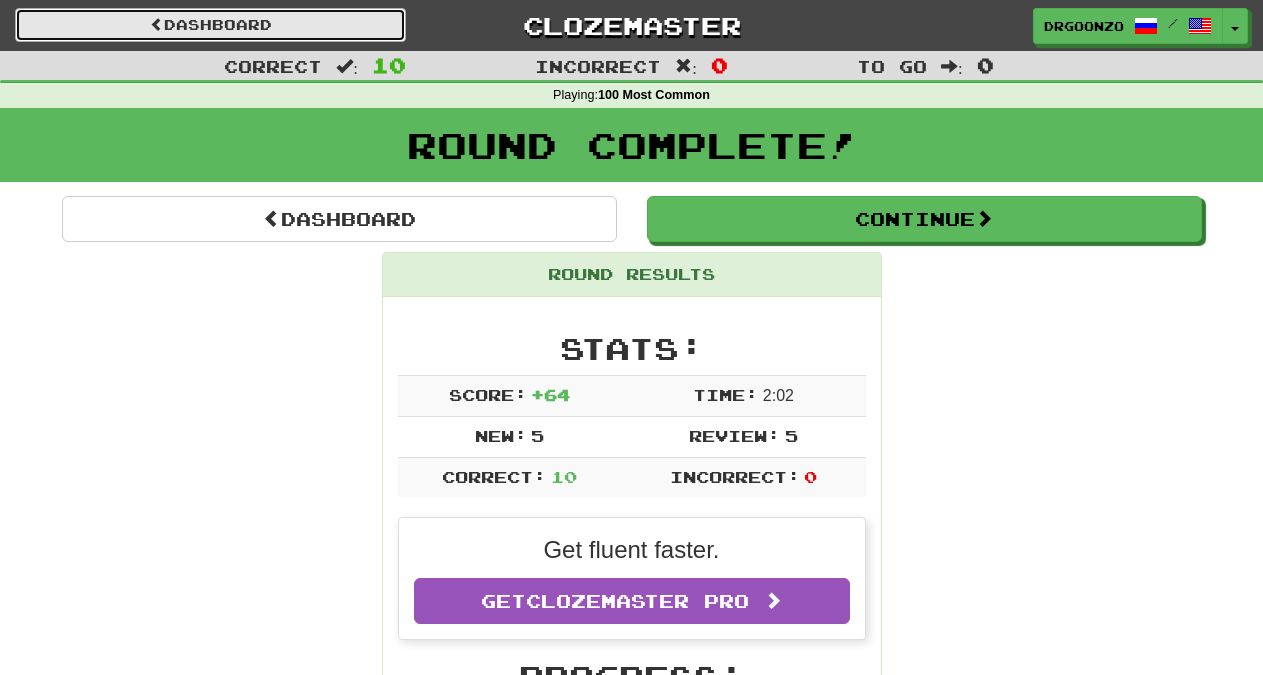 click on "Dashboard" at bounding box center [210, 25] 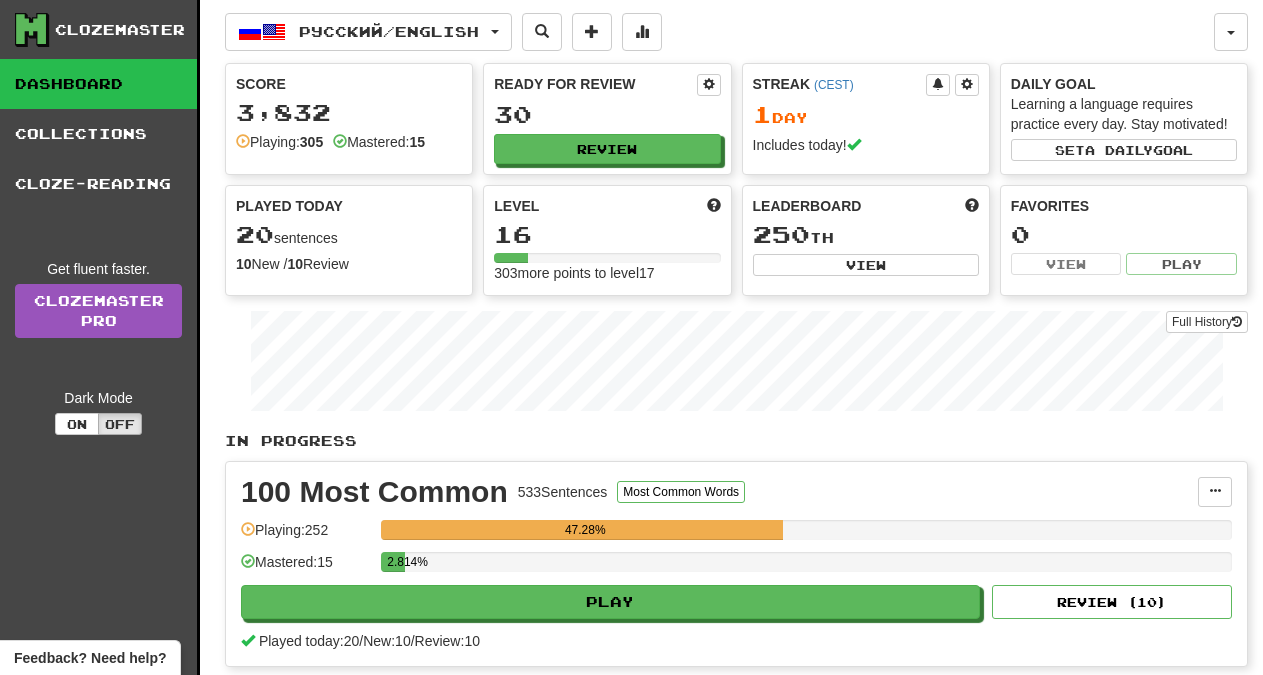 scroll, scrollTop: 0, scrollLeft: 0, axis: both 